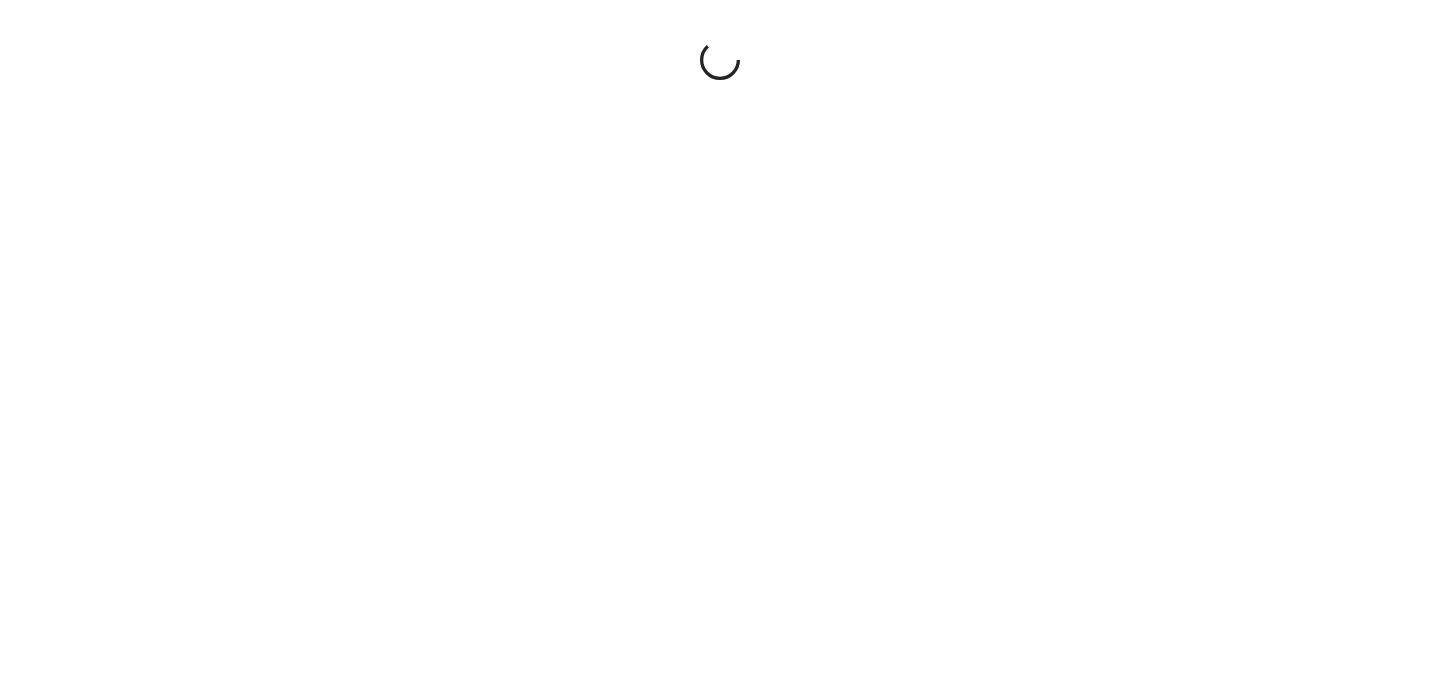 scroll, scrollTop: 0, scrollLeft: 0, axis: both 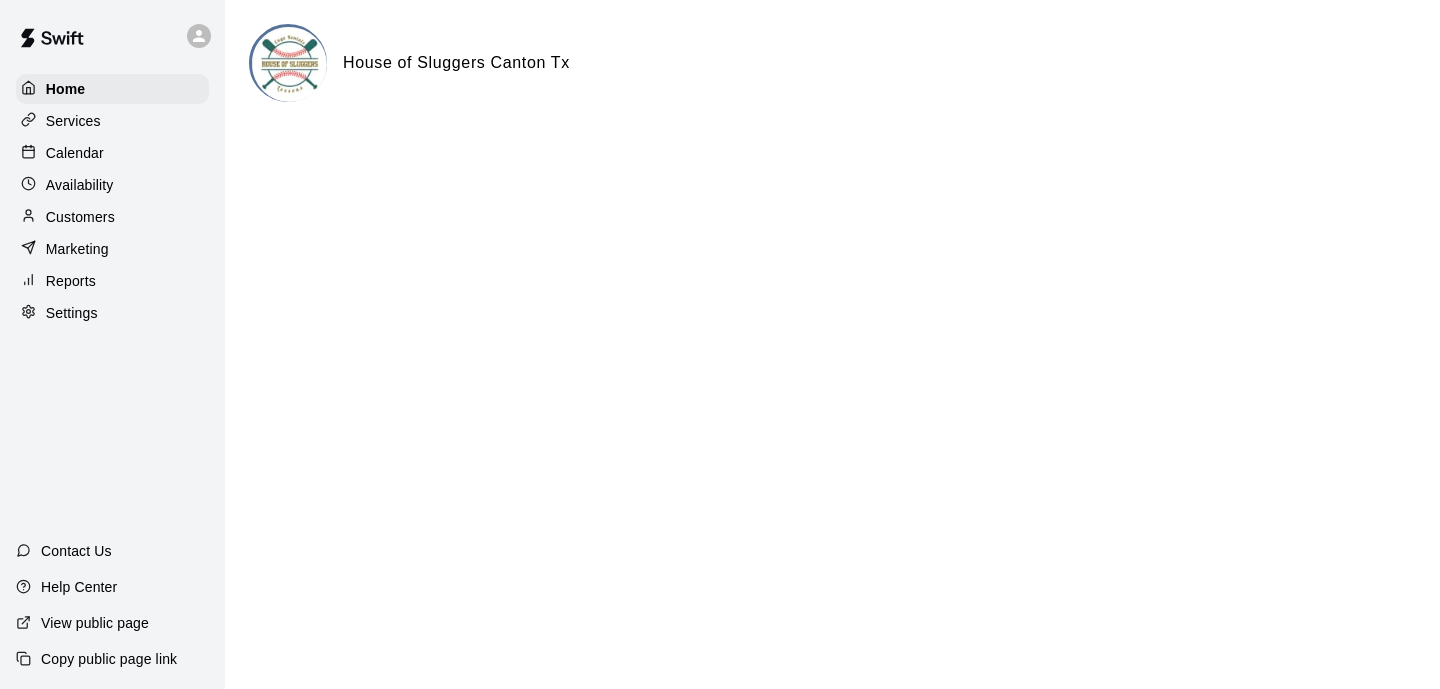 click on "Services" at bounding box center (112, 121) 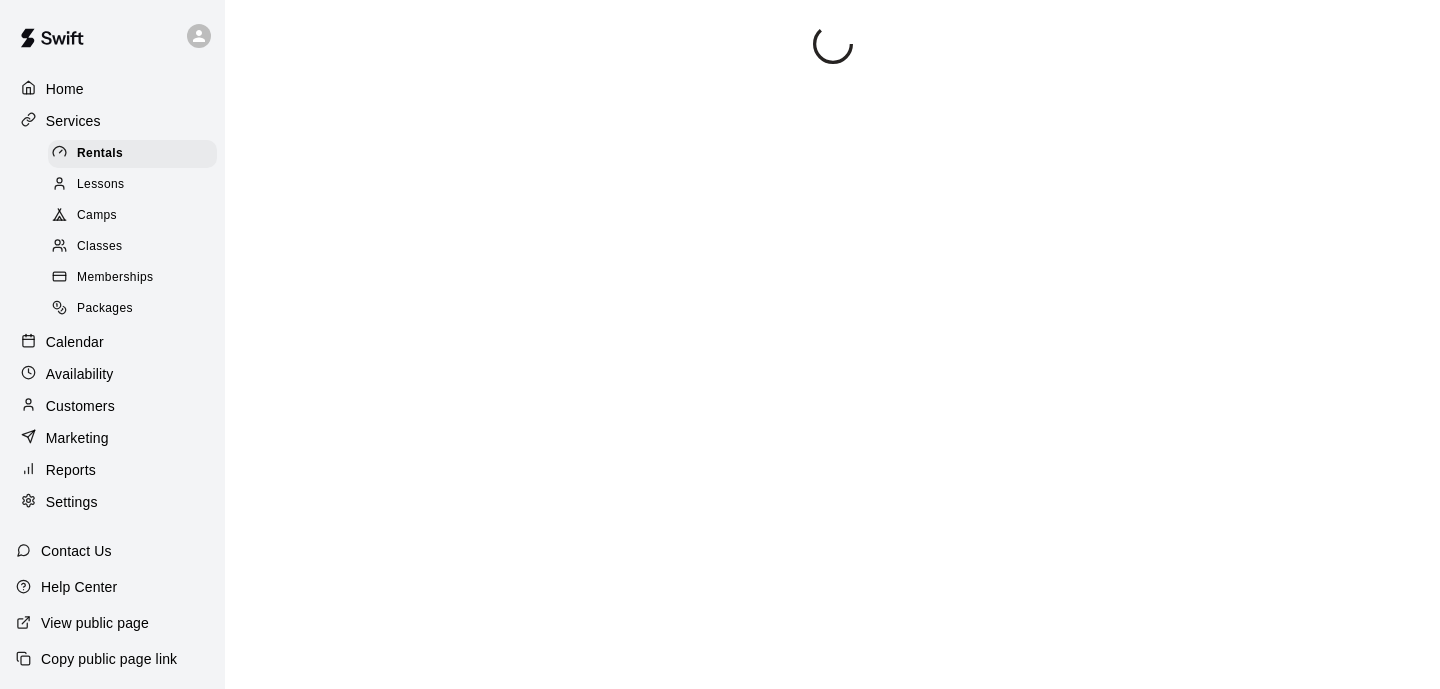 click on "Services" at bounding box center [112, 121] 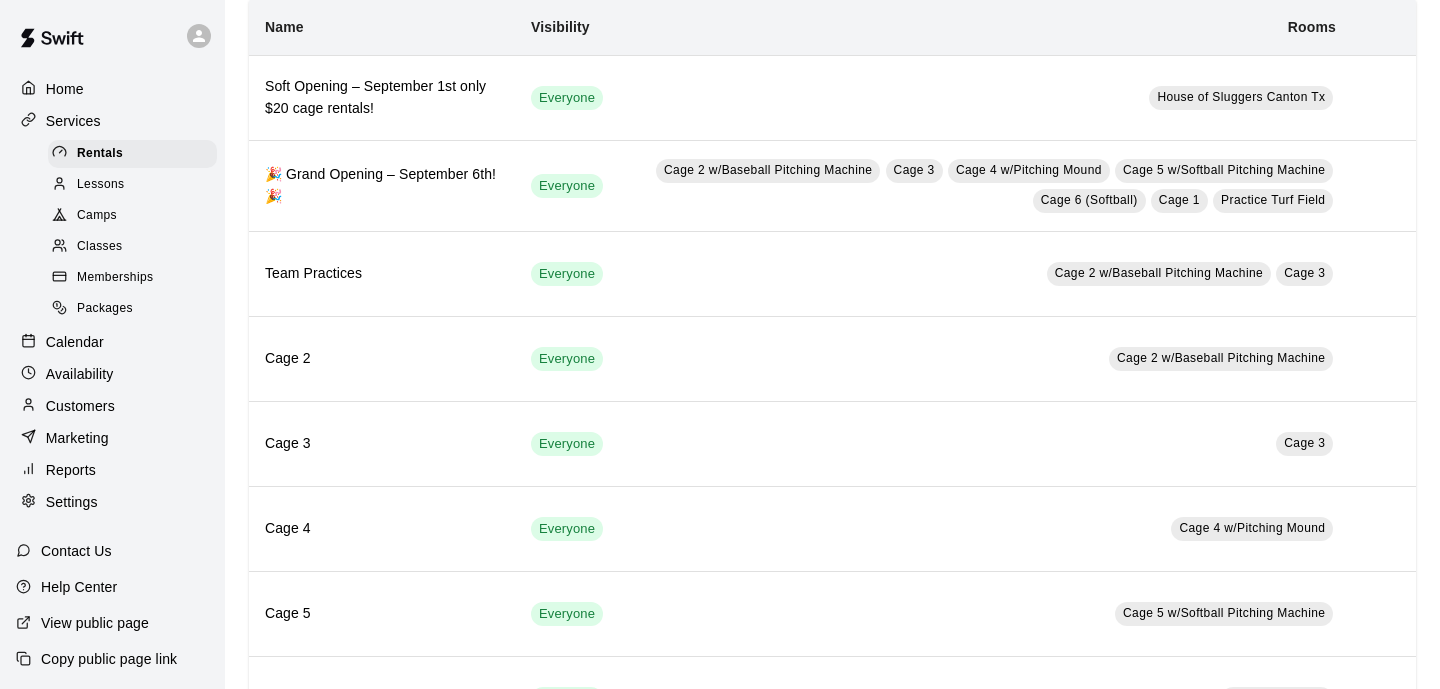 scroll, scrollTop: 142, scrollLeft: 0, axis: vertical 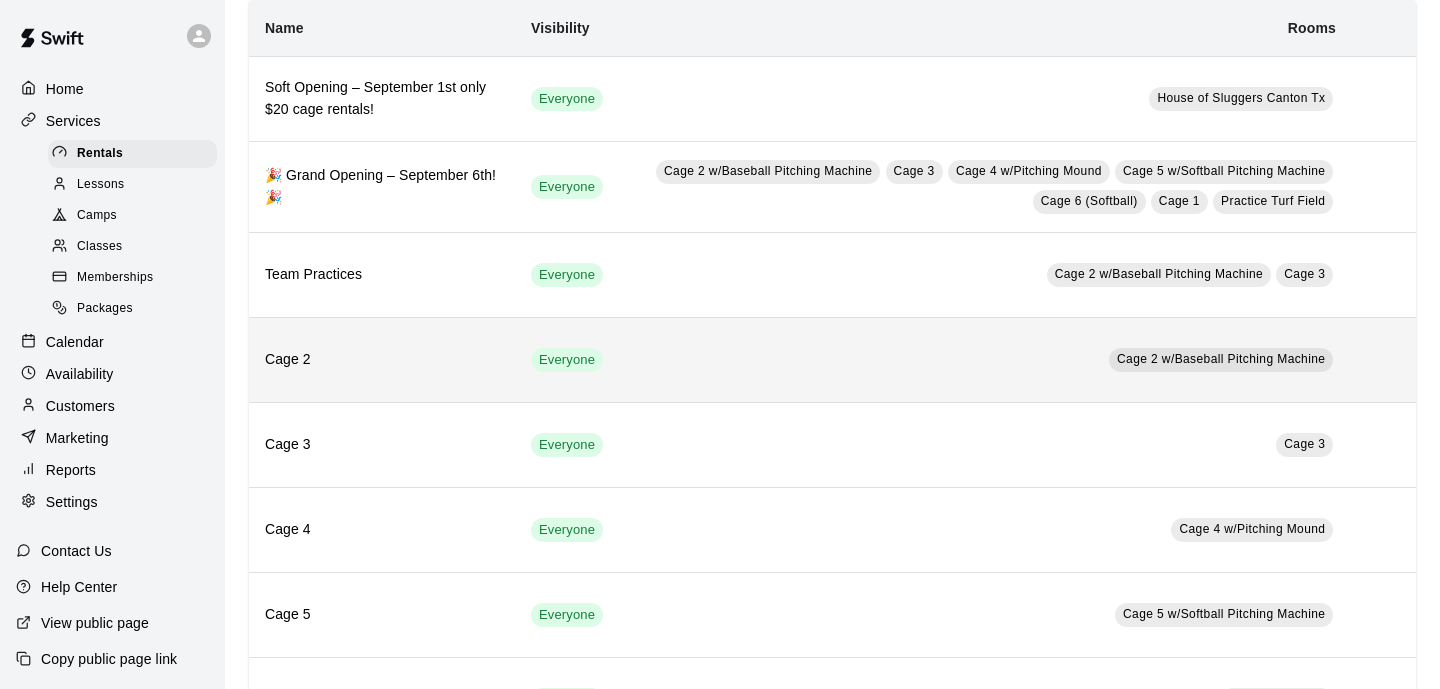 click at bounding box center [1384, 360] 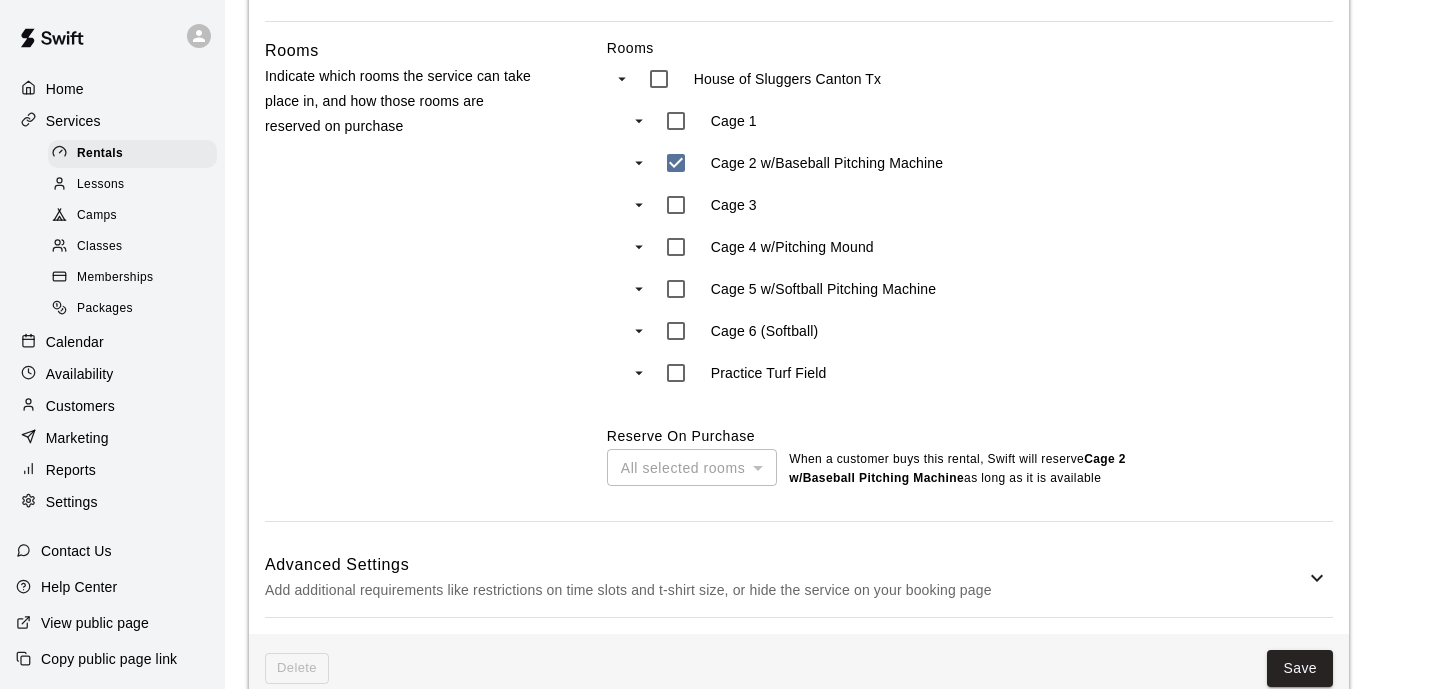 scroll, scrollTop: 958, scrollLeft: 0, axis: vertical 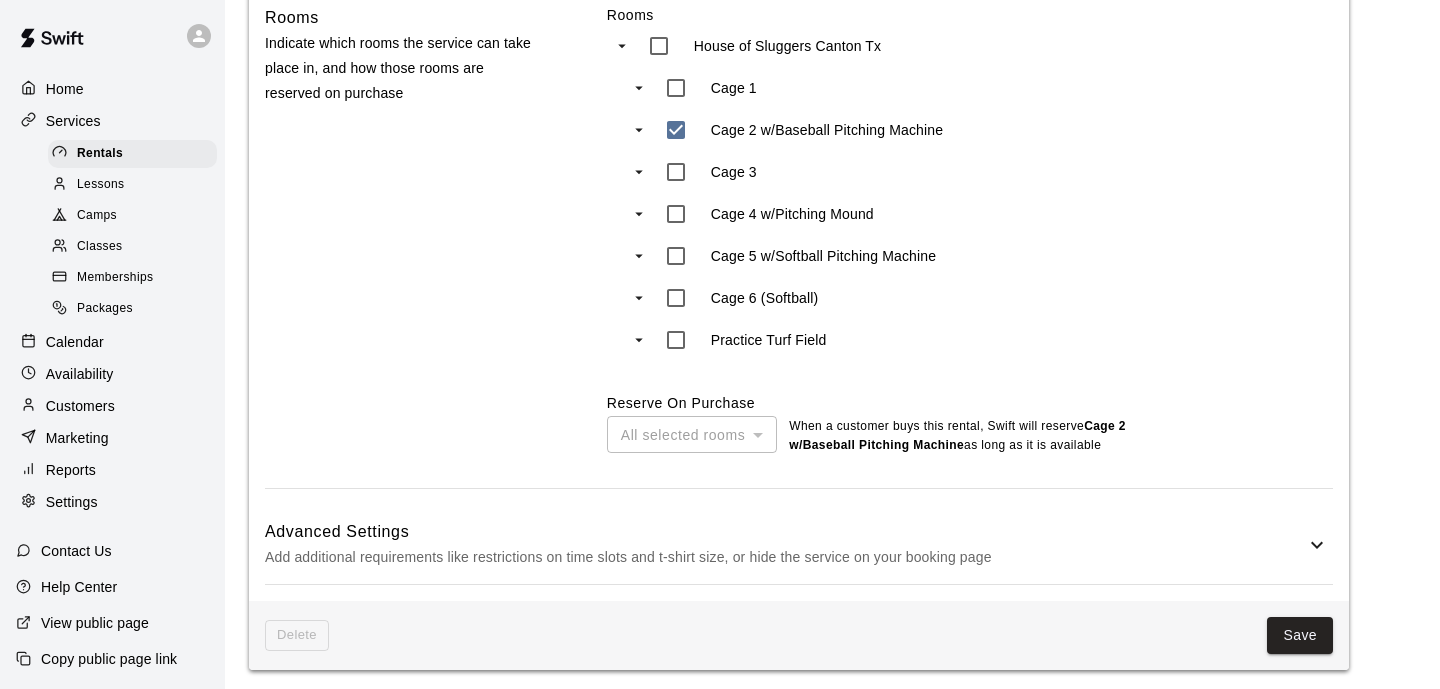 click on "Calendar" at bounding box center [75, 342] 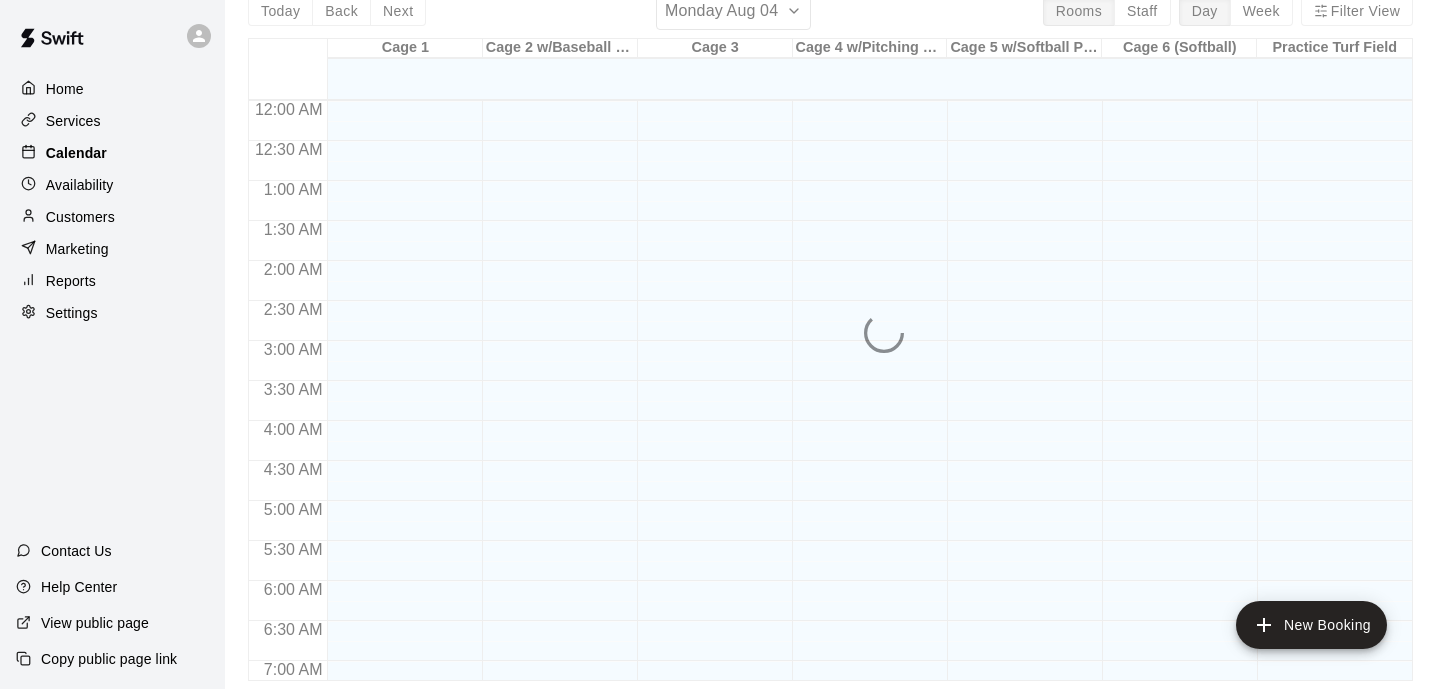 scroll, scrollTop: 0, scrollLeft: 0, axis: both 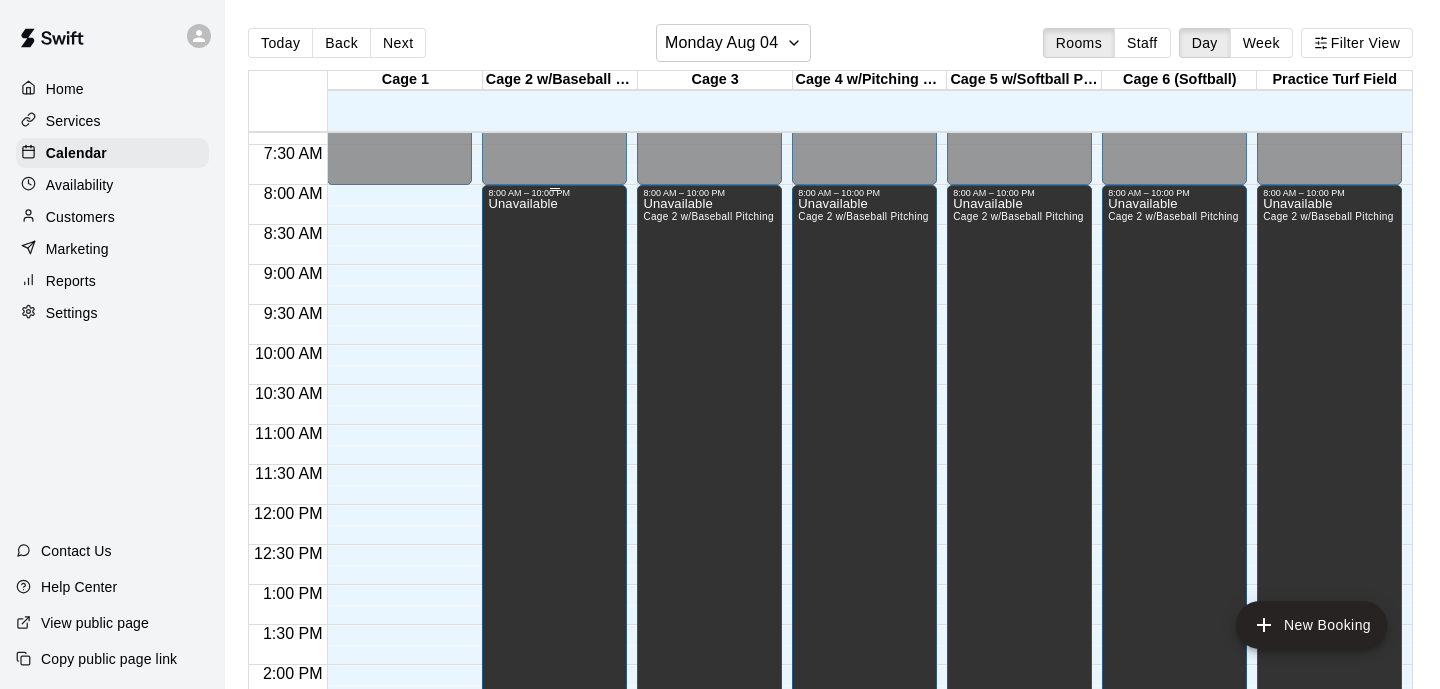 click on "Unavailable" at bounding box center (554, 542) 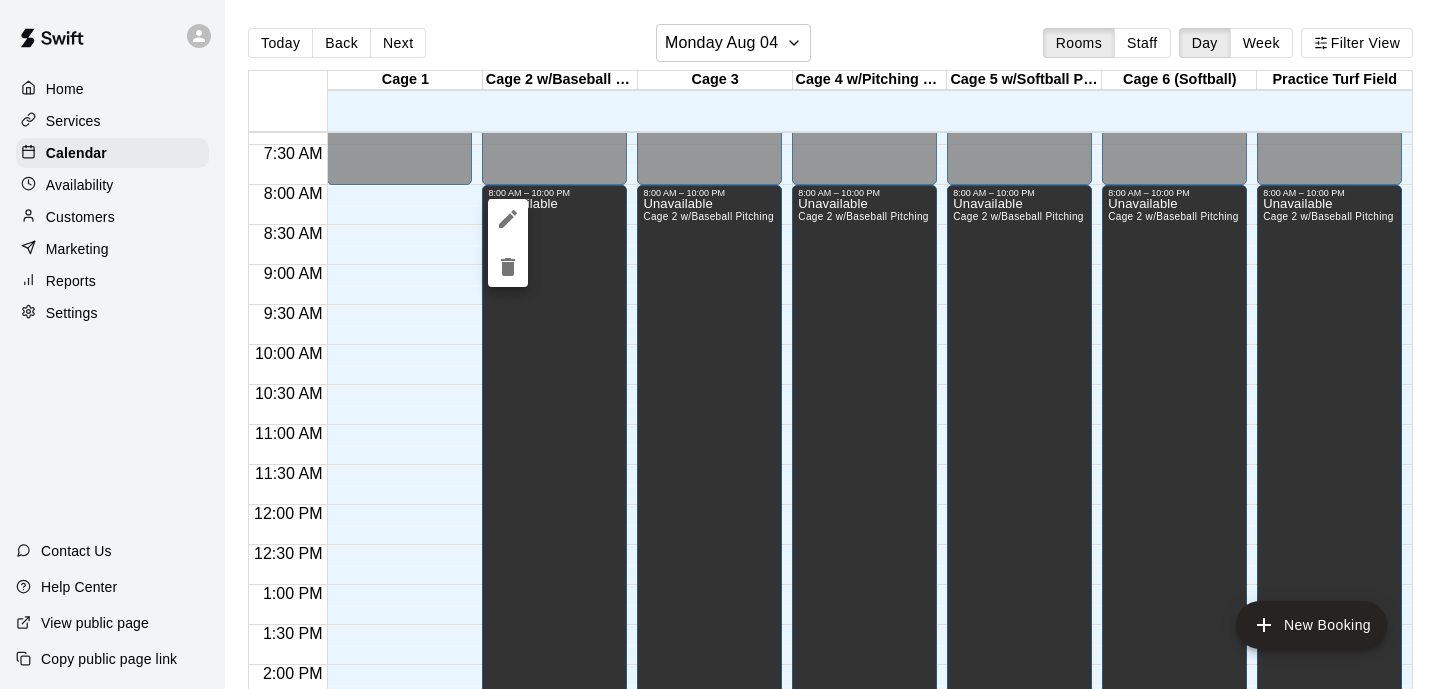 click at bounding box center [508, 267] 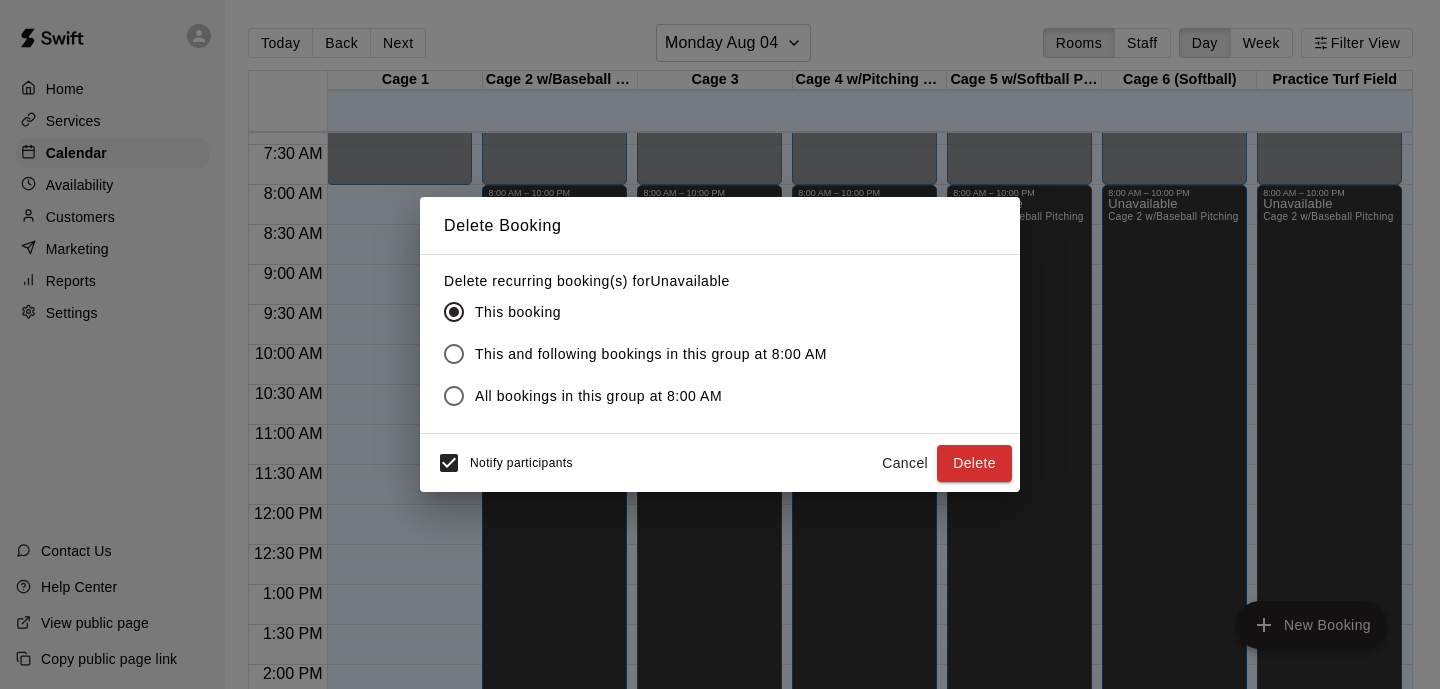 click on "All bookings in this group  at 8:00 AM" at bounding box center (598, 396) 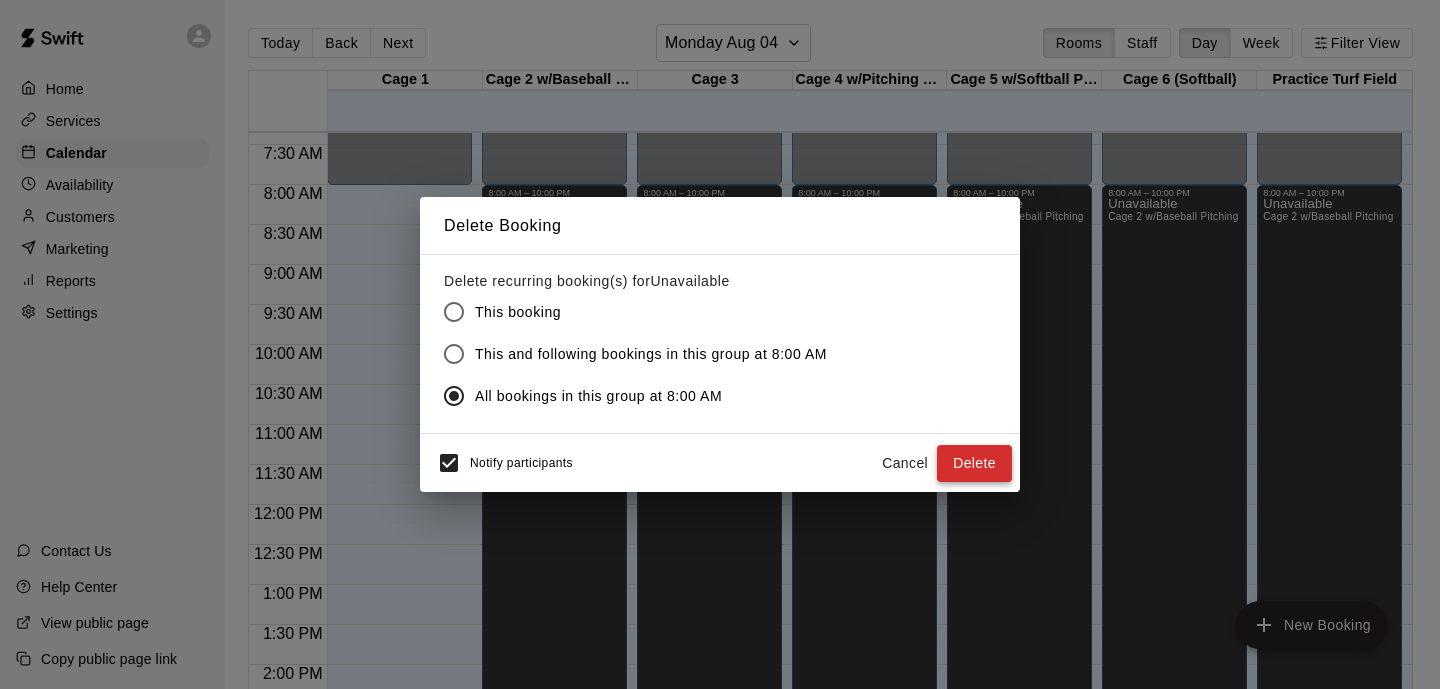 click on "Delete" at bounding box center (974, 463) 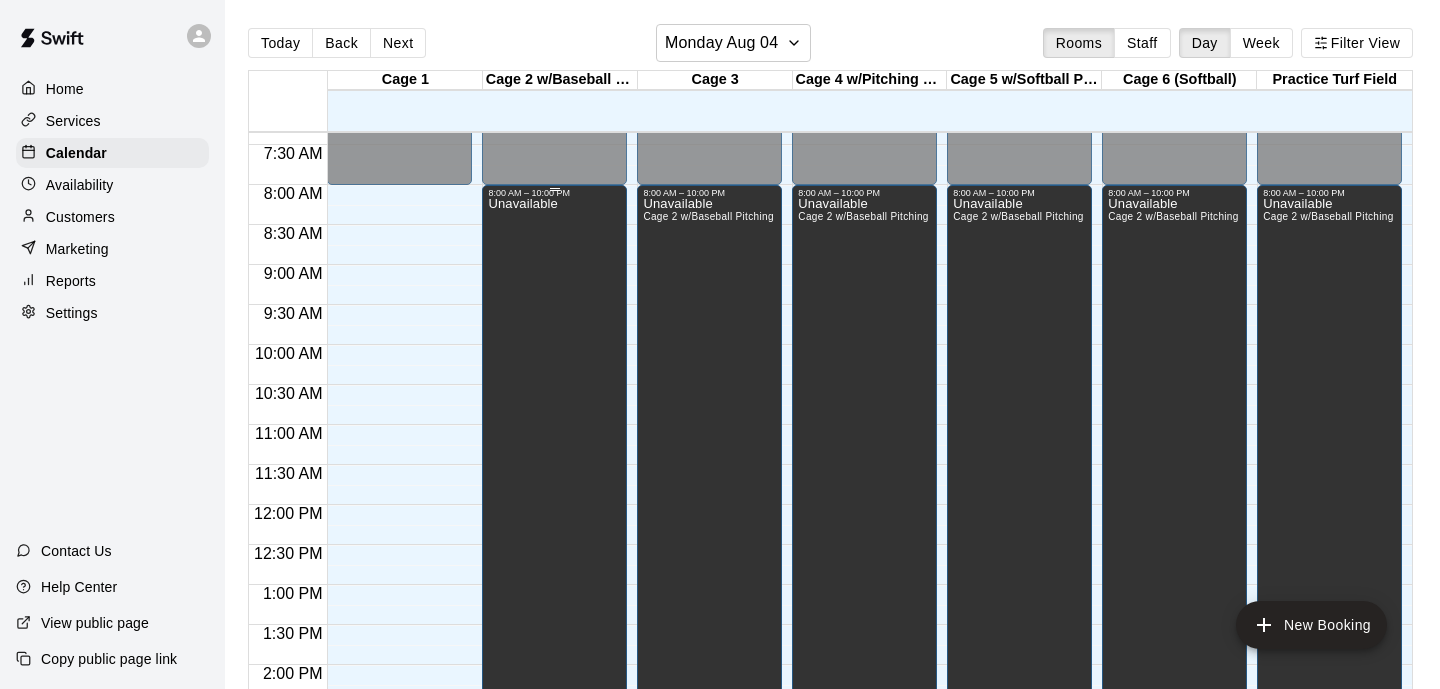 click on "Unavailable" at bounding box center (522, 542) 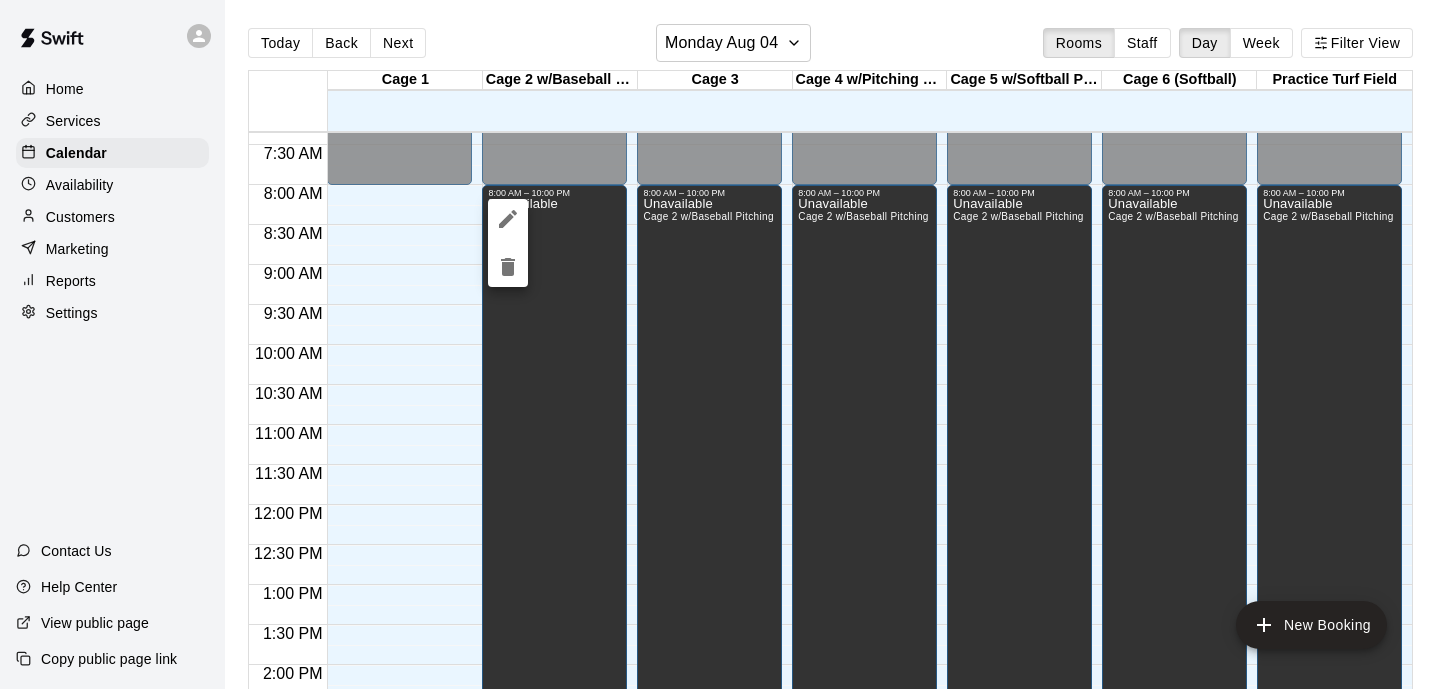 drag, startPoint x: 532, startPoint y: 259, endPoint x: 555, endPoint y: 238, distance: 31.144823 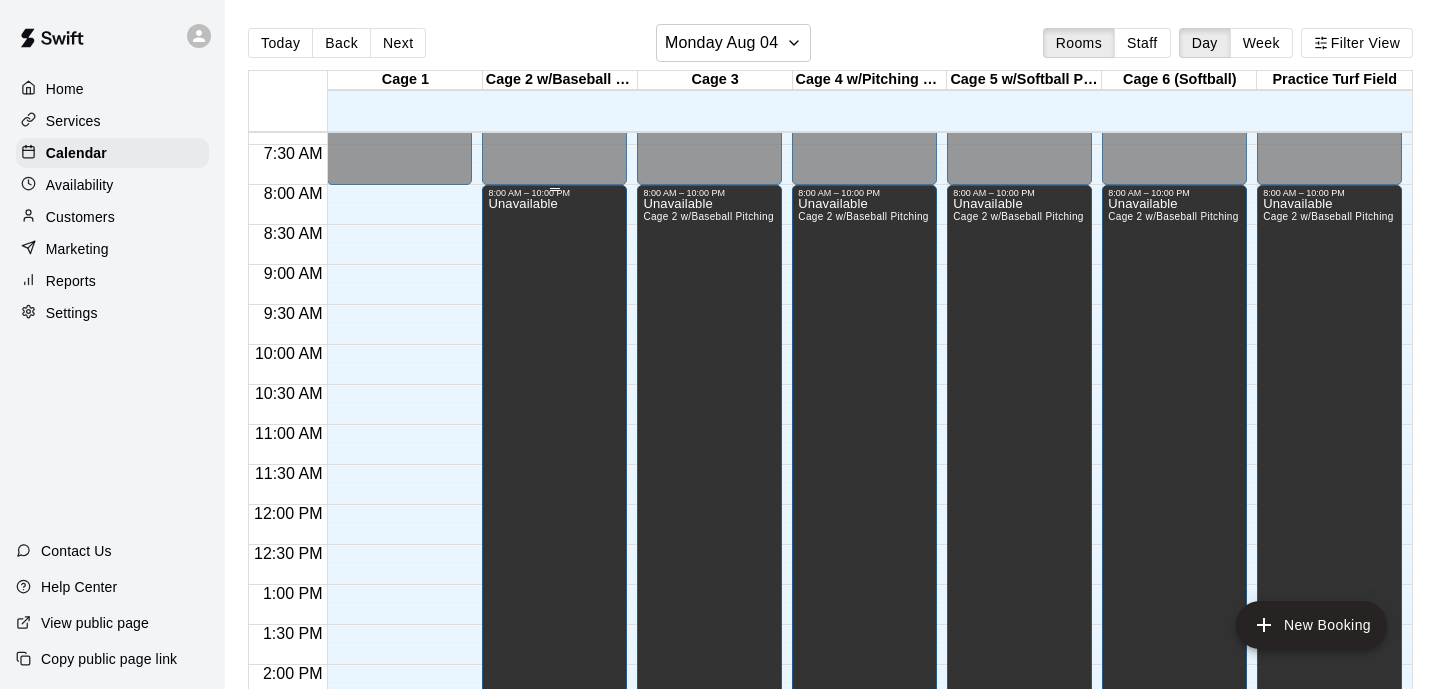 click on "Unavailable" at bounding box center (522, 542) 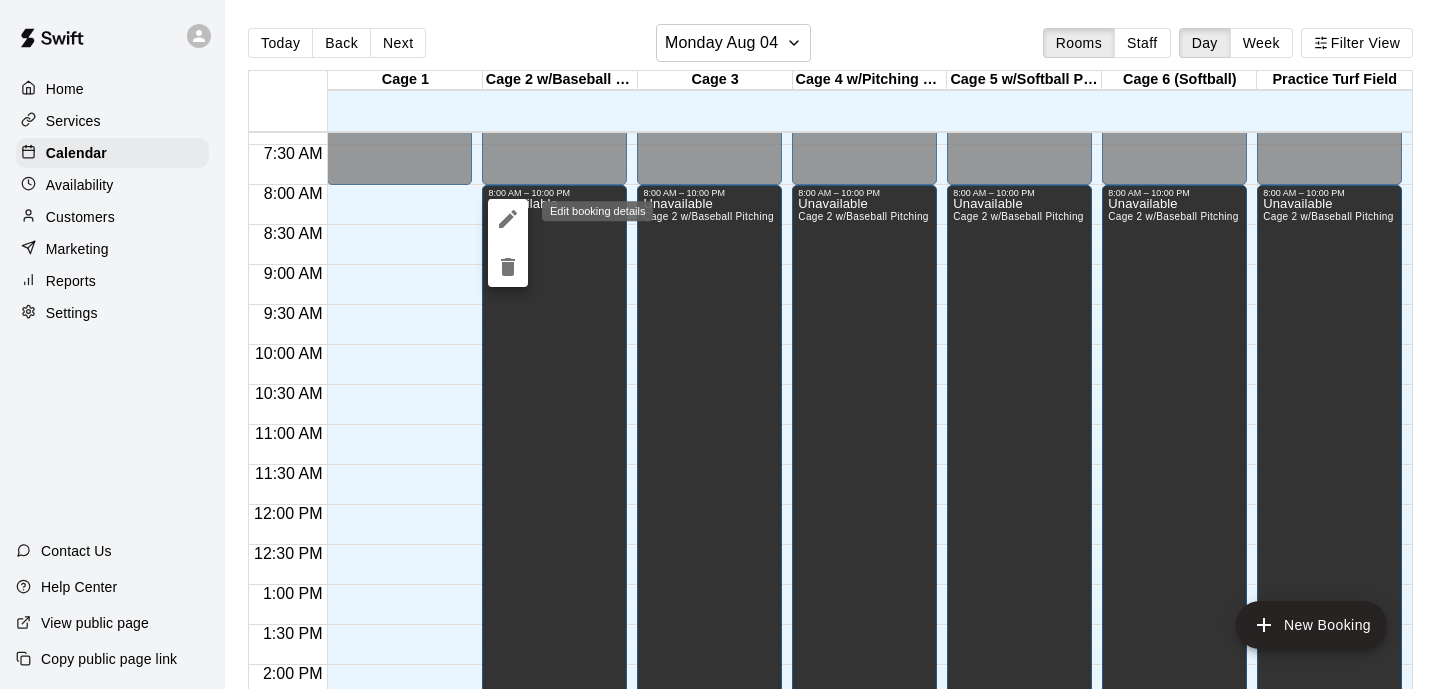click 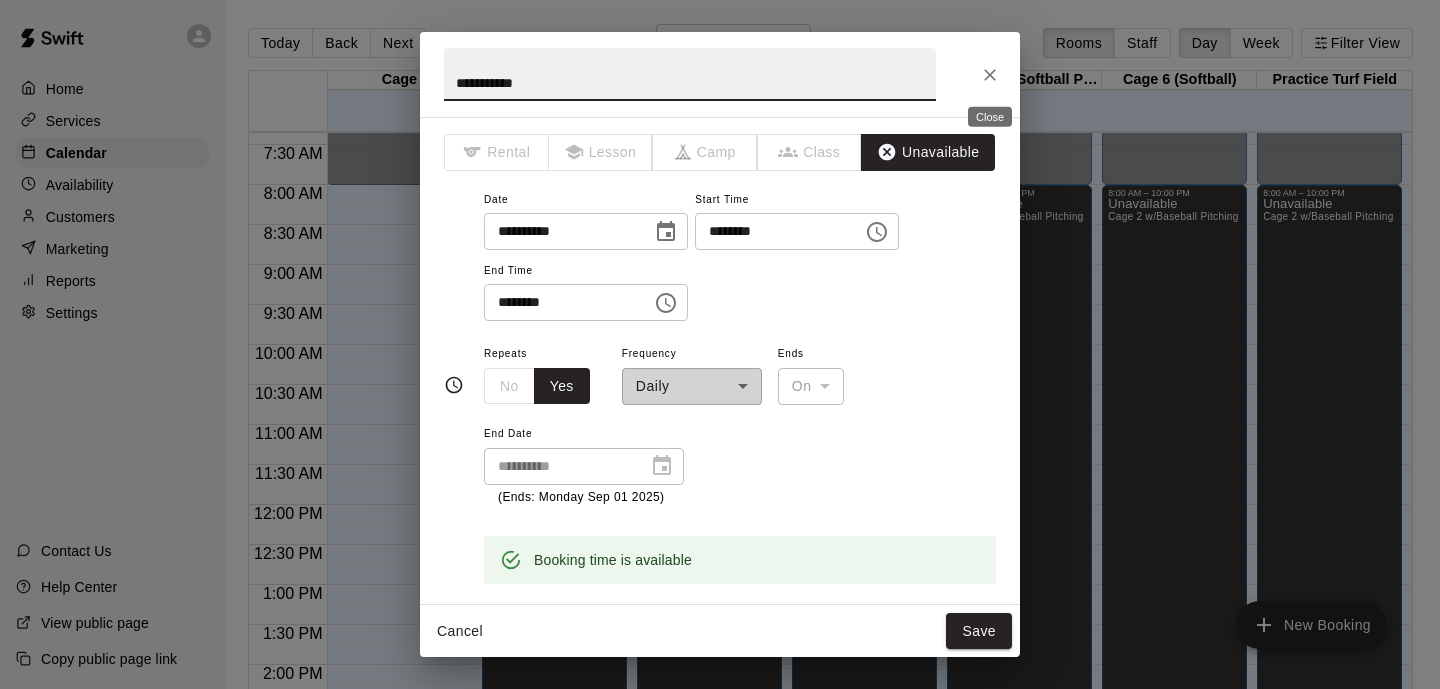 drag, startPoint x: 984, startPoint y: 71, endPoint x: 939, endPoint y: 89, distance: 48.466484 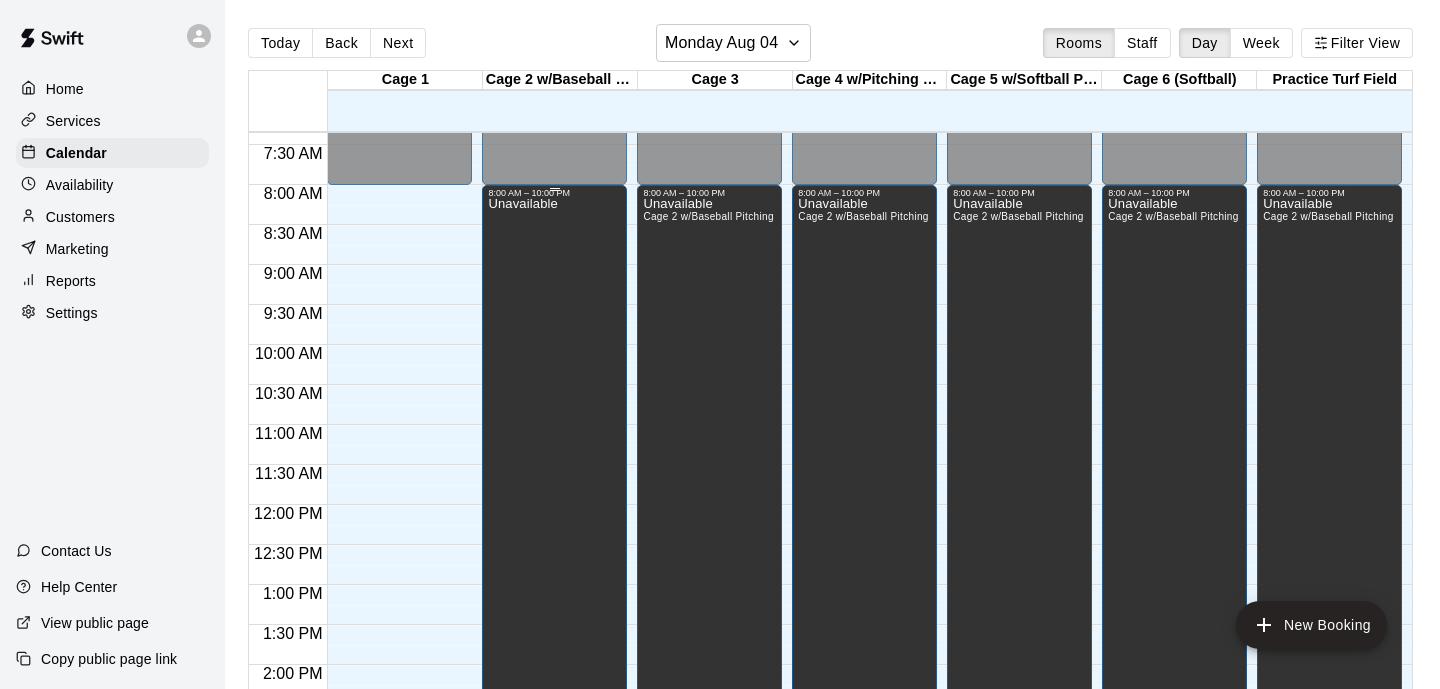 click on "Unavailable" at bounding box center [522, 542] 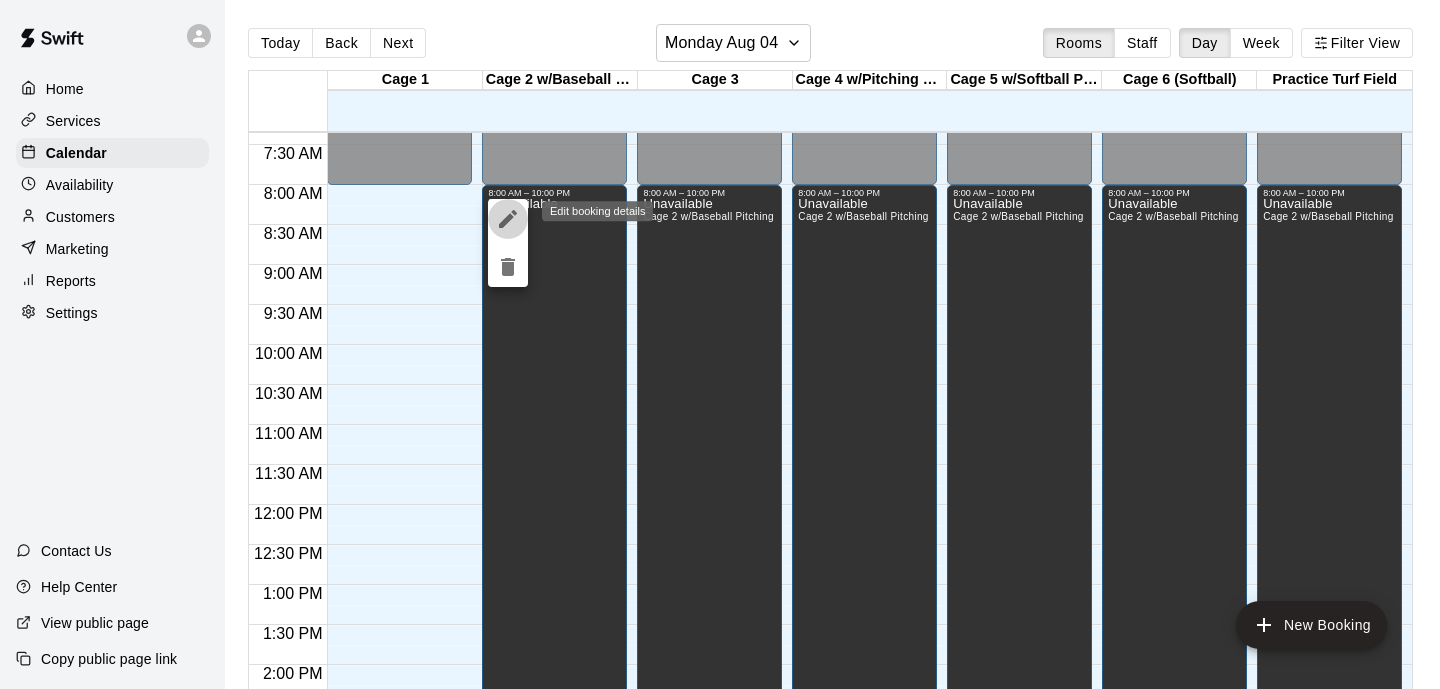 click 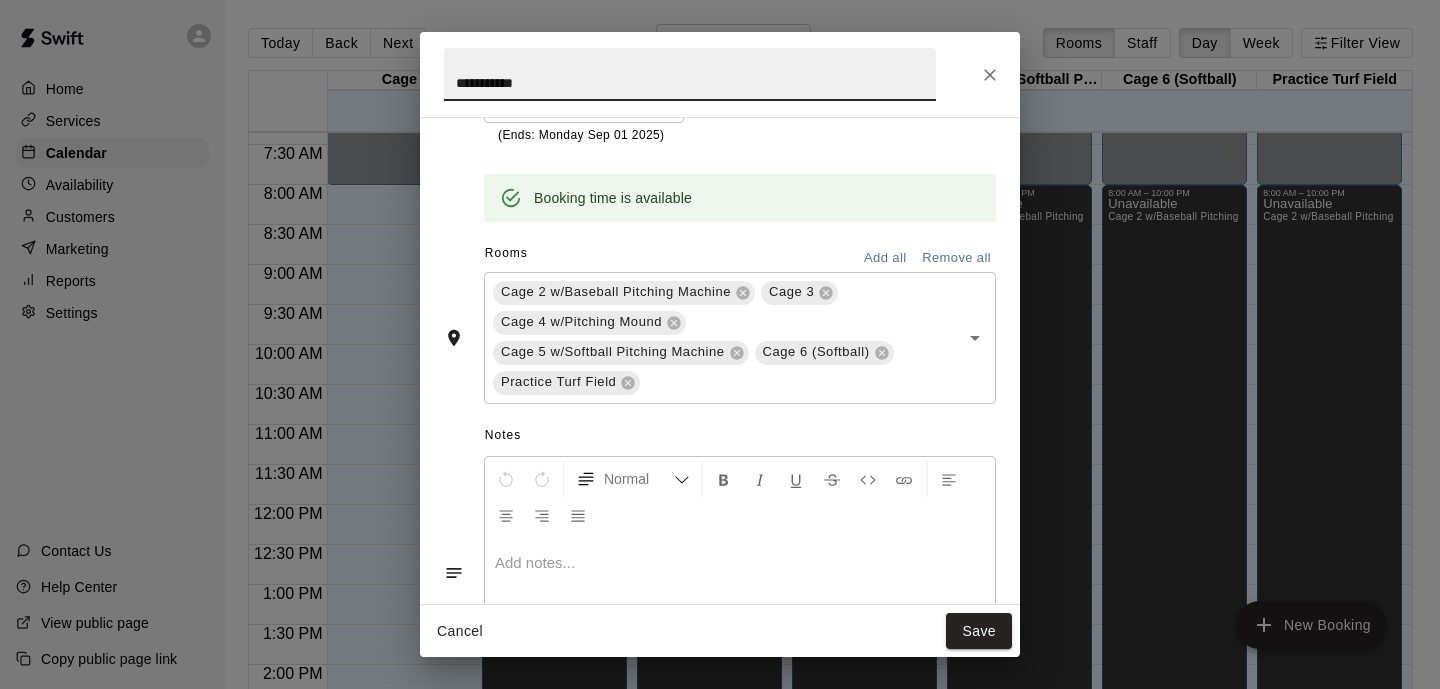 scroll, scrollTop: 322, scrollLeft: 0, axis: vertical 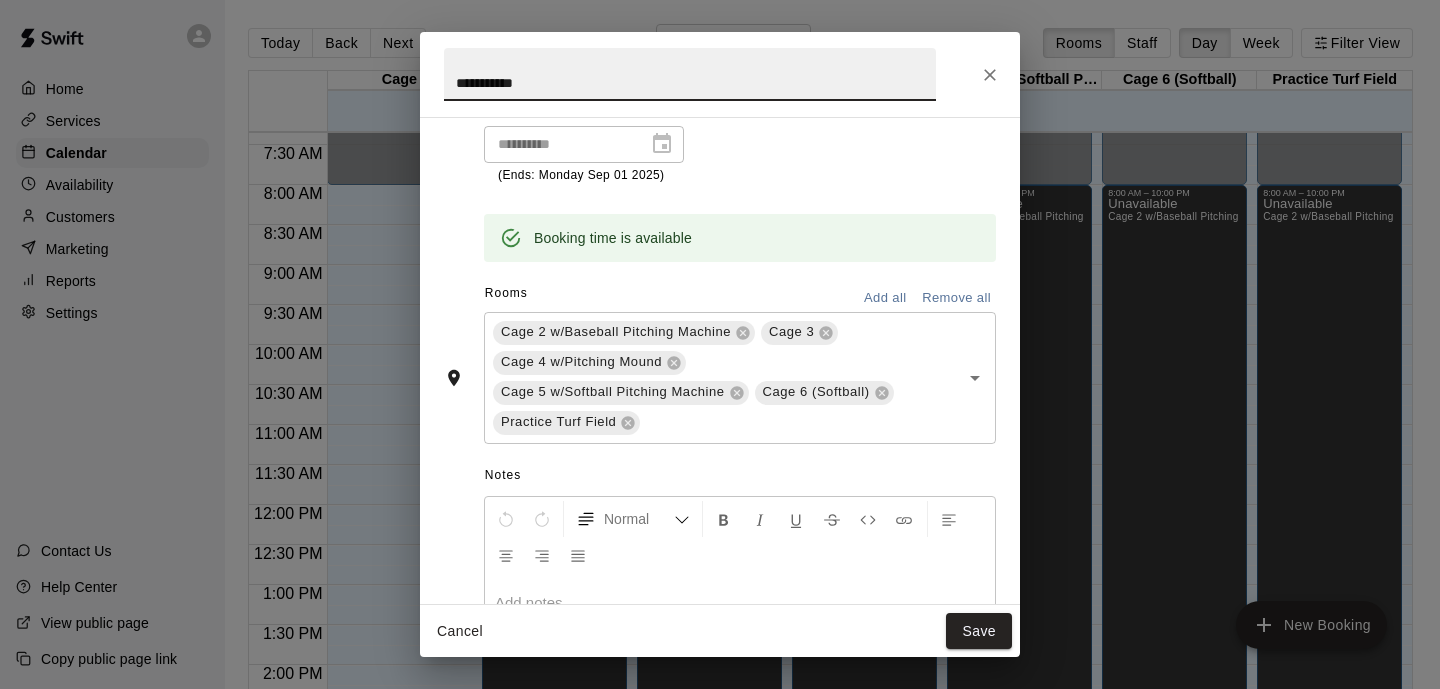 click on "**********" at bounding box center [584, 144] 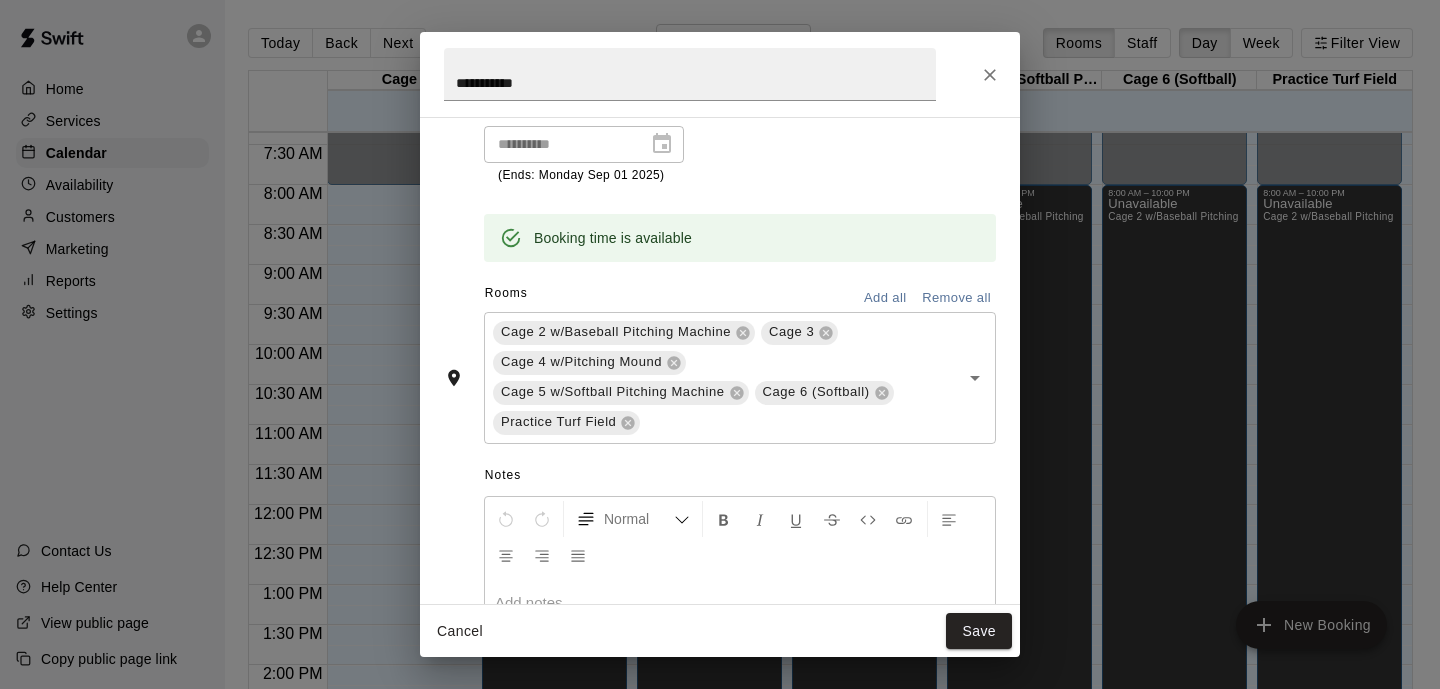 click on "**********" at bounding box center [584, 144] 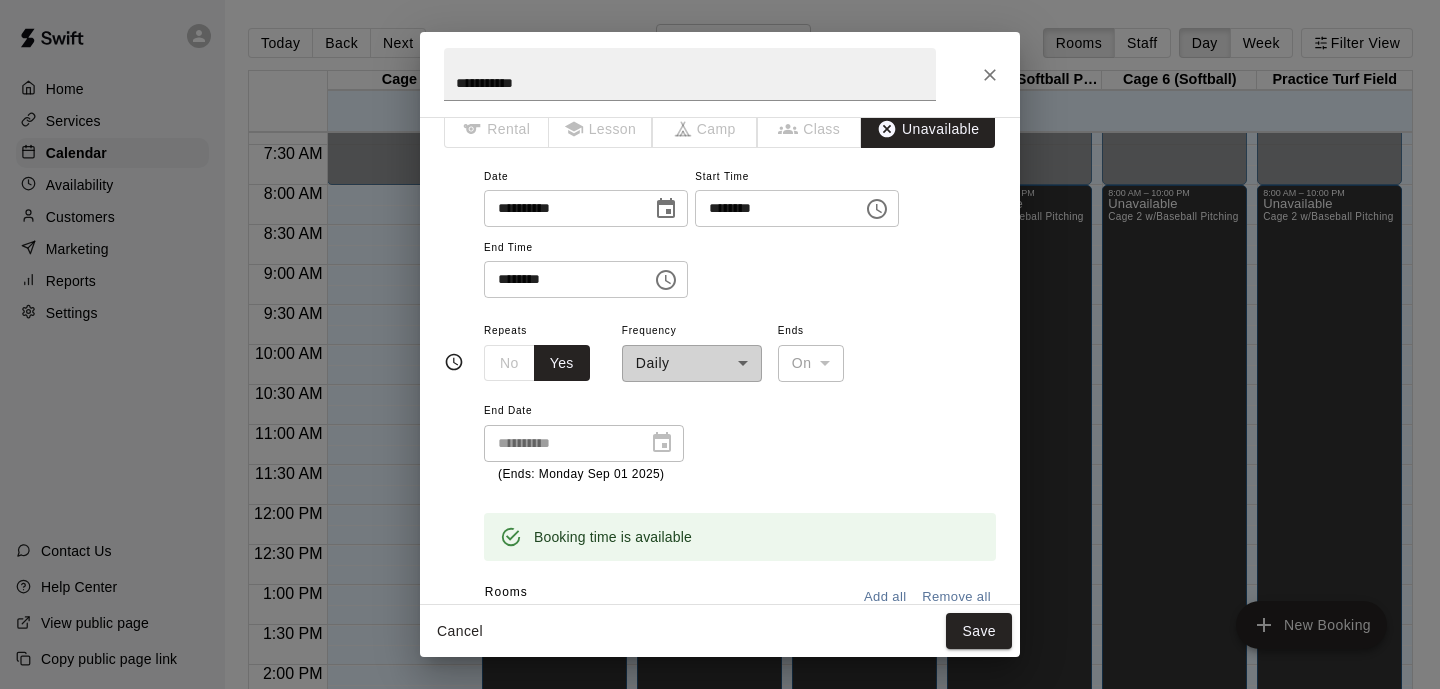 scroll, scrollTop: 0, scrollLeft: 0, axis: both 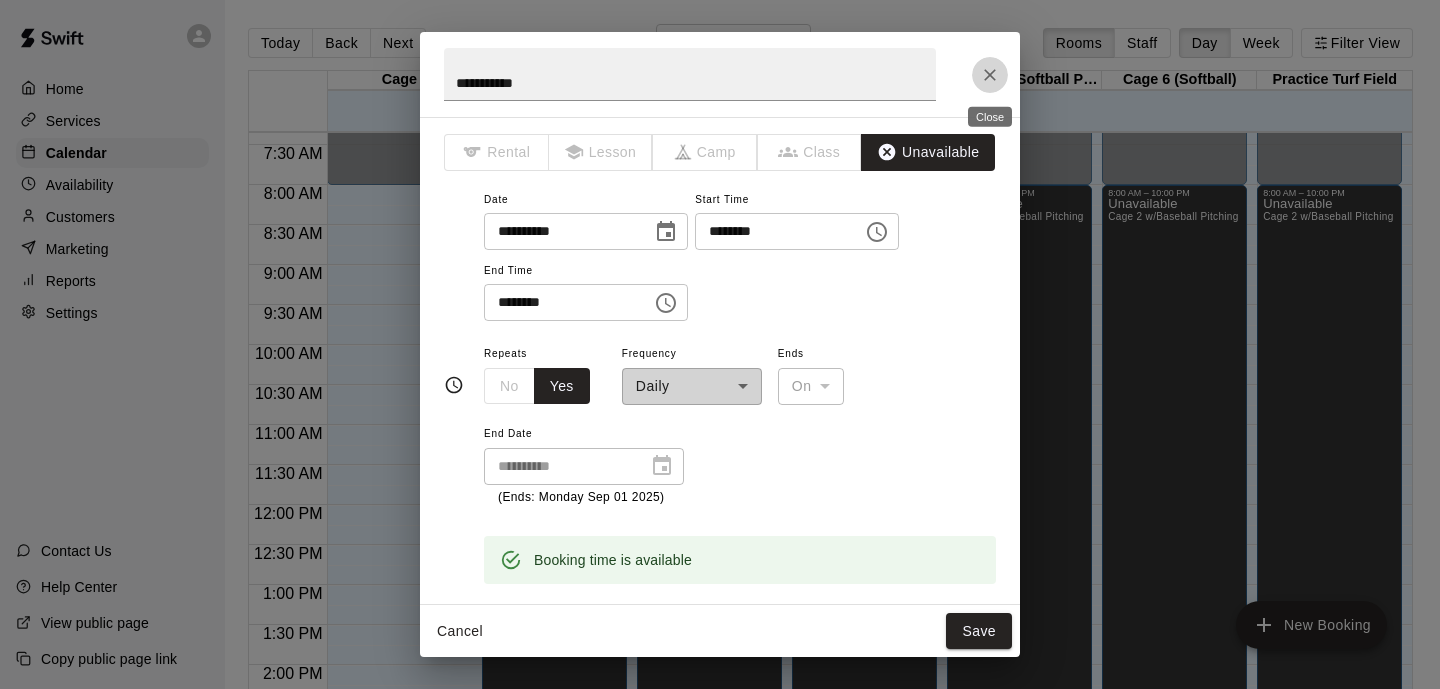 click 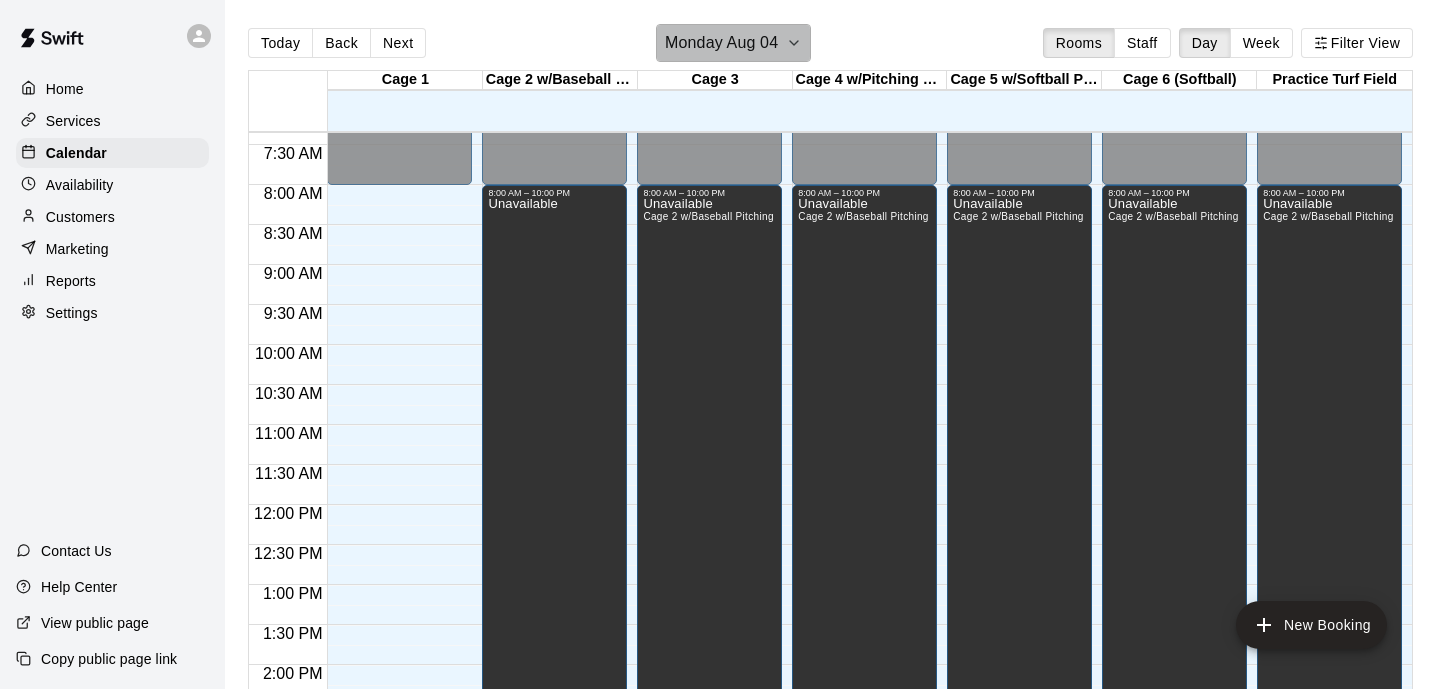 click on "Monday Aug 04" at bounding box center (733, 43) 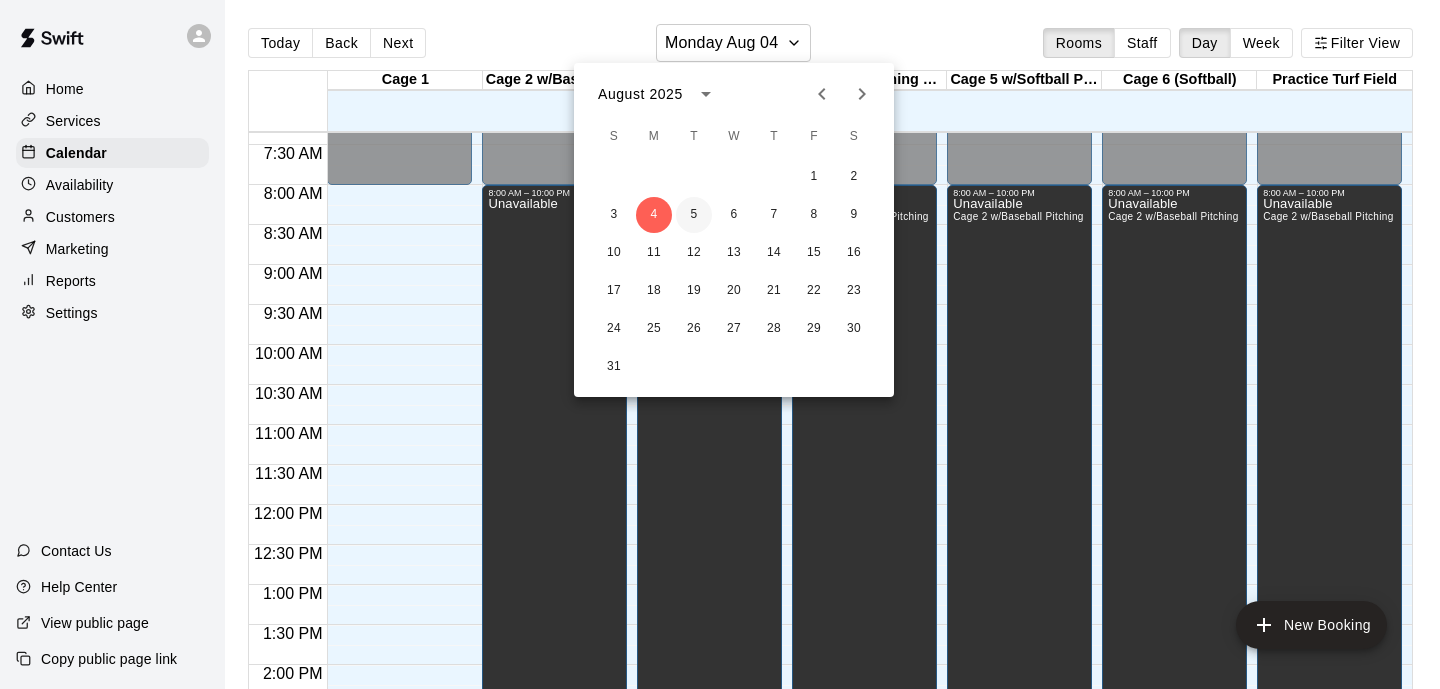 click on "5" at bounding box center [694, 215] 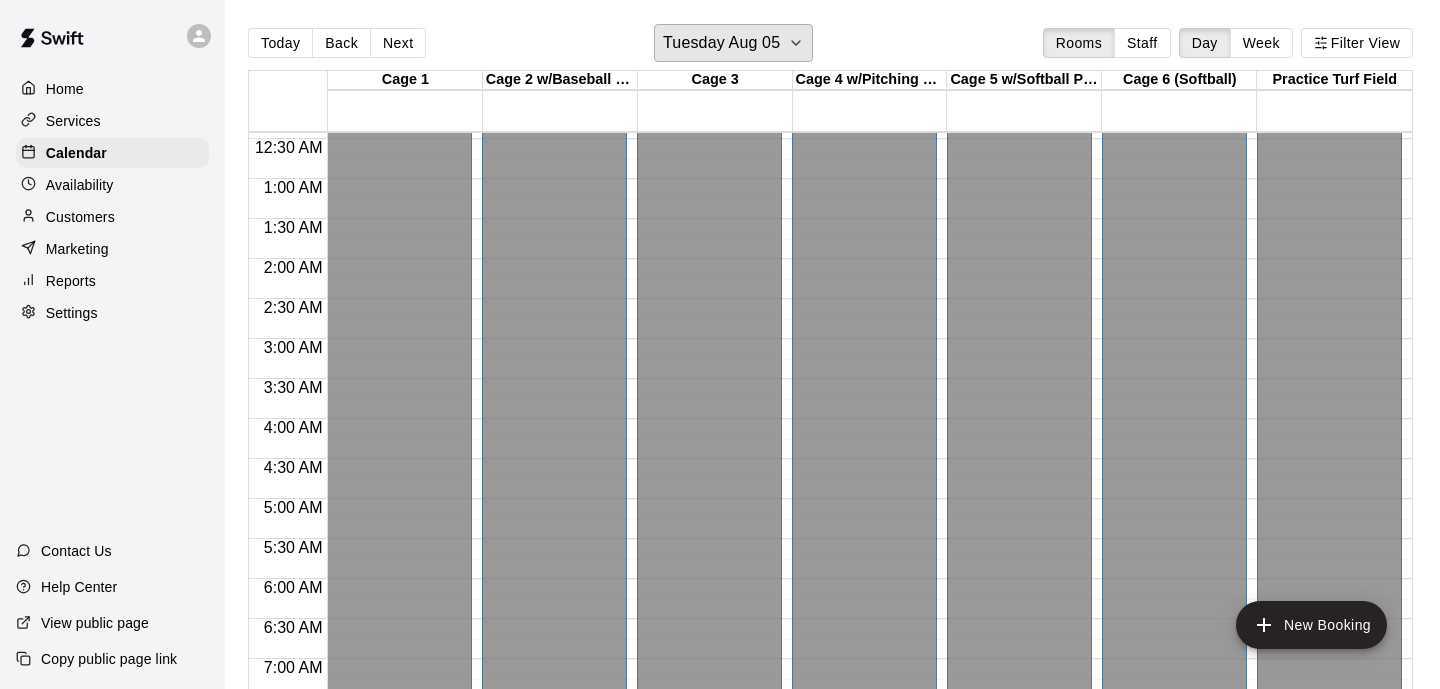 scroll, scrollTop: 0, scrollLeft: 0, axis: both 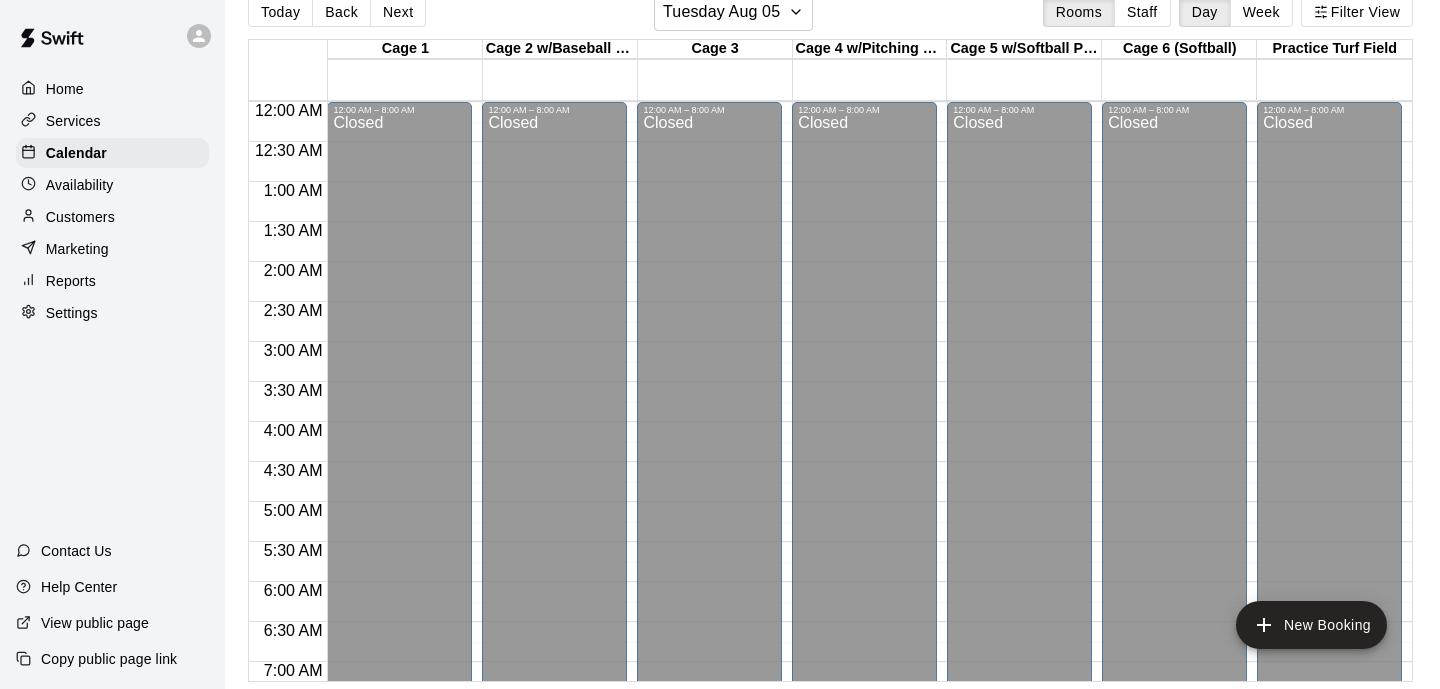 click on "Services" at bounding box center (73, 121) 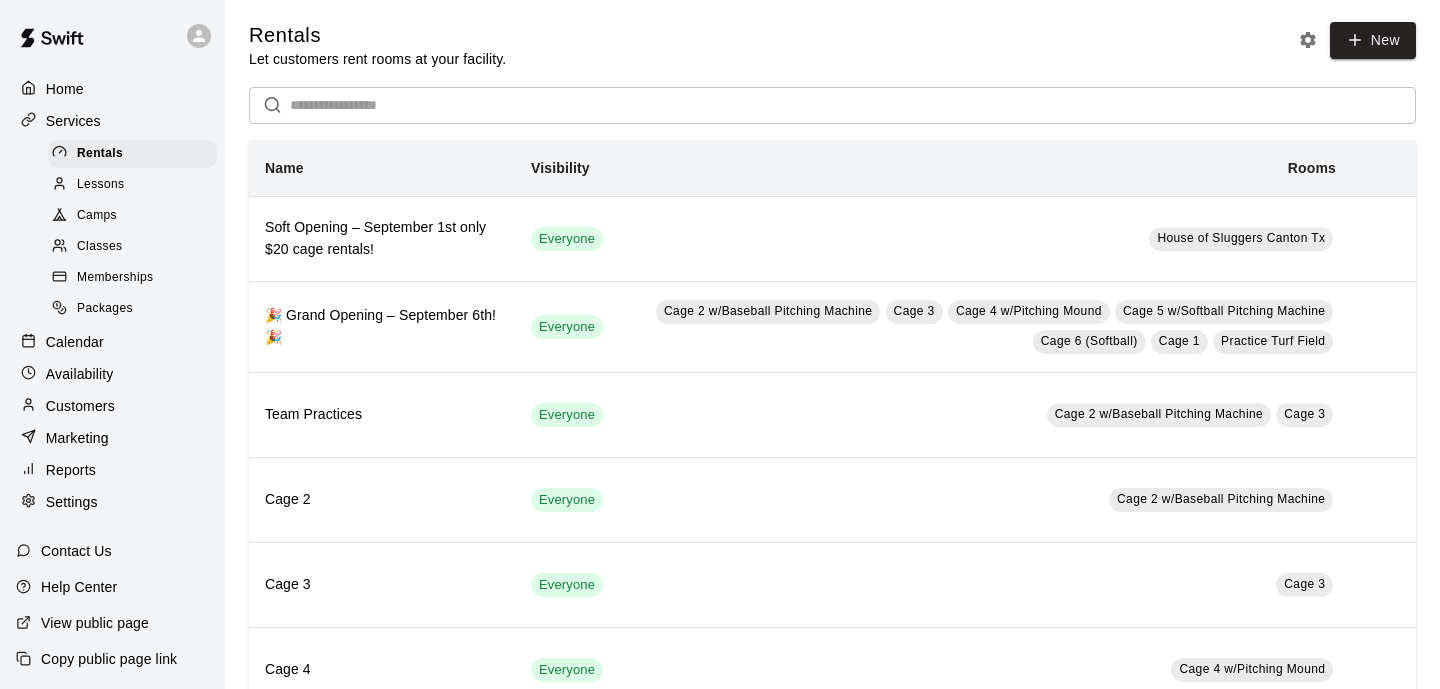 scroll, scrollTop: 0, scrollLeft: 0, axis: both 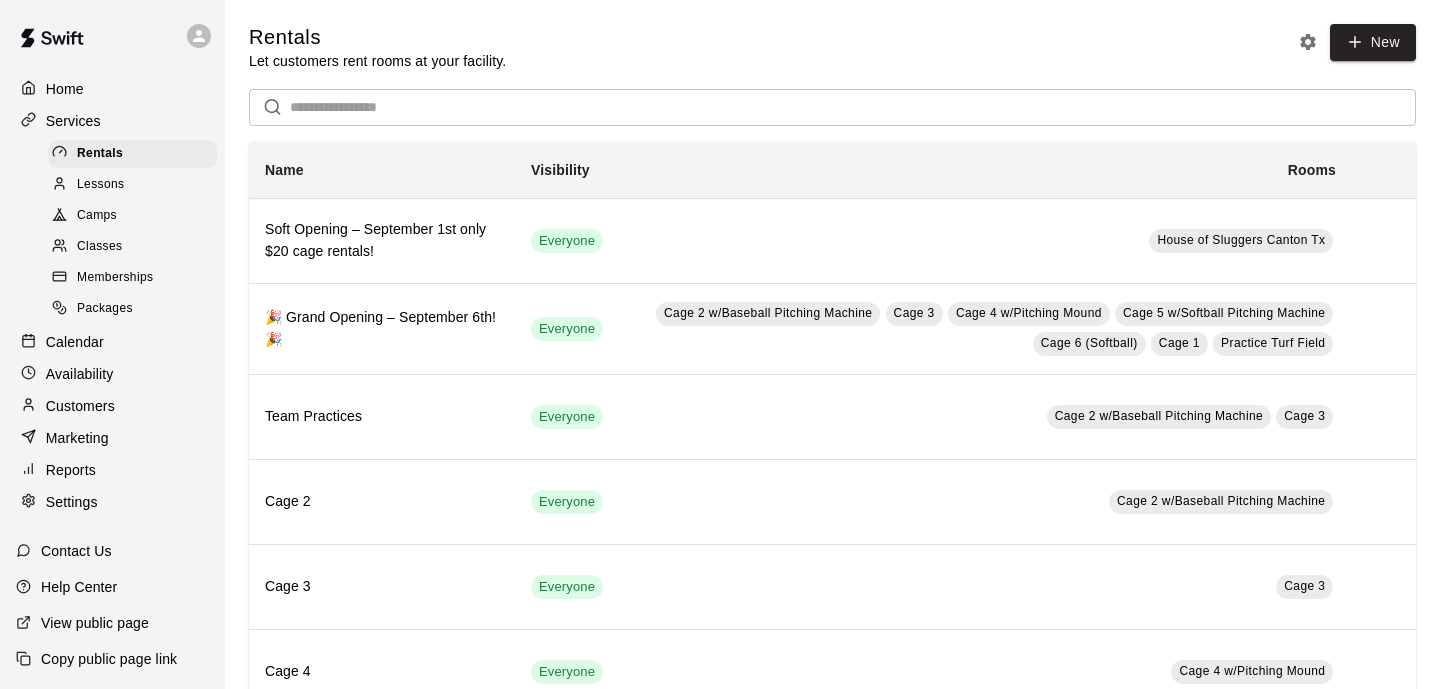 click on "Memberships" at bounding box center [115, 278] 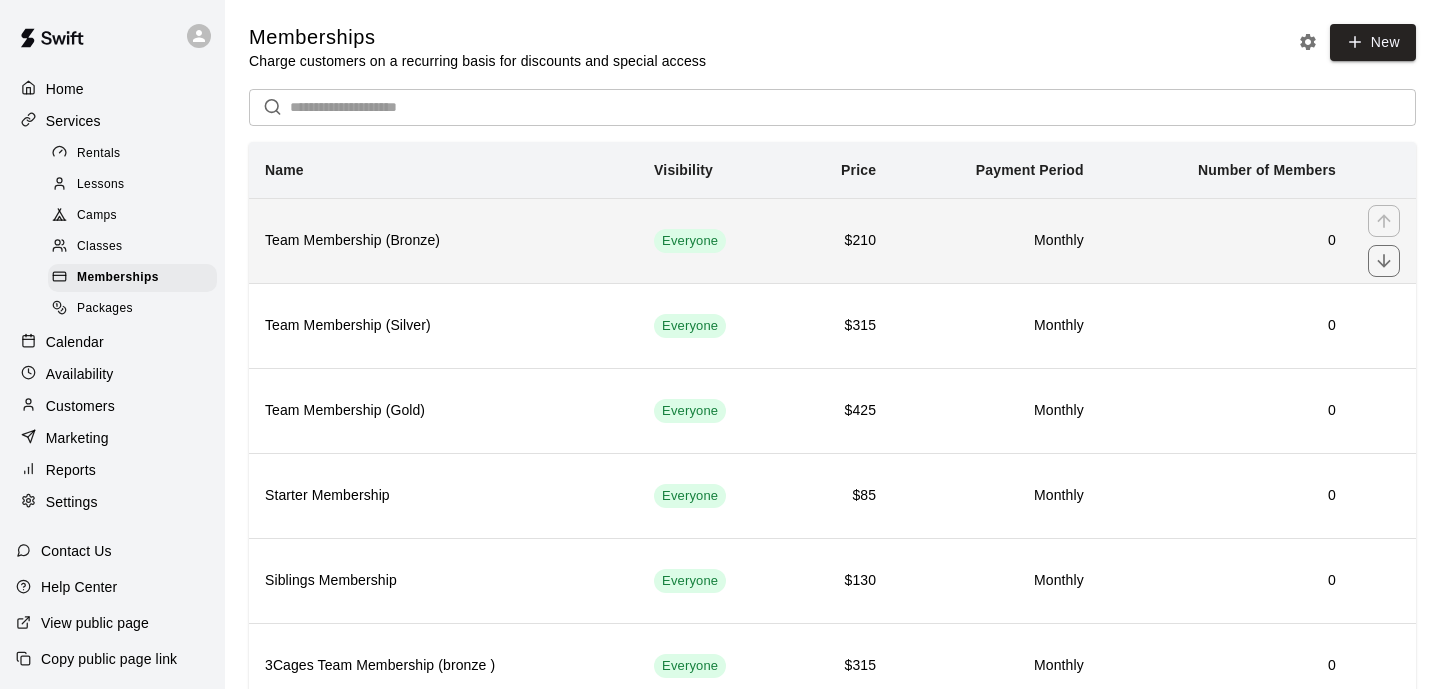click on "Team Membership (Bronze)" at bounding box center (443, 240) 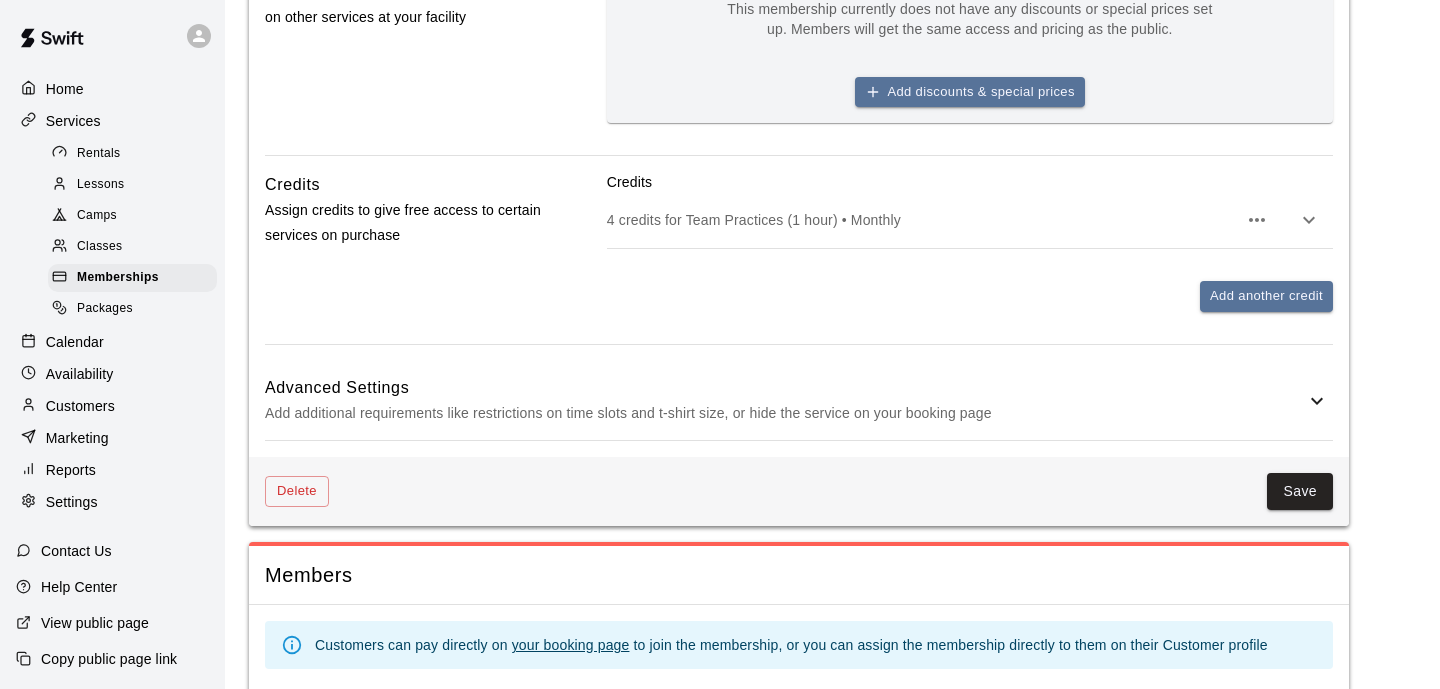 scroll, scrollTop: 880, scrollLeft: 0, axis: vertical 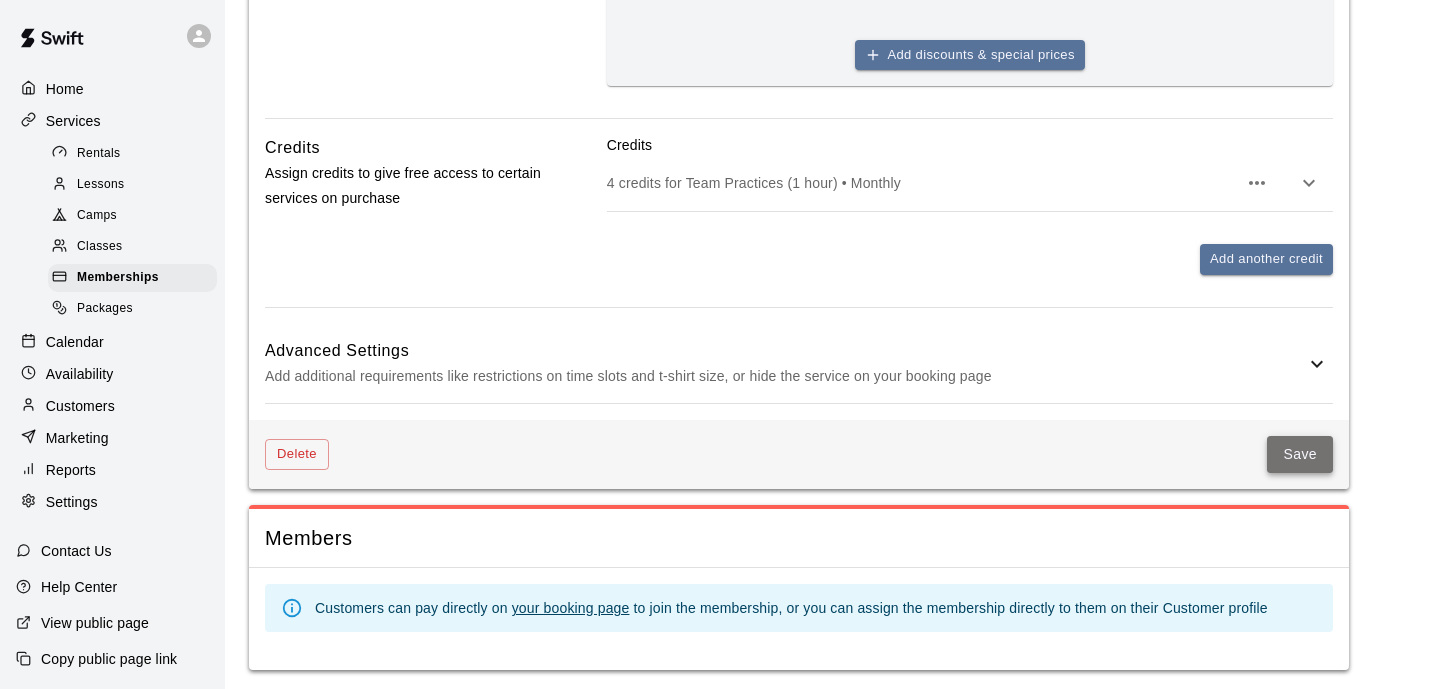 click on "Save" at bounding box center [1300, 454] 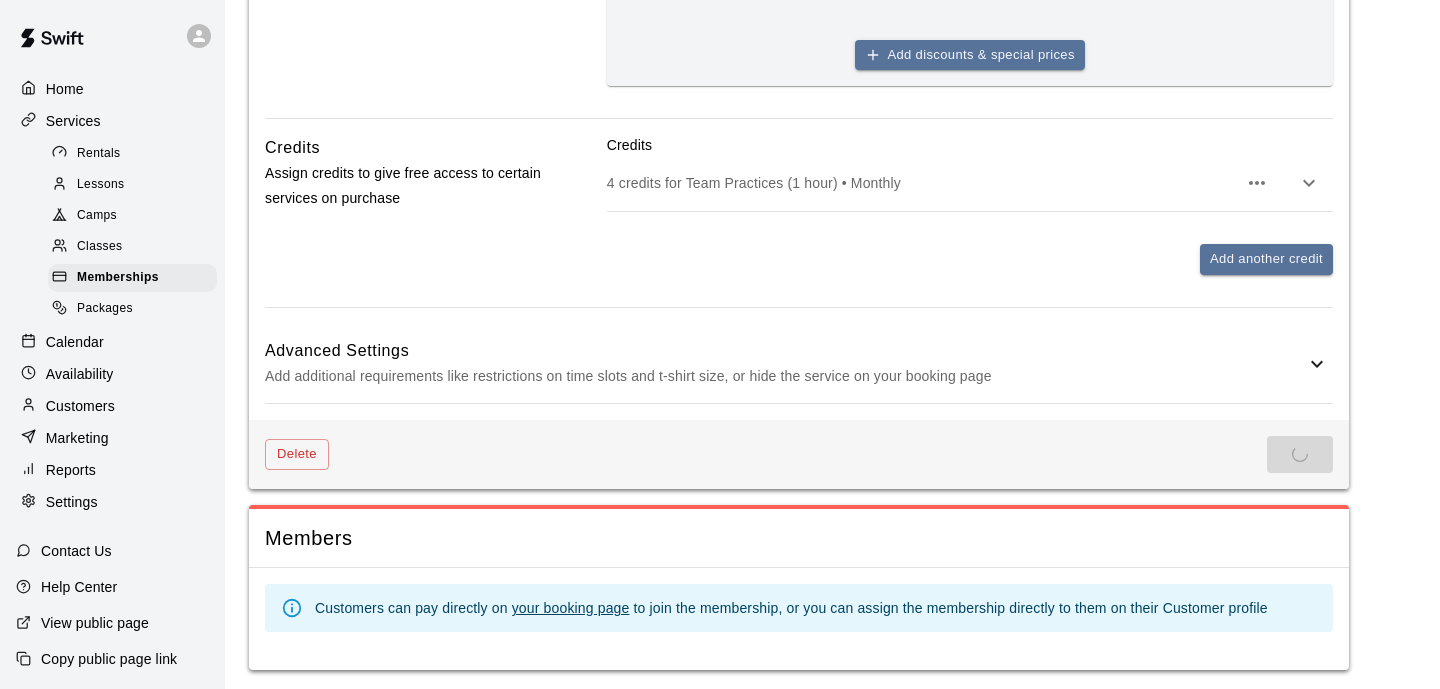 click on "Save" at bounding box center [1300, 454] 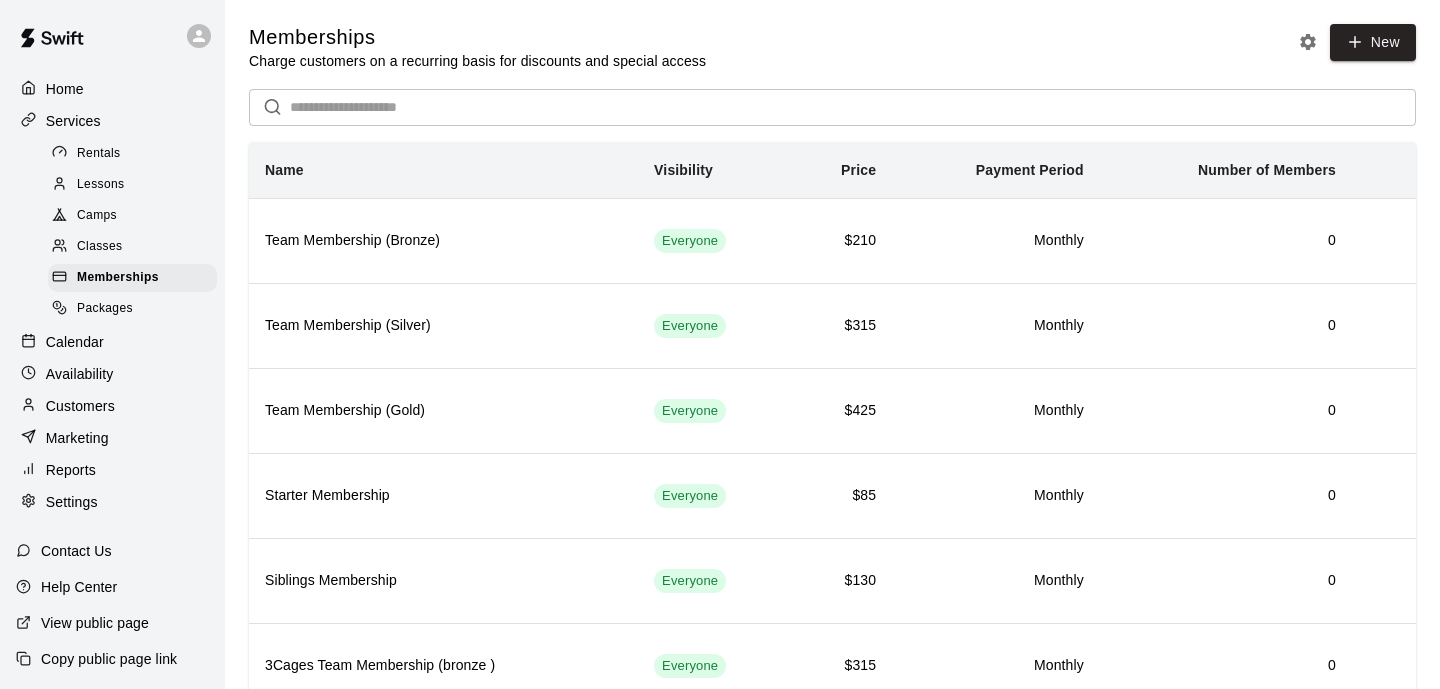 click on "Availability" at bounding box center [80, 374] 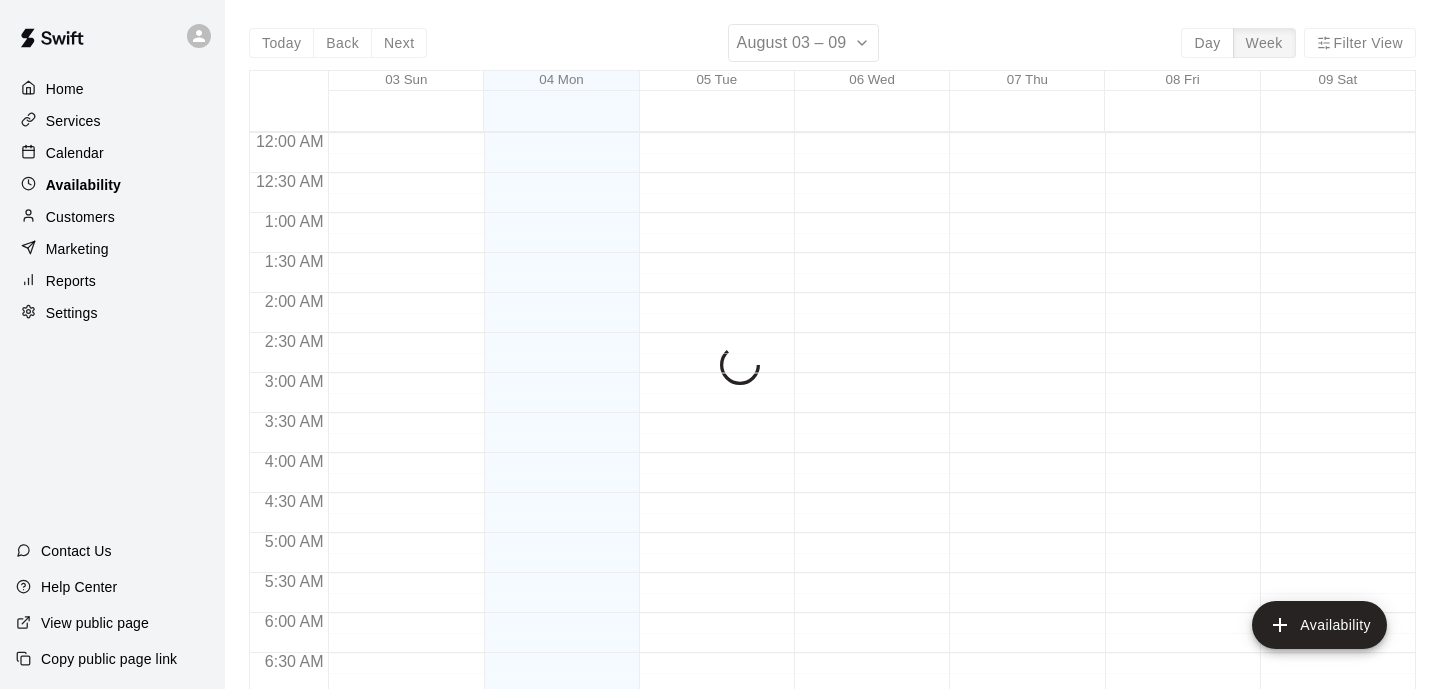 scroll, scrollTop: 1341, scrollLeft: 0, axis: vertical 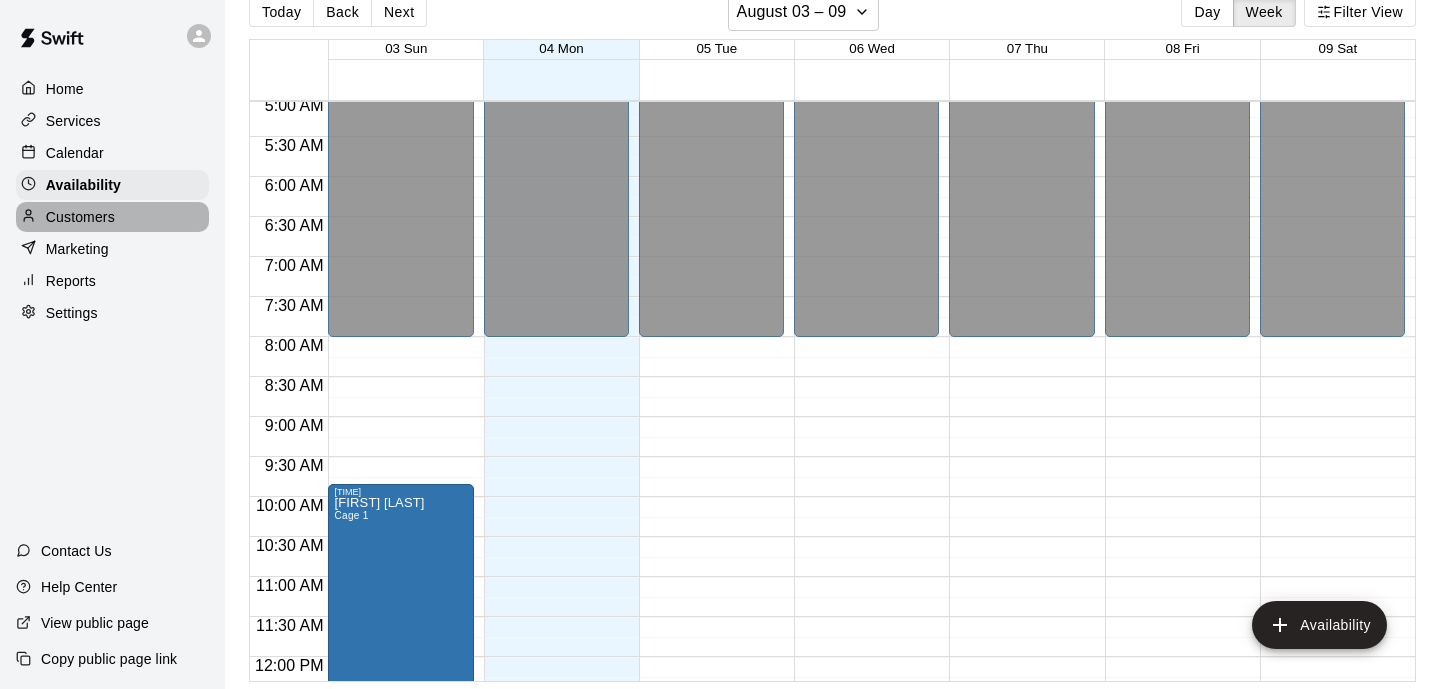 click on "Customers" at bounding box center [112, 217] 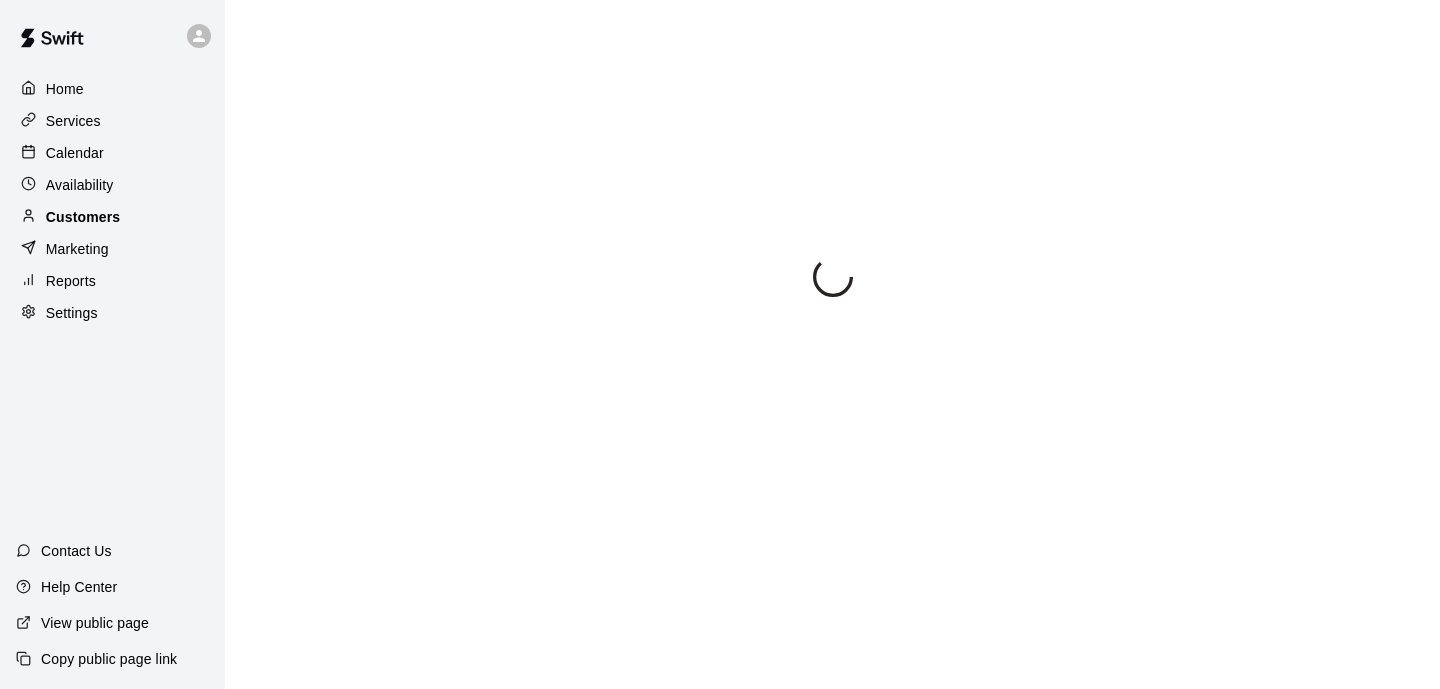 scroll, scrollTop: 0, scrollLeft: 0, axis: both 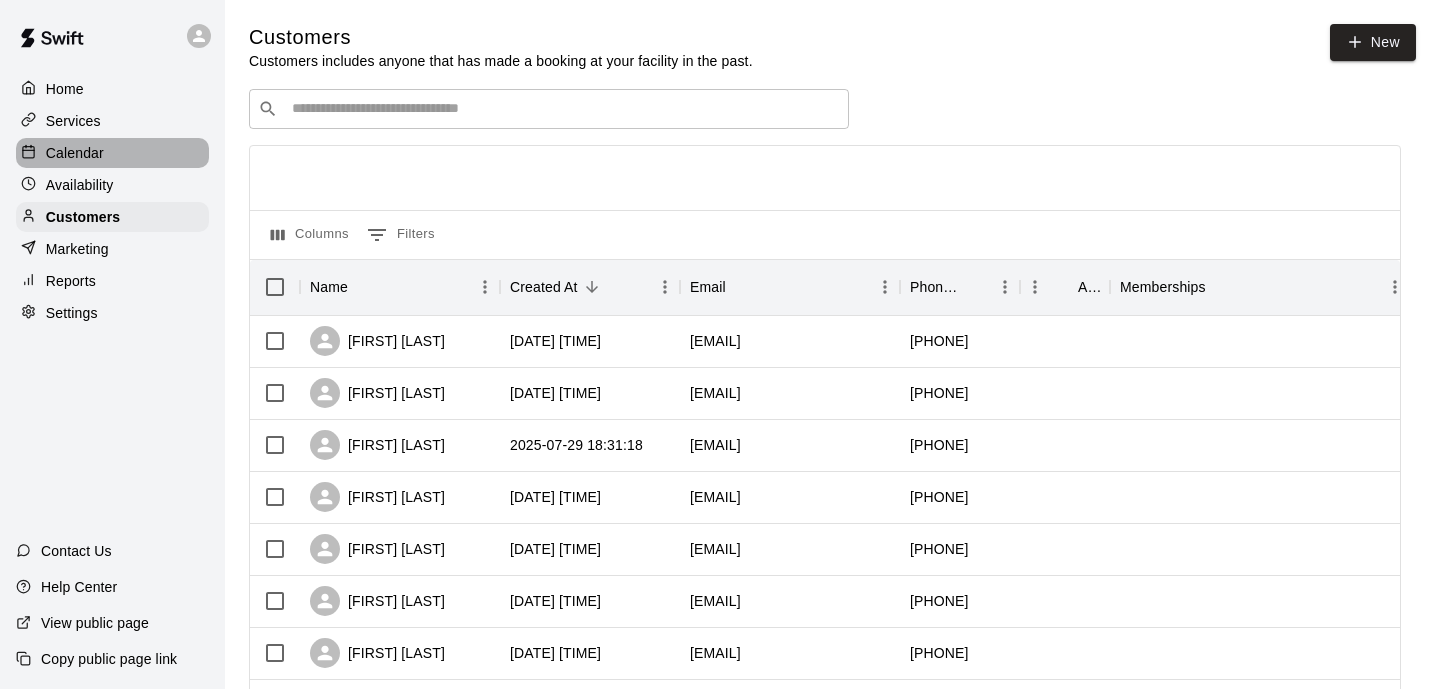 click on "Calendar" at bounding box center [112, 153] 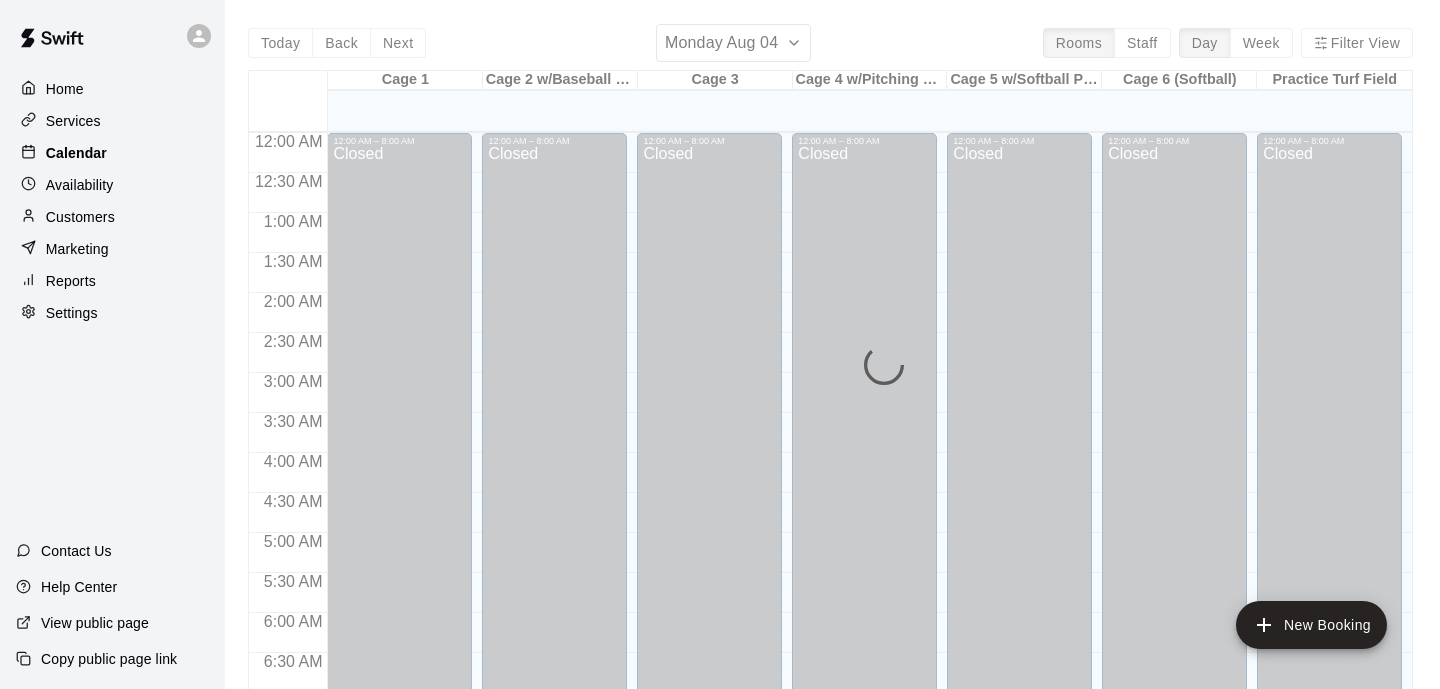 scroll, scrollTop: 1281, scrollLeft: 0, axis: vertical 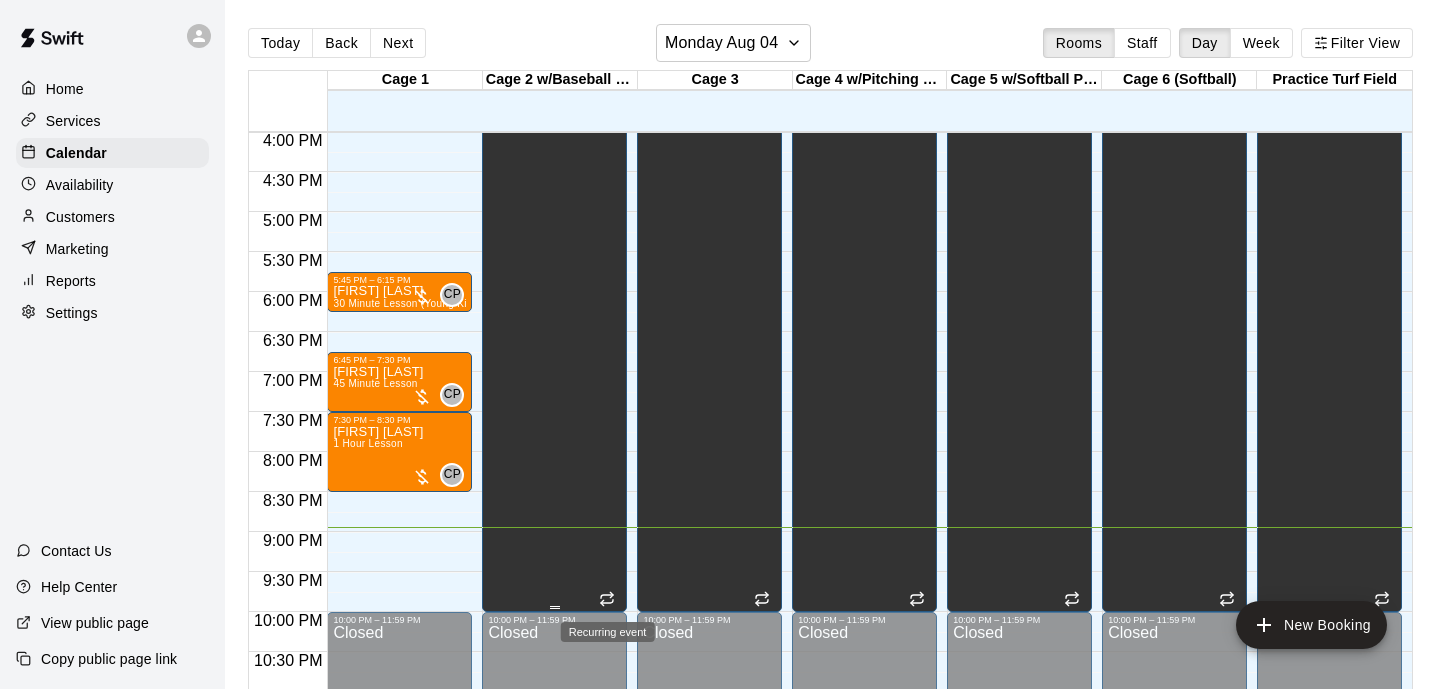 click 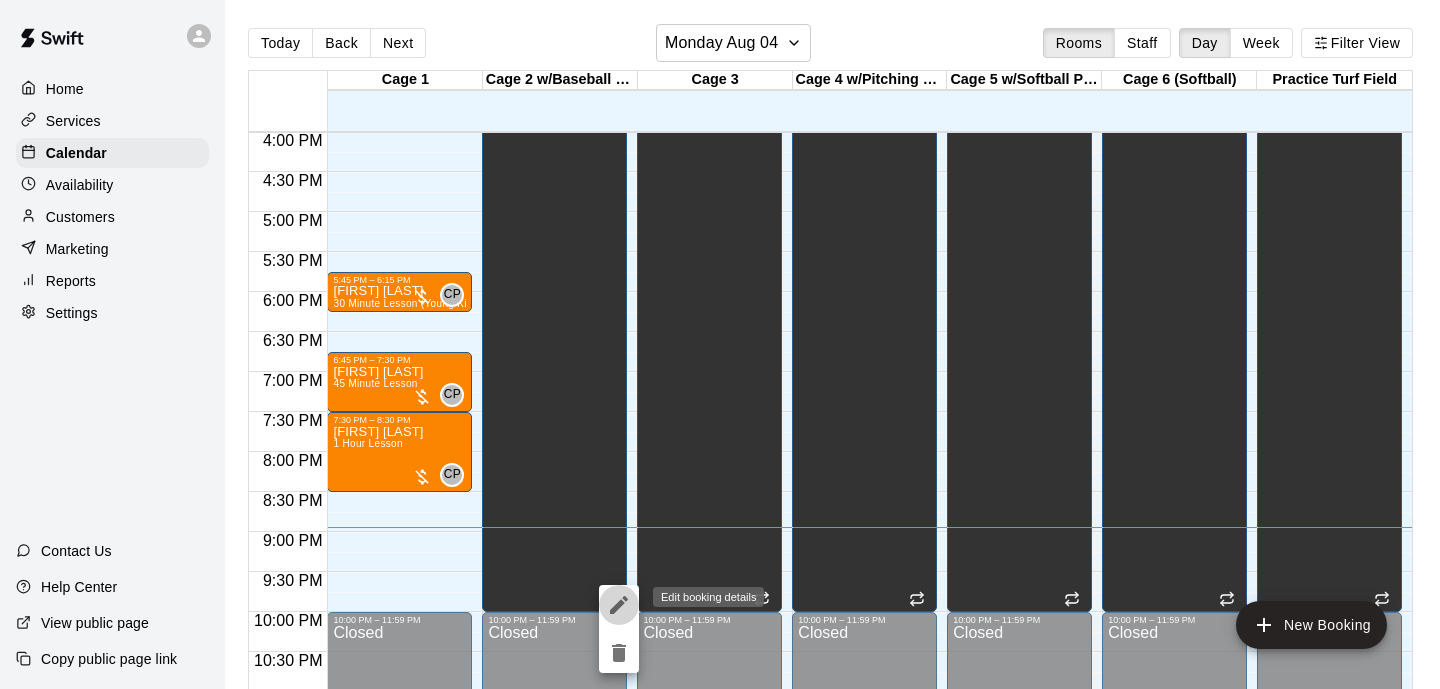 click 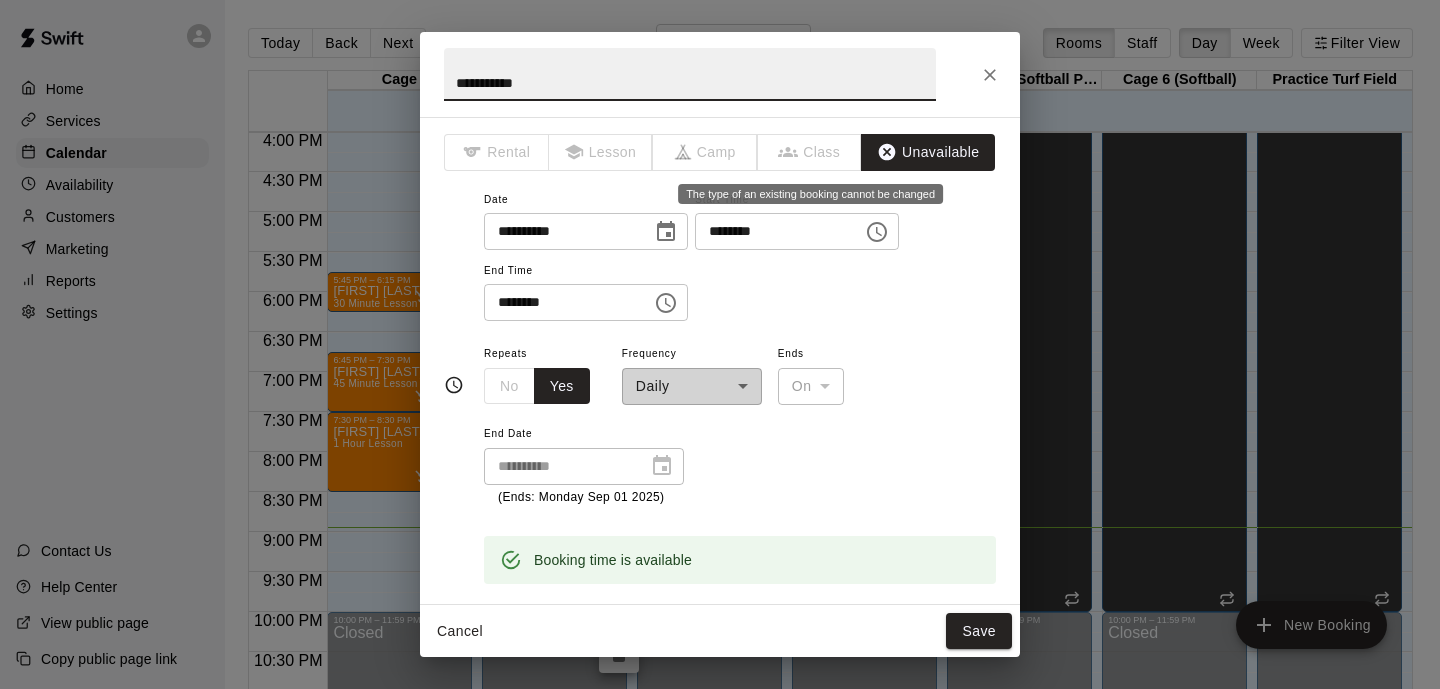 click on "Class" at bounding box center [810, 152] 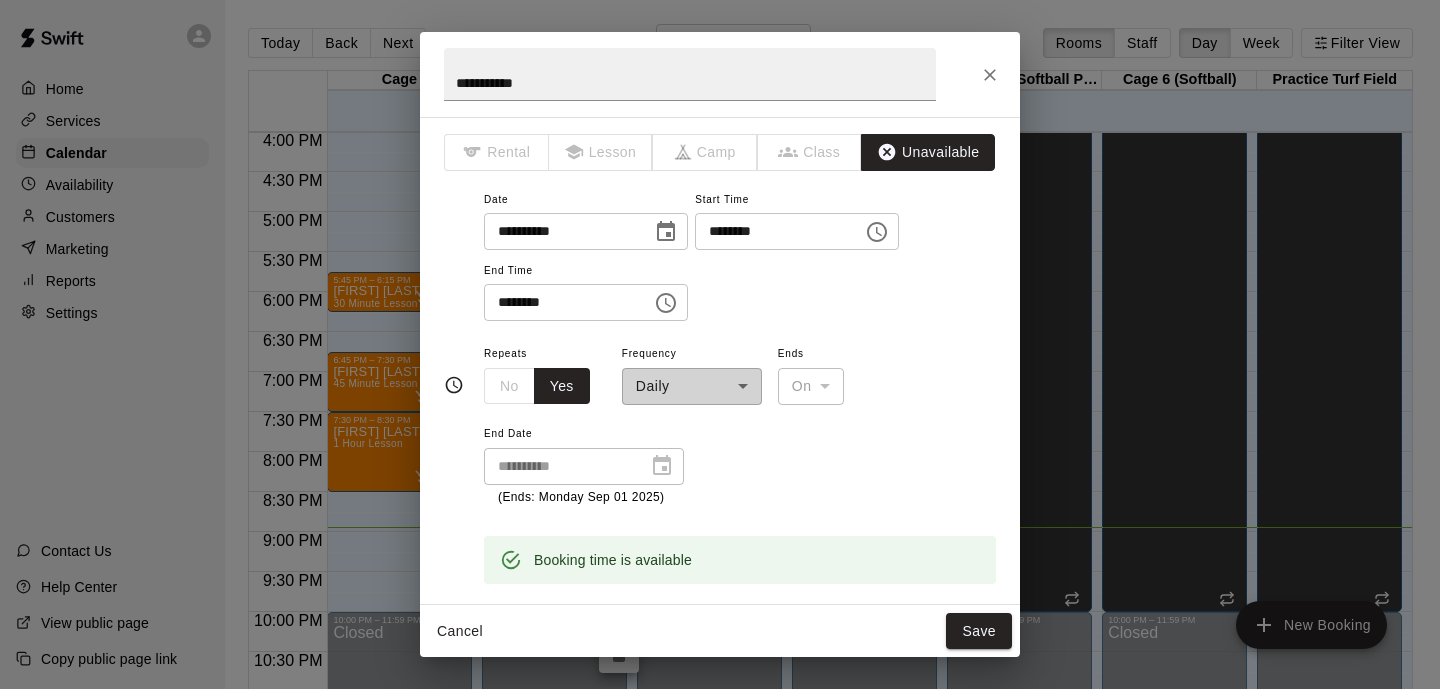click on "Unavailable" at bounding box center [928, 152] 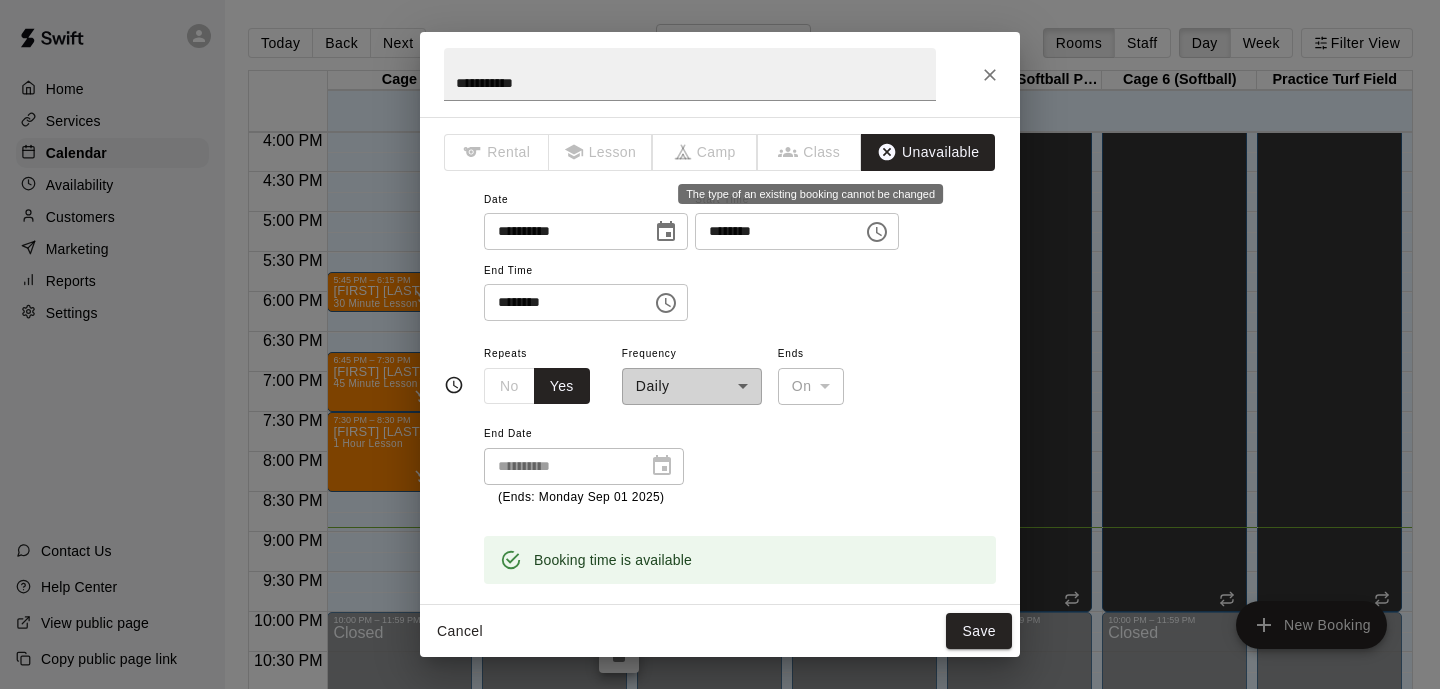 click on "Class" at bounding box center (810, 152) 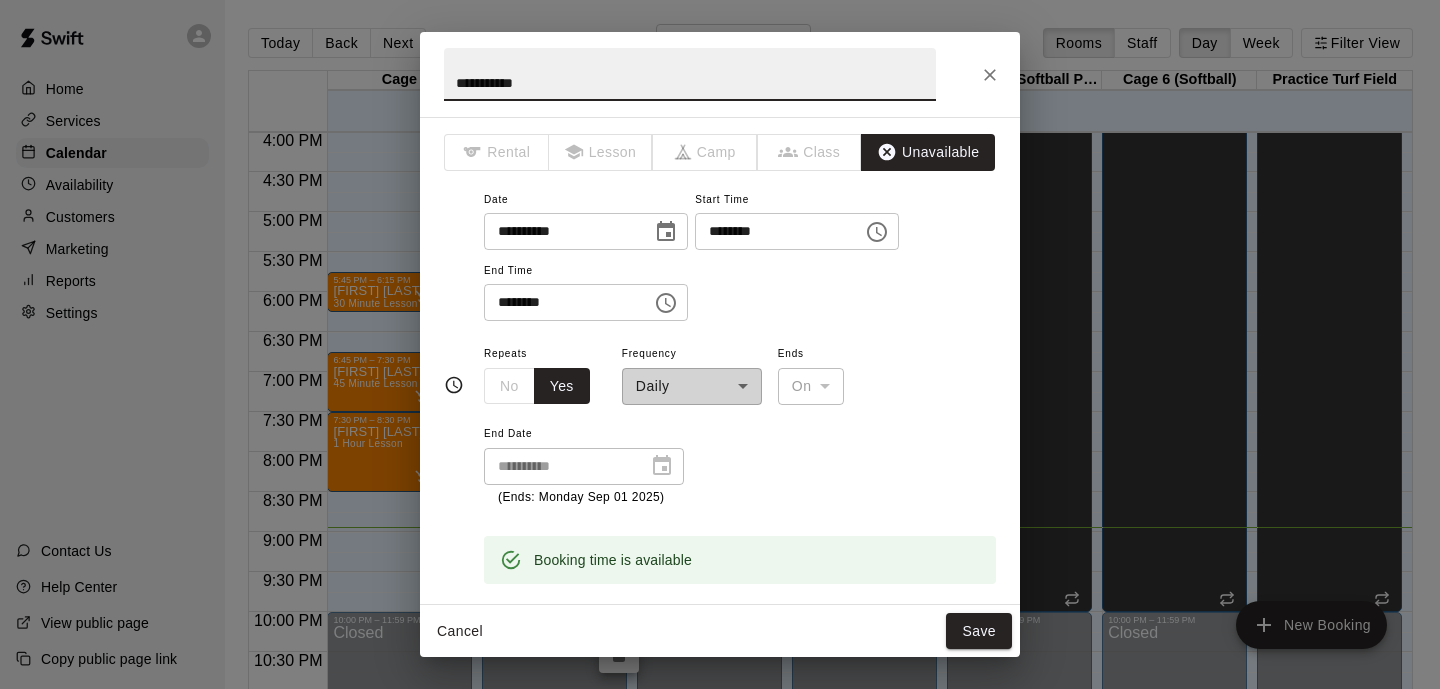 click on "**********" at bounding box center [690, 74] 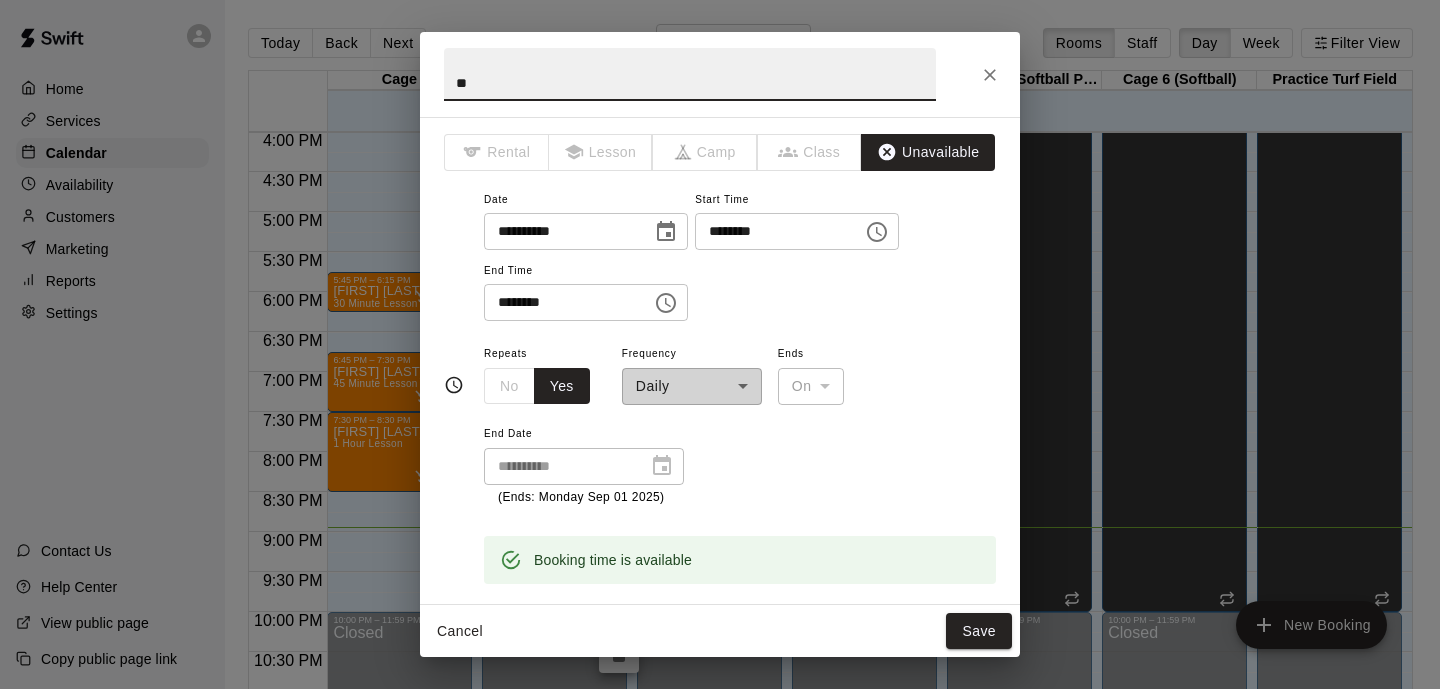type on "*" 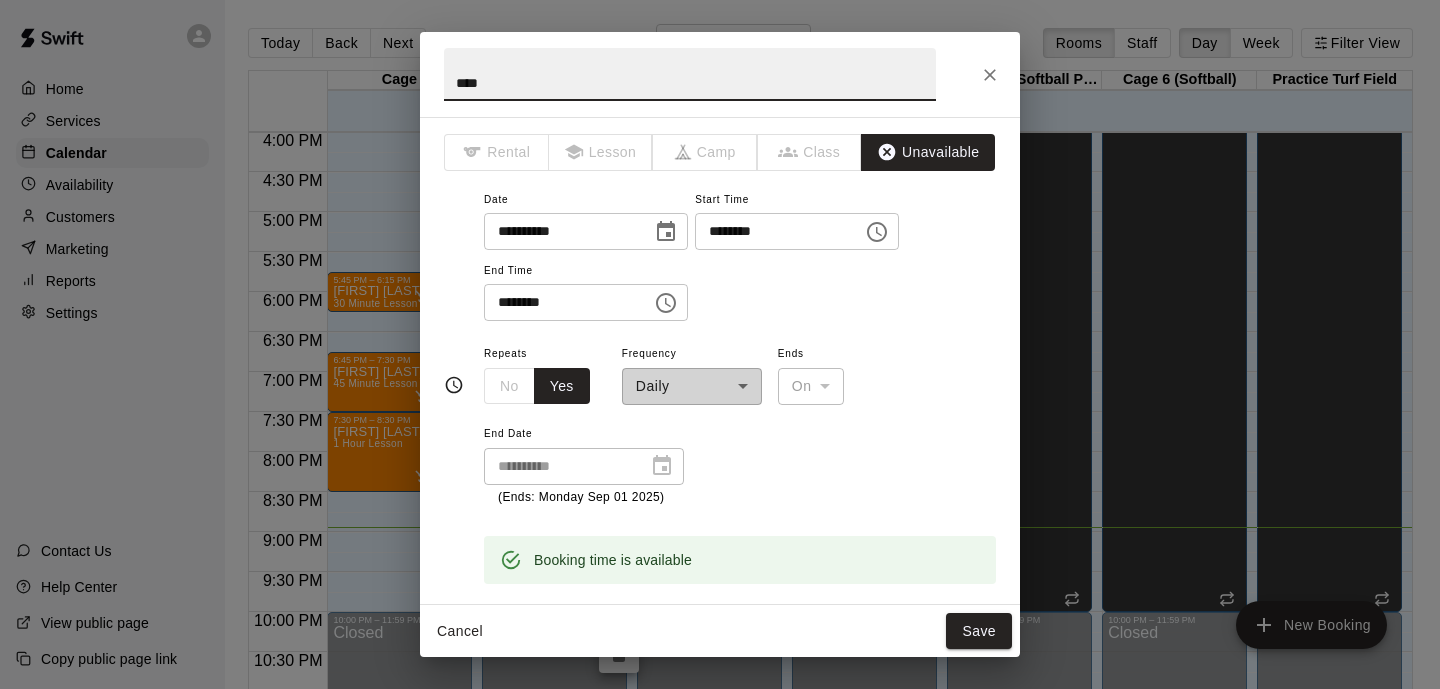 type on "****" 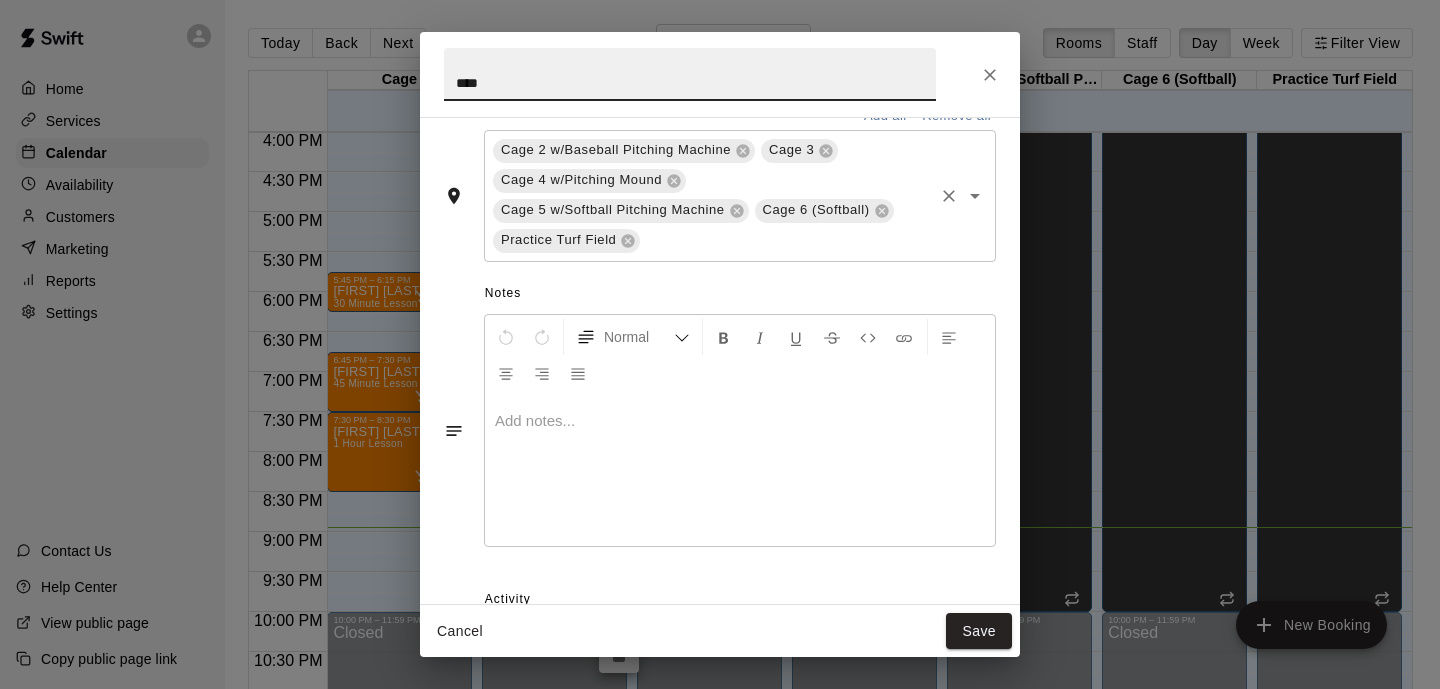 scroll, scrollTop: 432, scrollLeft: 0, axis: vertical 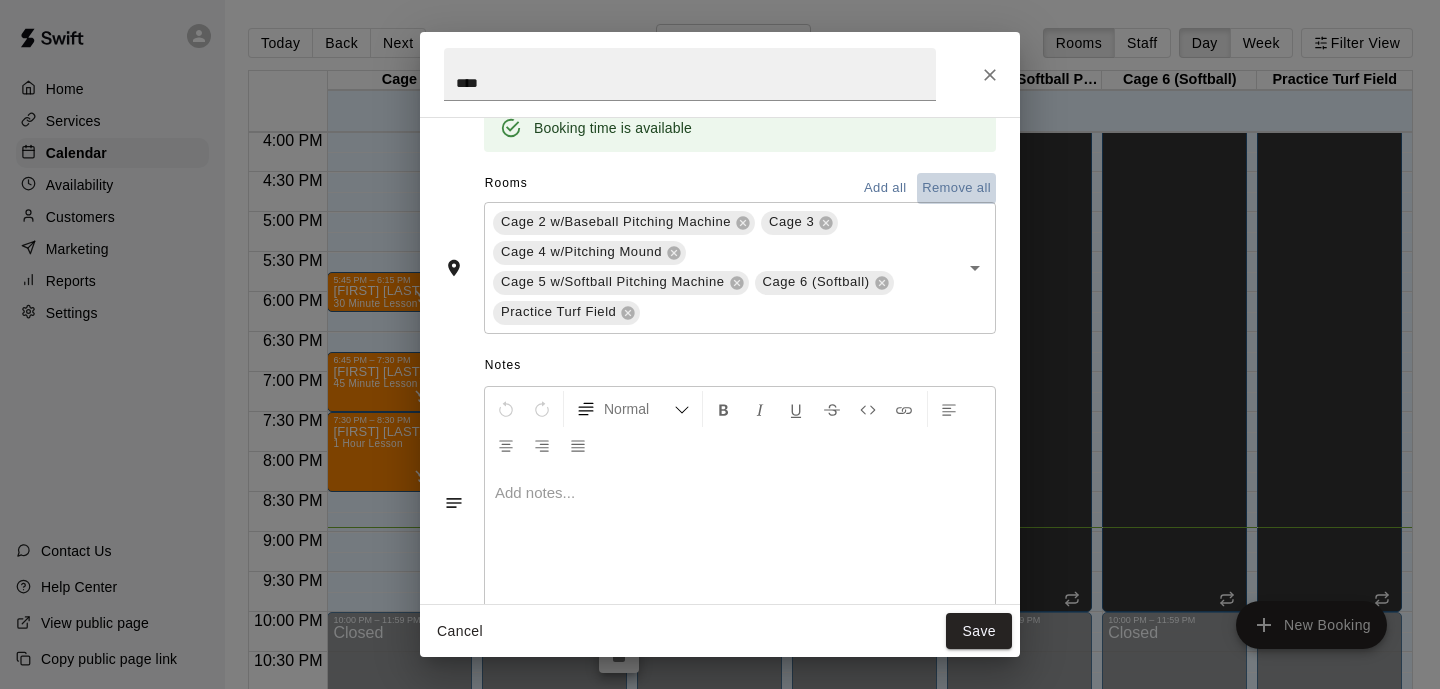 click on "Remove all" at bounding box center (956, 188) 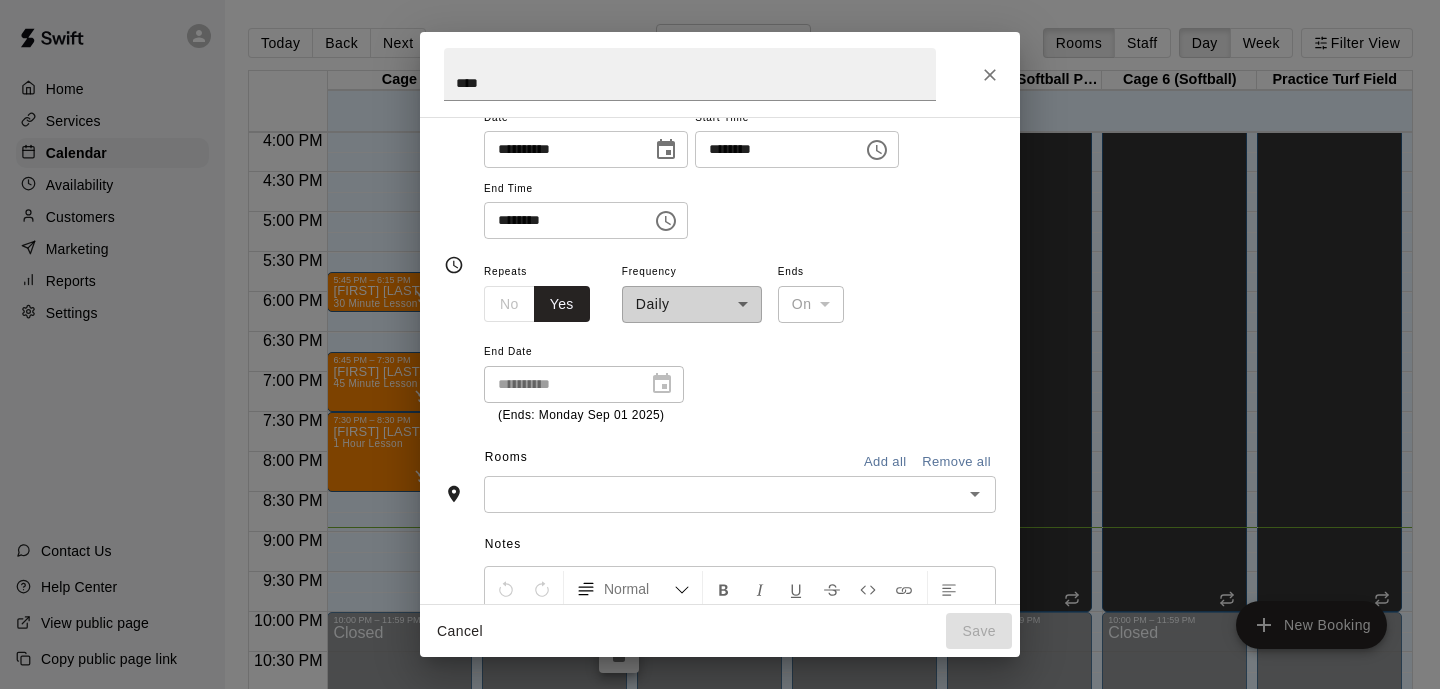 scroll, scrollTop: 0, scrollLeft: 0, axis: both 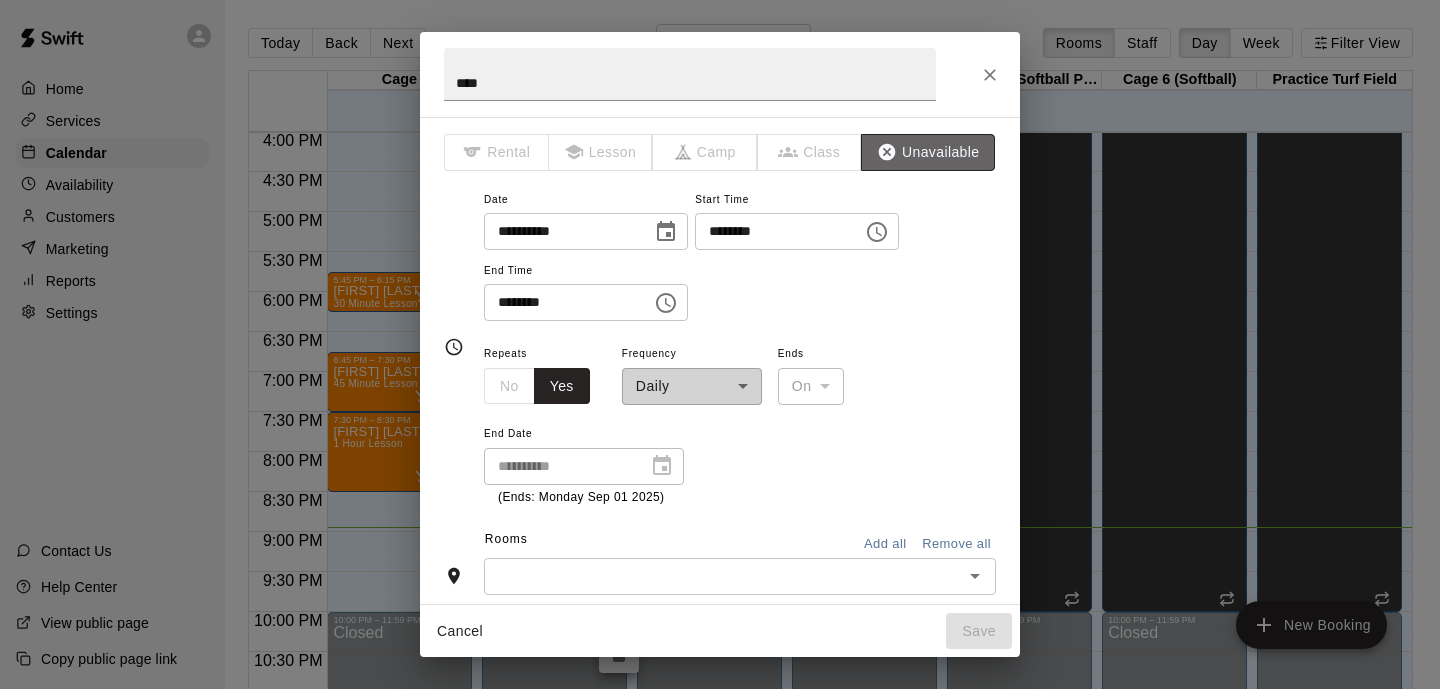 click on "Unavailable" at bounding box center [928, 152] 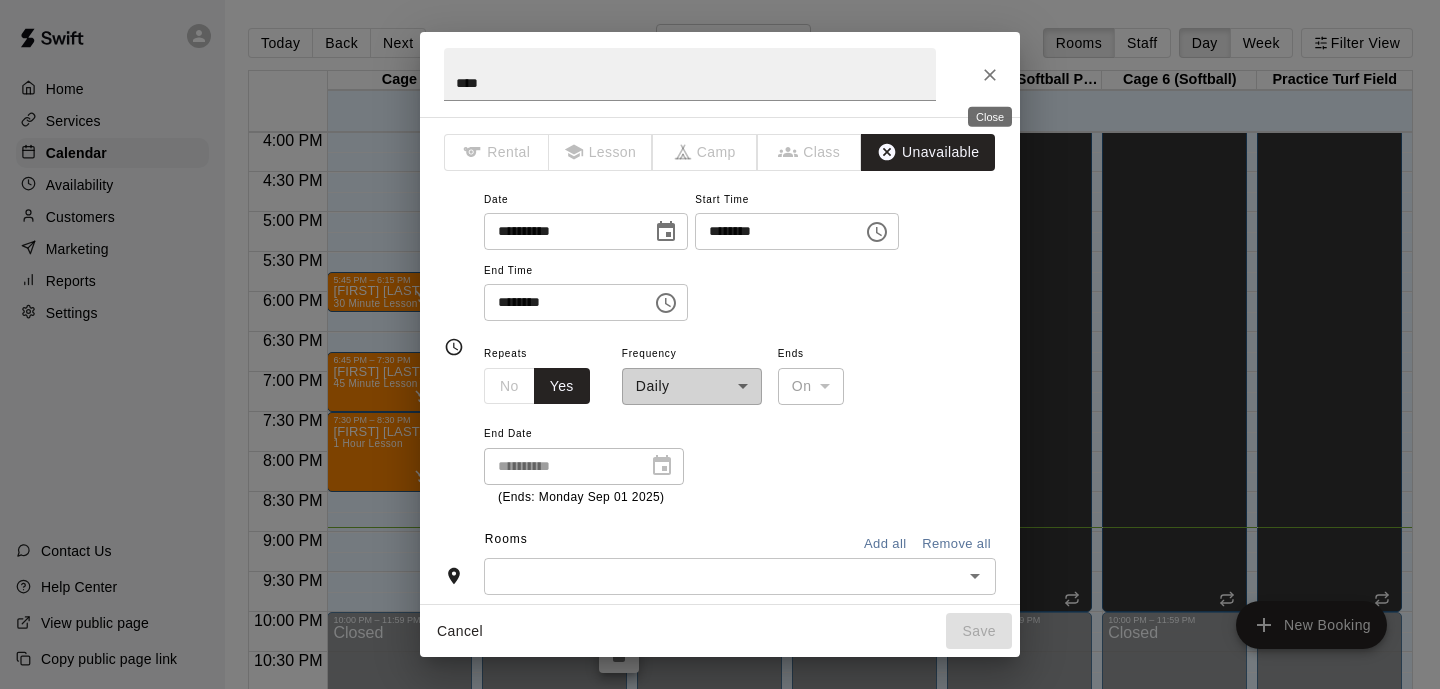 click 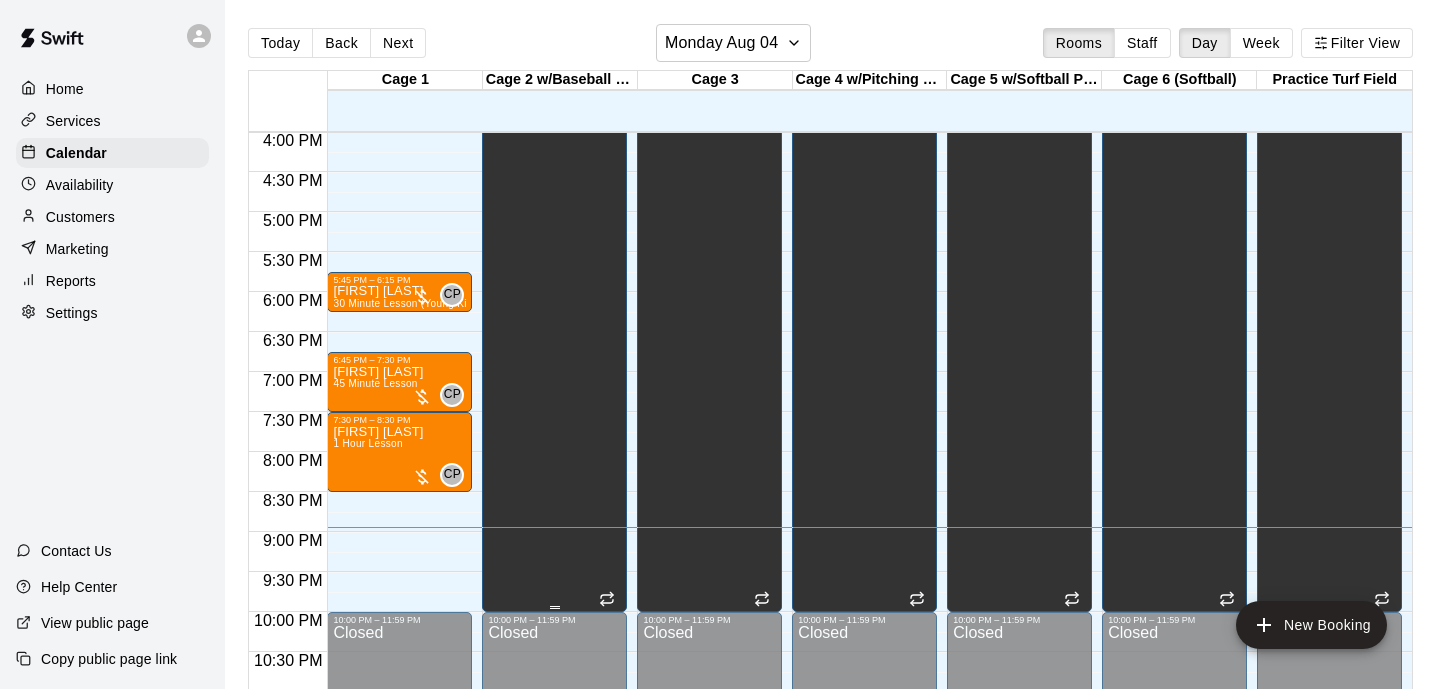 click on "Unavailable" at bounding box center [554, 62] 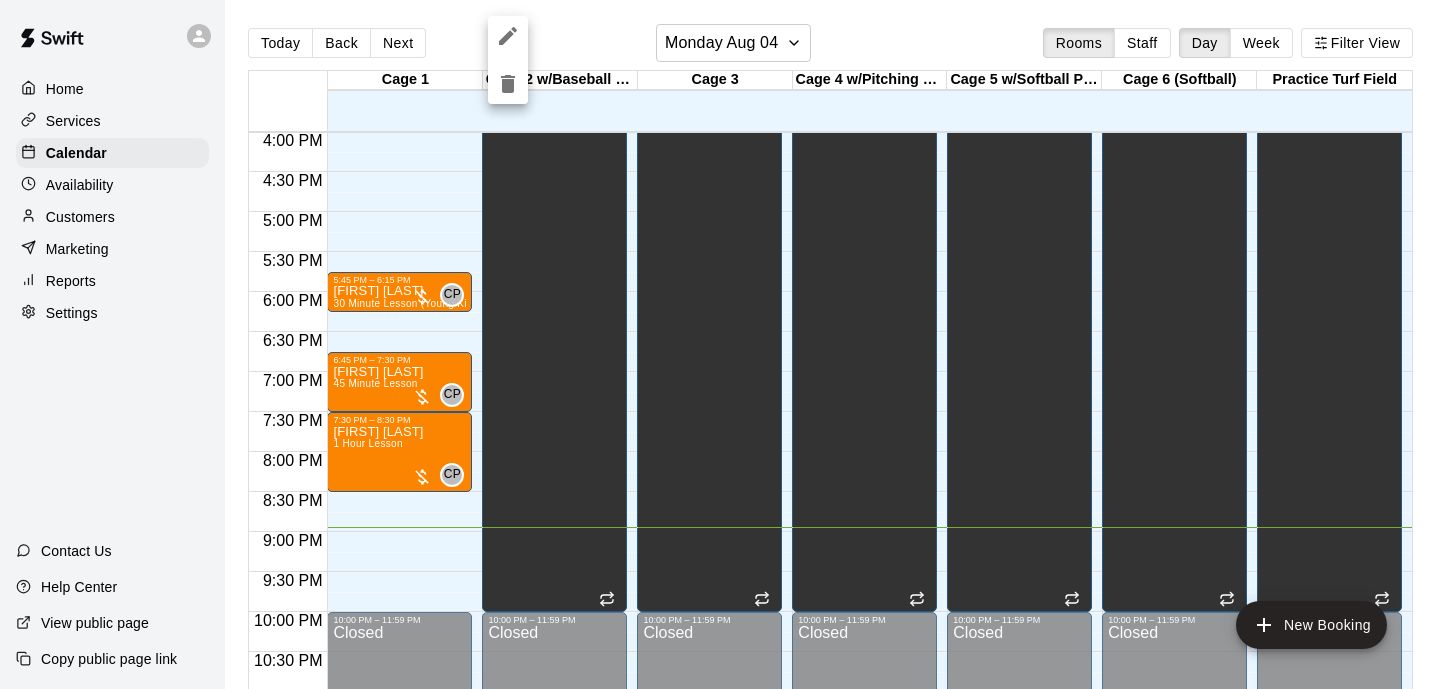 drag, startPoint x: 610, startPoint y: 598, endPoint x: 601, endPoint y: 593, distance: 10.29563 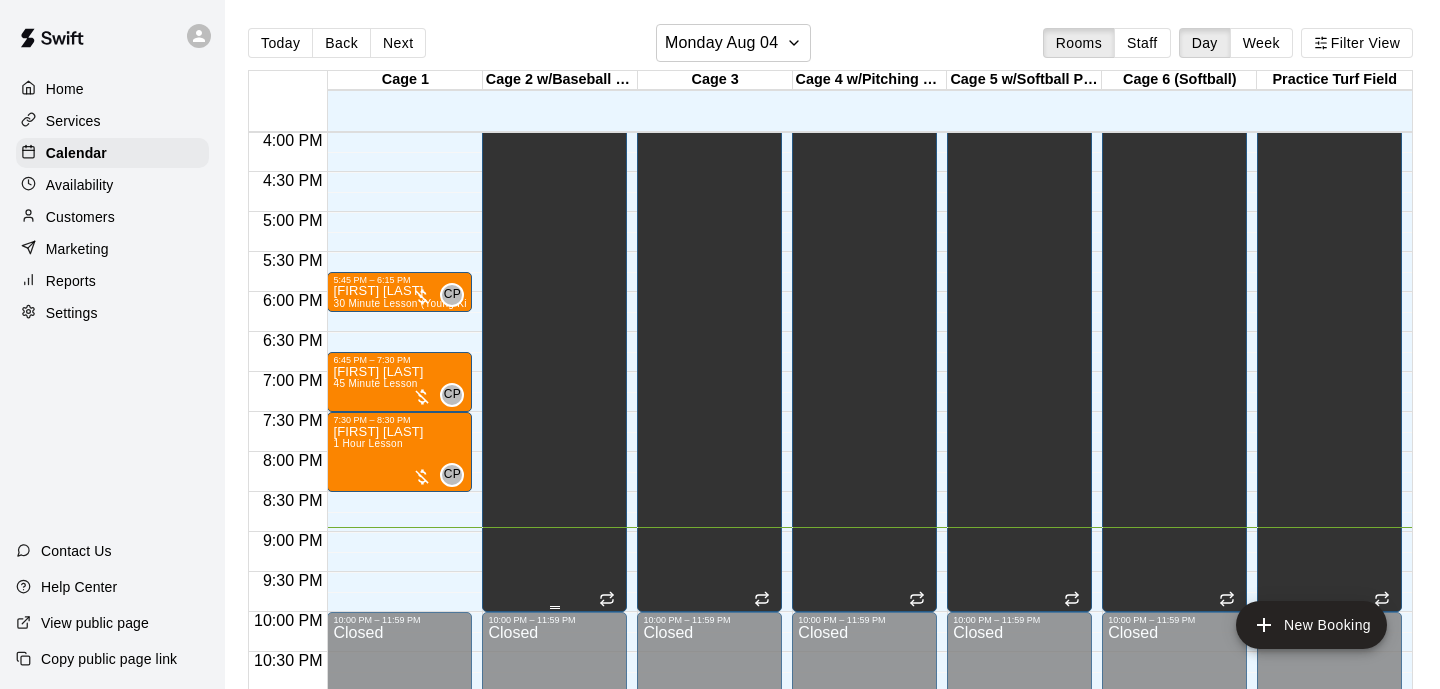 click at bounding box center [609, 597] 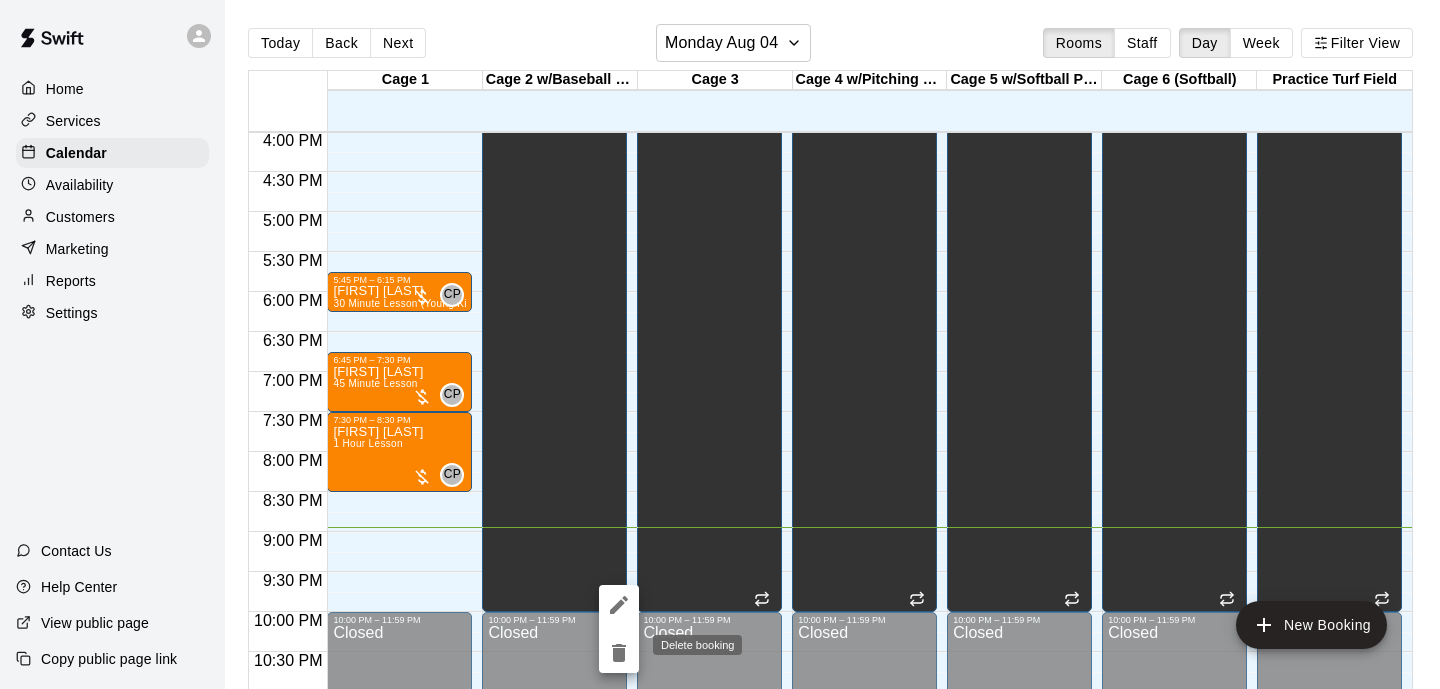 click 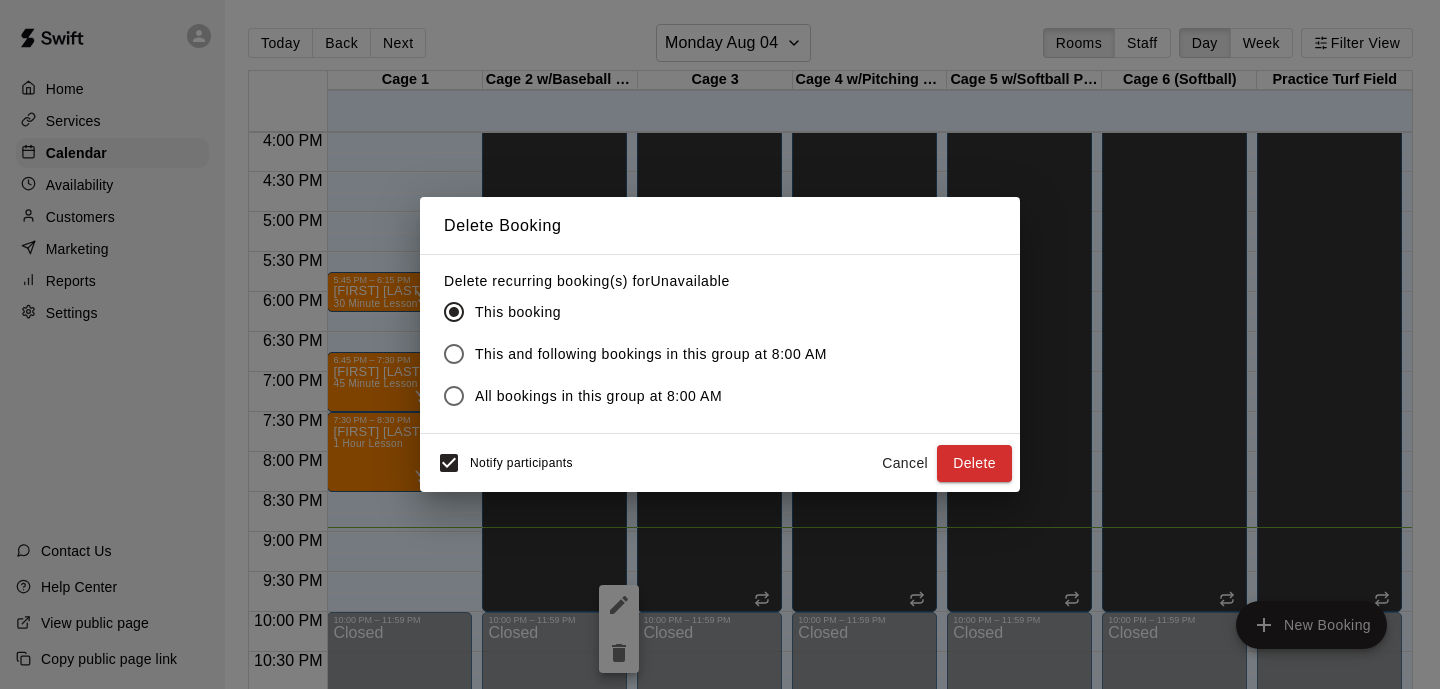 click on "Cancel" at bounding box center (905, 463) 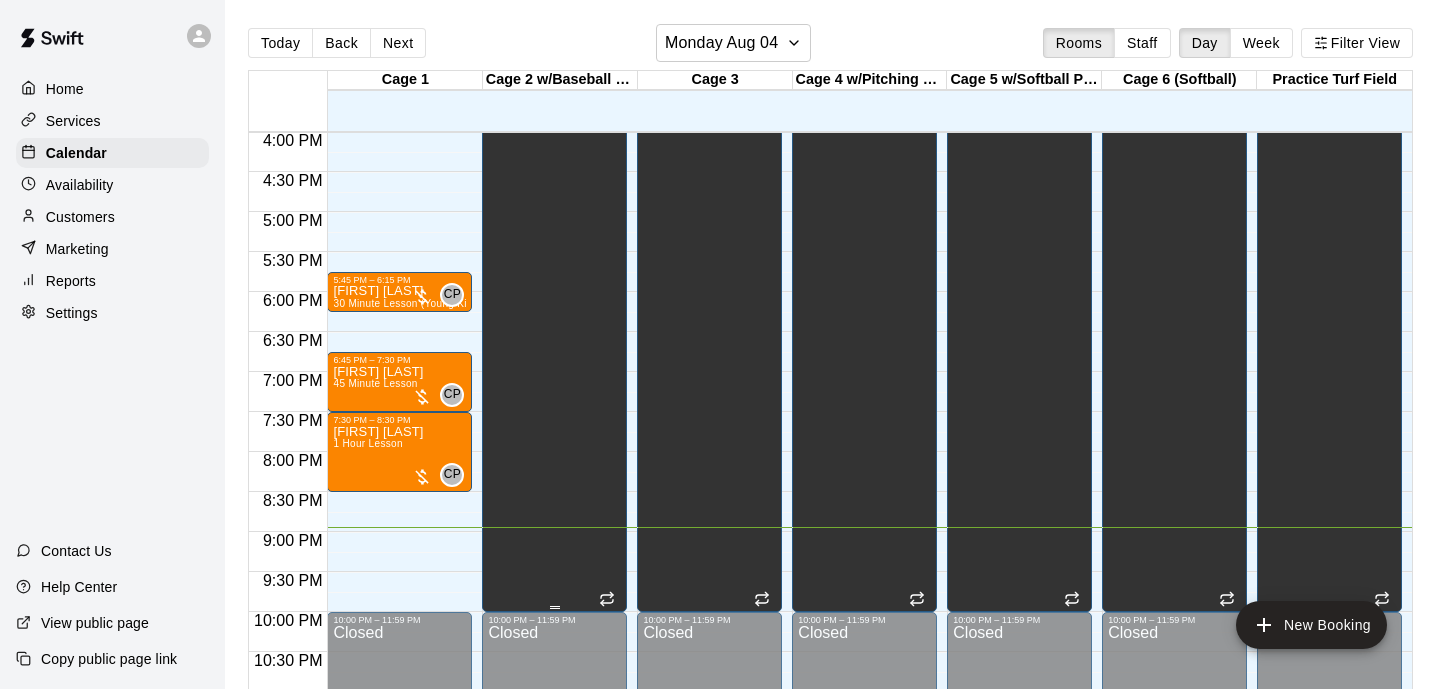click 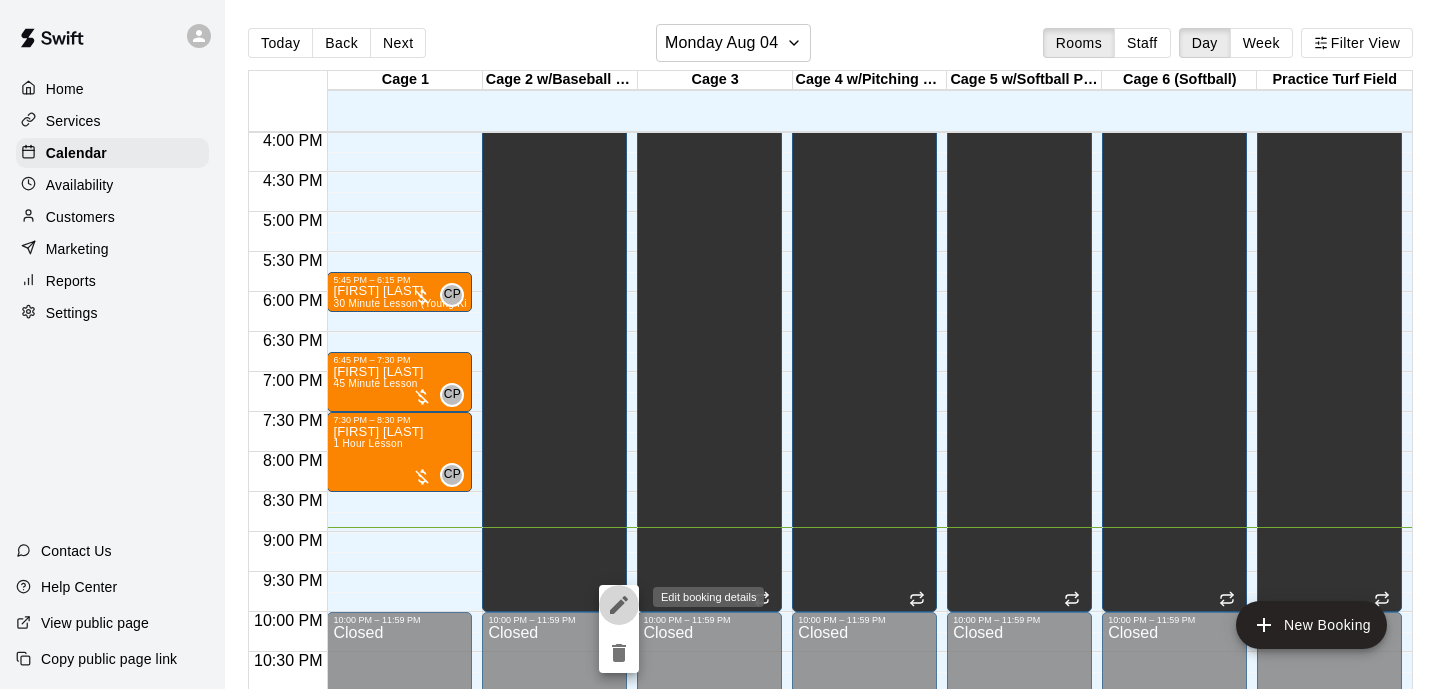 click 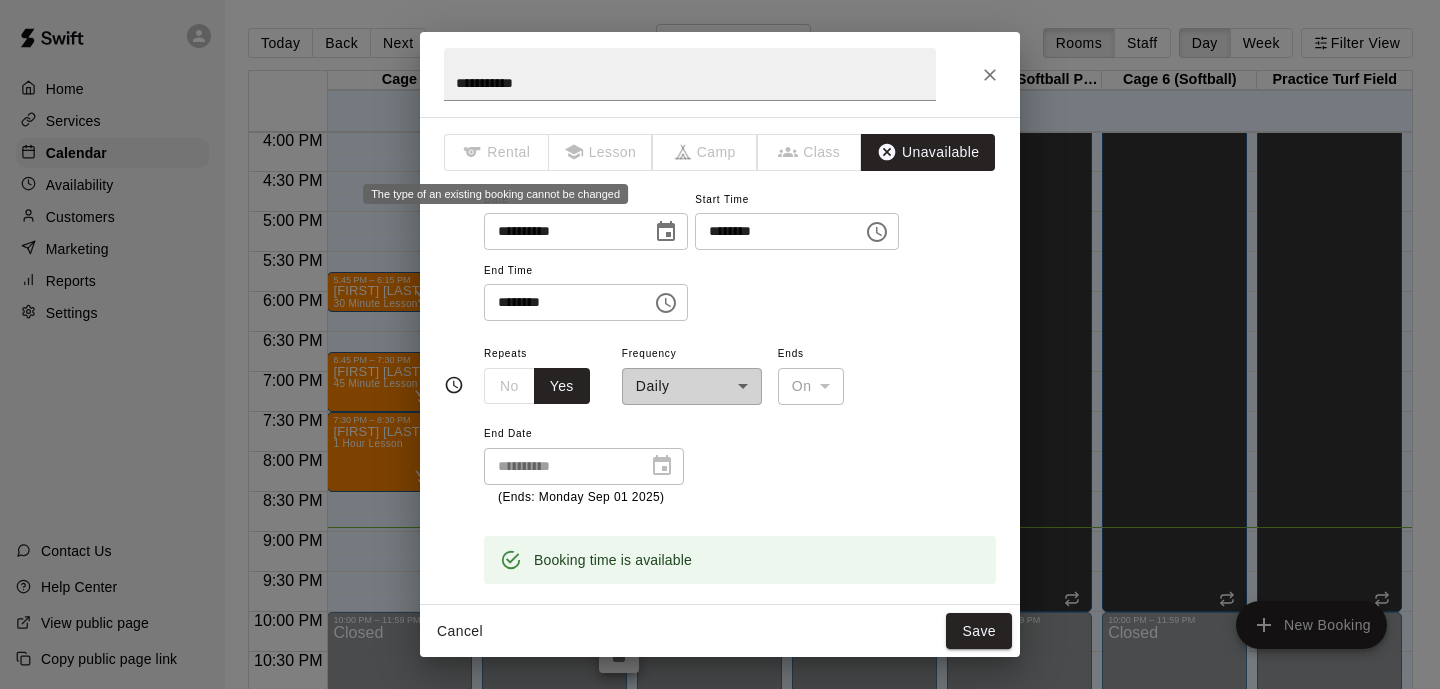 click on "Rental" at bounding box center (496, 152) 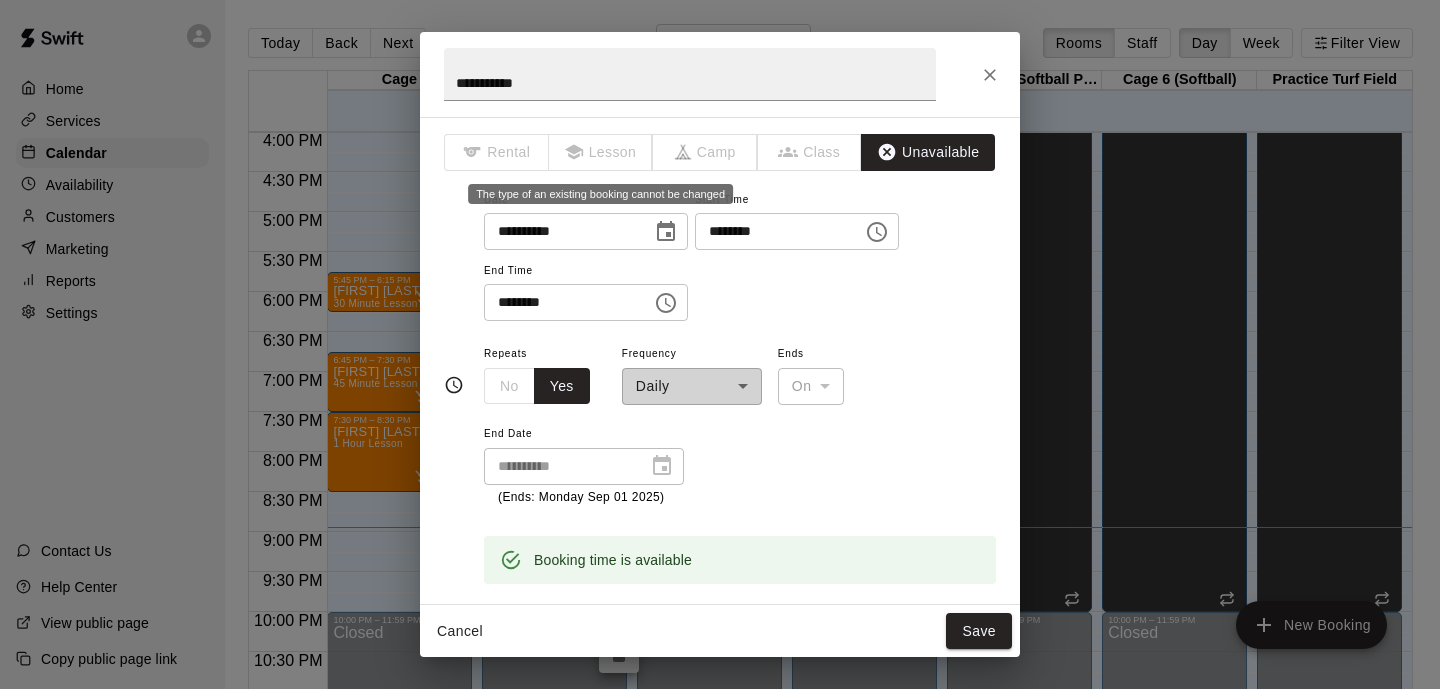 click on "Lesson" at bounding box center (601, 152) 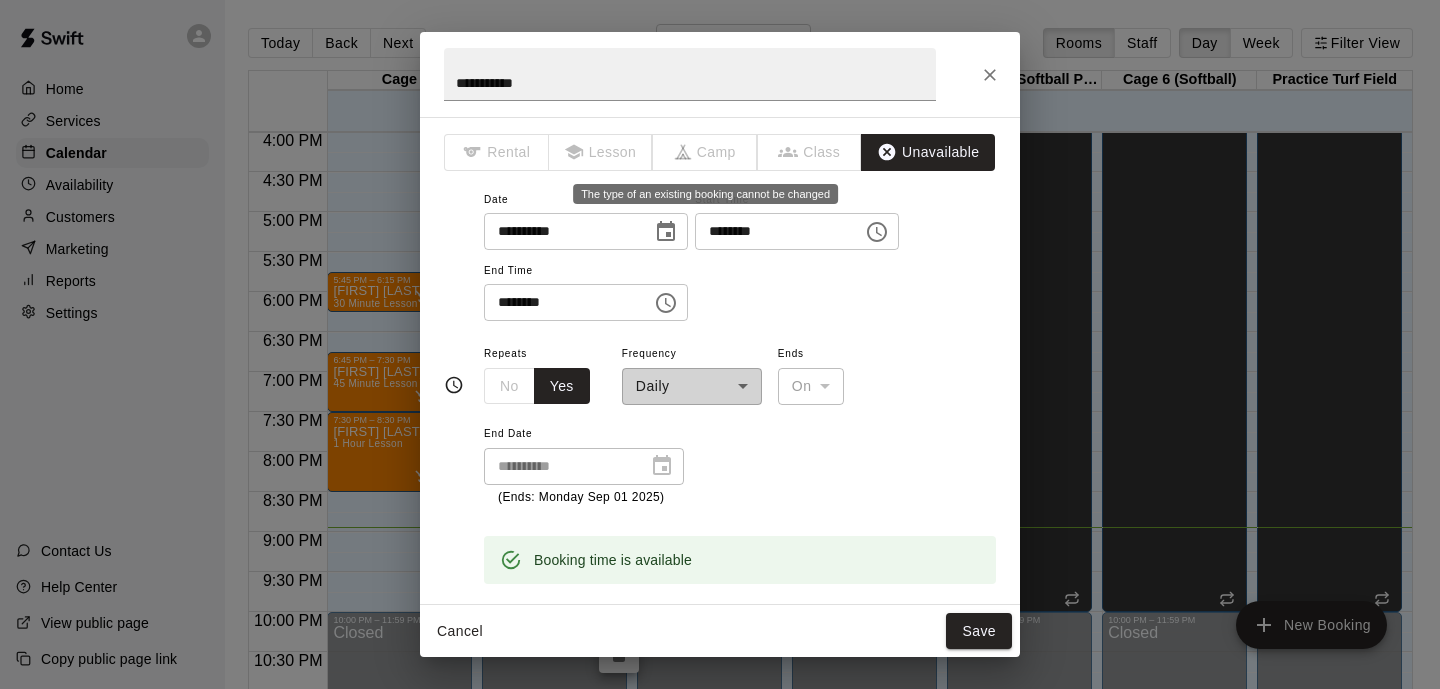 click on "Camp" at bounding box center (705, 152) 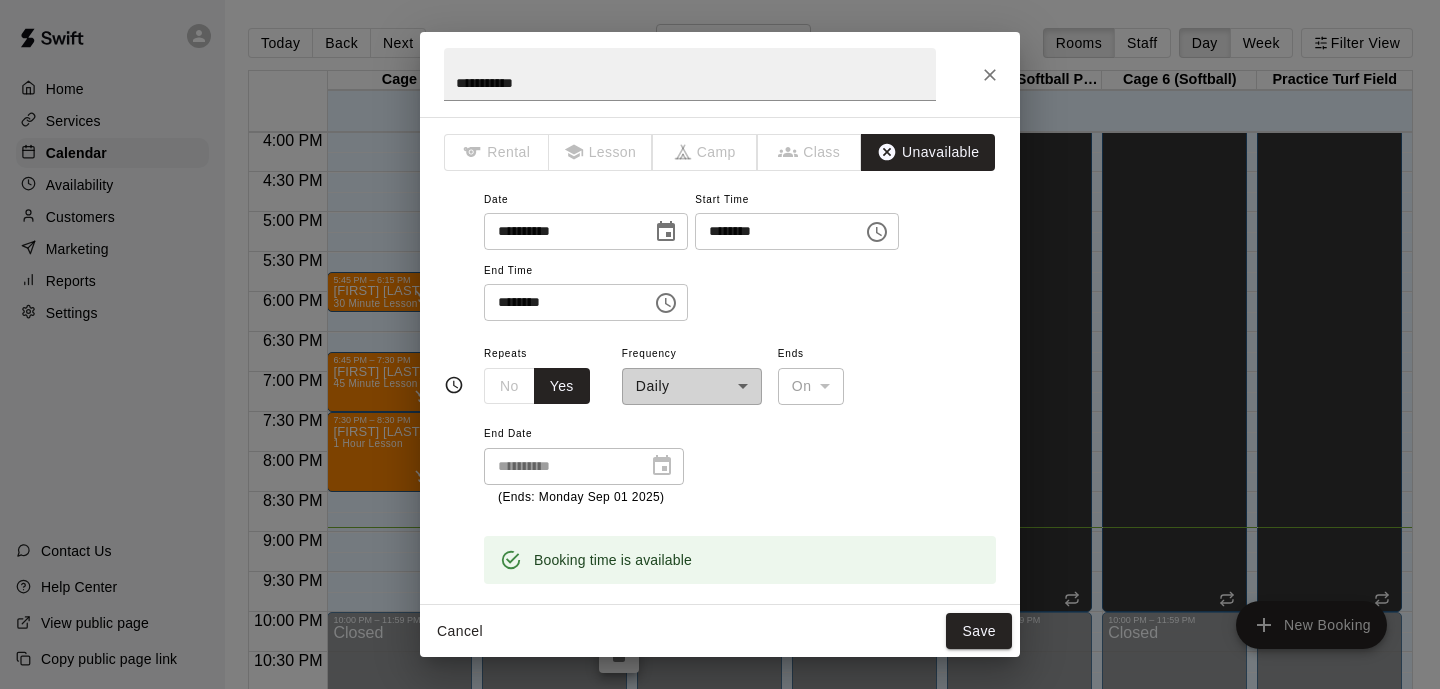 click on "**********" at bounding box center (720, 74) 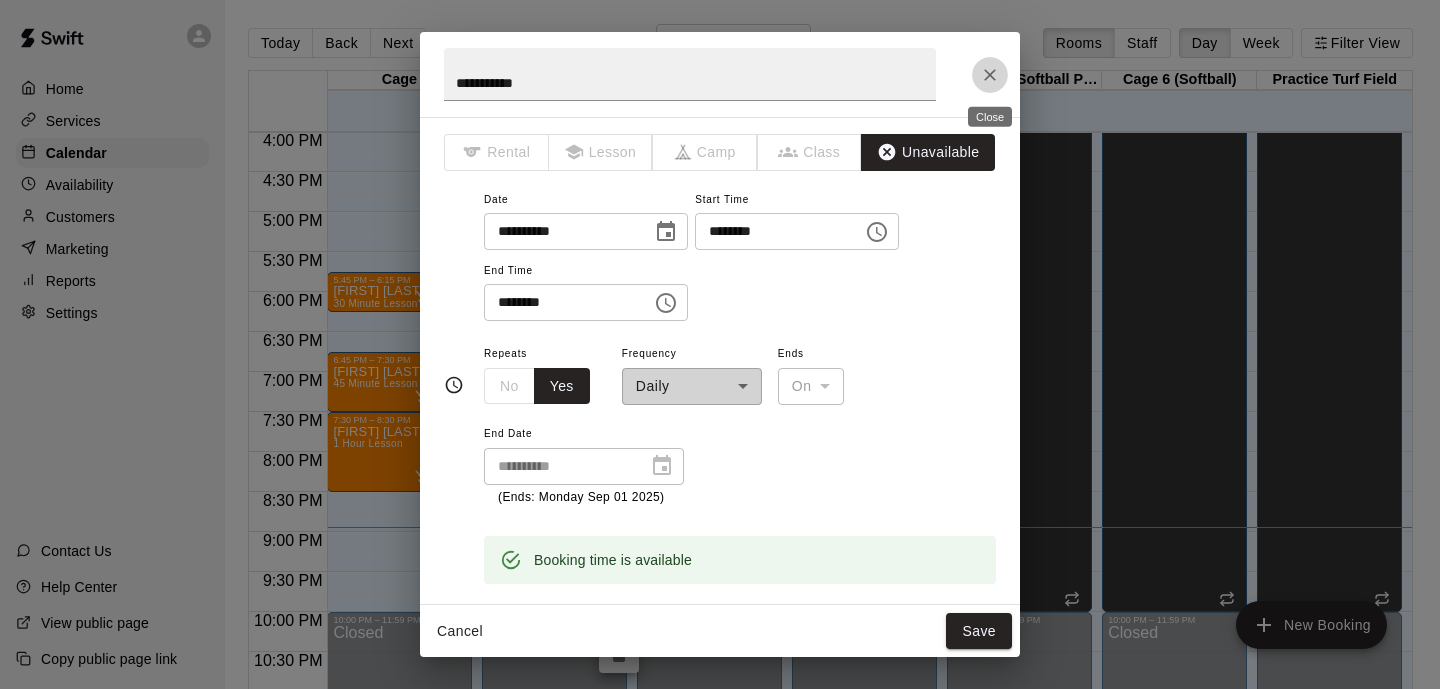 click at bounding box center (990, 75) 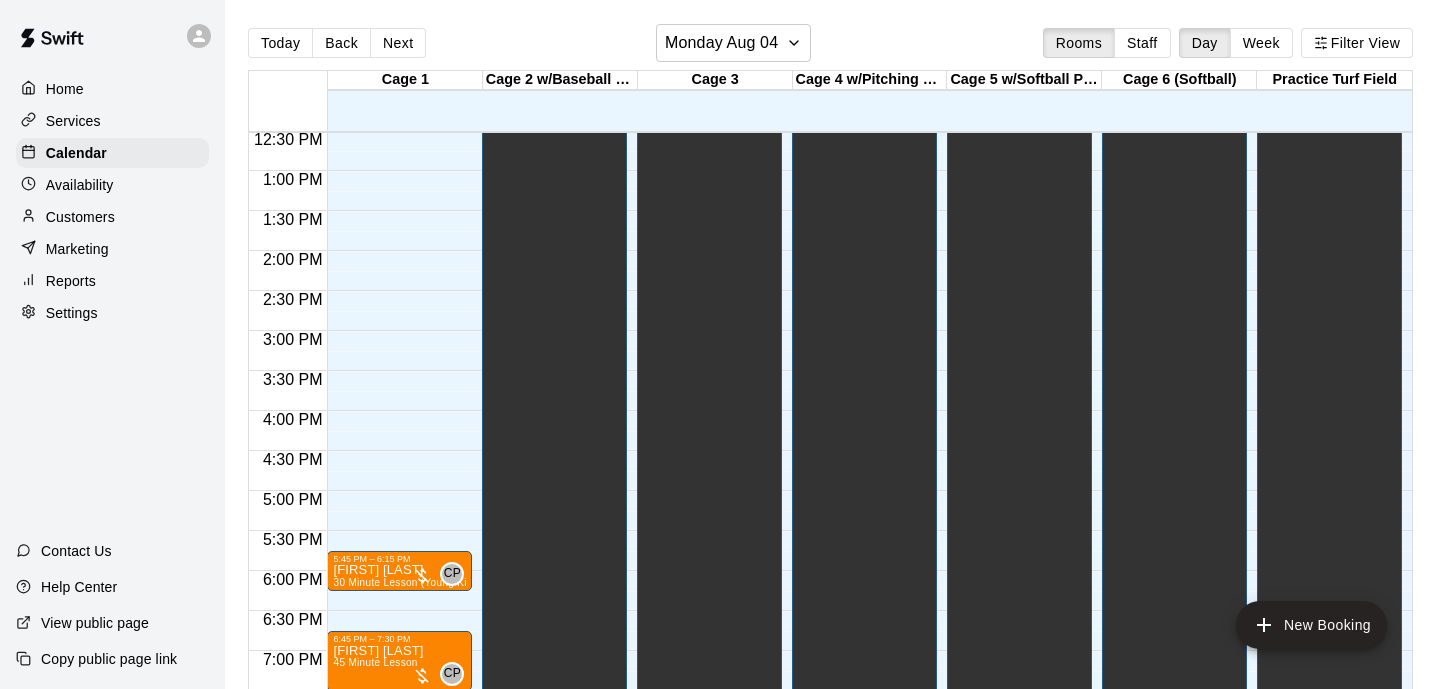 scroll, scrollTop: 993, scrollLeft: 0, axis: vertical 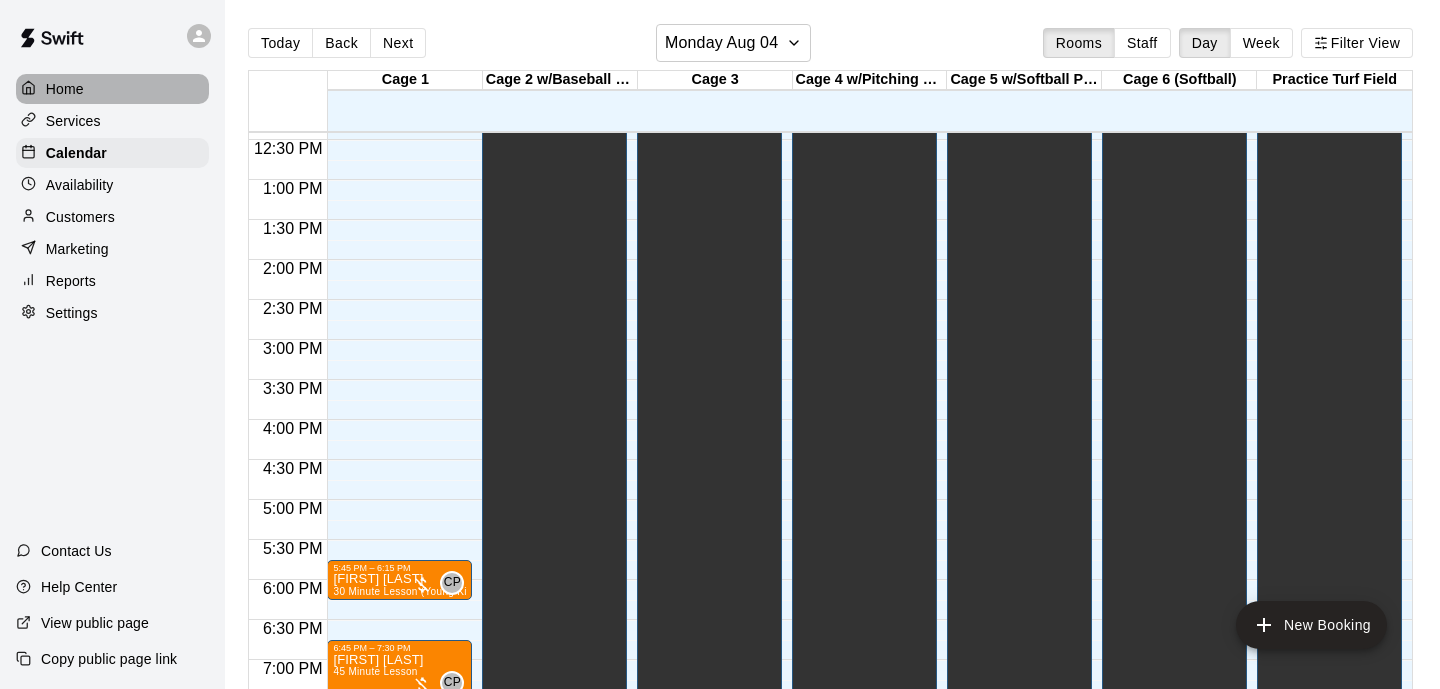 click on "Home" at bounding box center [65, 89] 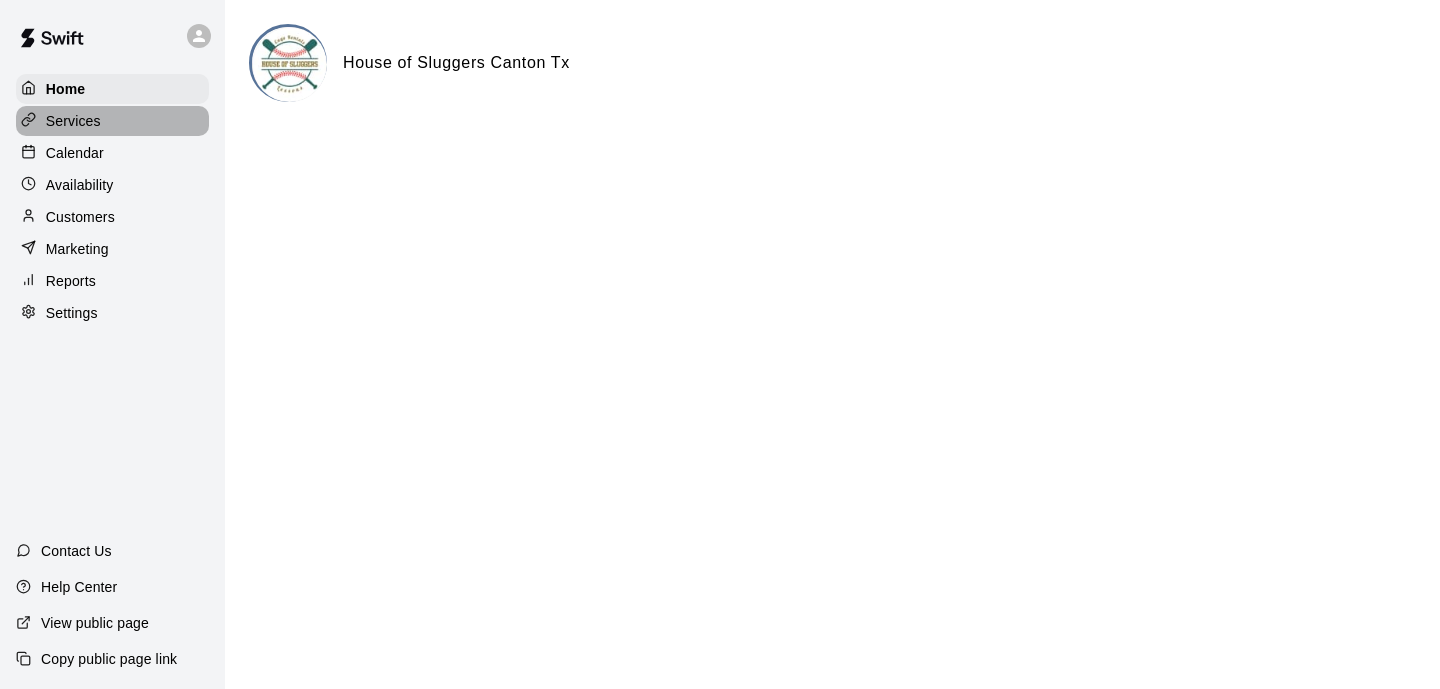 click on "Services" at bounding box center [73, 121] 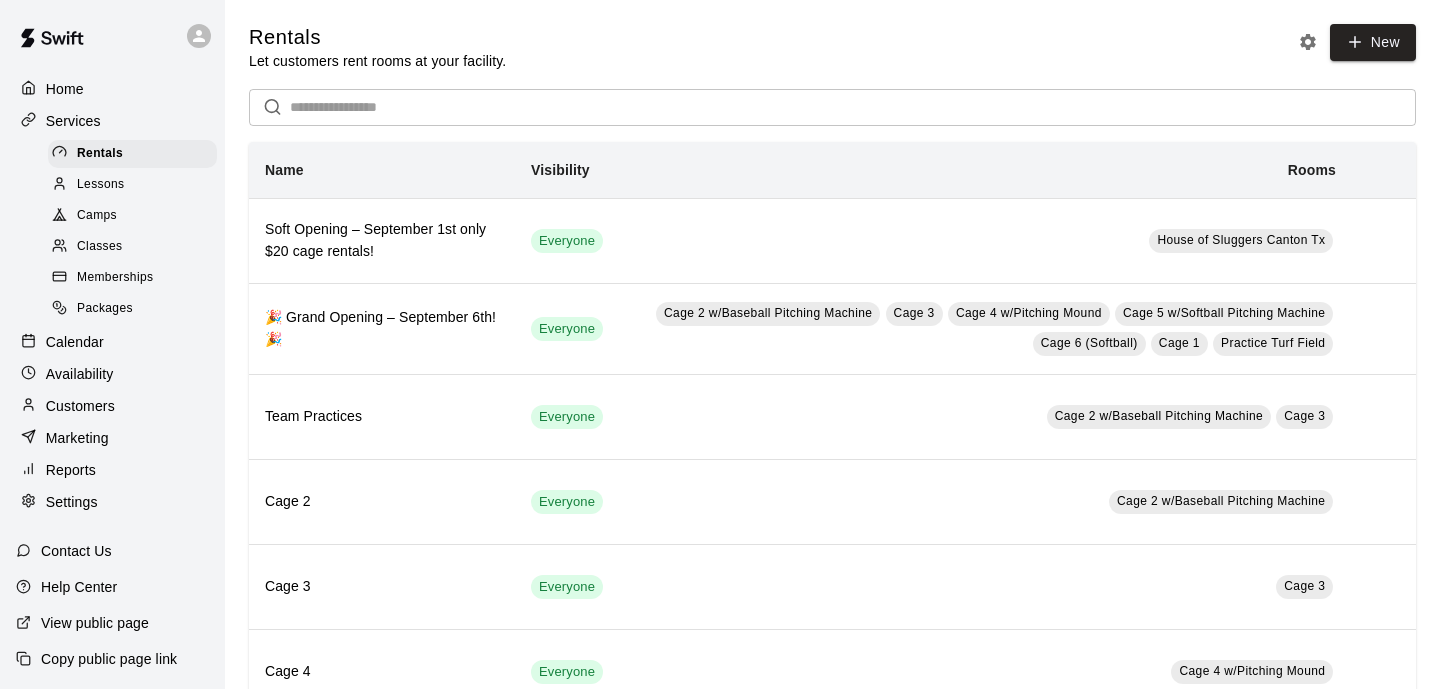 click on "Home" at bounding box center (65, 89) 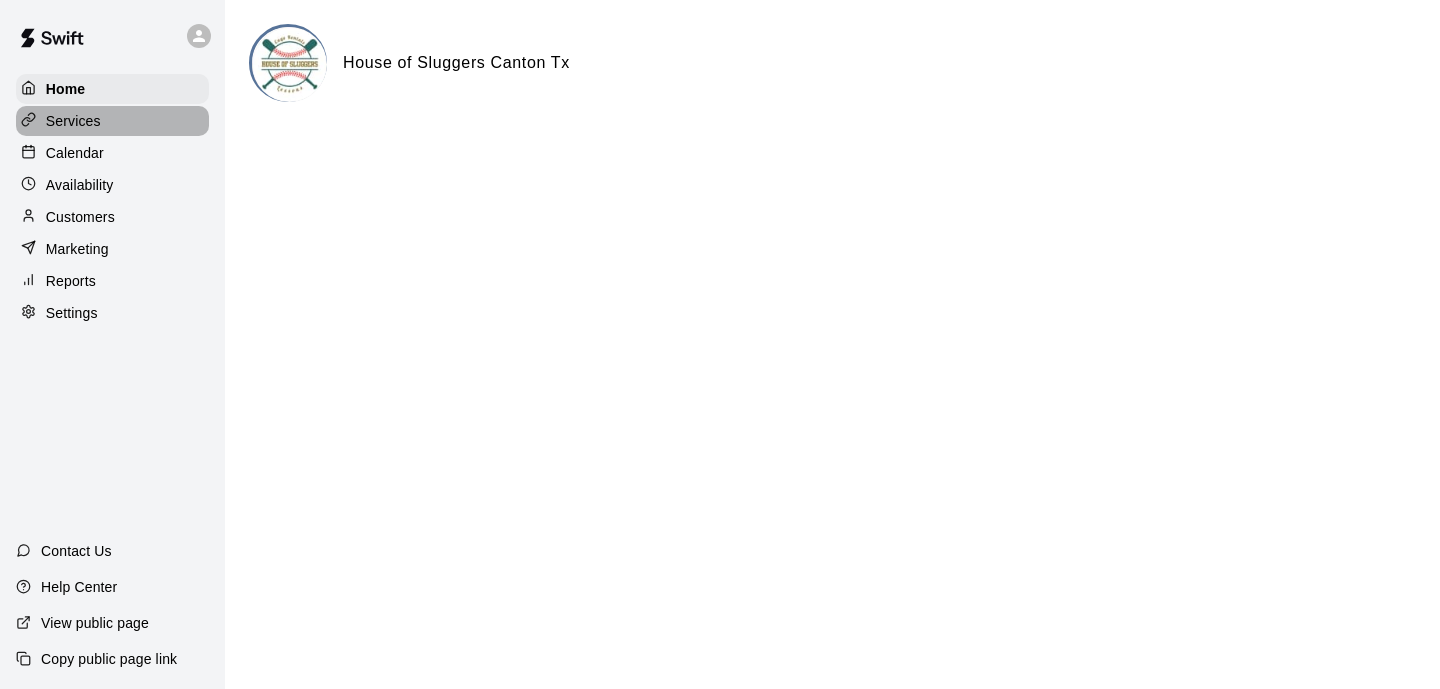 click on "Services" at bounding box center [112, 121] 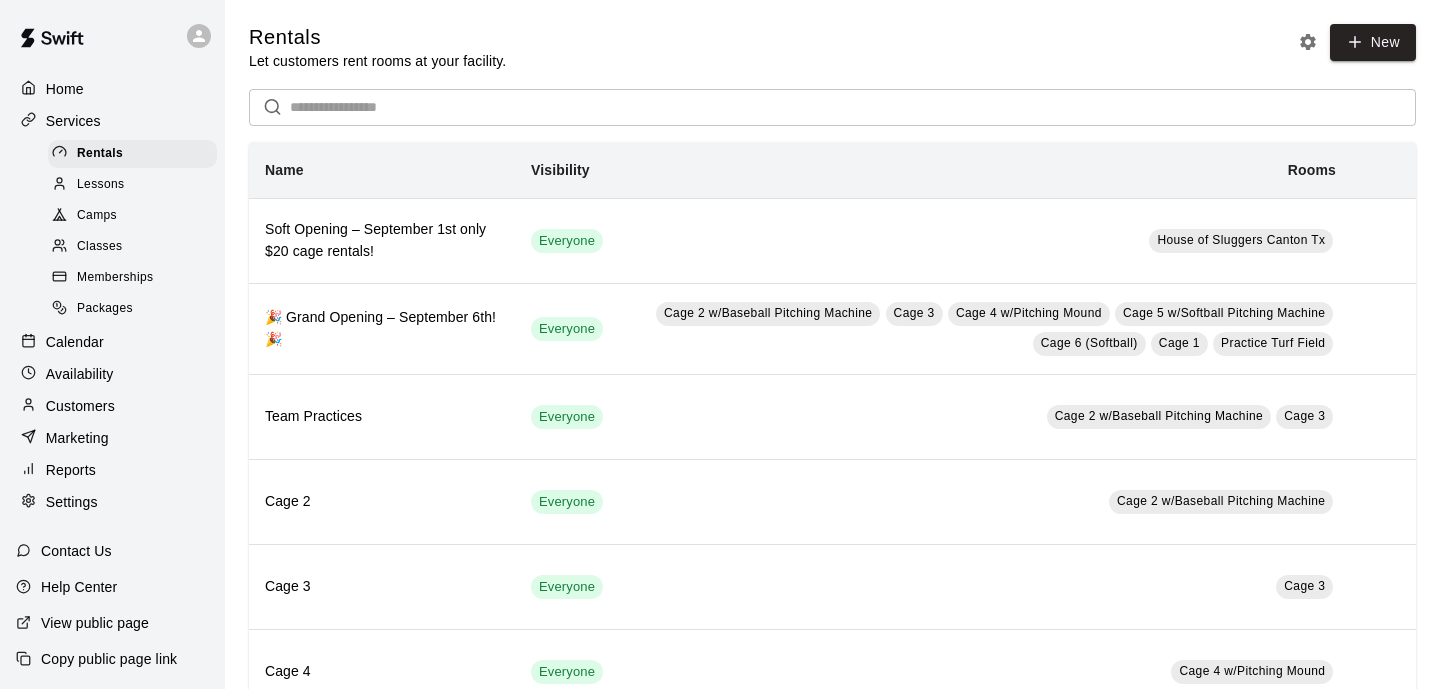 click on "Calendar" at bounding box center (75, 342) 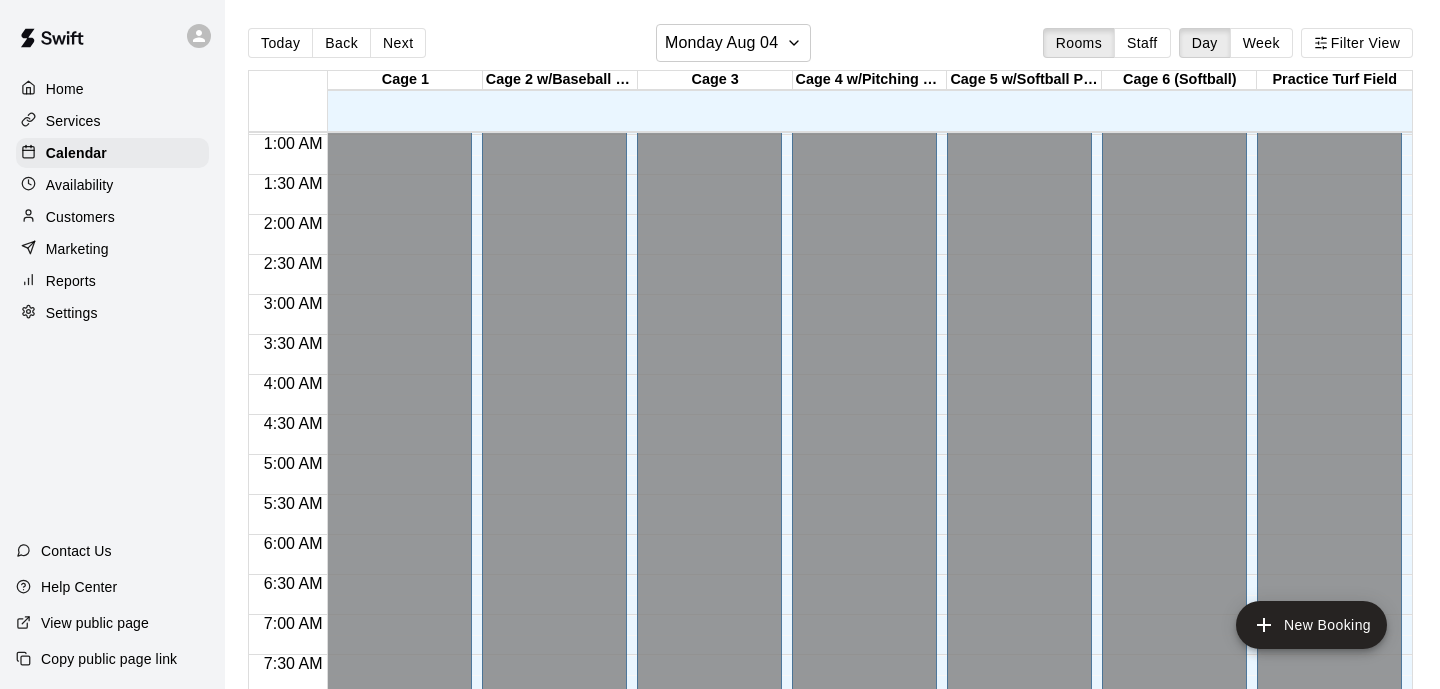 scroll, scrollTop: 0, scrollLeft: 0, axis: both 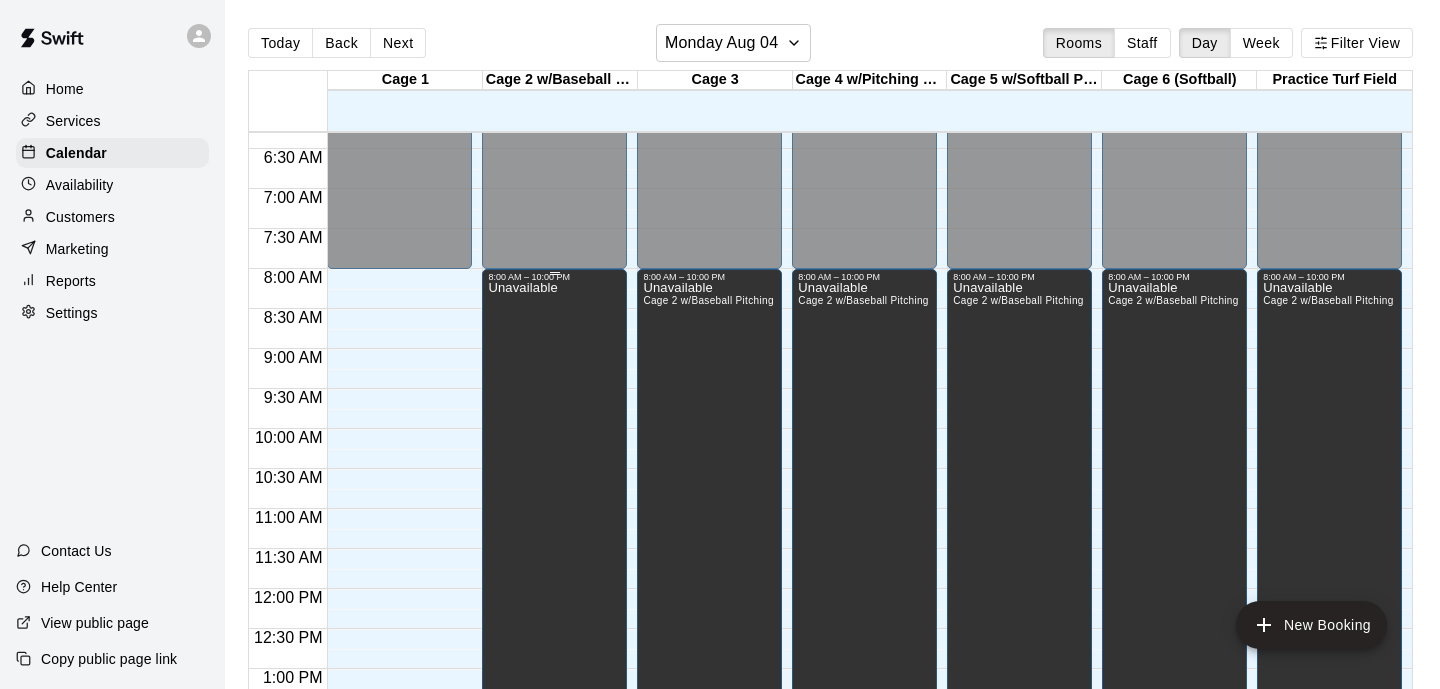 drag, startPoint x: 586, startPoint y: 284, endPoint x: 587, endPoint y: 294, distance: 10.049875 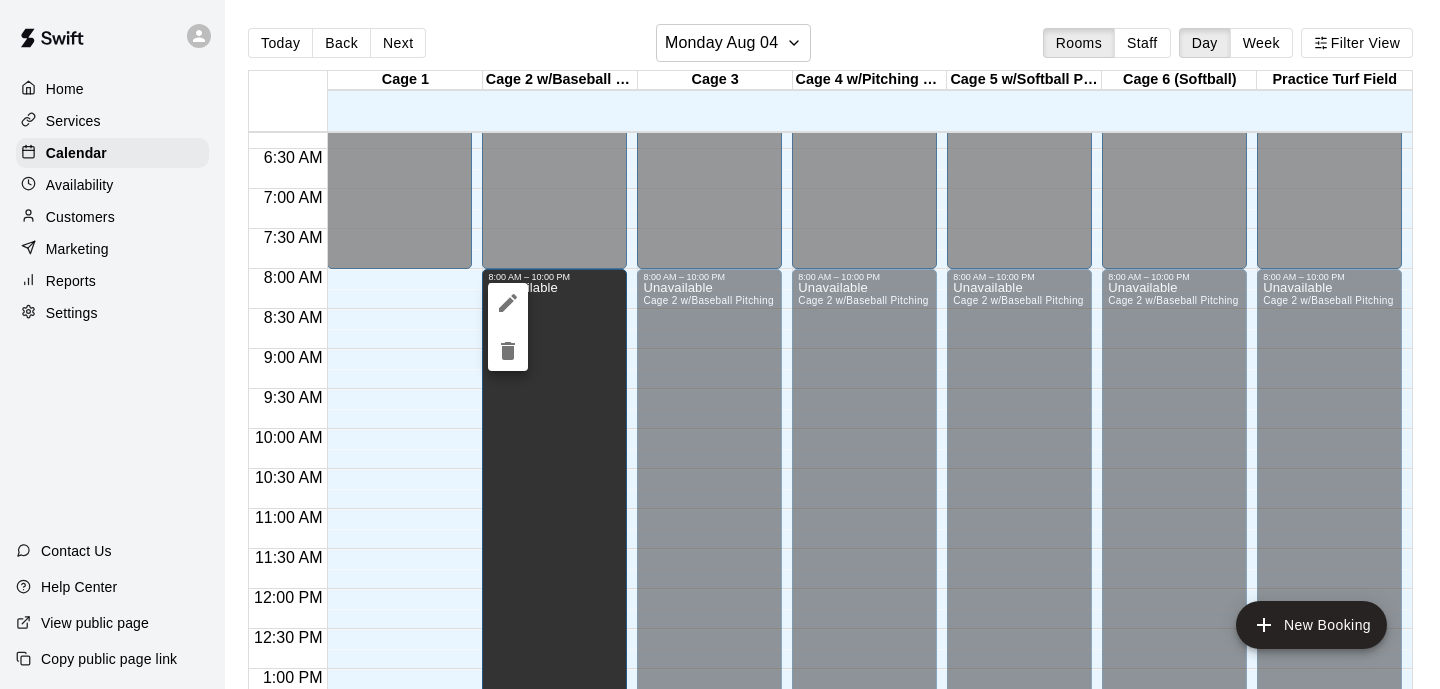 scroll, scrollTop: 1179, scrollLeft: 0, axis: vertical 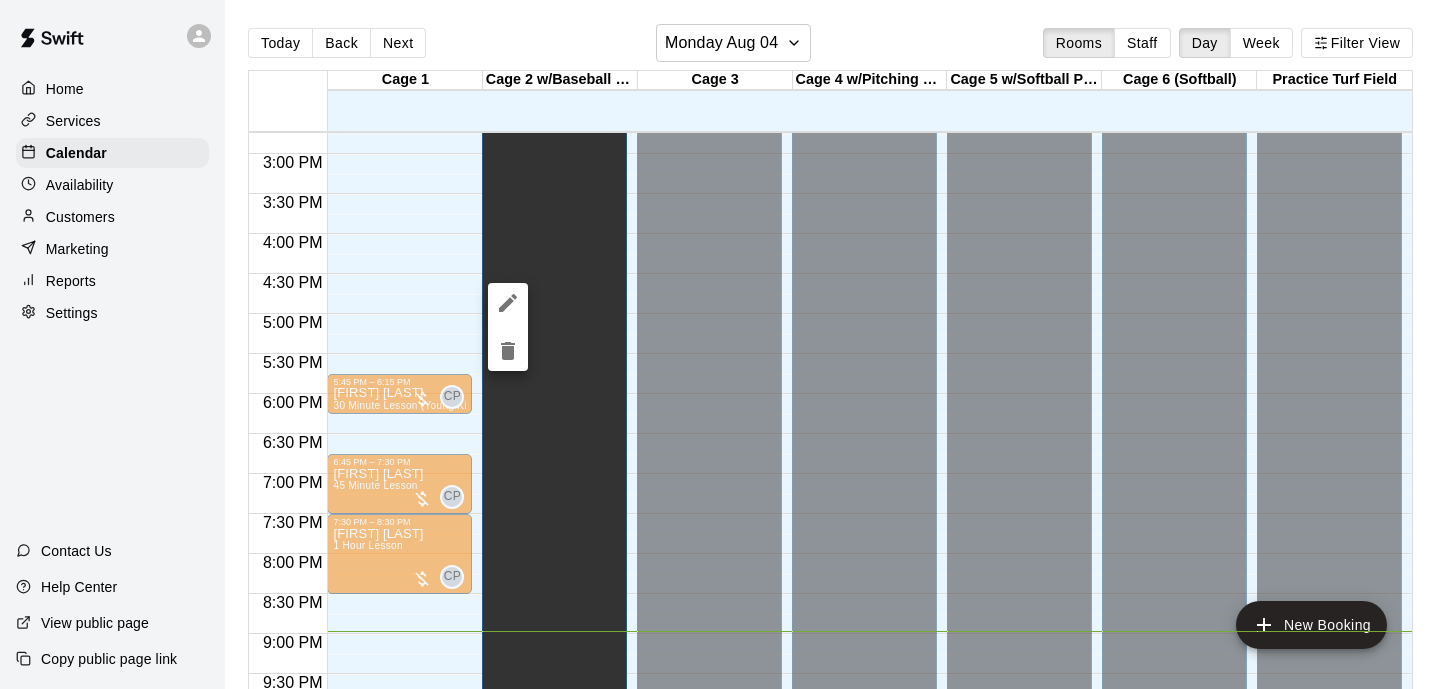 click at bounding box center (720, 344) 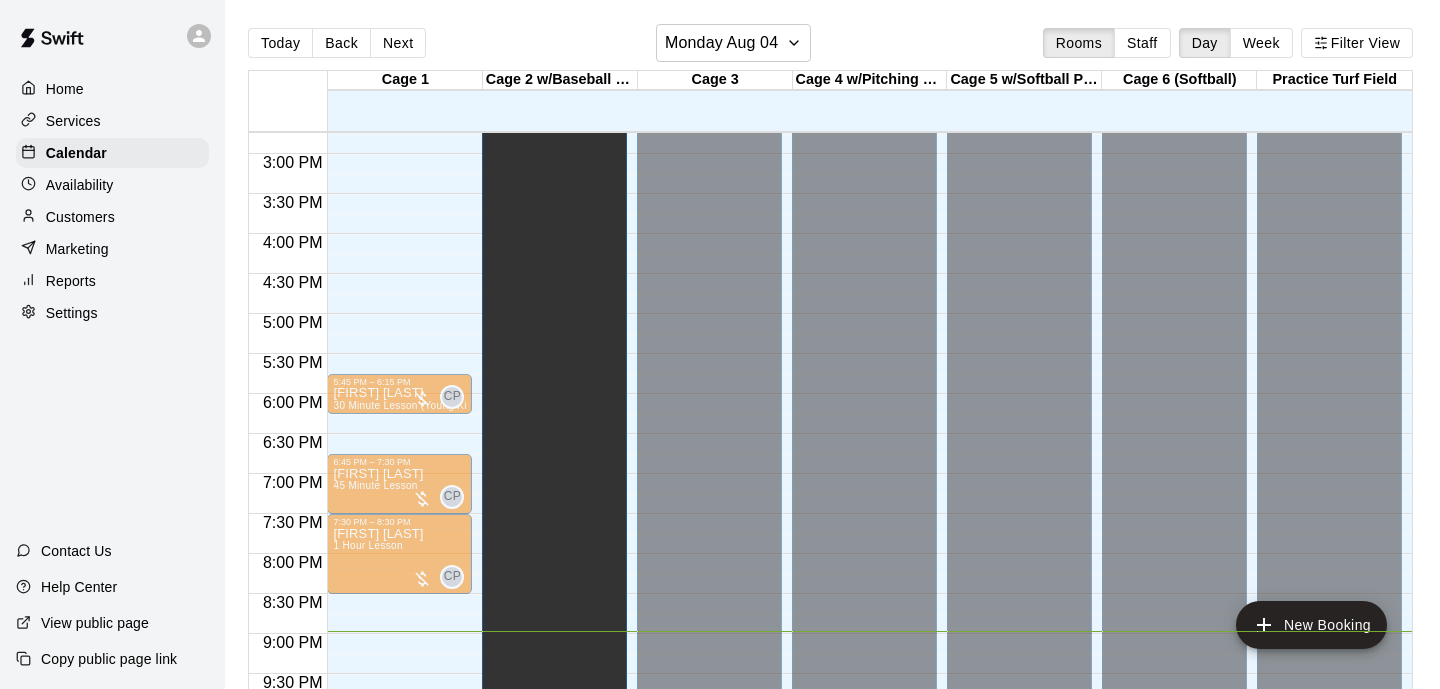 click on "Unavailable" at bounding box center (554, 159) 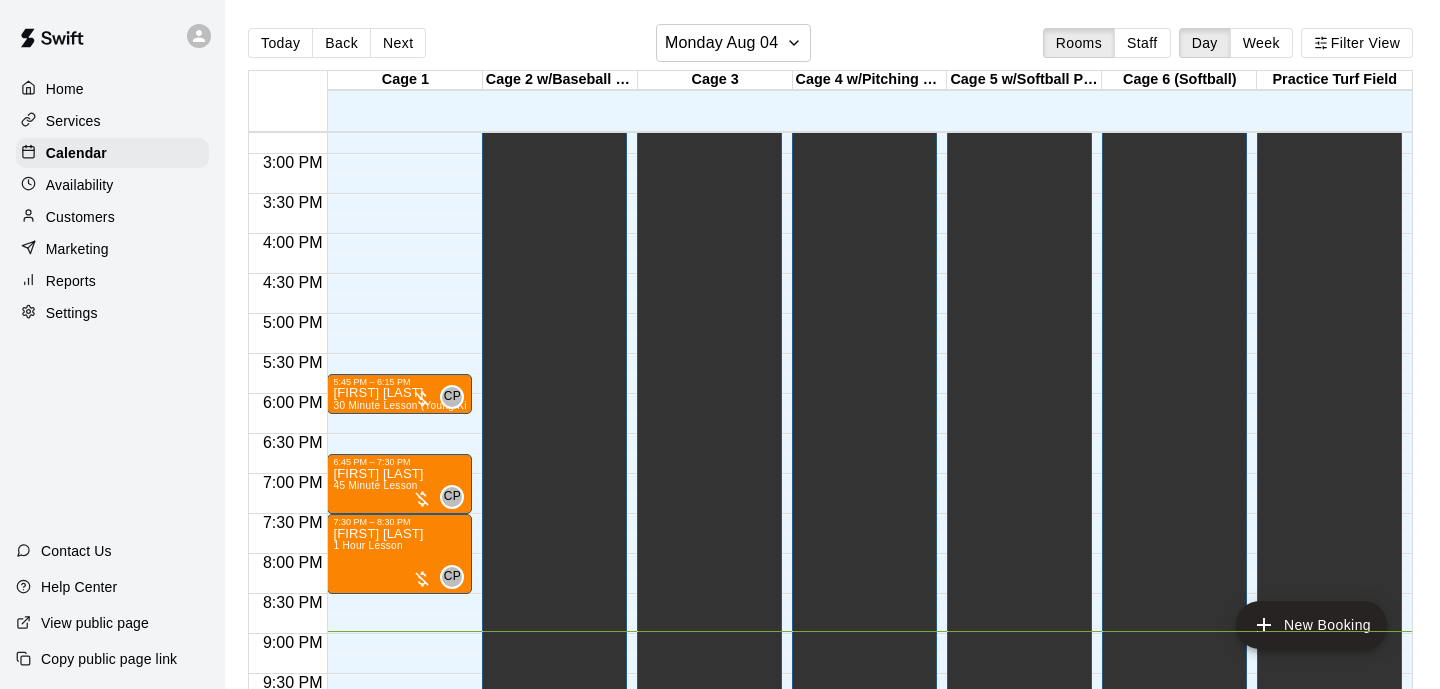 click on "Unavailable" at bounding box center (554, 159) 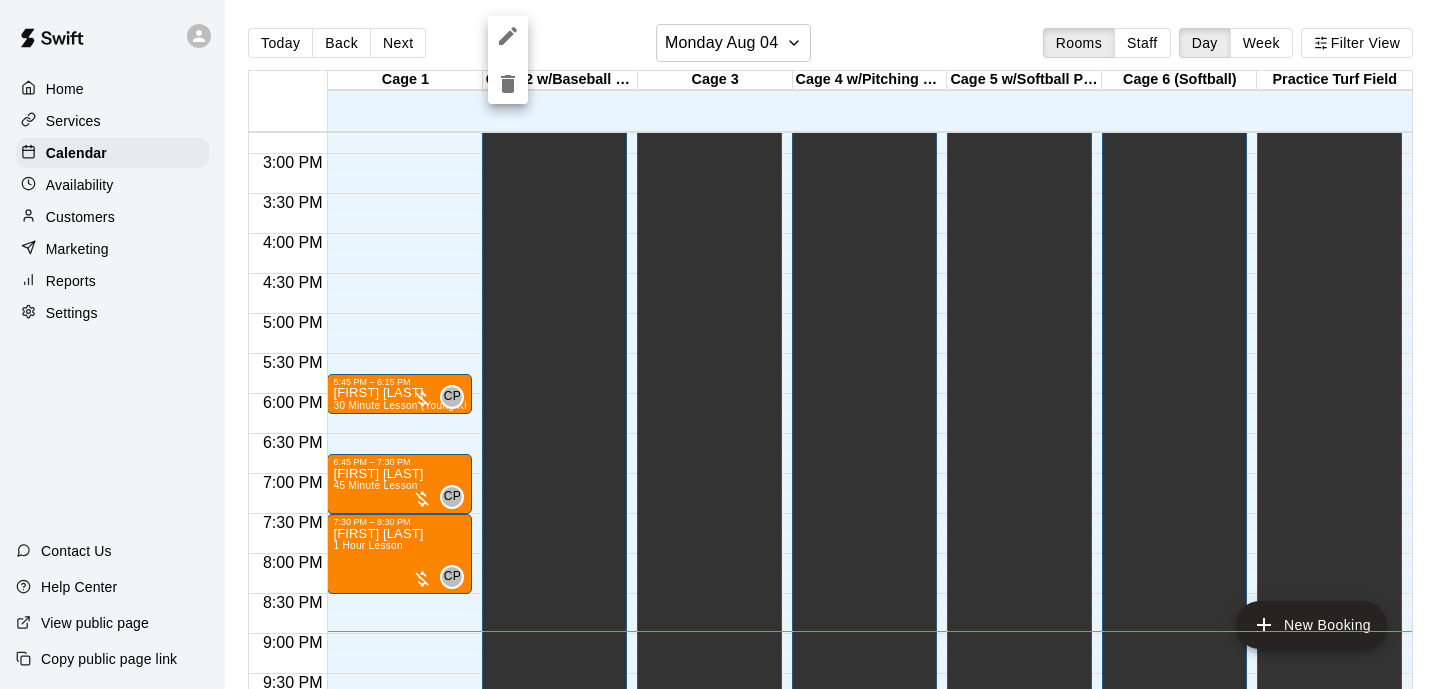 click at bounding box center [720, 344] 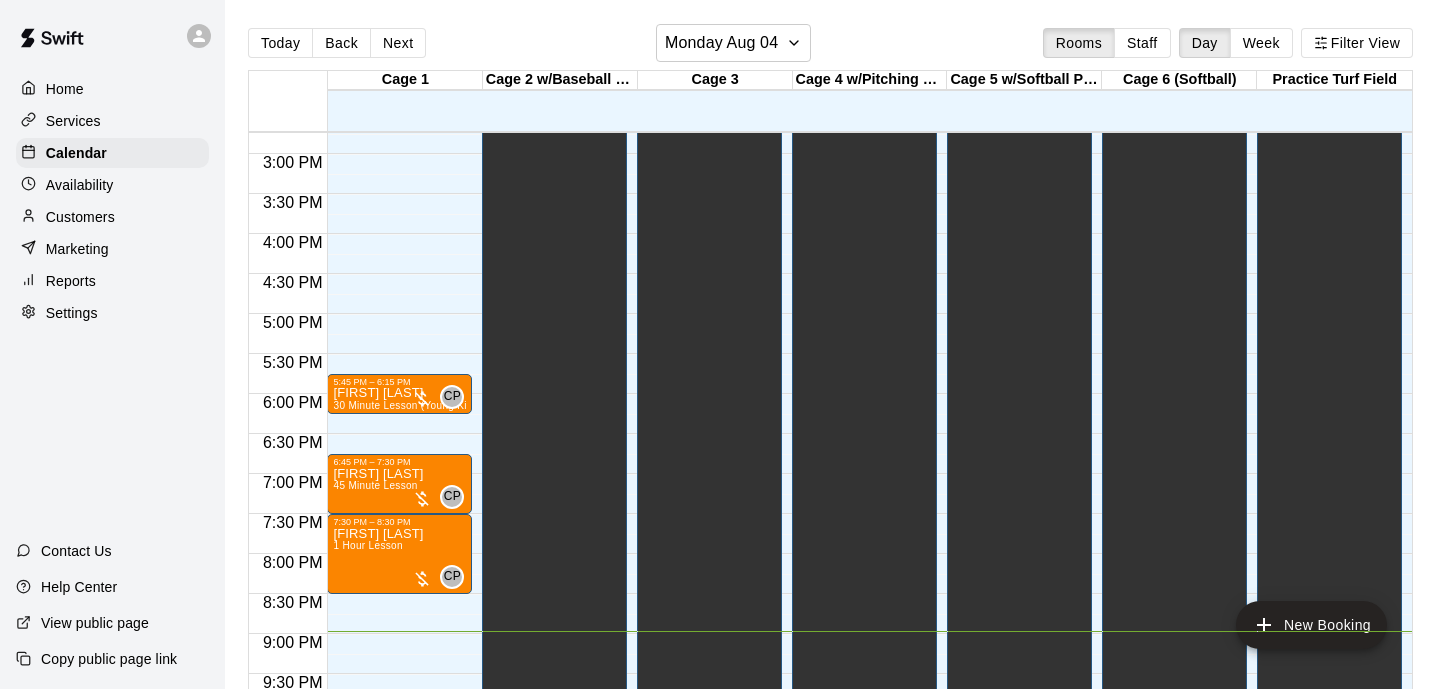 click on "Unavailable" at bounding box center [522, -49] 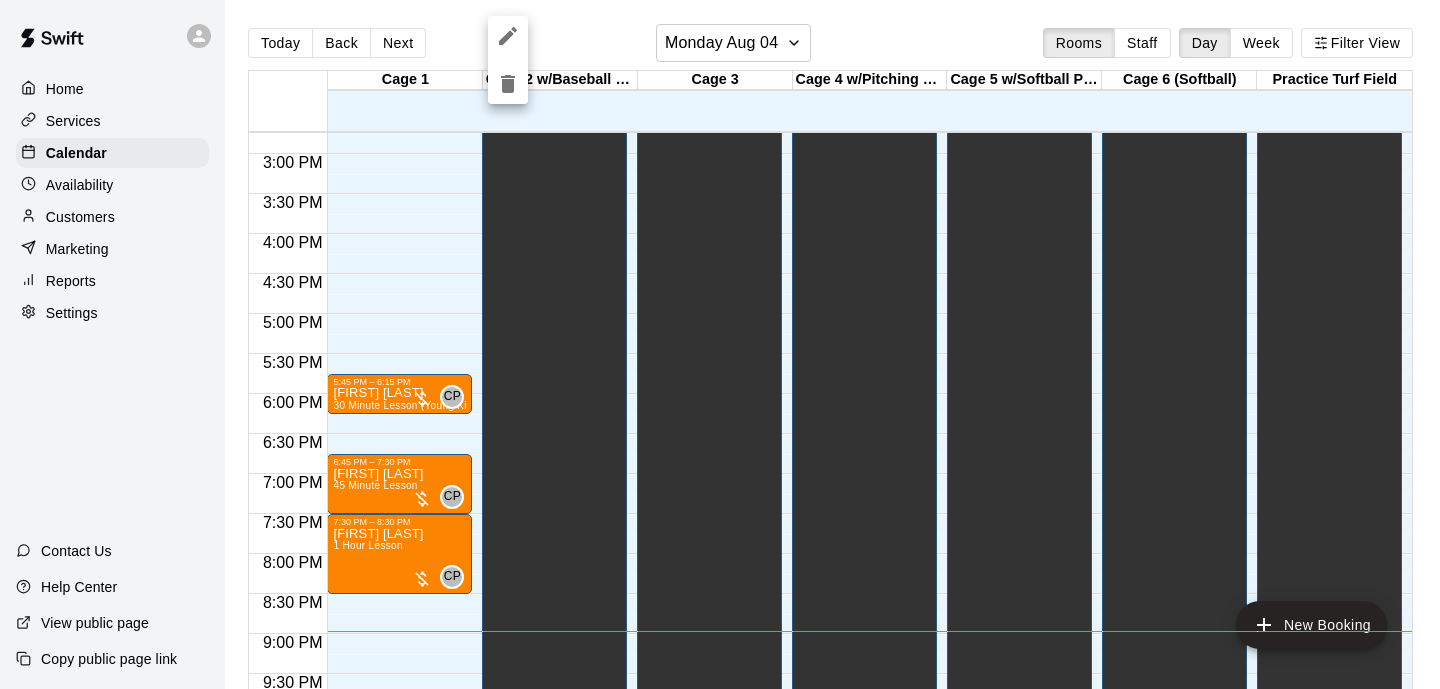 click at bounding box center (508, 60) 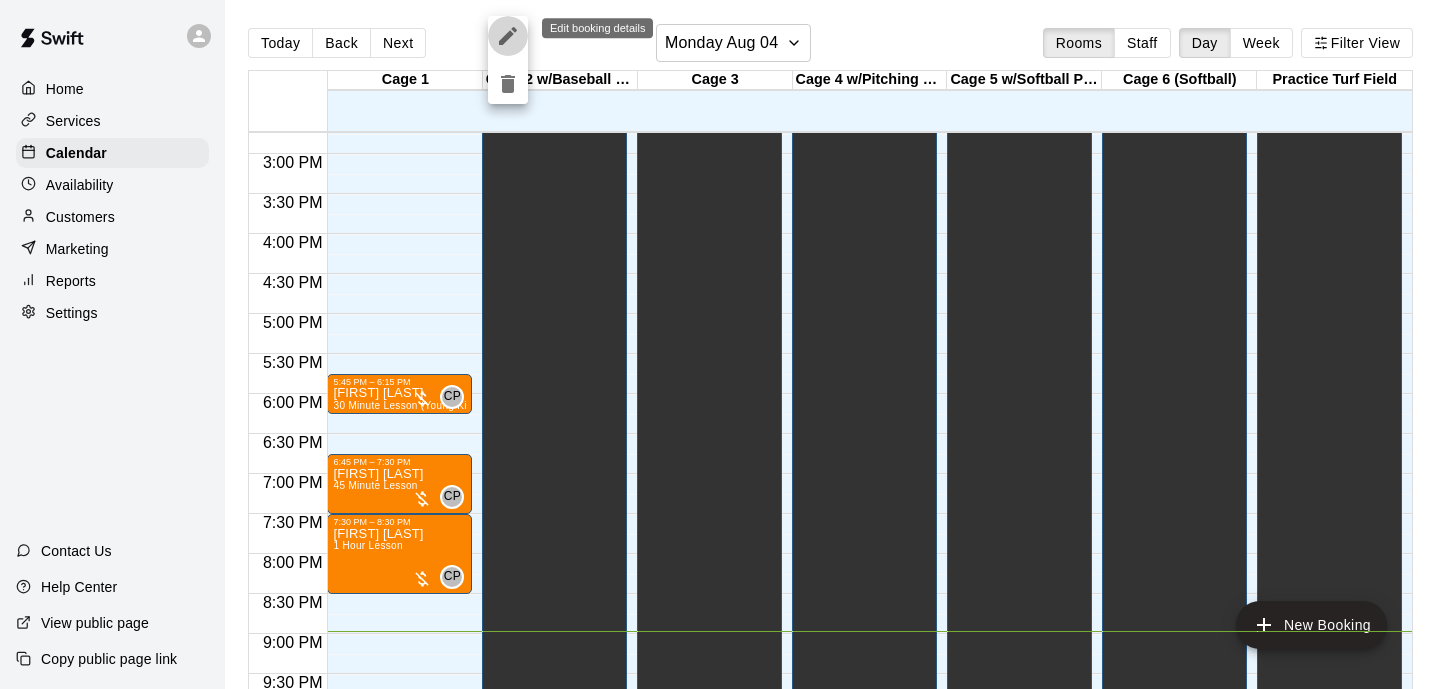 click 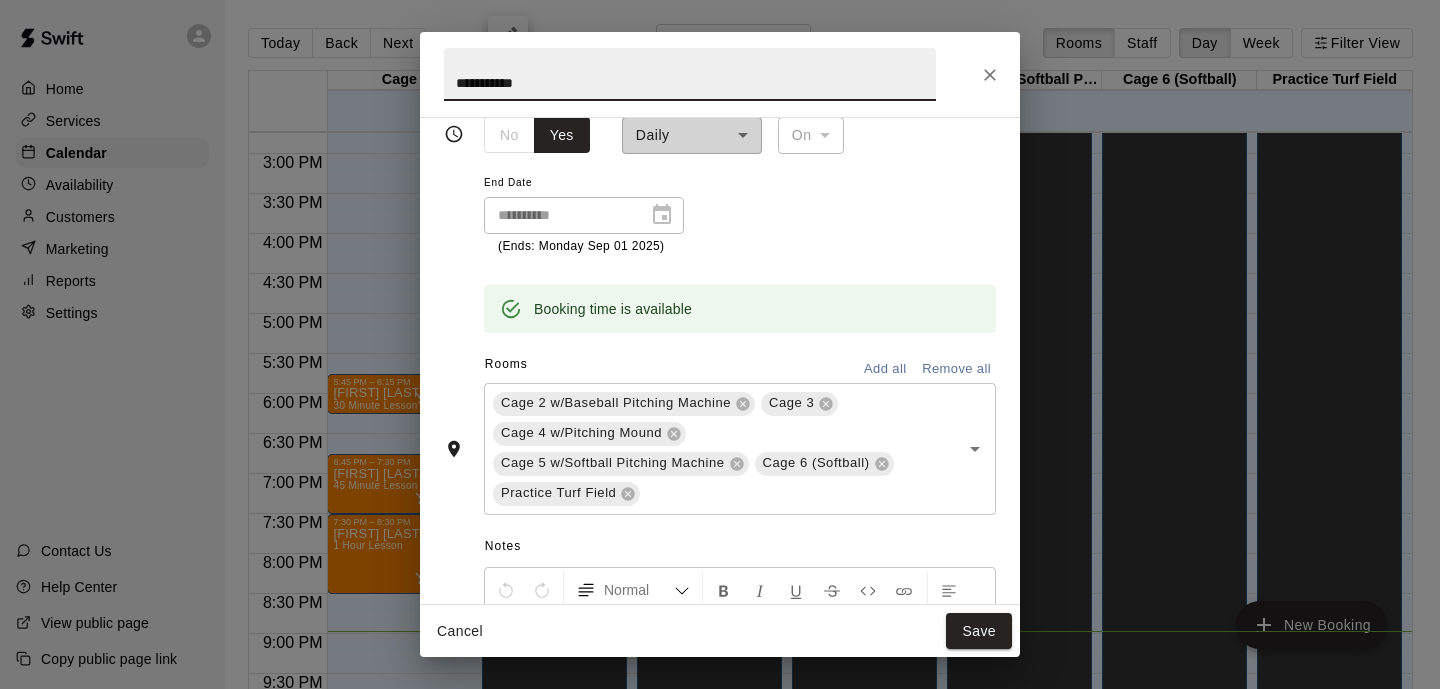 scroll, scrollTop: 288, scrollLeft: 0, axis: vertical 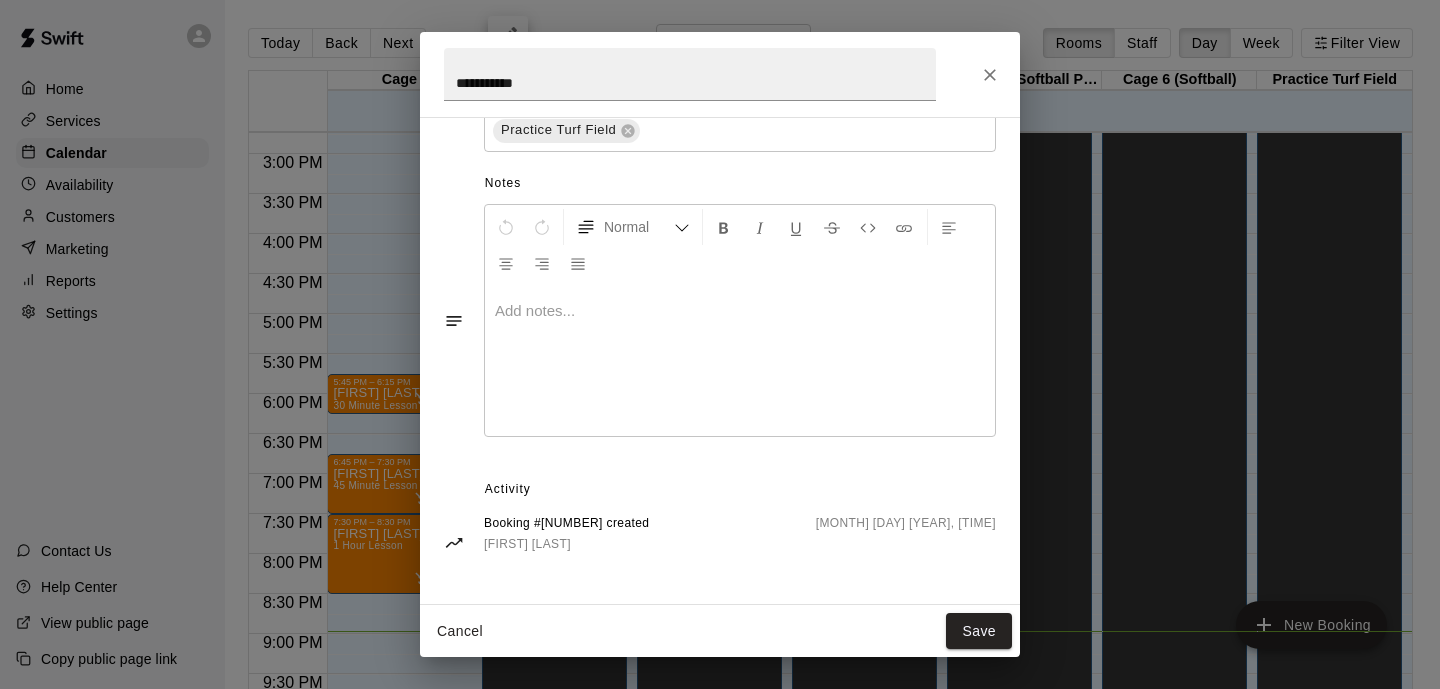 click on "July 04 2025, 8:49 AM" at bounding box center [906, 534] 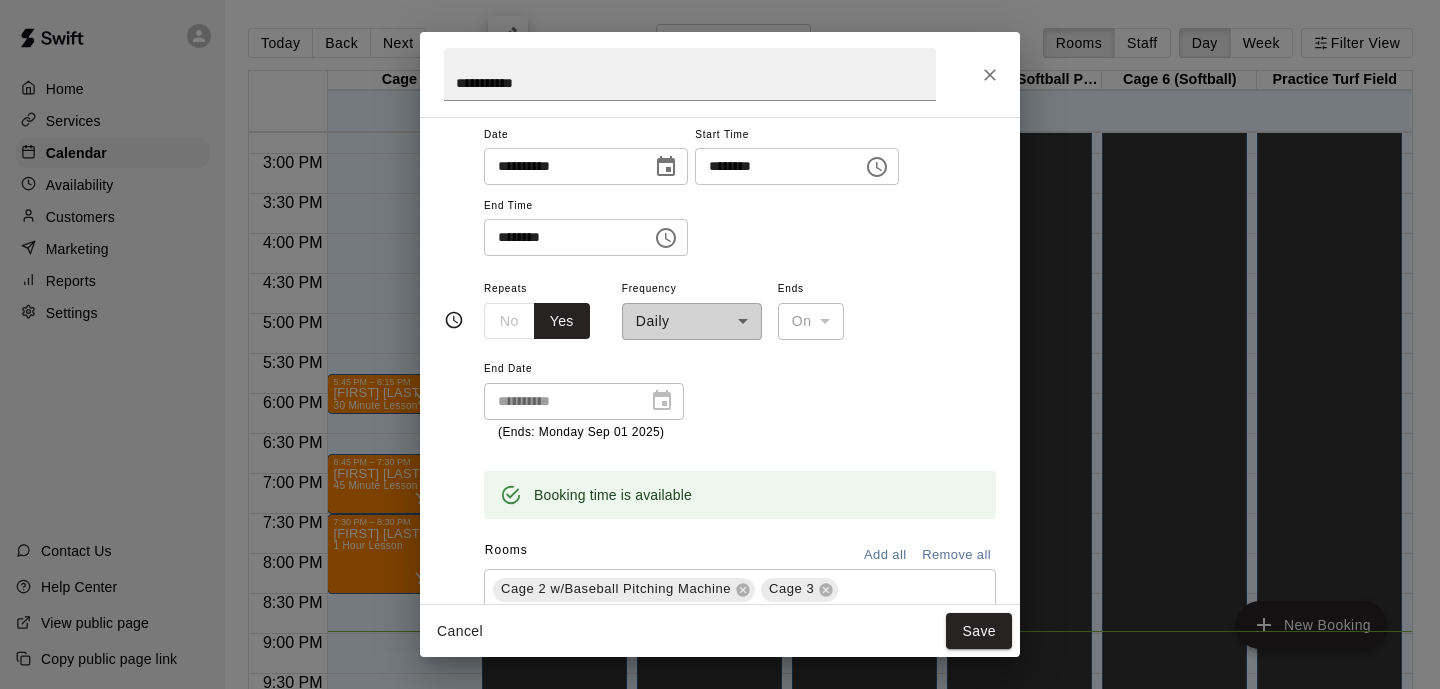 scroll, scrollTop: 0, scrollLeft: 0, axis: both 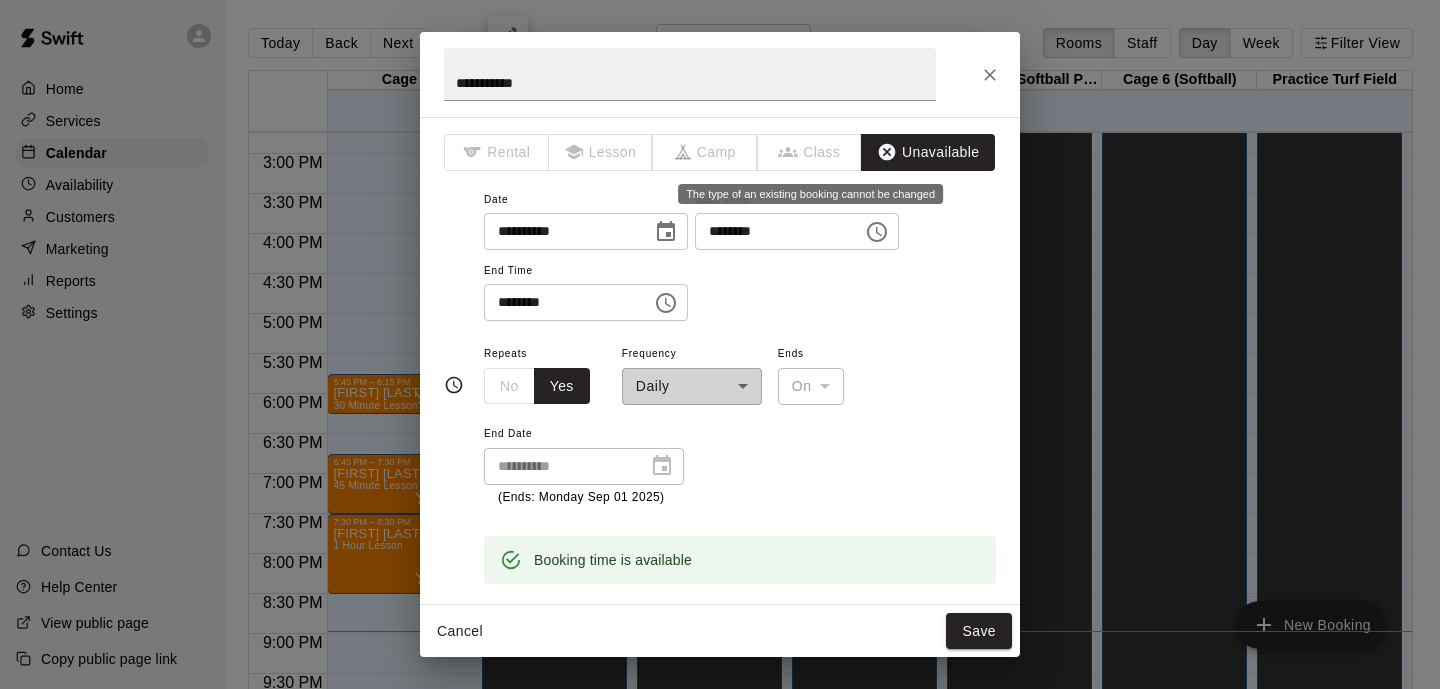click on "Class" at bounding box center [810, 152] 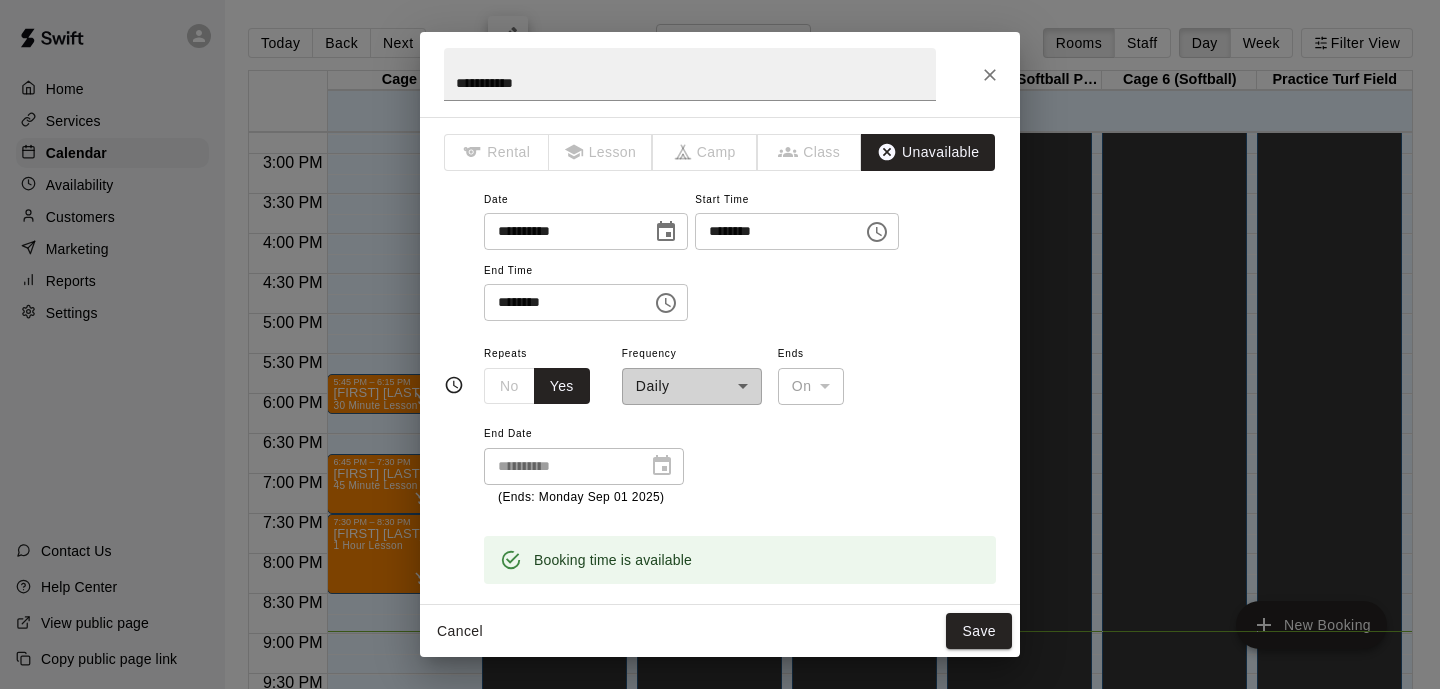 click on "No Yes" at bounding box center [537, 386] 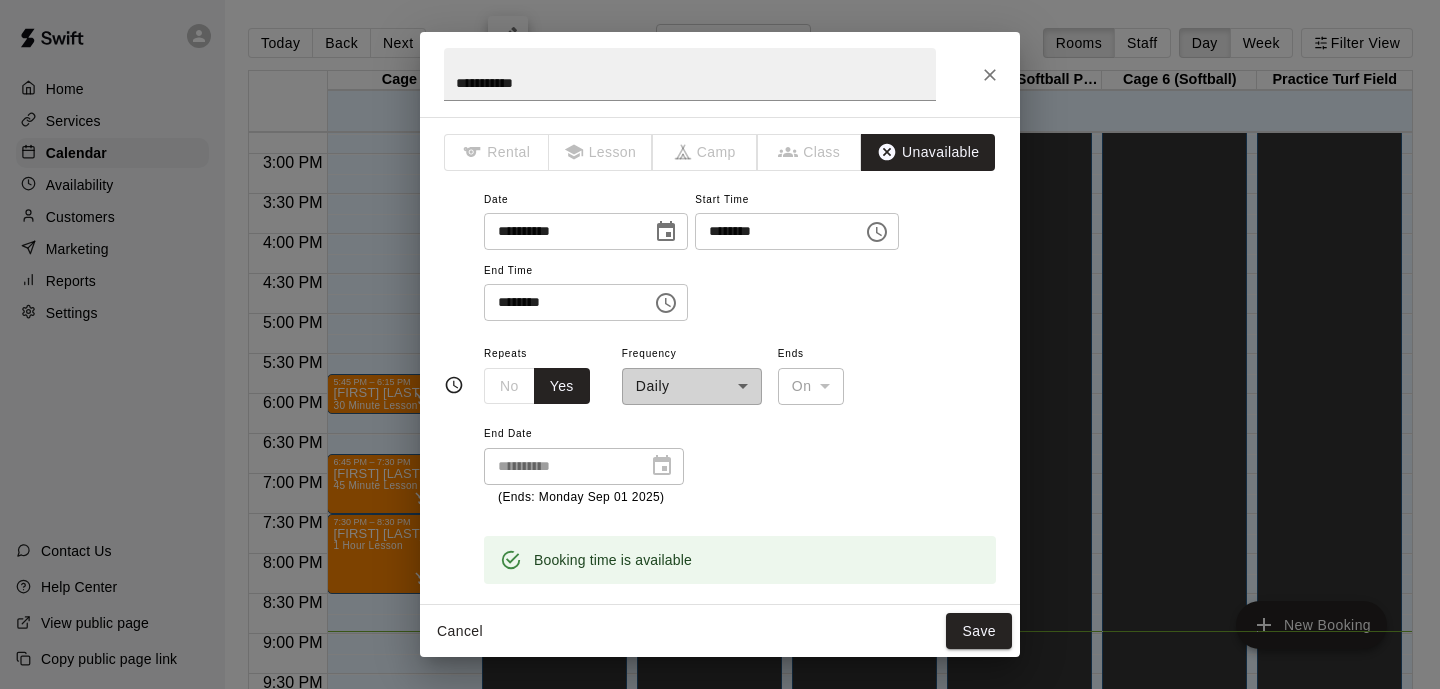 click on "**********" at bounding box center [692, 373] 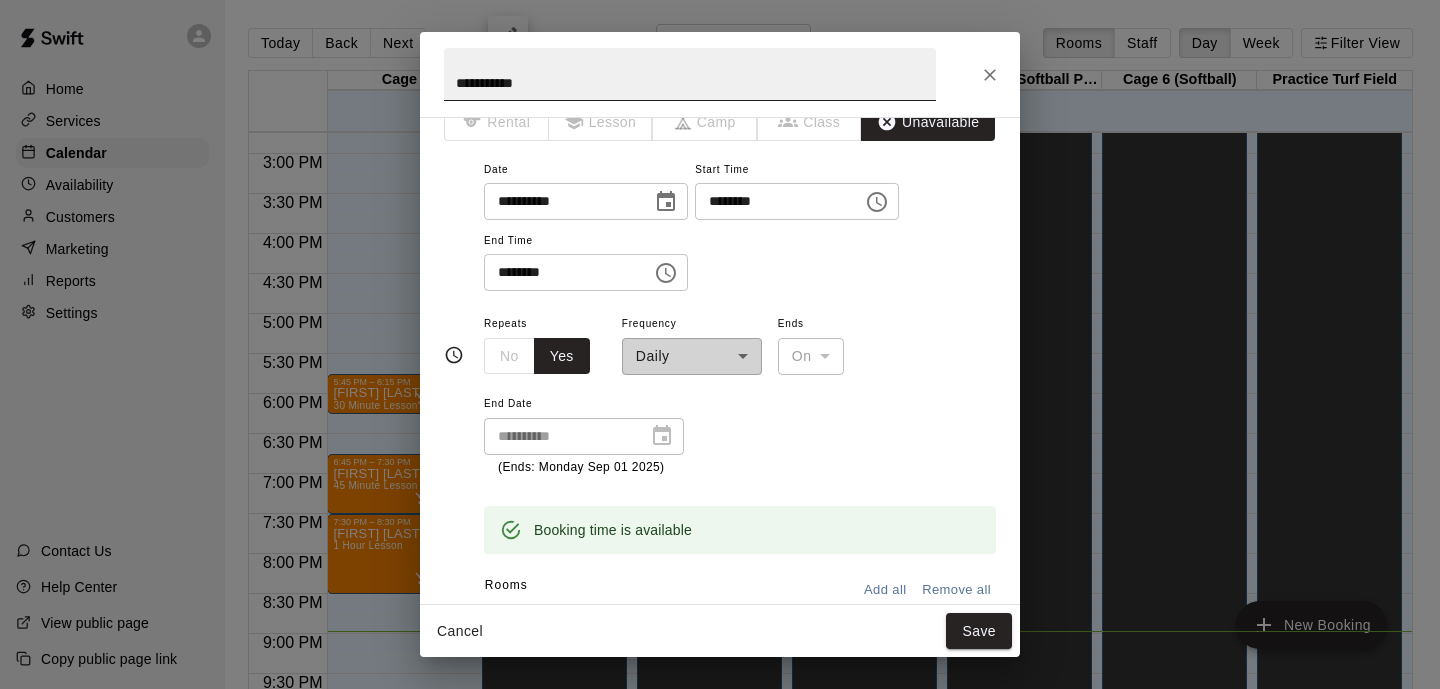 scroll, scrollTop: 0, scrollLeft: 0, axis: both 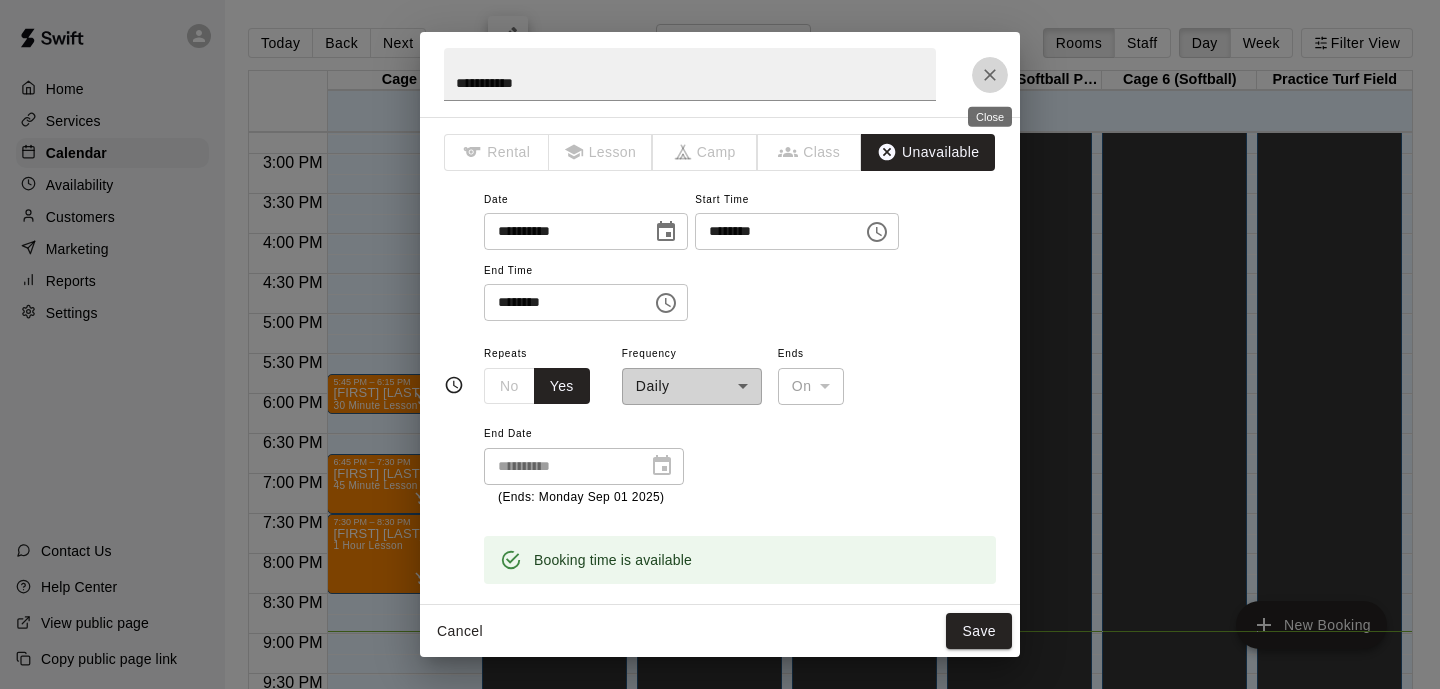 click at bounding box center (990, 75) 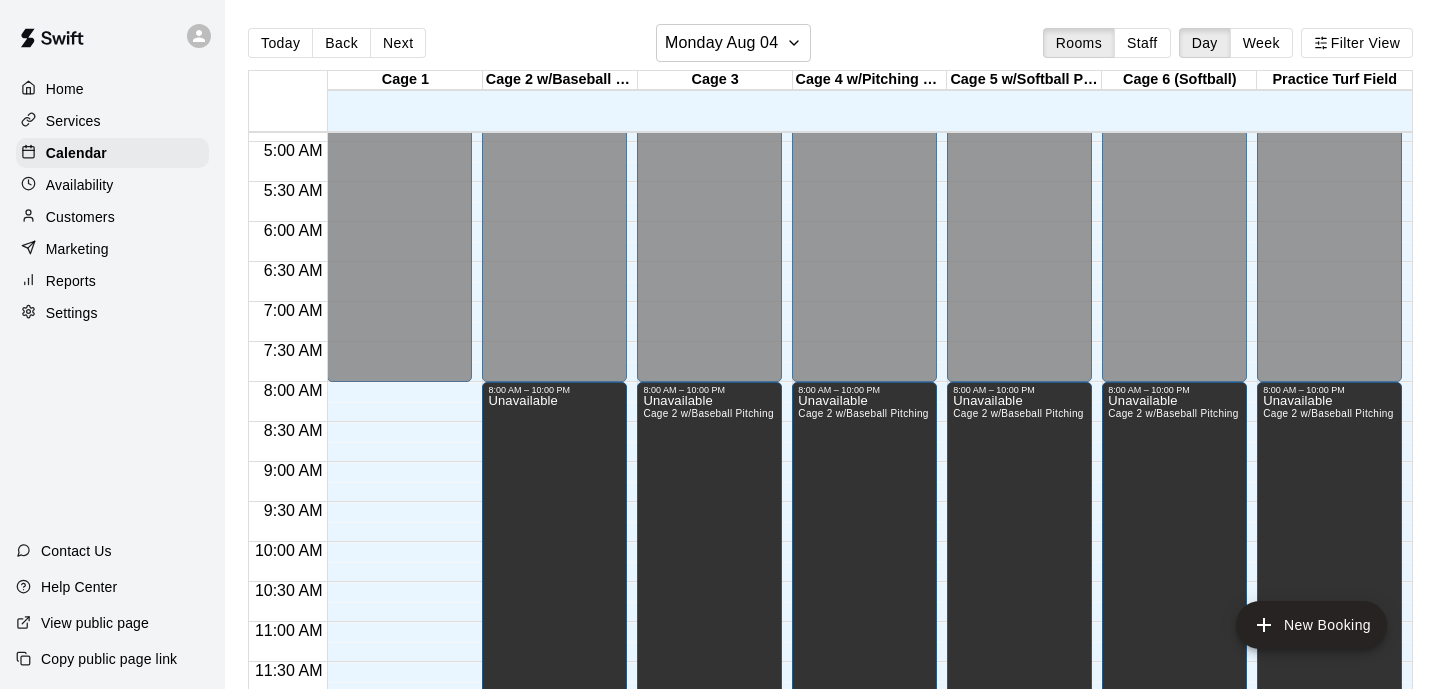 scroll, scrollTop: 387, scrollLeft: 0, axis: vertical 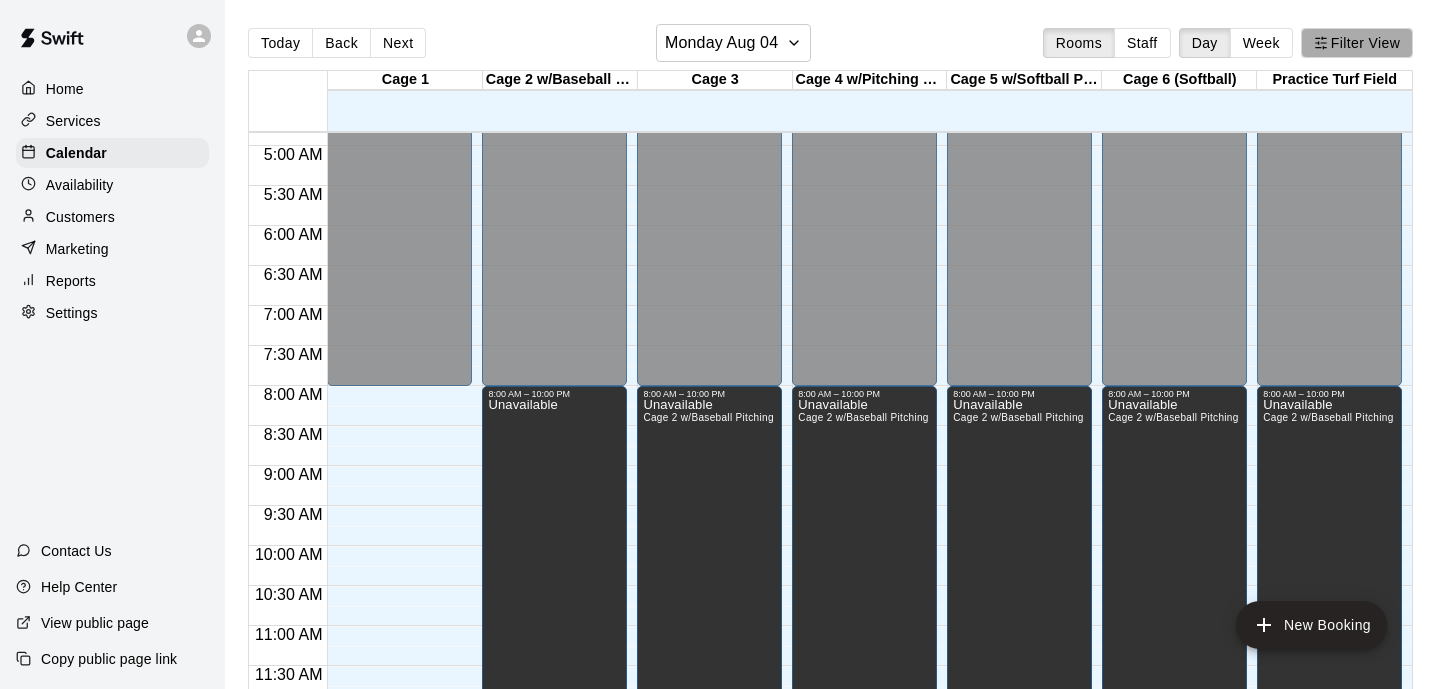 click on "Filter View" at bounding box center (1357, 43) 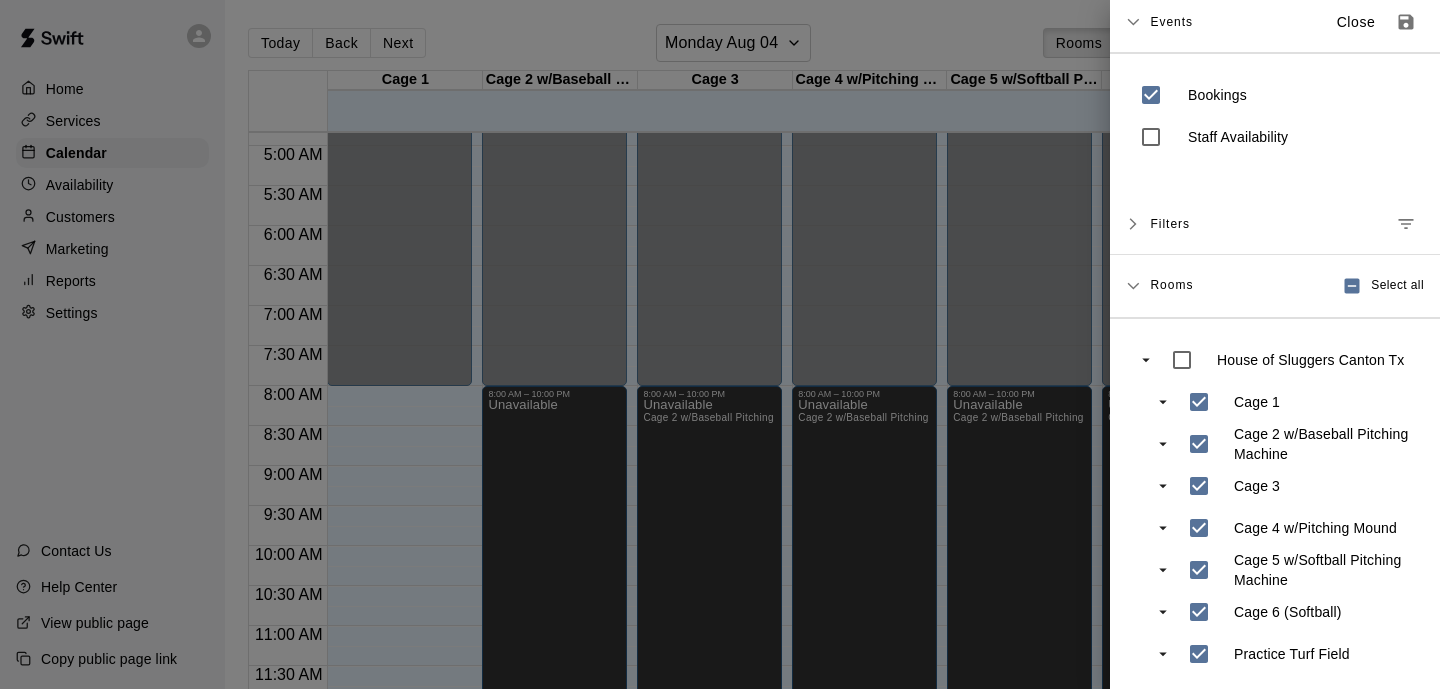 scroll, scrollTop: 12, scrollLeft: 0, axis: vertical 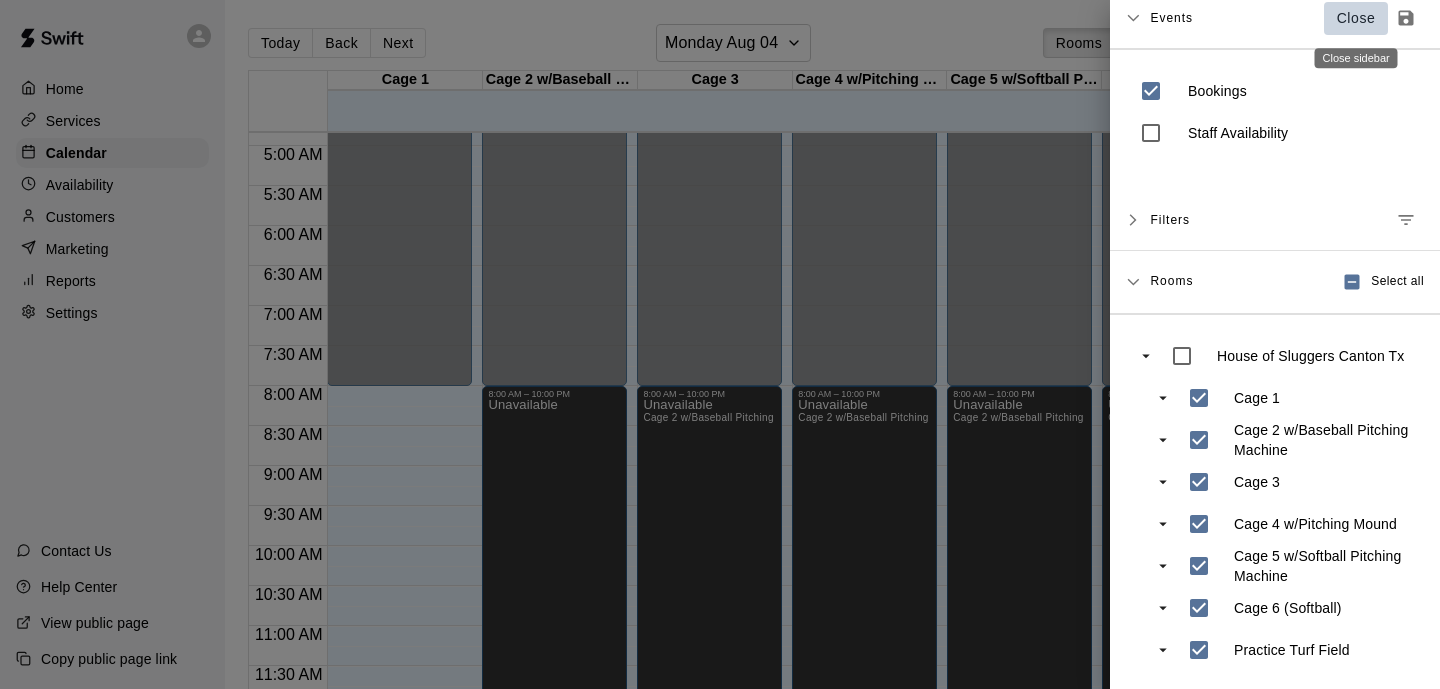 click on "Close" at bounding box center (1356, 18) 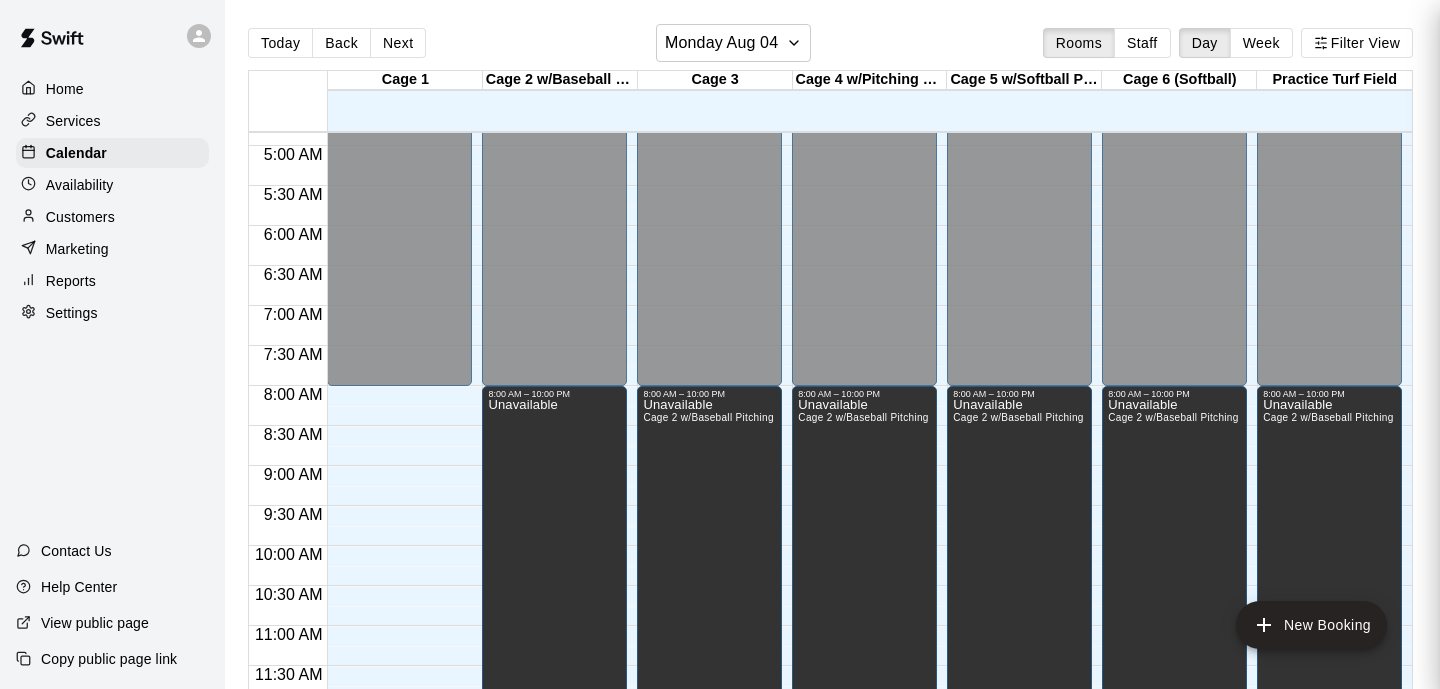 scroll, scrollTop: 0, scrollLeft: 0, axis: both 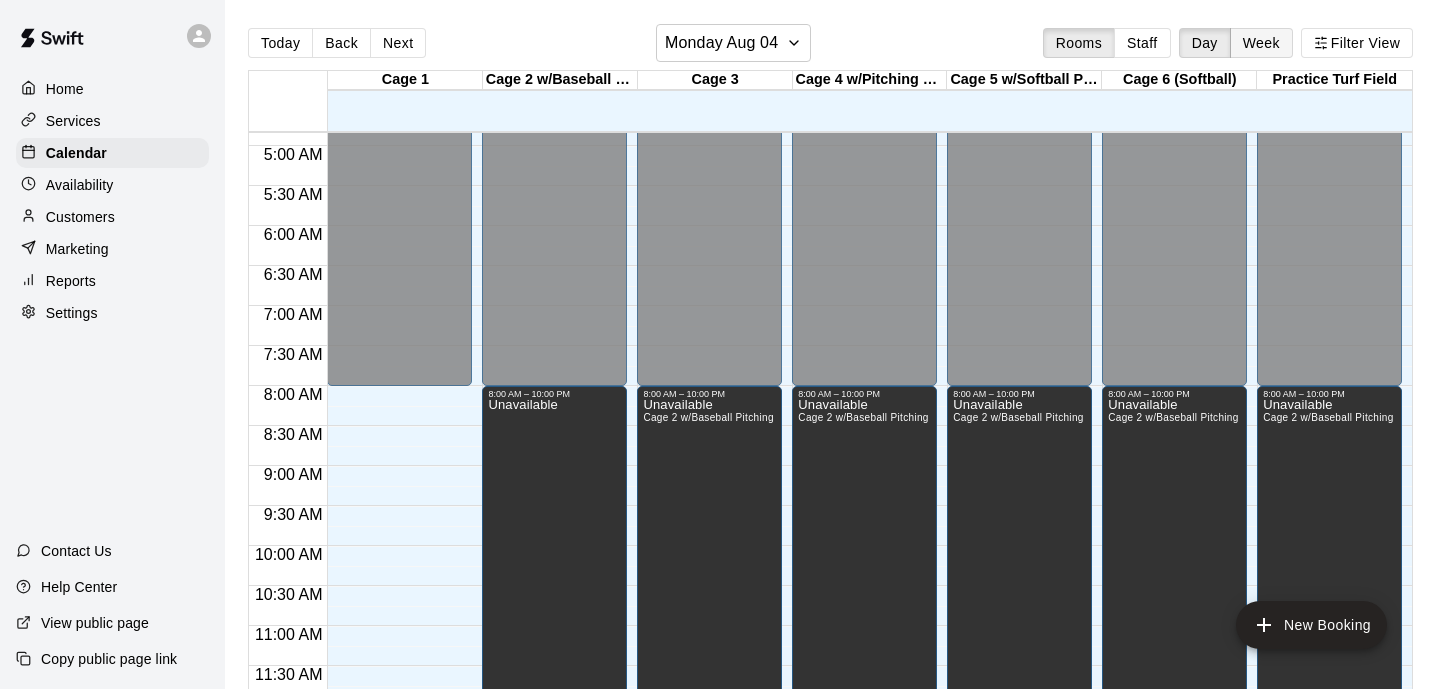 click on "Week" at bounding box center (1261, 43) 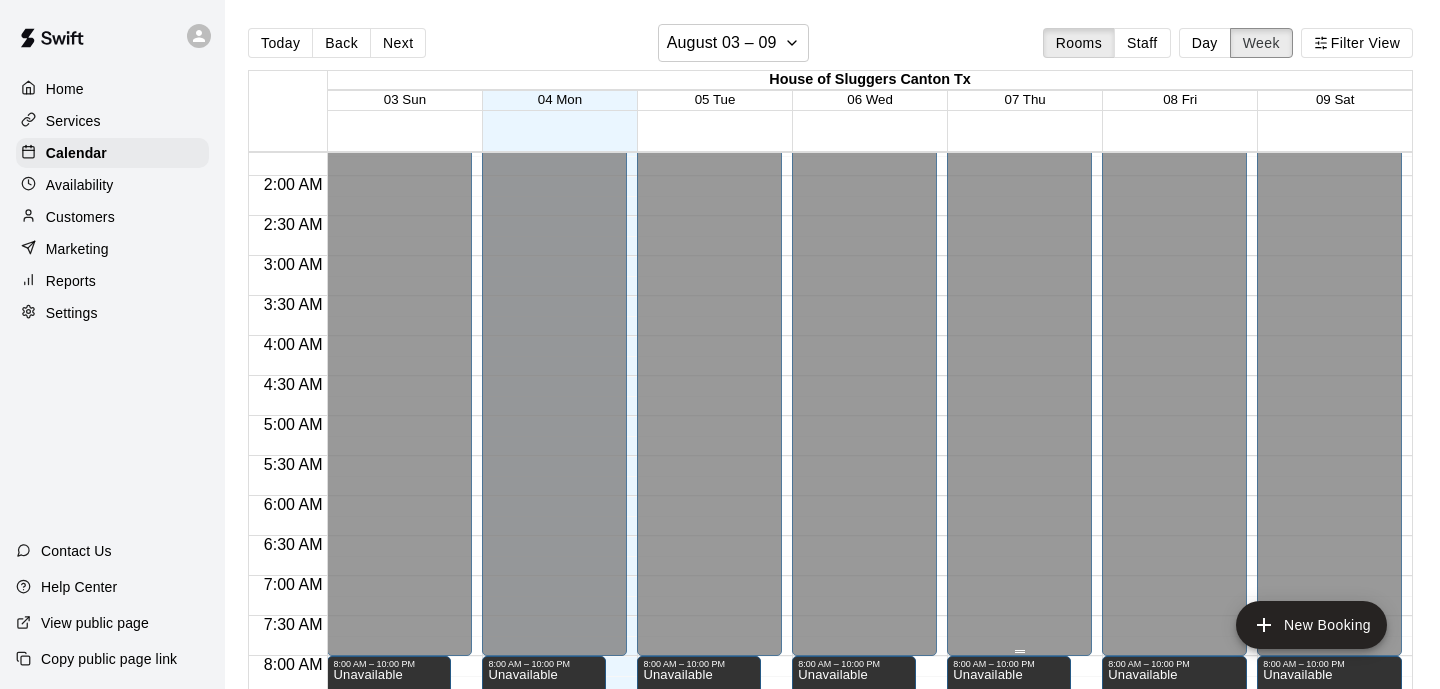 scroll, scrollTop: 0, scrollLeft: 0, axis: both 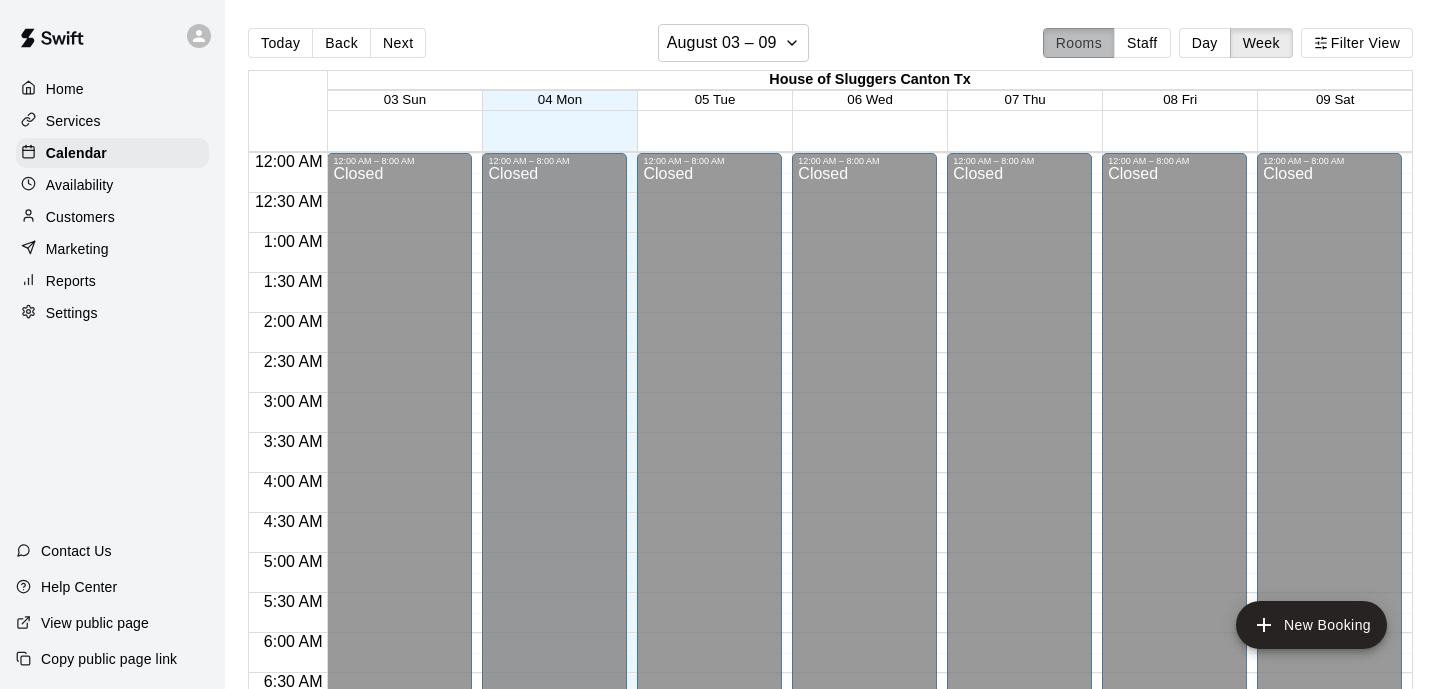 click on "Rooms" at bounding box center [1079, 43] 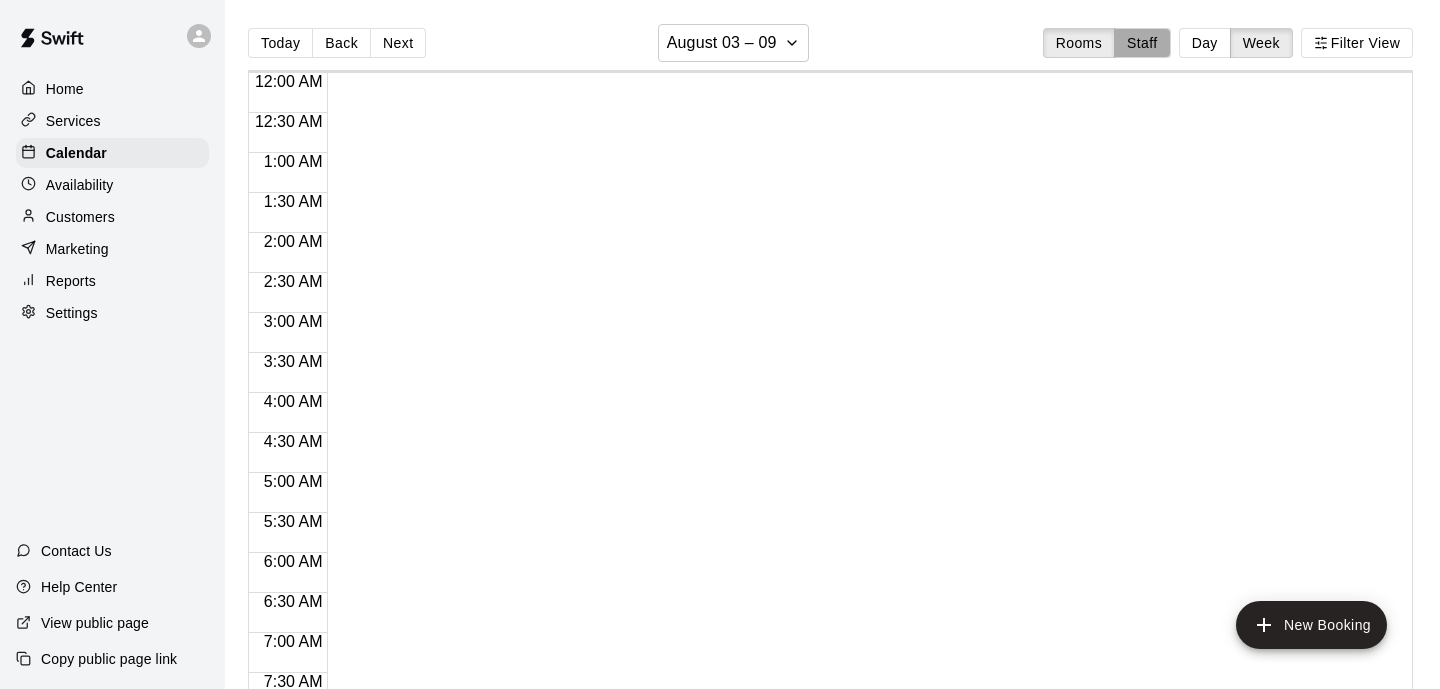 click on "Staff" at bounding box center [1142, 43] 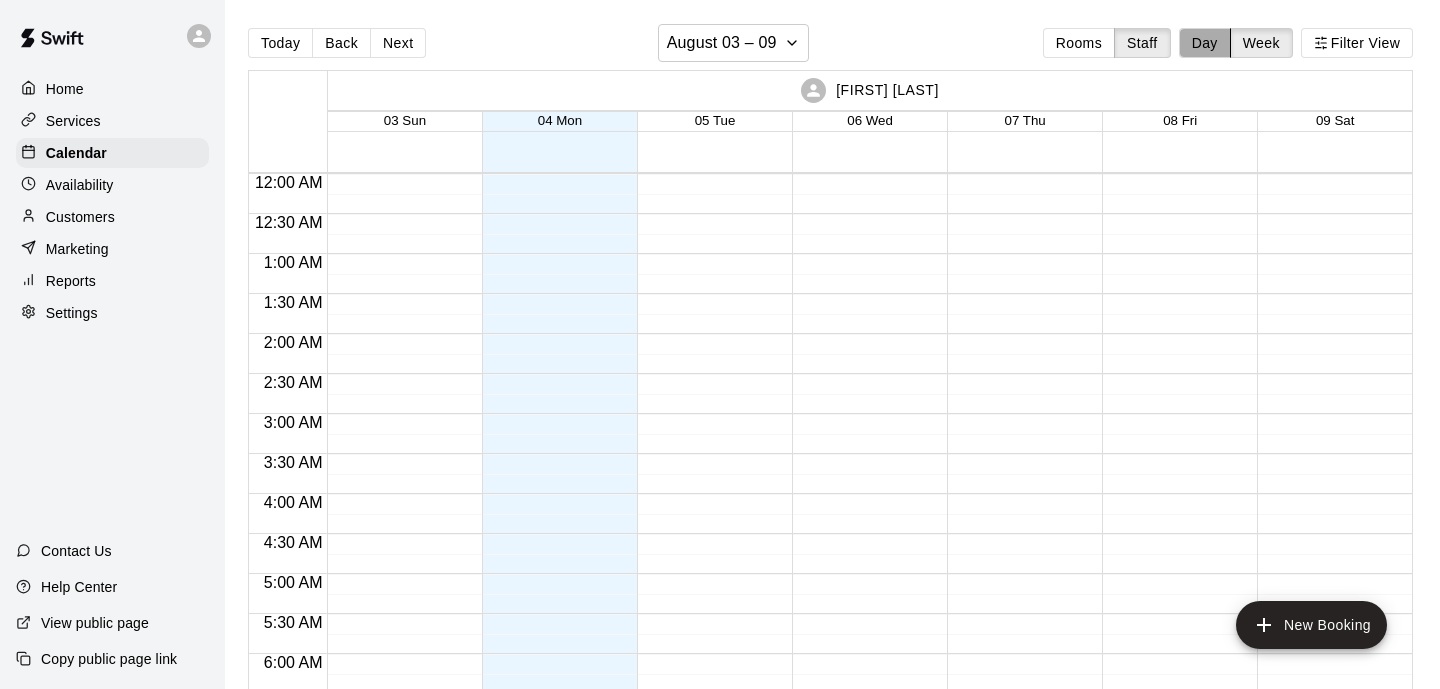 click on "Day" at bounding box center (1205, 43) 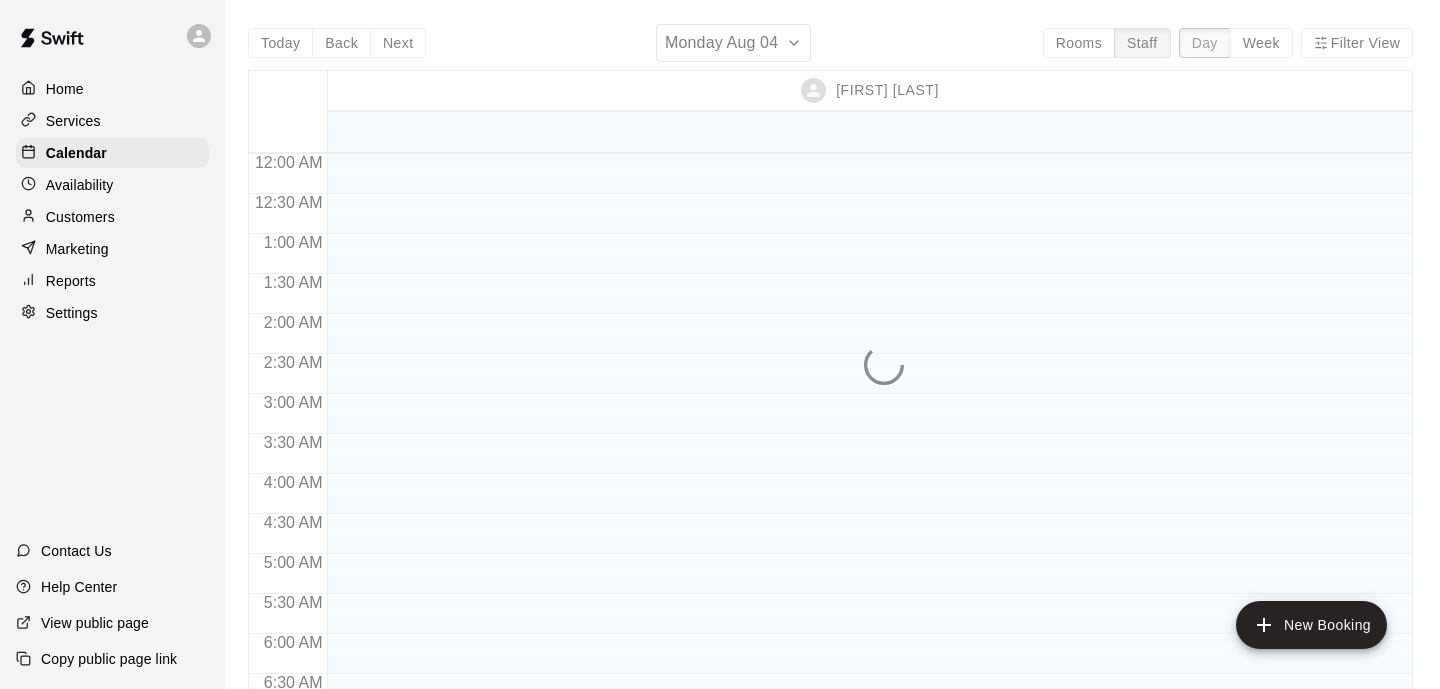 scroll, scrollTop: 1362, scrollLeft: 0, axis: vertical 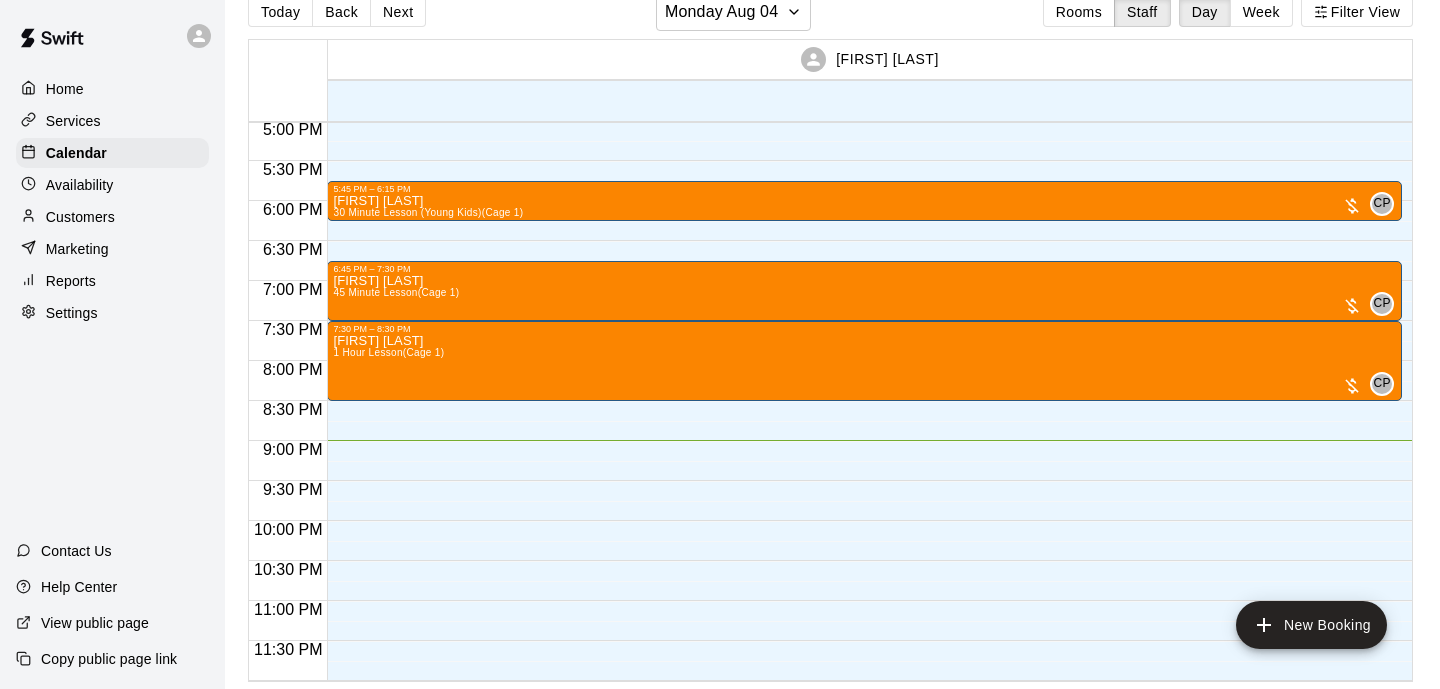 click on "Colby  Pennington Jr" at bounding box center [887, 59] 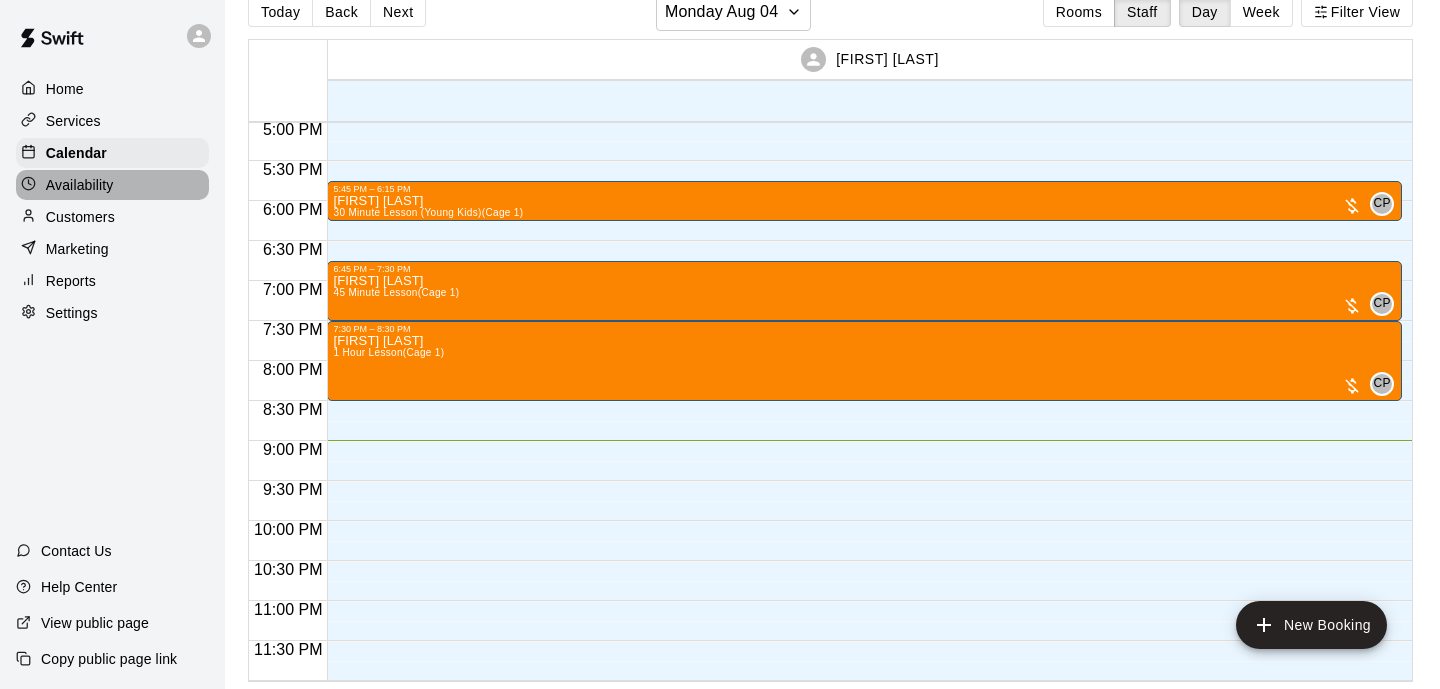 click on "Availability" at bounding box center [80, 185] 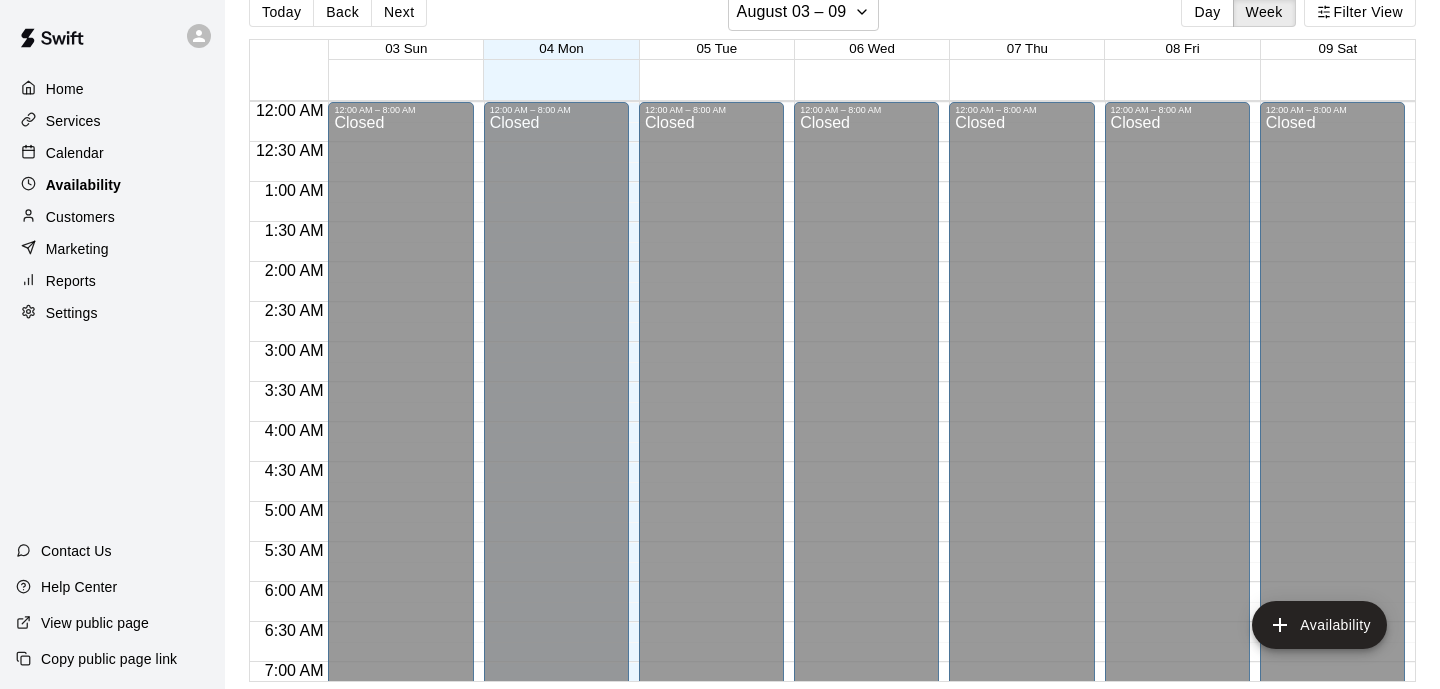 scroll, scrollTop: 0, scrollLeft: 0, axis: both 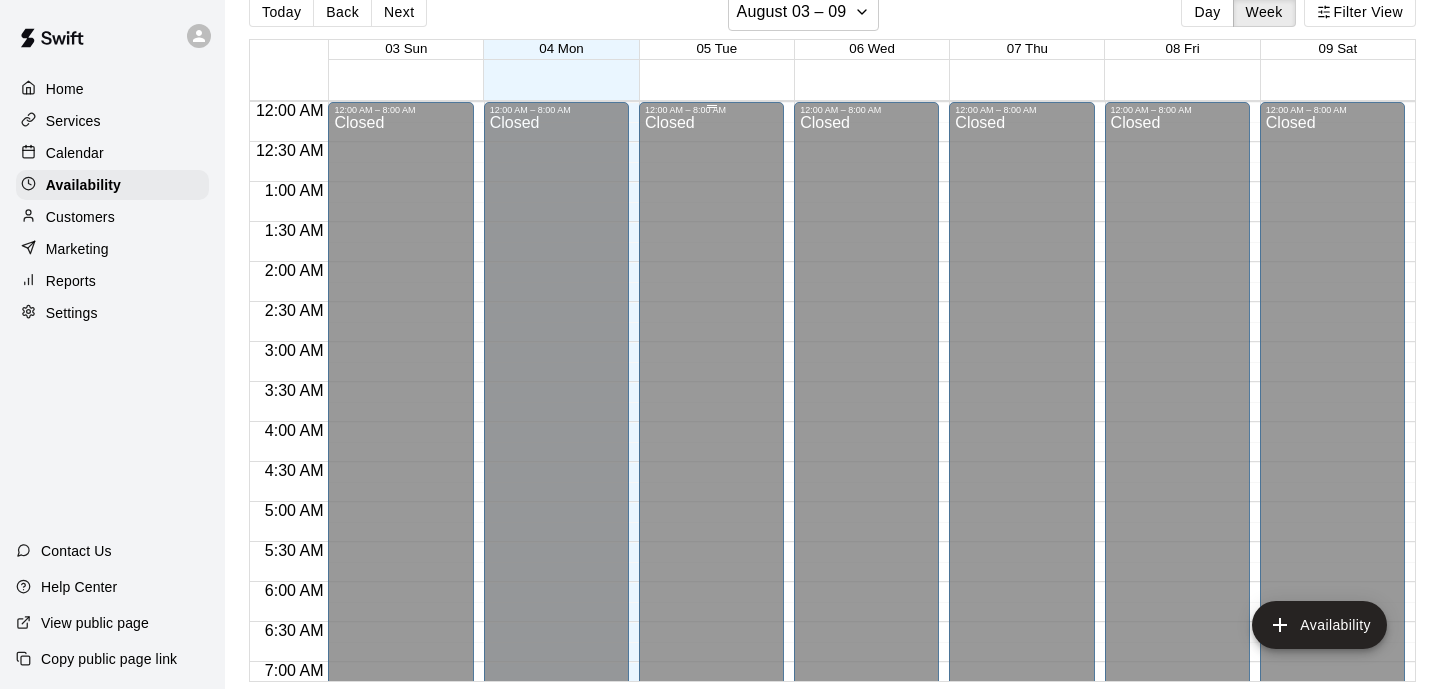 click on "Closed" at bounding box center (711, 432) 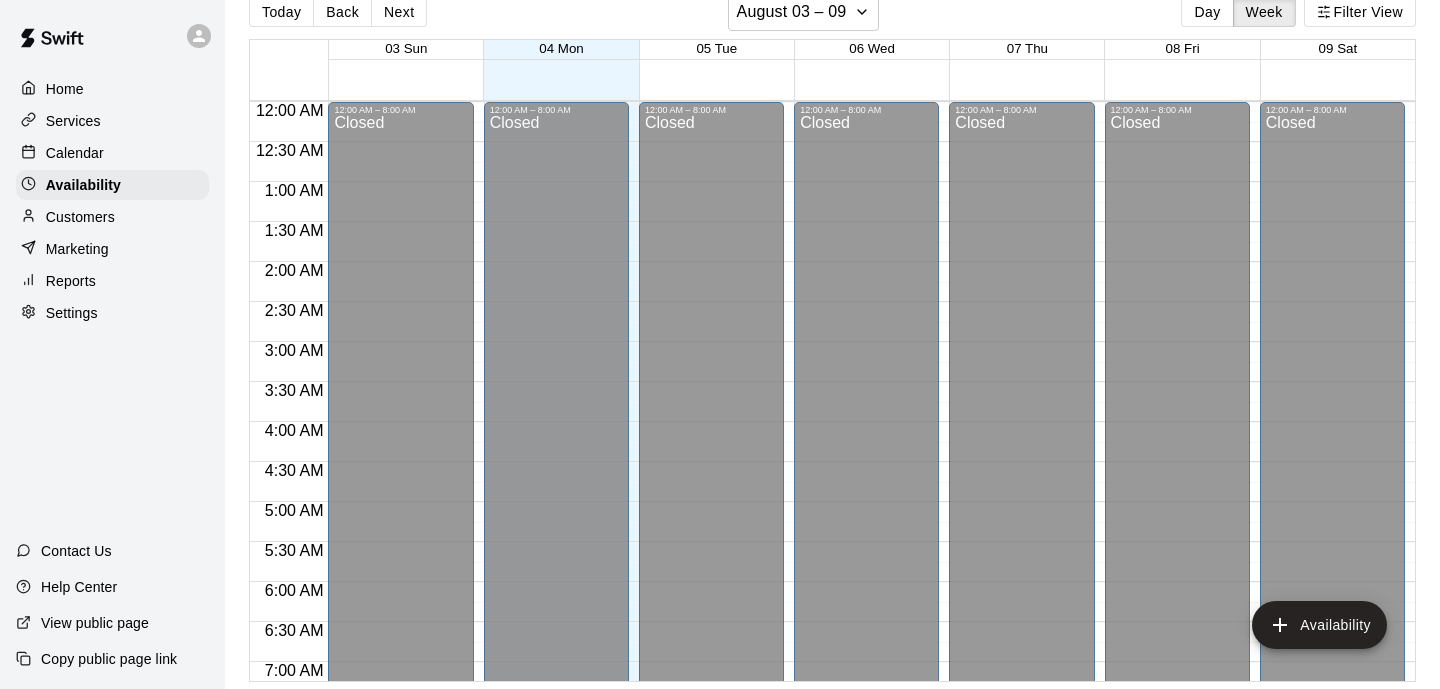 click on "03 Sun 04 Mon 05 Tue 06 Wed 07 Thu 08 Fri 09 Sat" at bounding box center (871, 70) 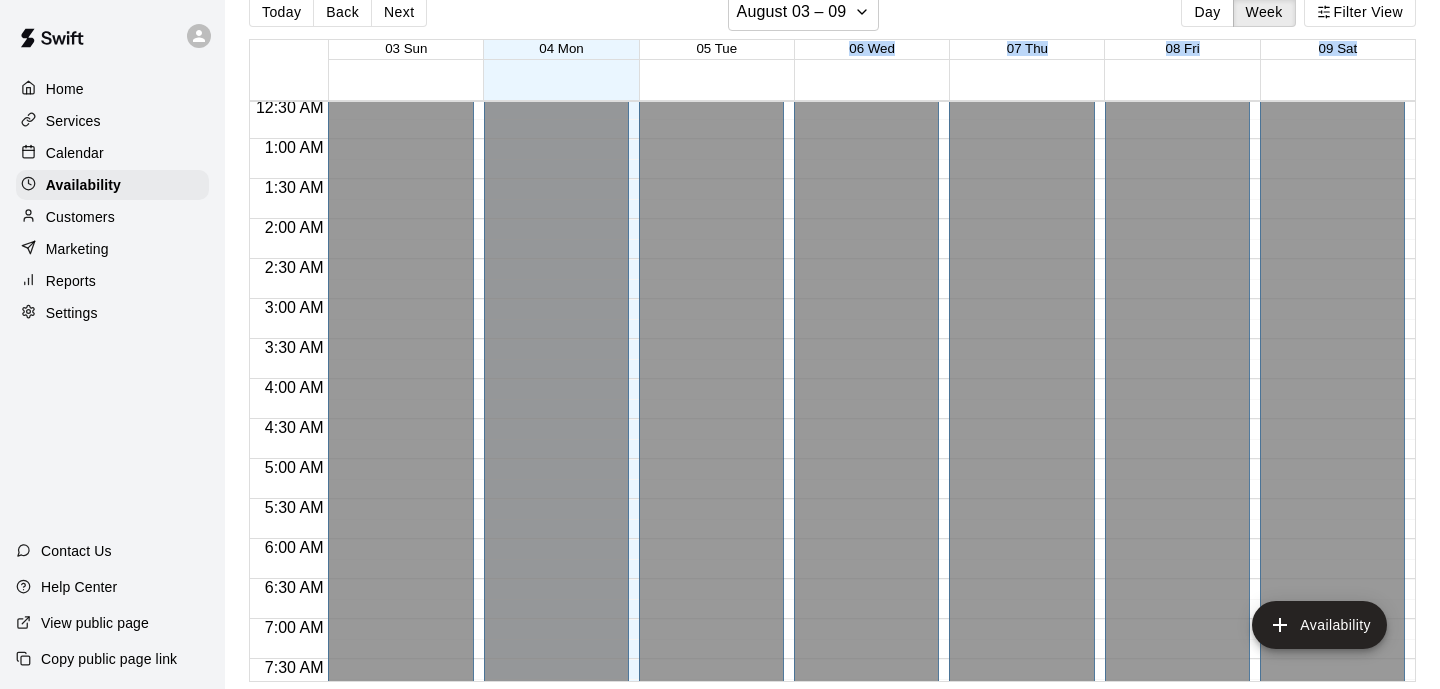 scroll, scrollTop: 72, scrollLeft: 0, axis: vertical 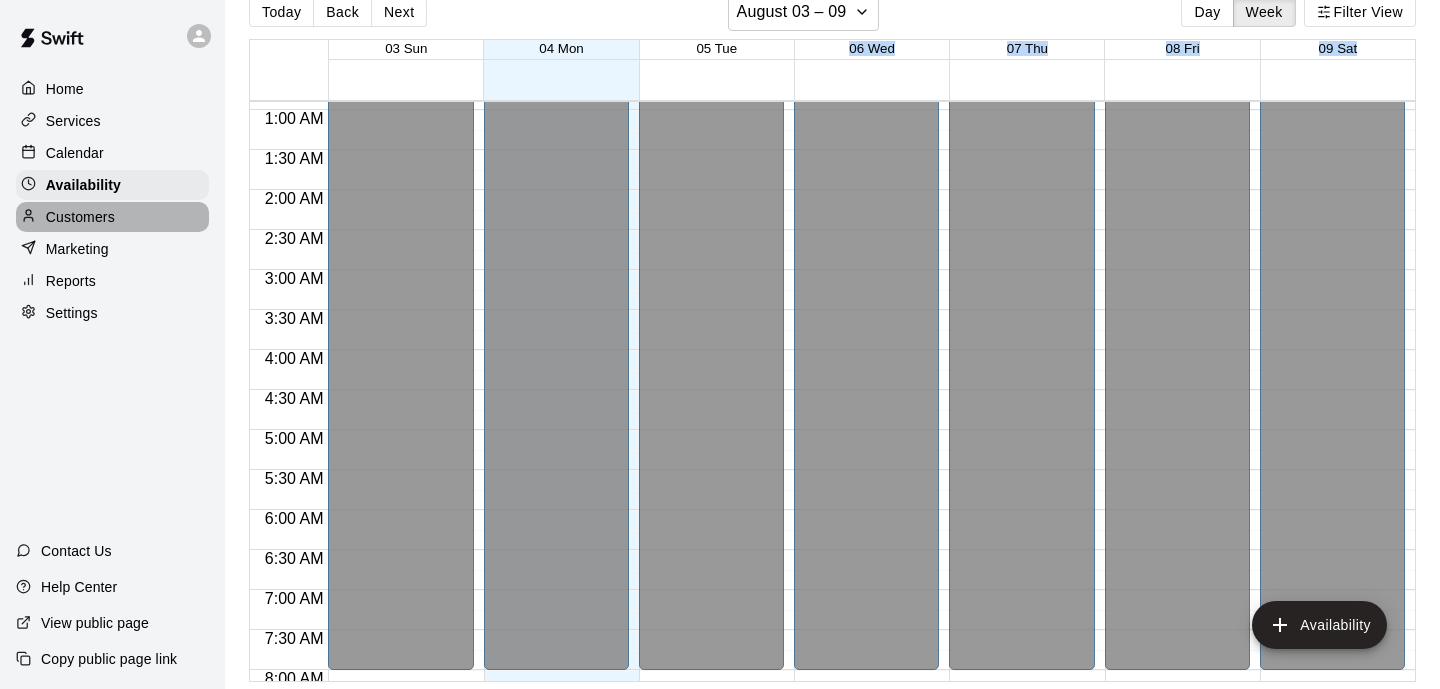 click on "Customers" at bounding box center (80, 217) 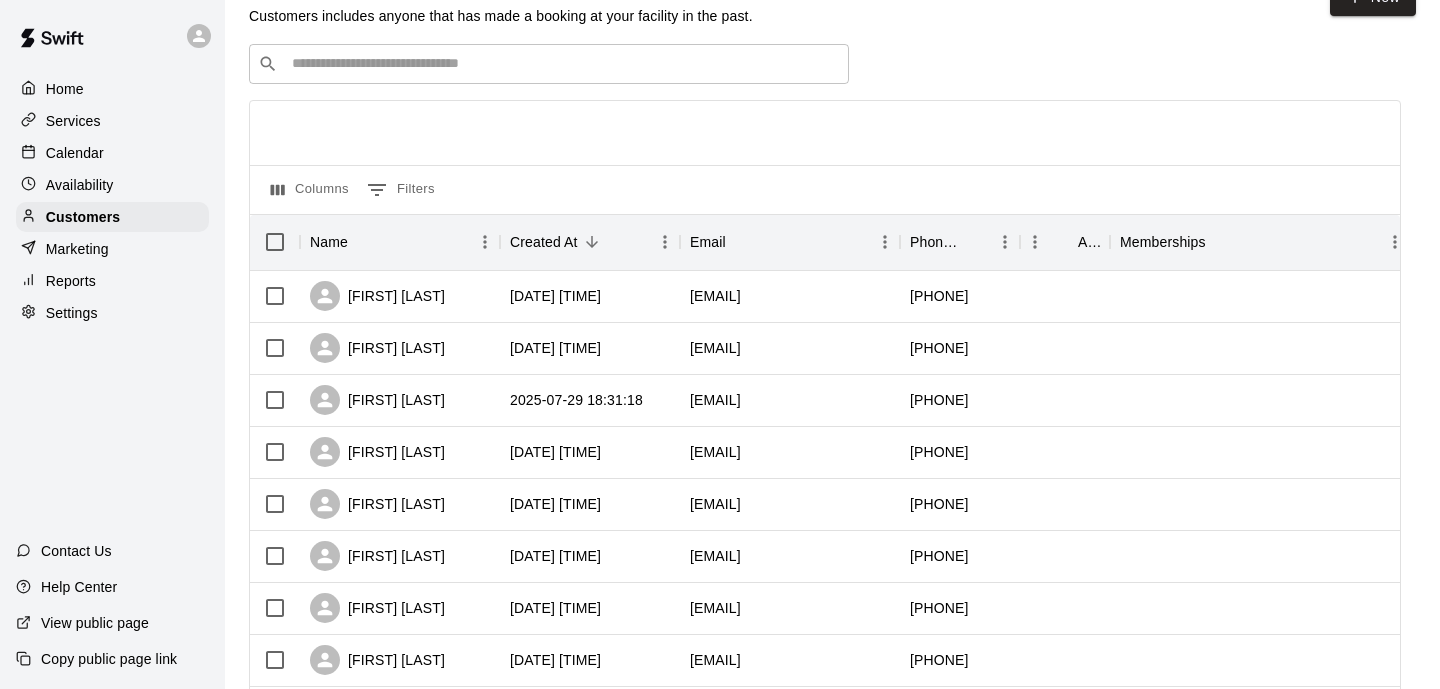 scroll, scrollTop: 0, scrollLeft: 0, axis: both 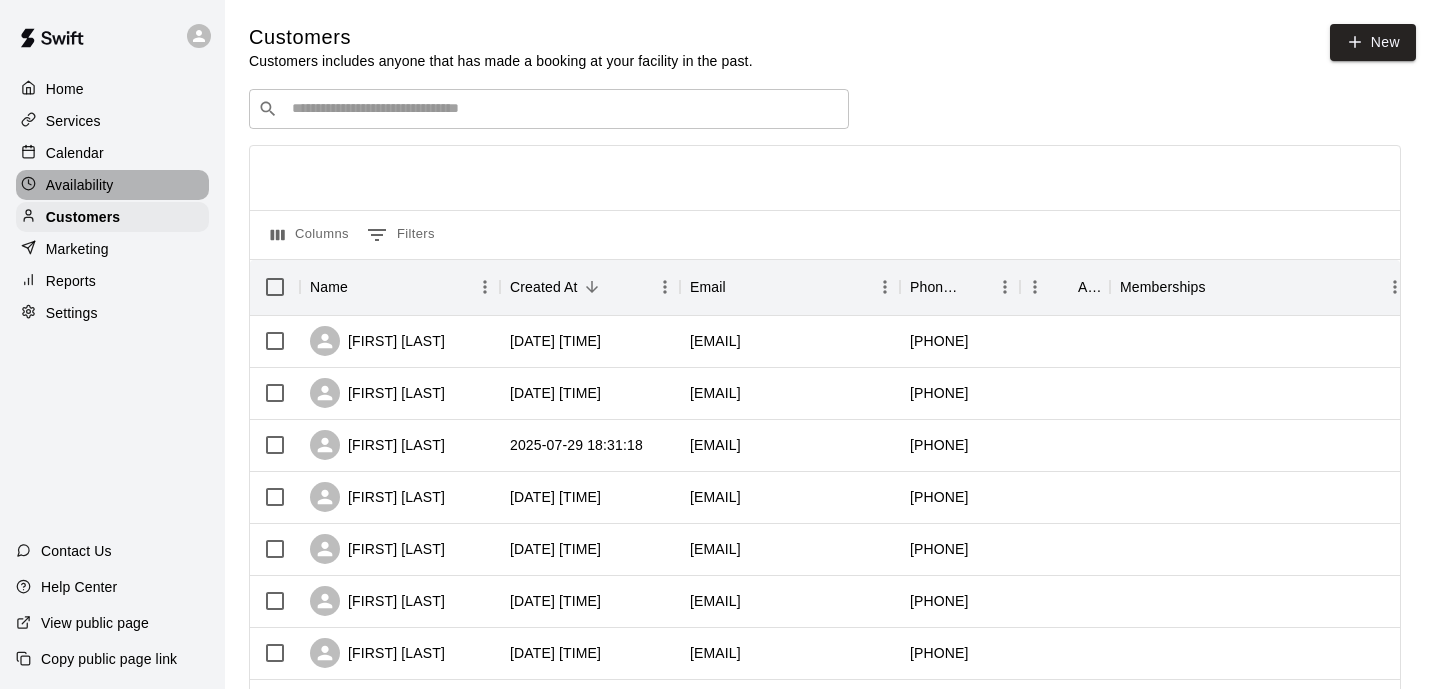 click on "Availability" at bounding box center (112, 185) 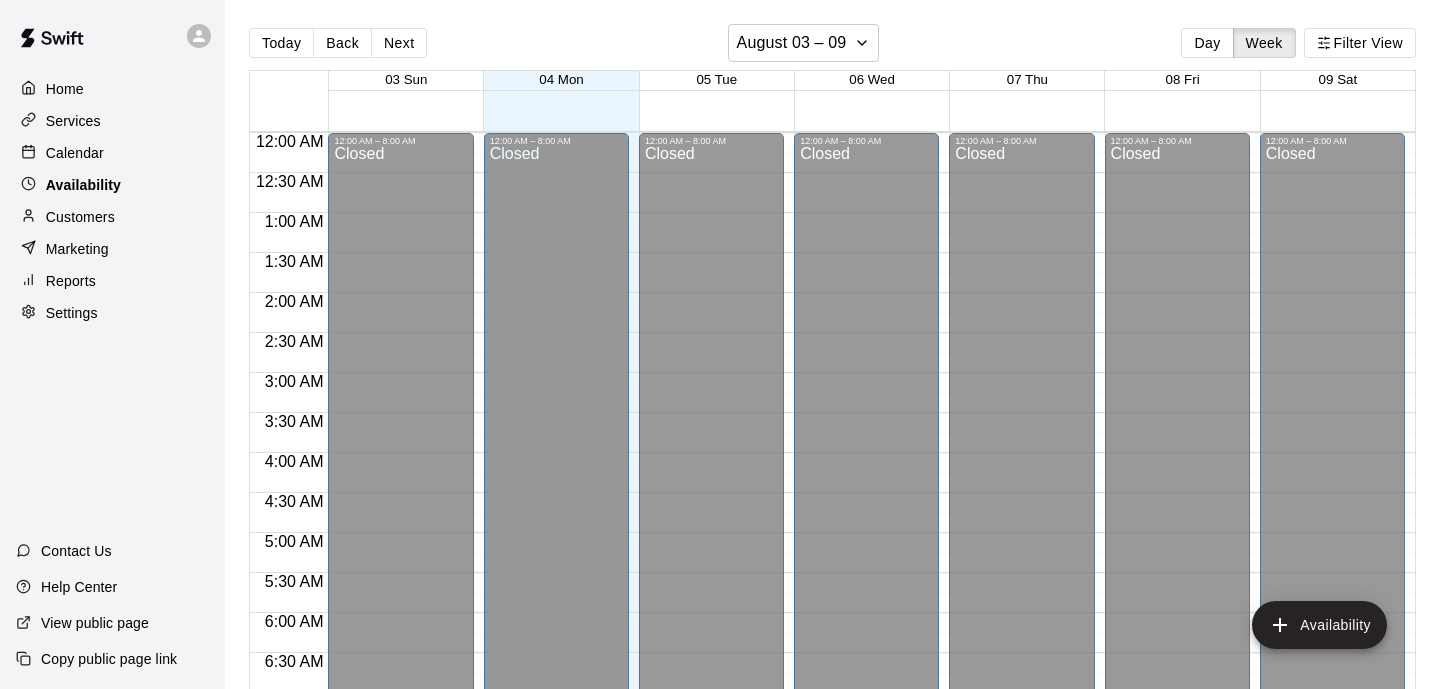 scroll, scrollTop: 1341, scrollLeft: 0, axis: vertical 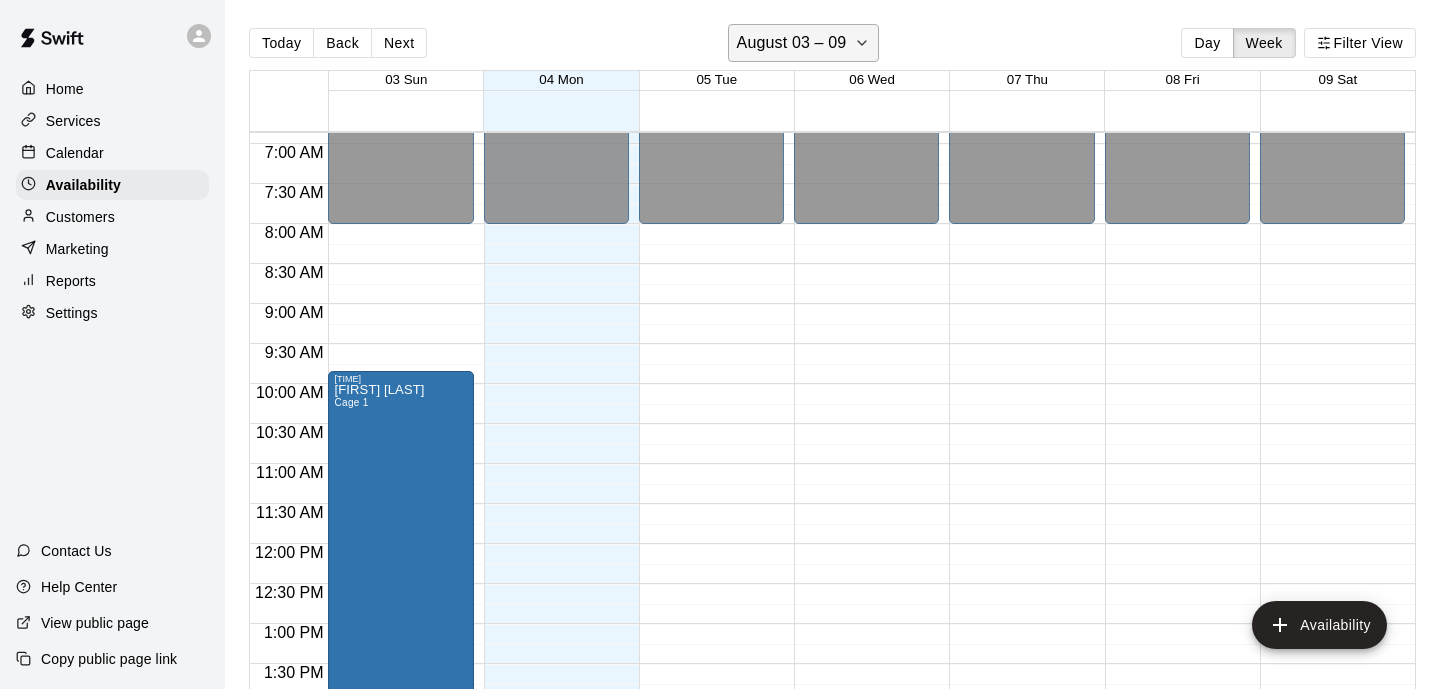 click 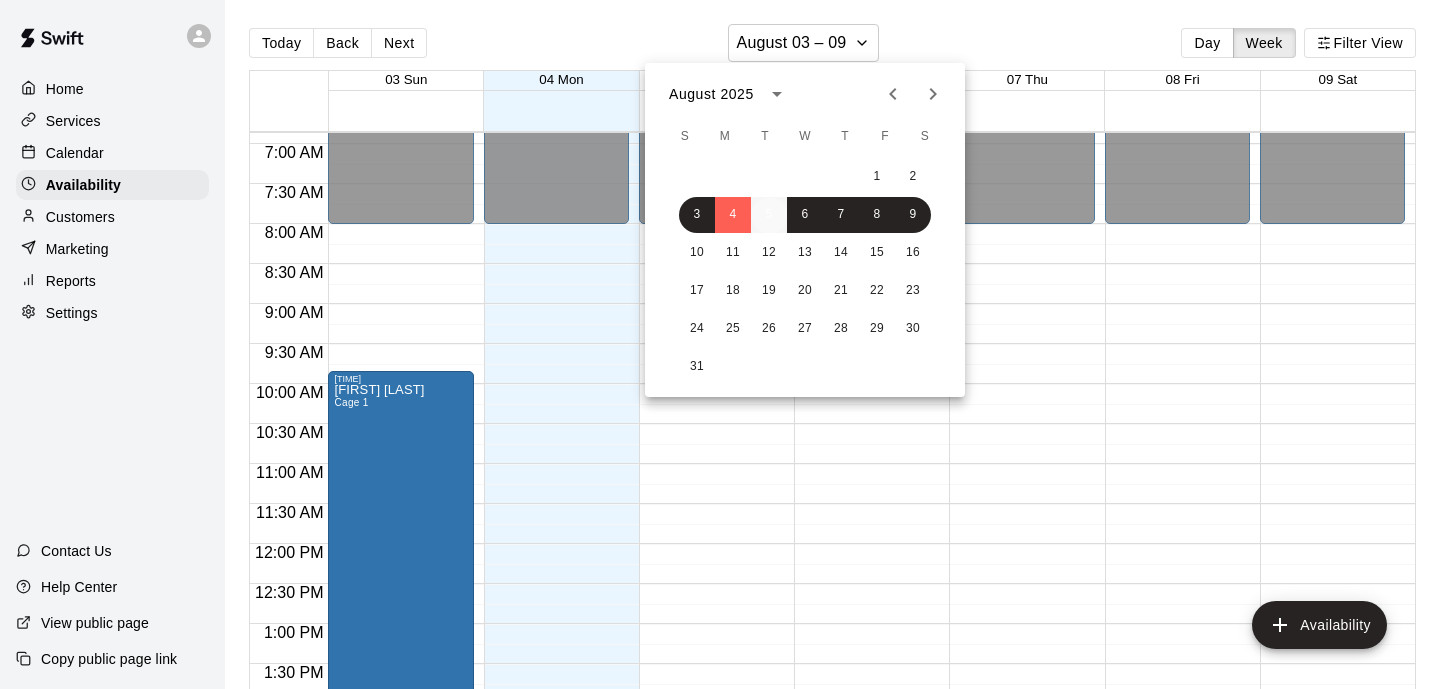 click on "5" at bounding box center [769, 215] 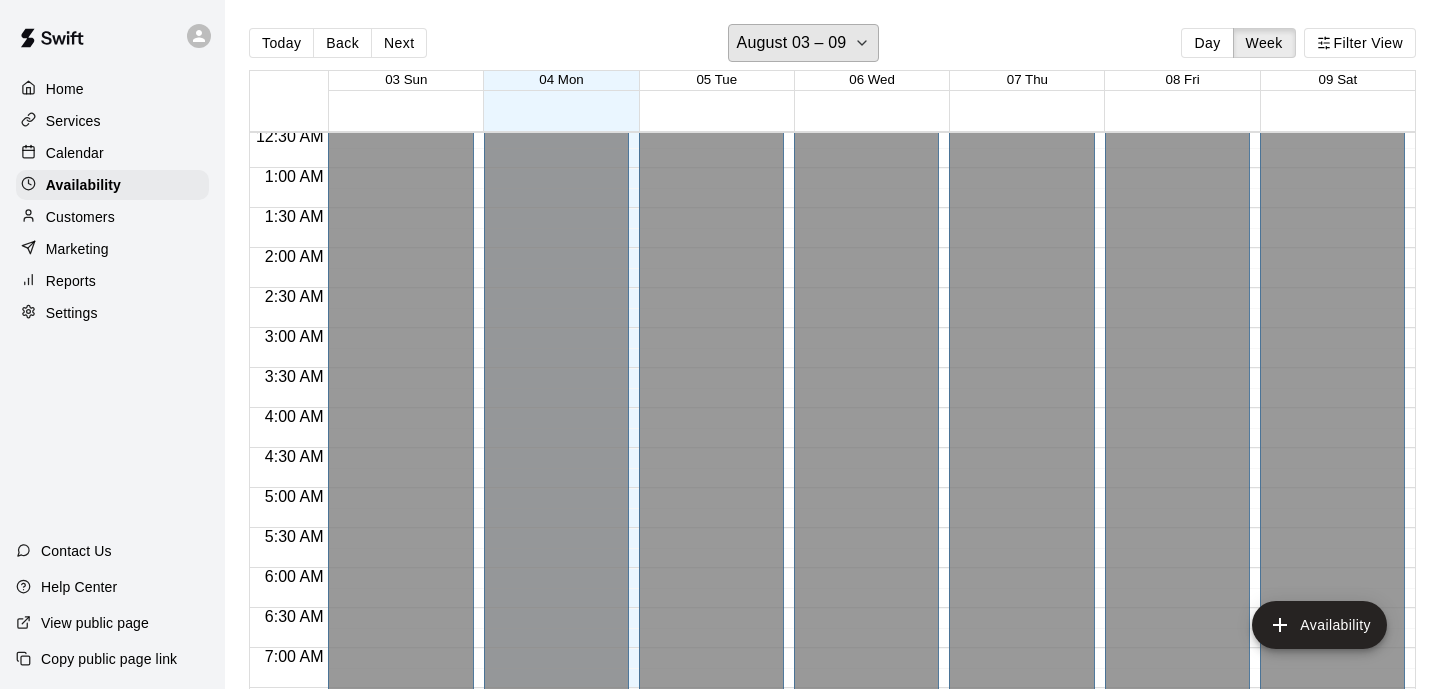 scroll, scrollTop: 0, scrollLeft: 0, axis: both 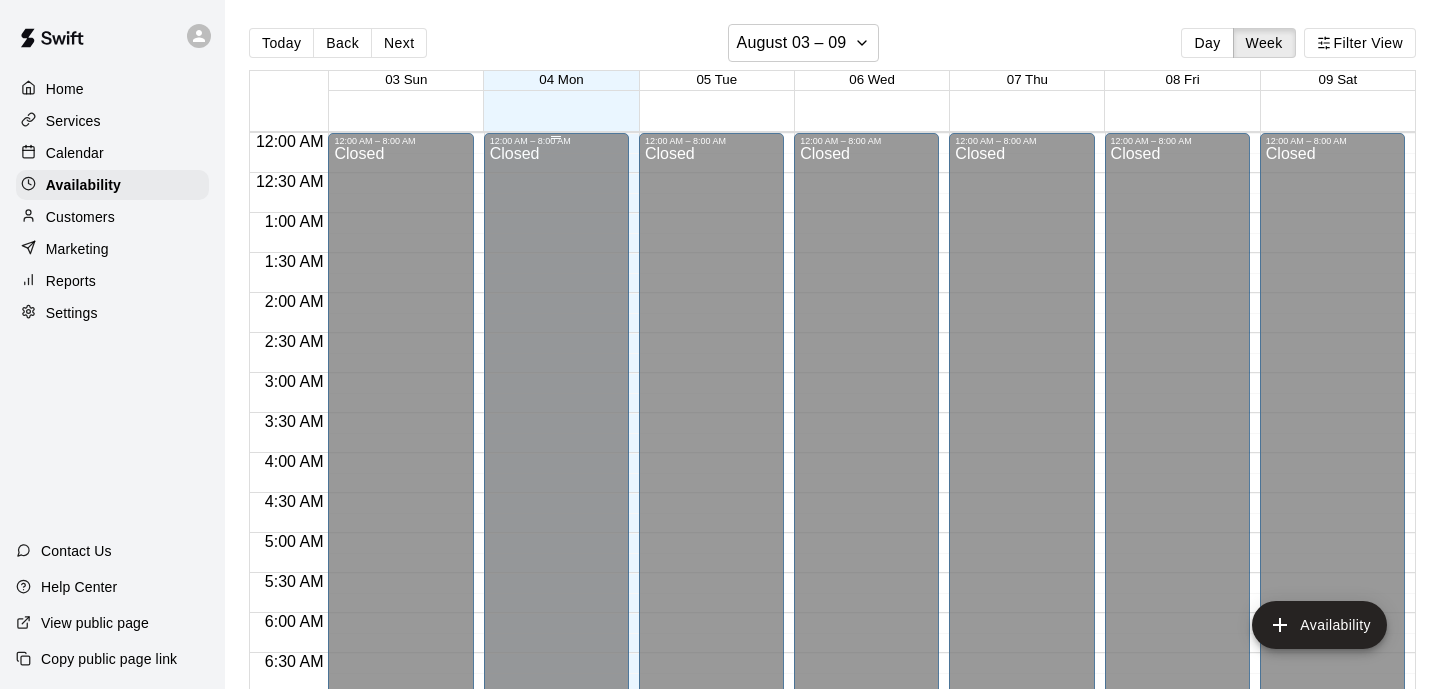 click on "Closed" at bounding box center [556, 463] 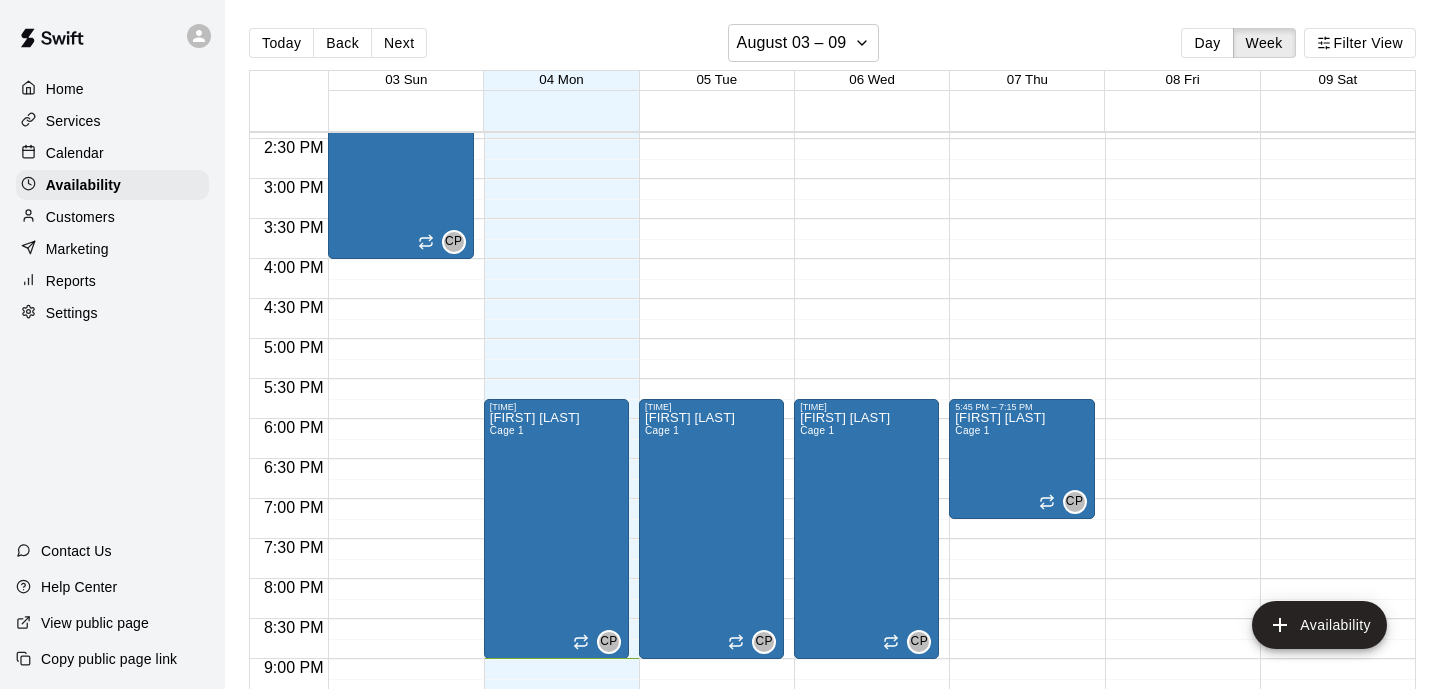 scroll, scrollTop: 1341, scrollLeft: 0, axis: vertical 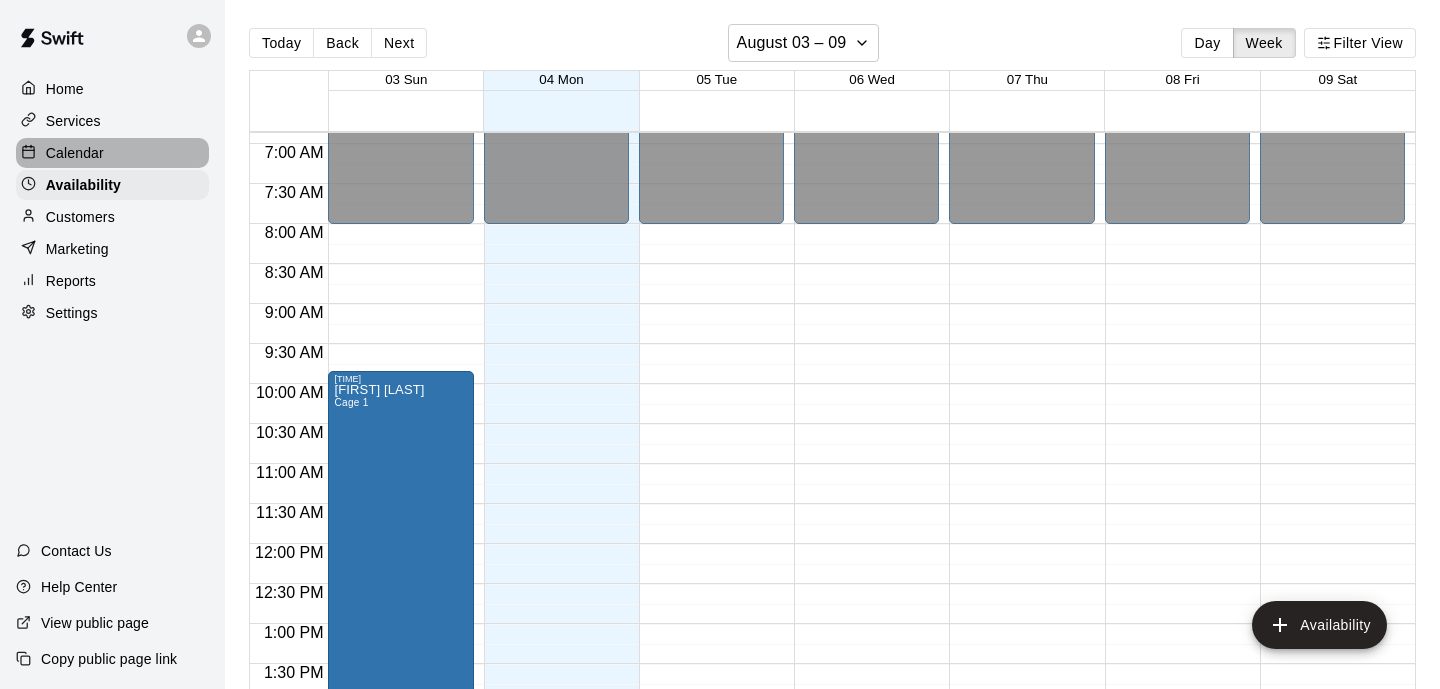 click on "Calendar" at bounding box center (112, 153) 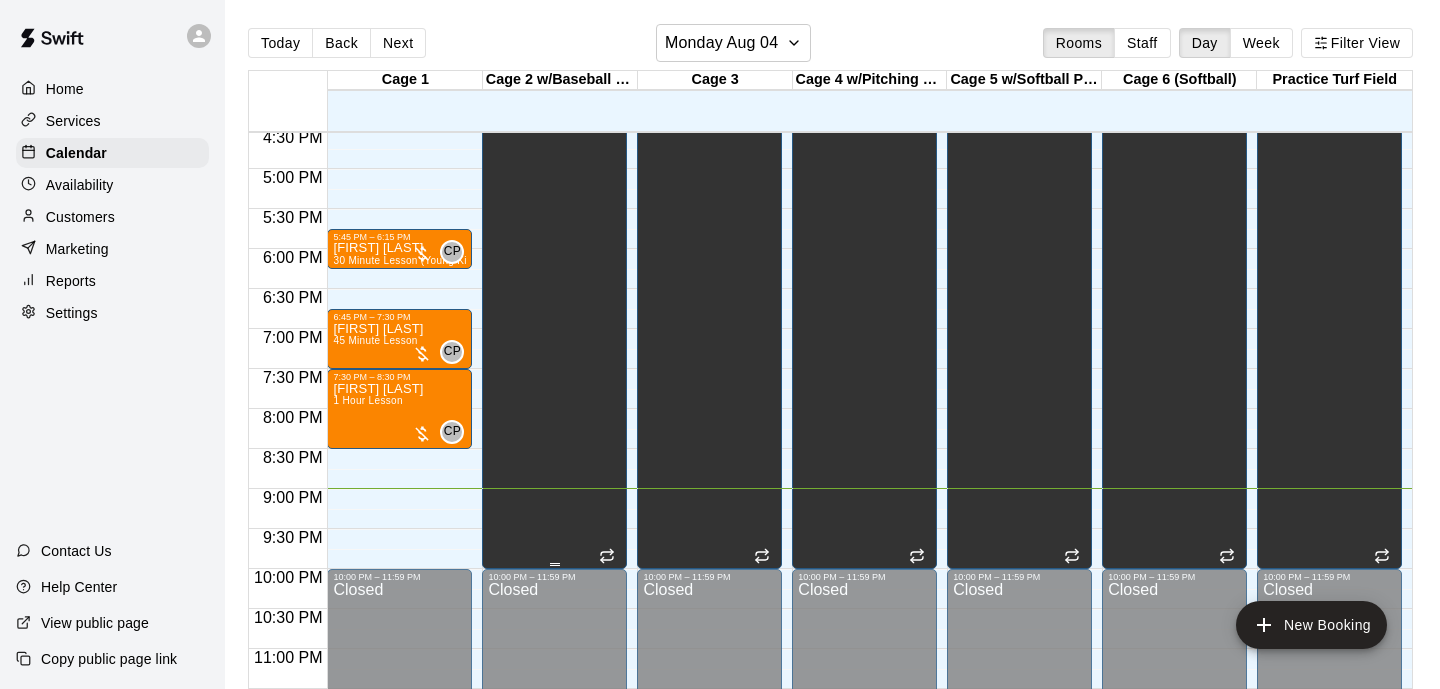 scroll, scrollTop: 1341, scrollLeft: 0, axis: vertical 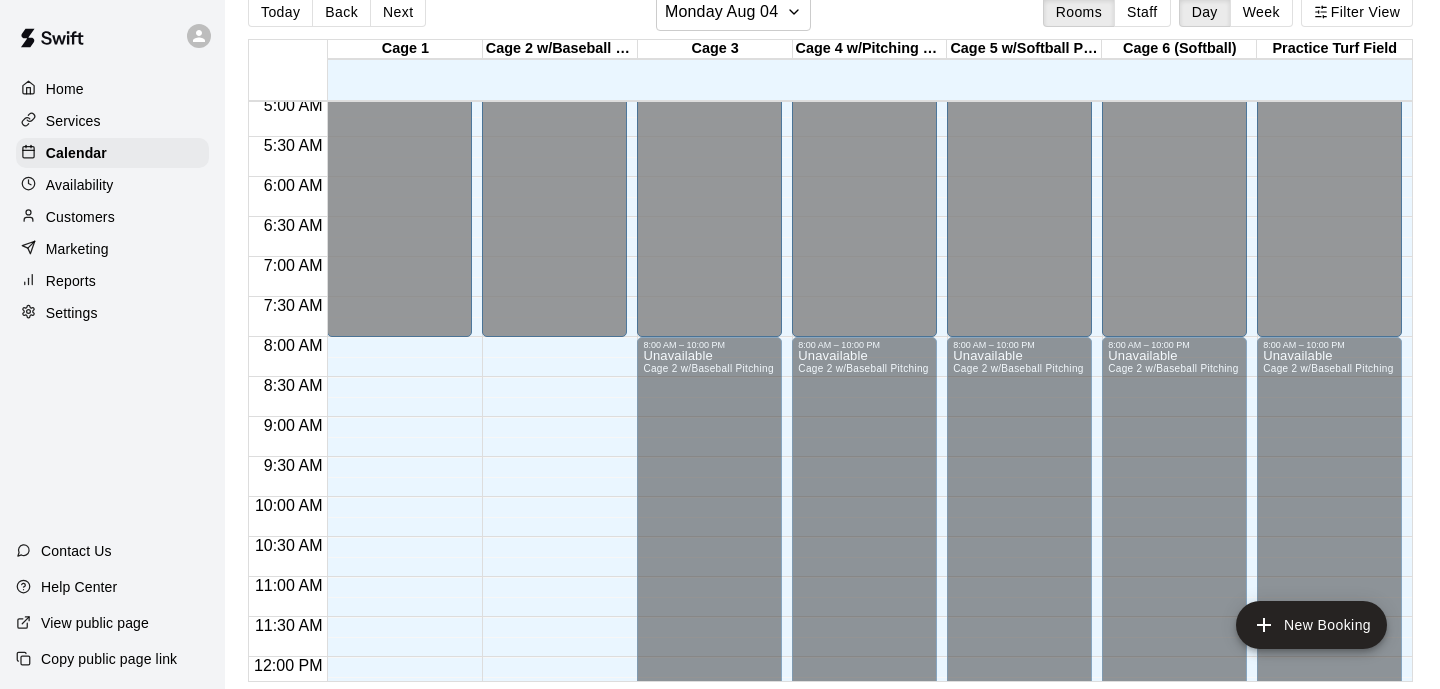 click on "8:00 AM – 10:00 PM" at bounding box center (554, 345) 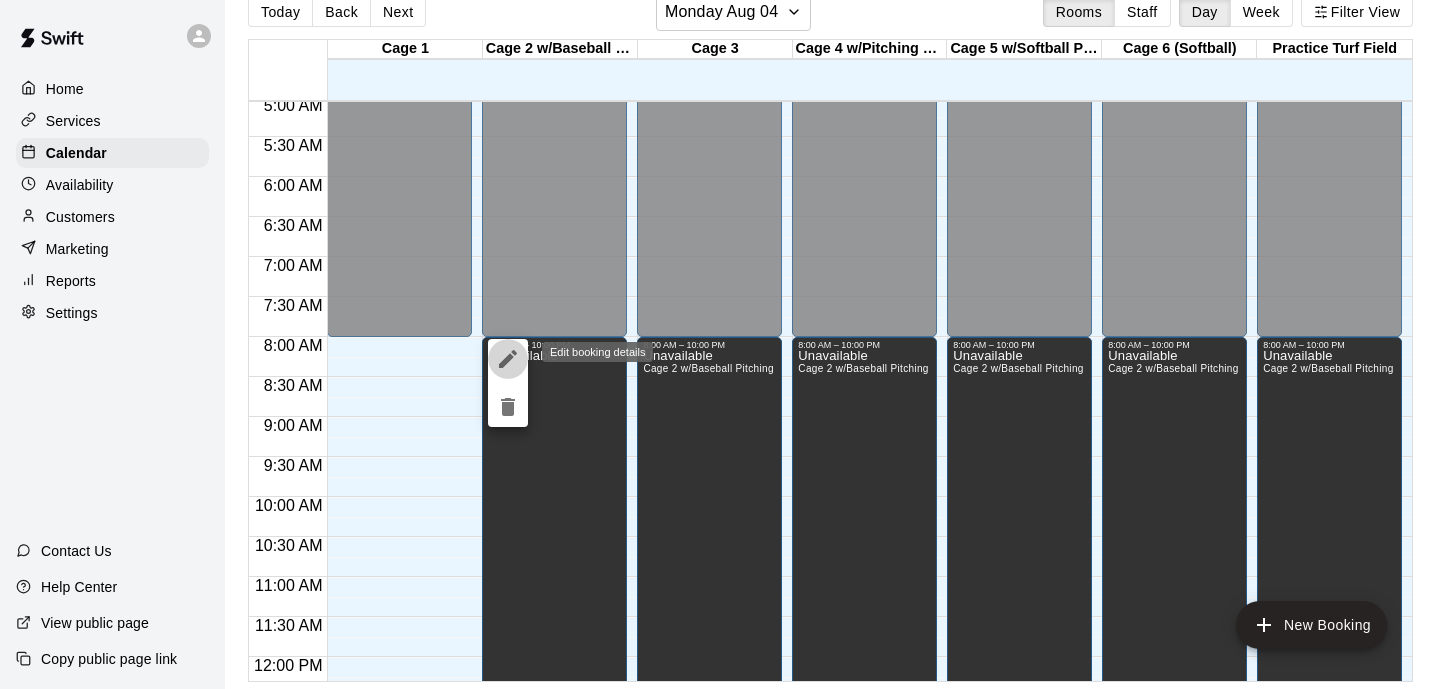 click 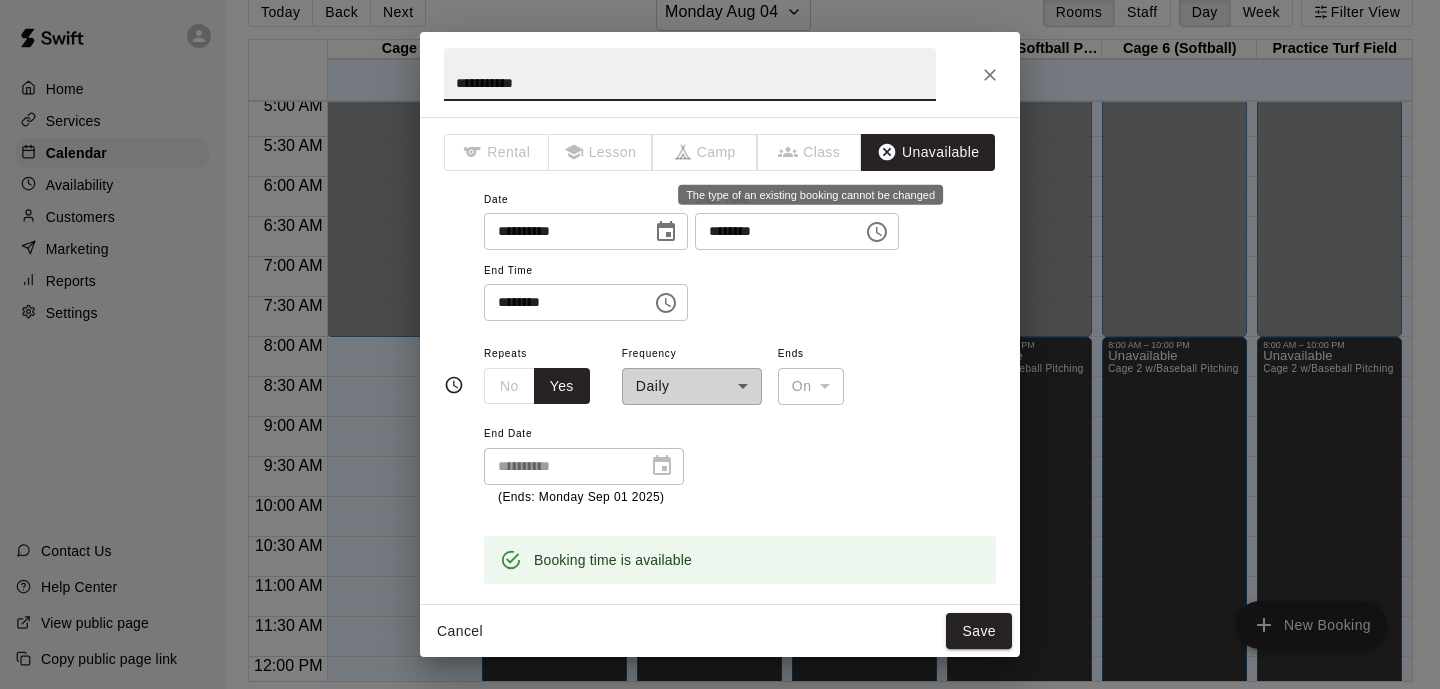 drag, startPoint x: 797, startPoint y: 135, endPoint x: 803, endPoint y: 145, distance: 11.661903 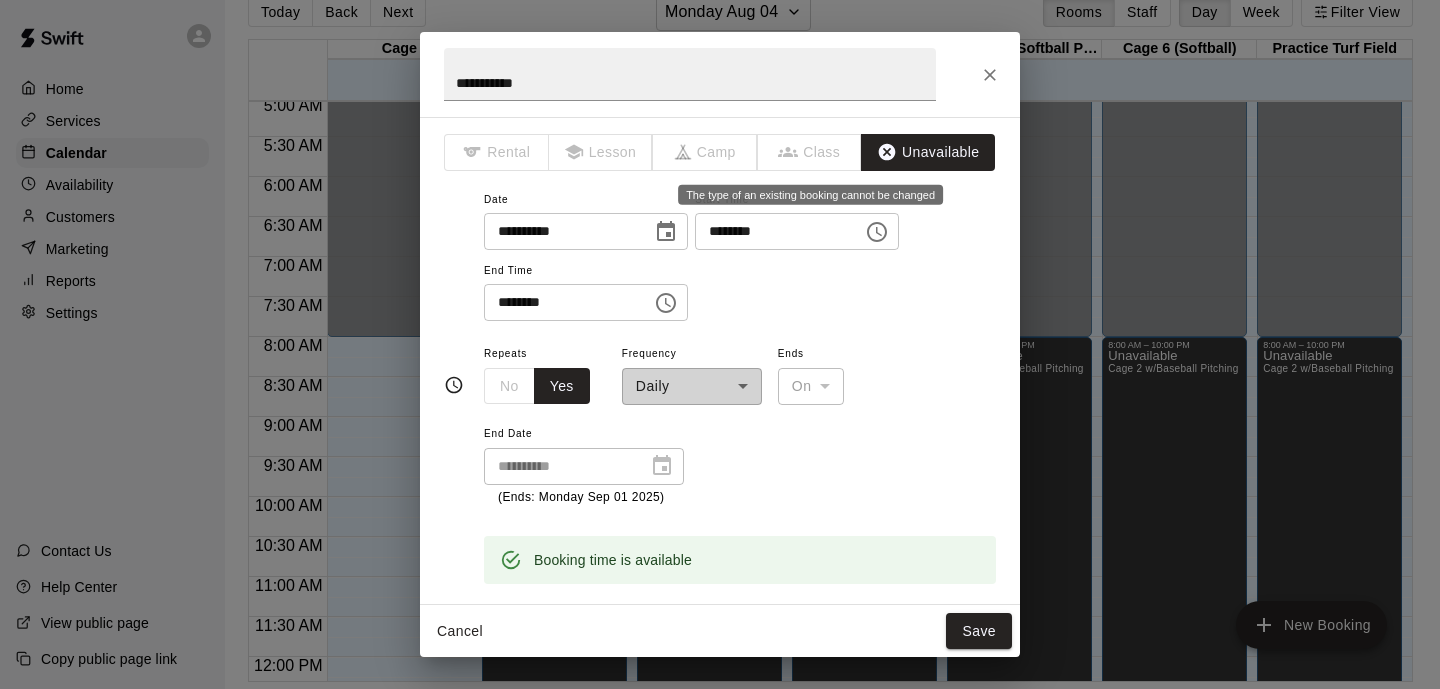 click on "Class" at bounding box center [810, 152] 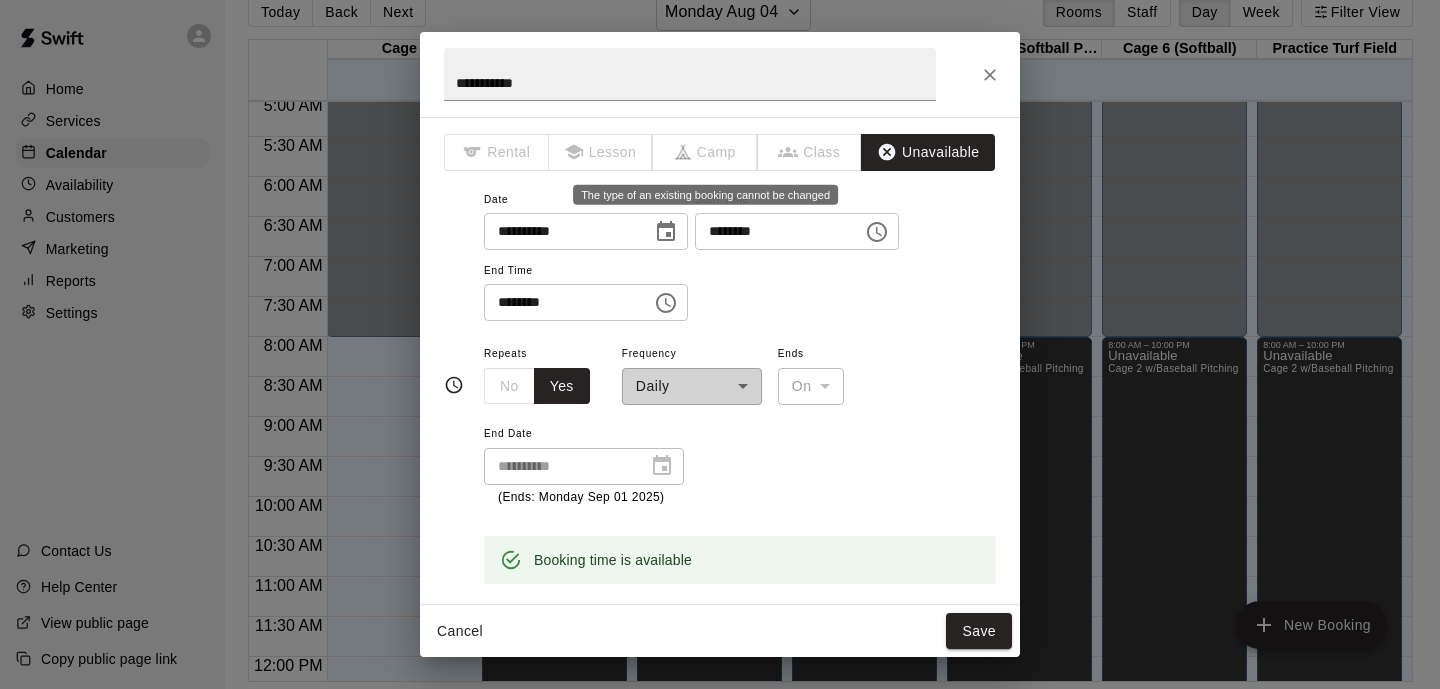 click on "Camp" at bounding box center [705, 152] 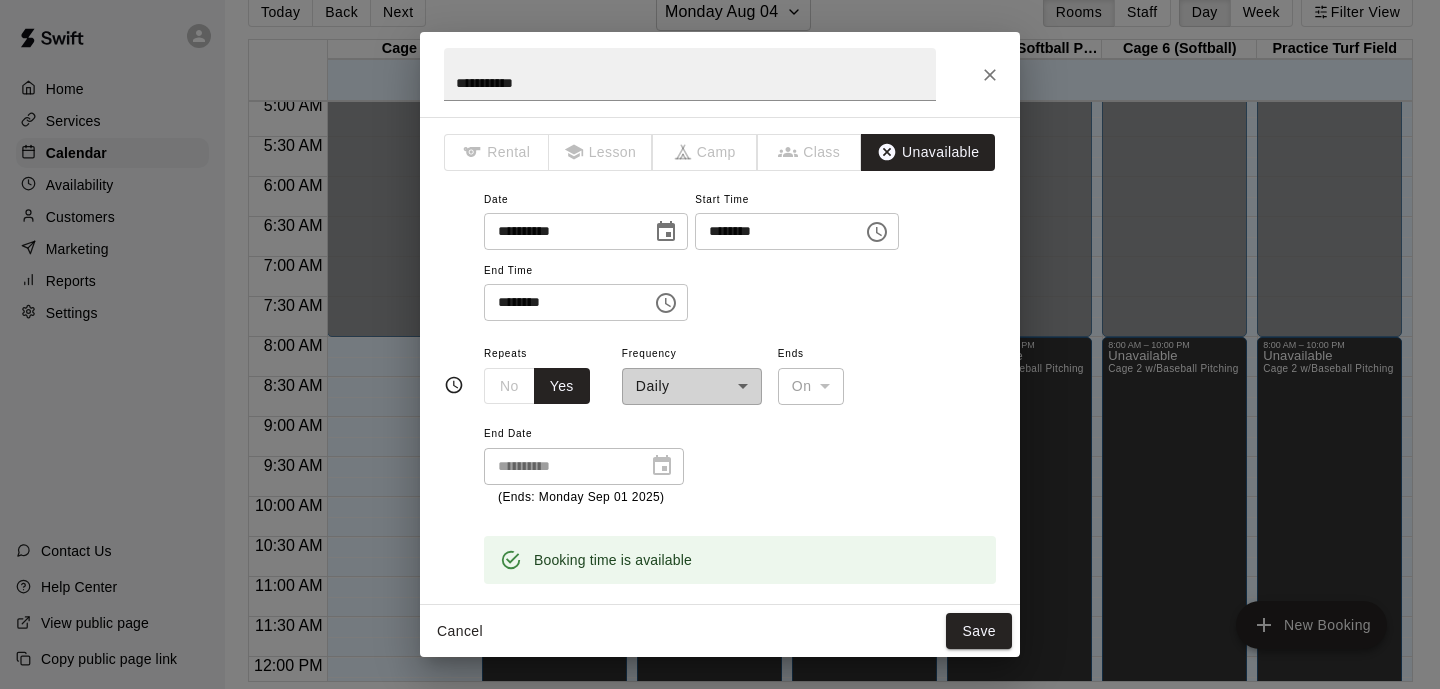 click on "**********" at bounding box center (561, 231) 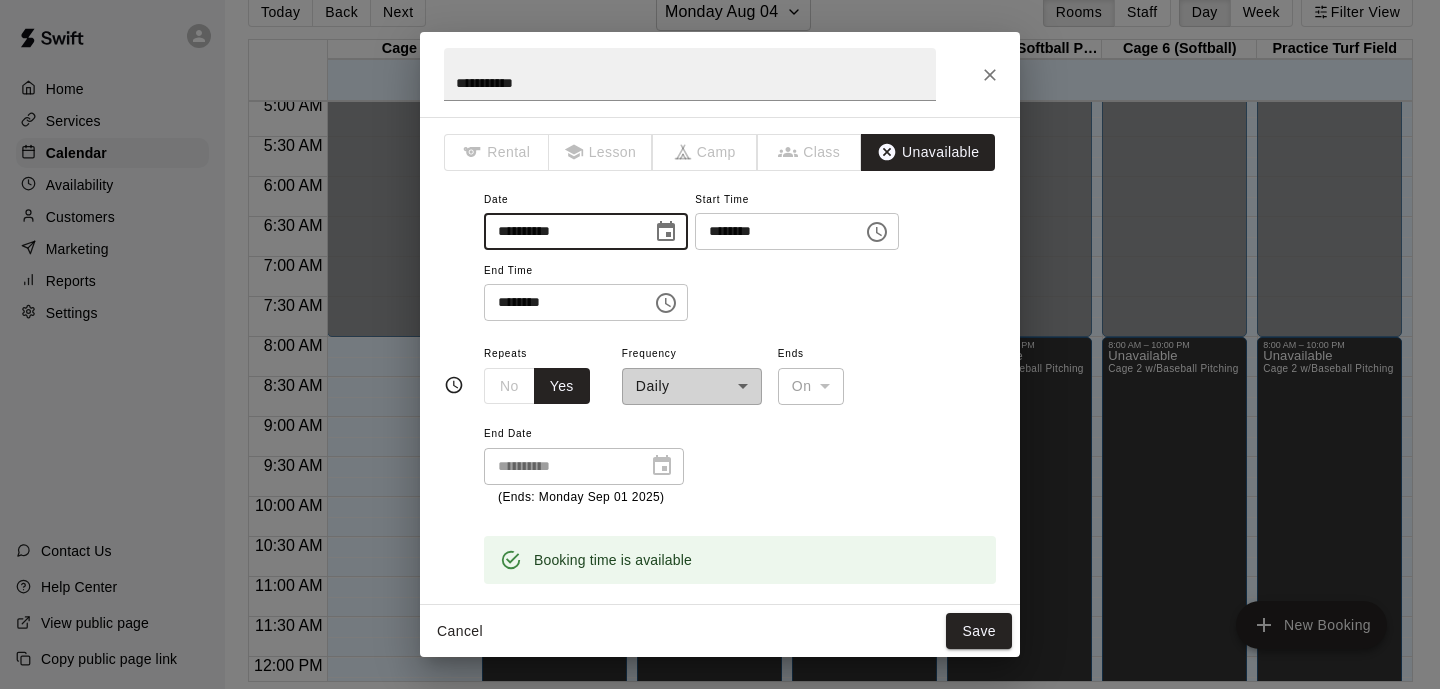 drag, startPoint x: 665, startPoint y: 231, endPoint x: 695, endPoint y: 228, distance: 30.149628 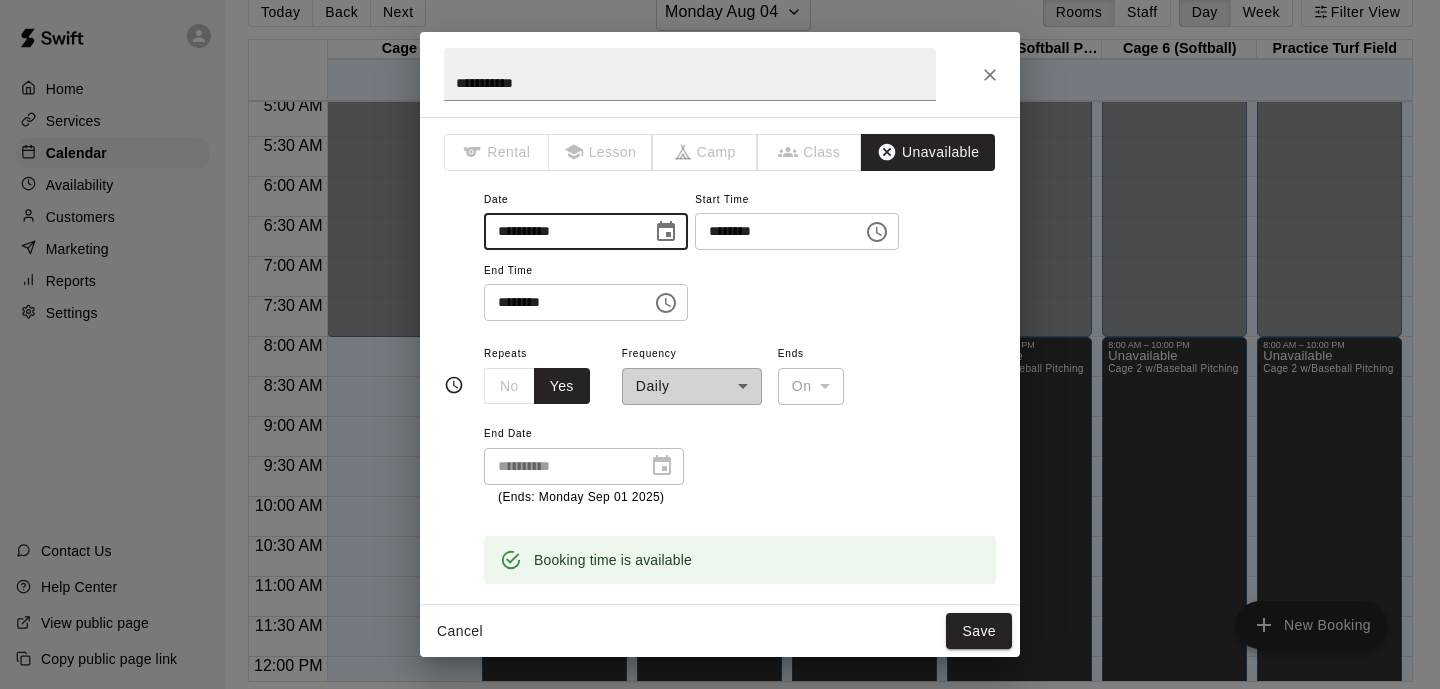 click on "**********" at bounding box center [561, 231] 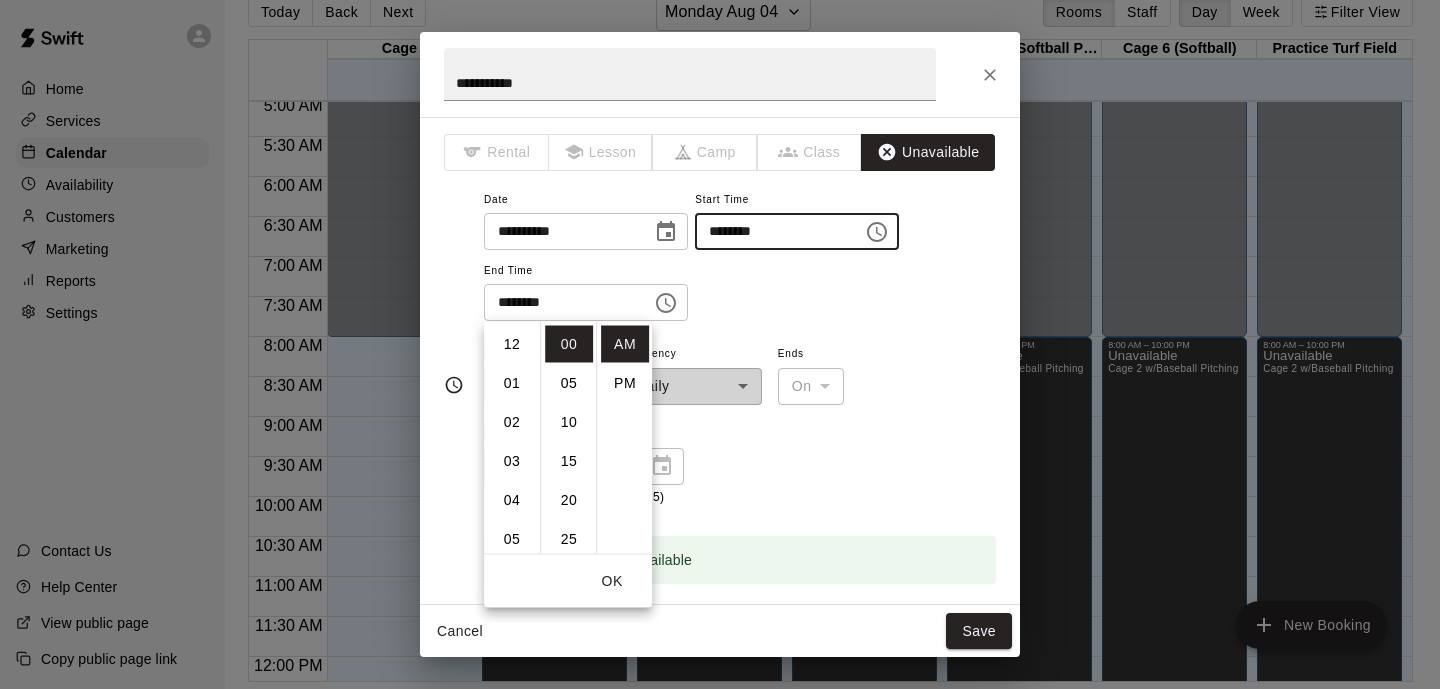 scroll, scrollTop: 312, scrollLeft: 0, axis: vertical 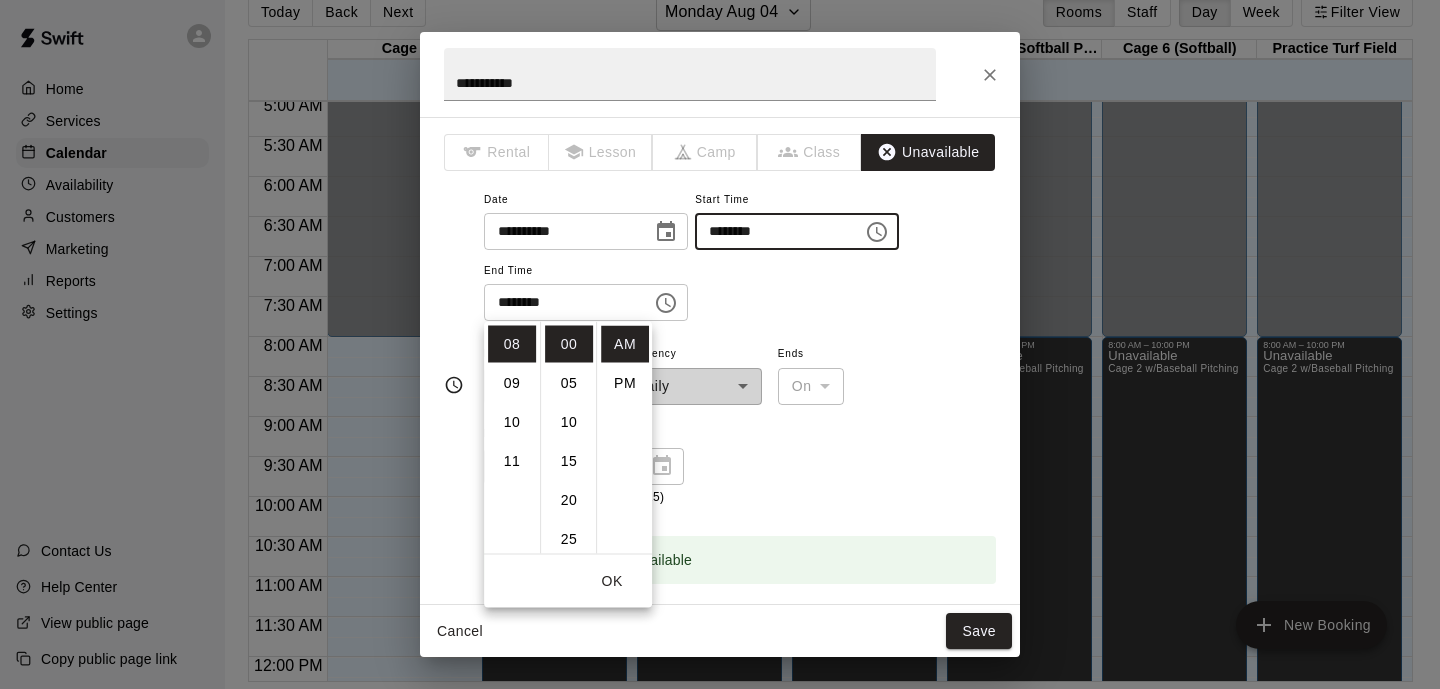 click 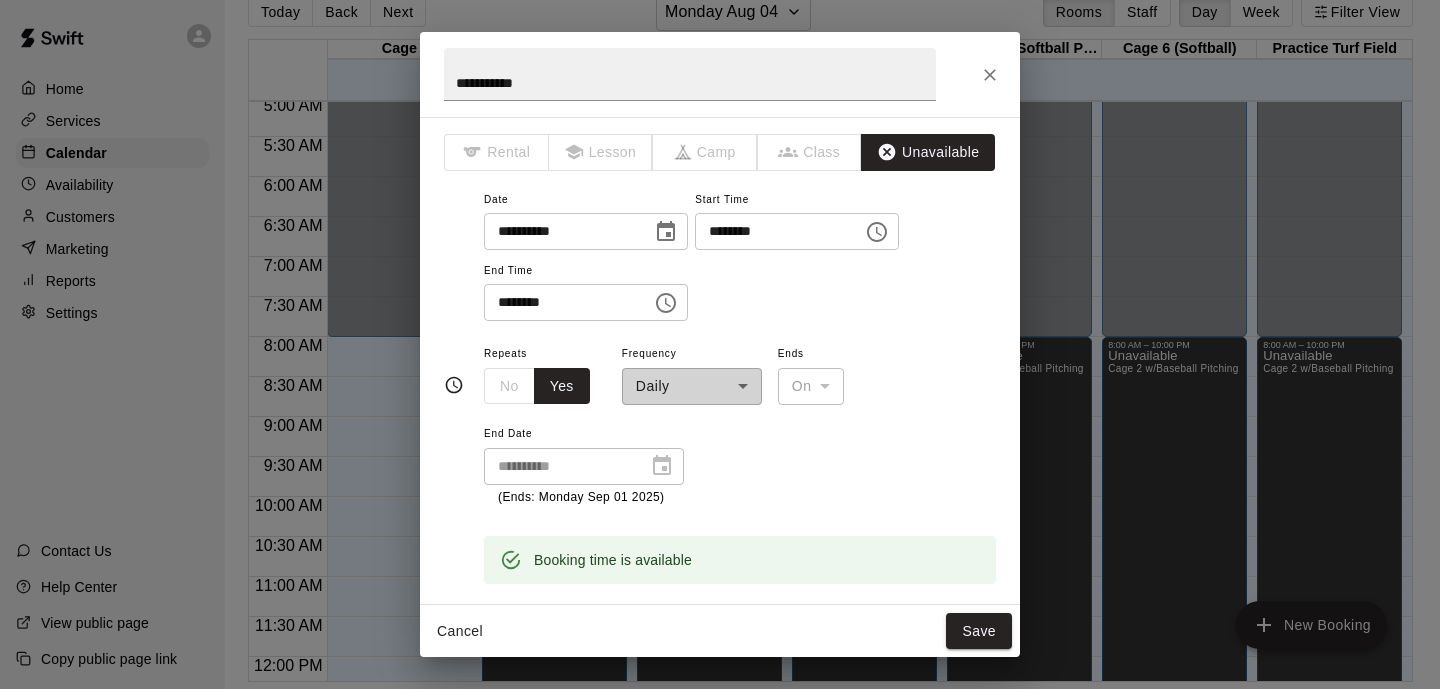 click on "**********" at bounding box center (740, 254) 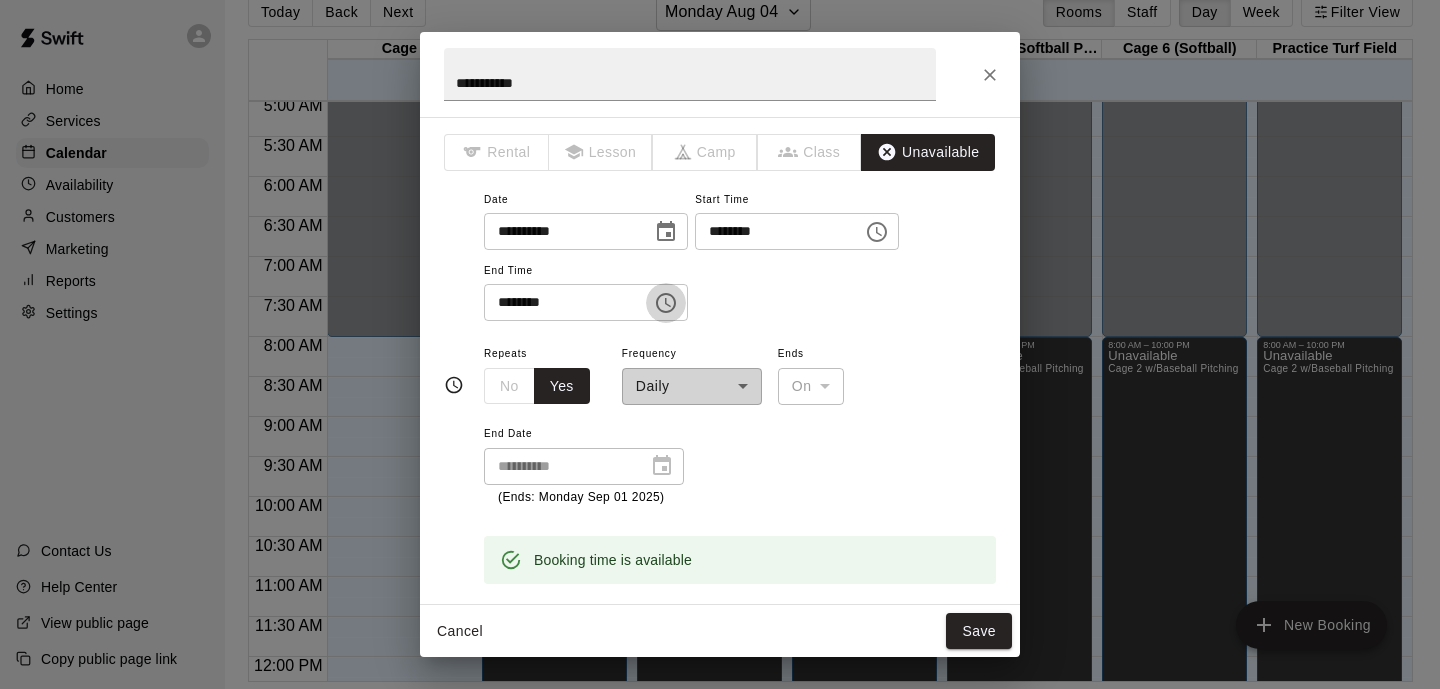 click at bounding box center [666, 303] 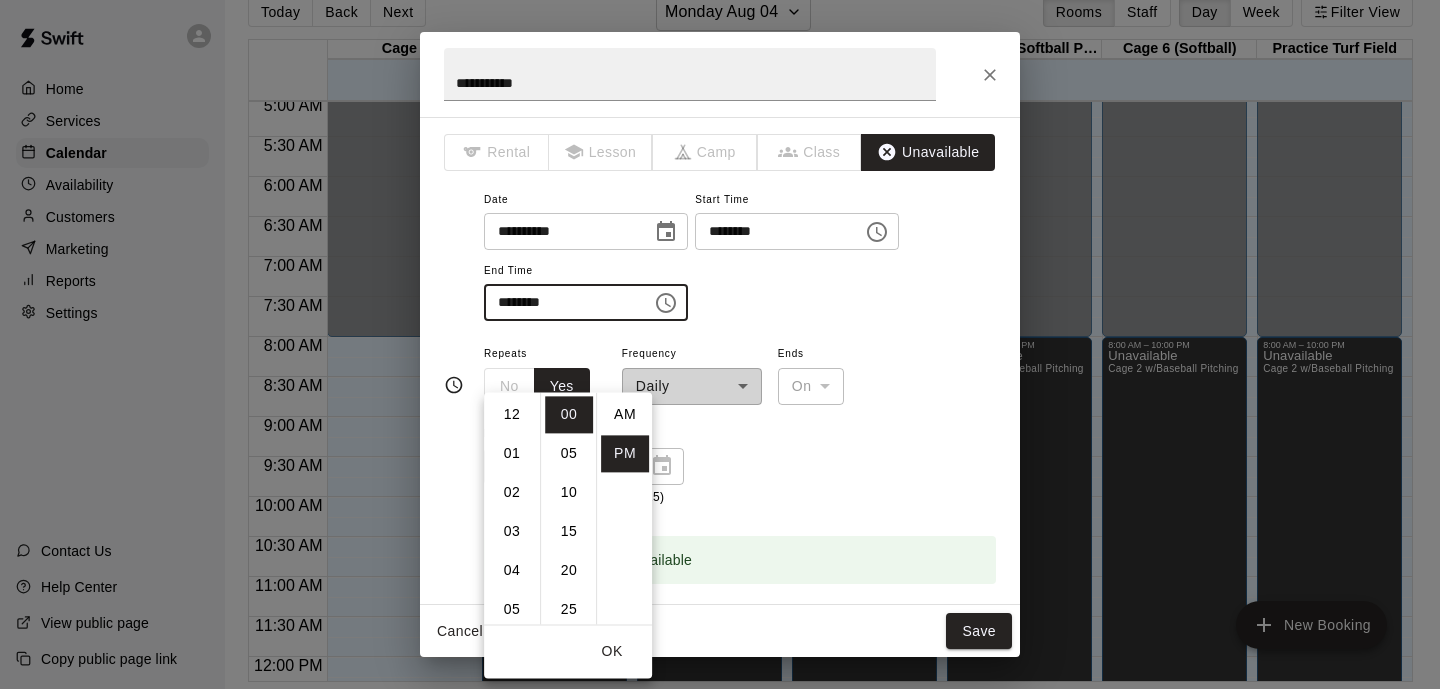 scroll, scrollTop: 390, scrollLeft: 0, axis: vertical 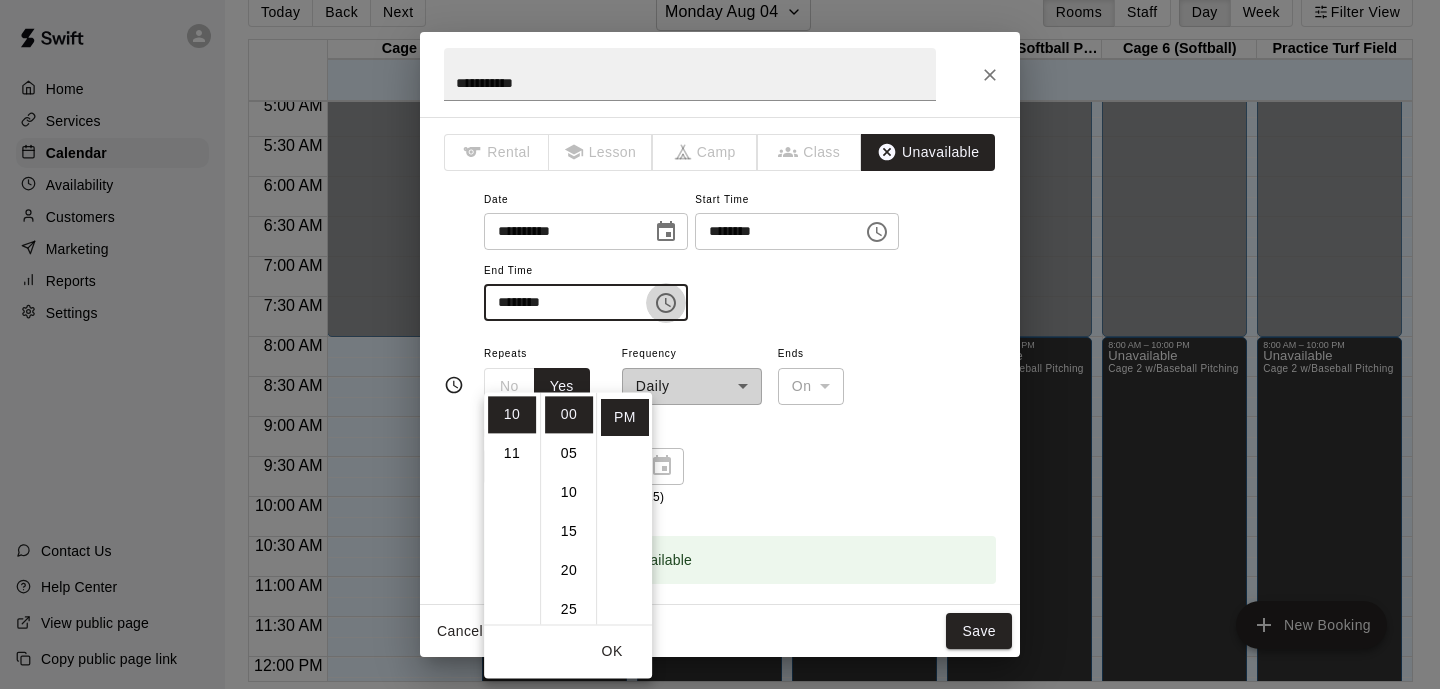 click at bounding box center [666, 303] 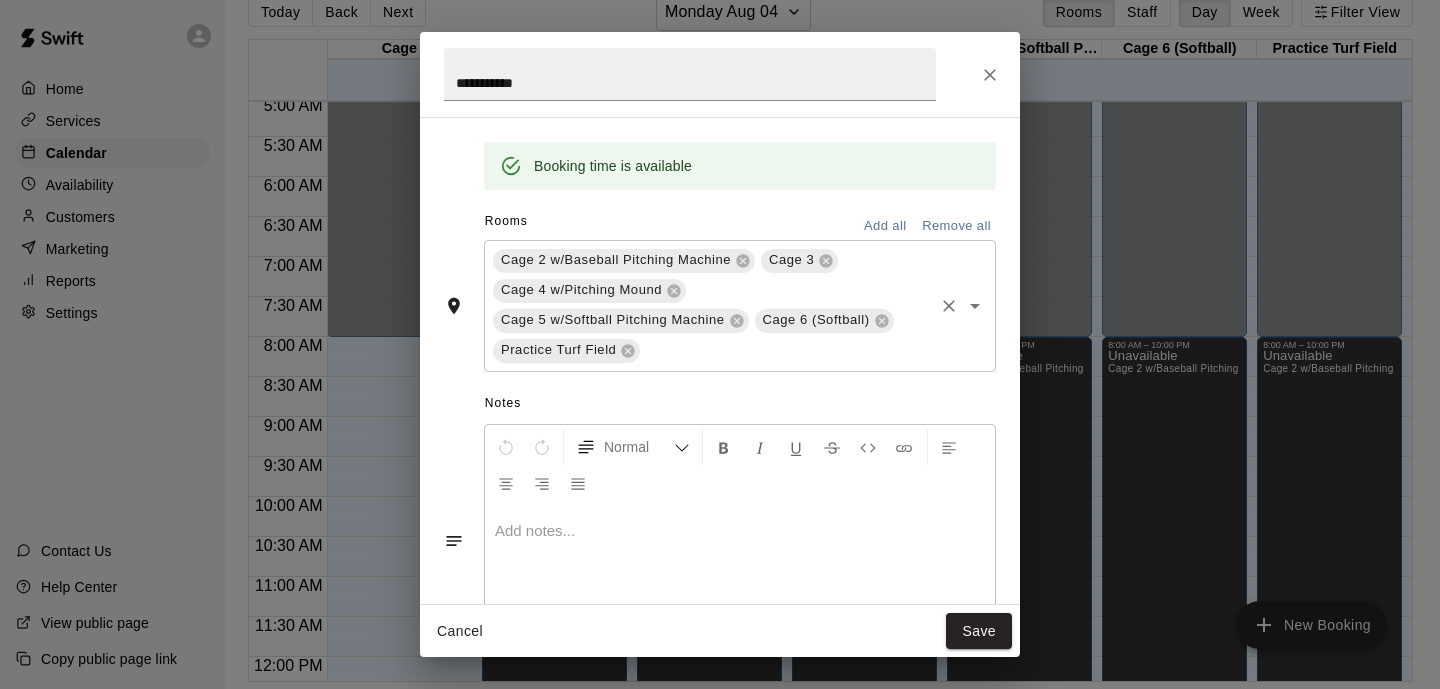 scroll, scrollTop: 0, scrollLeft: 0, axis: both 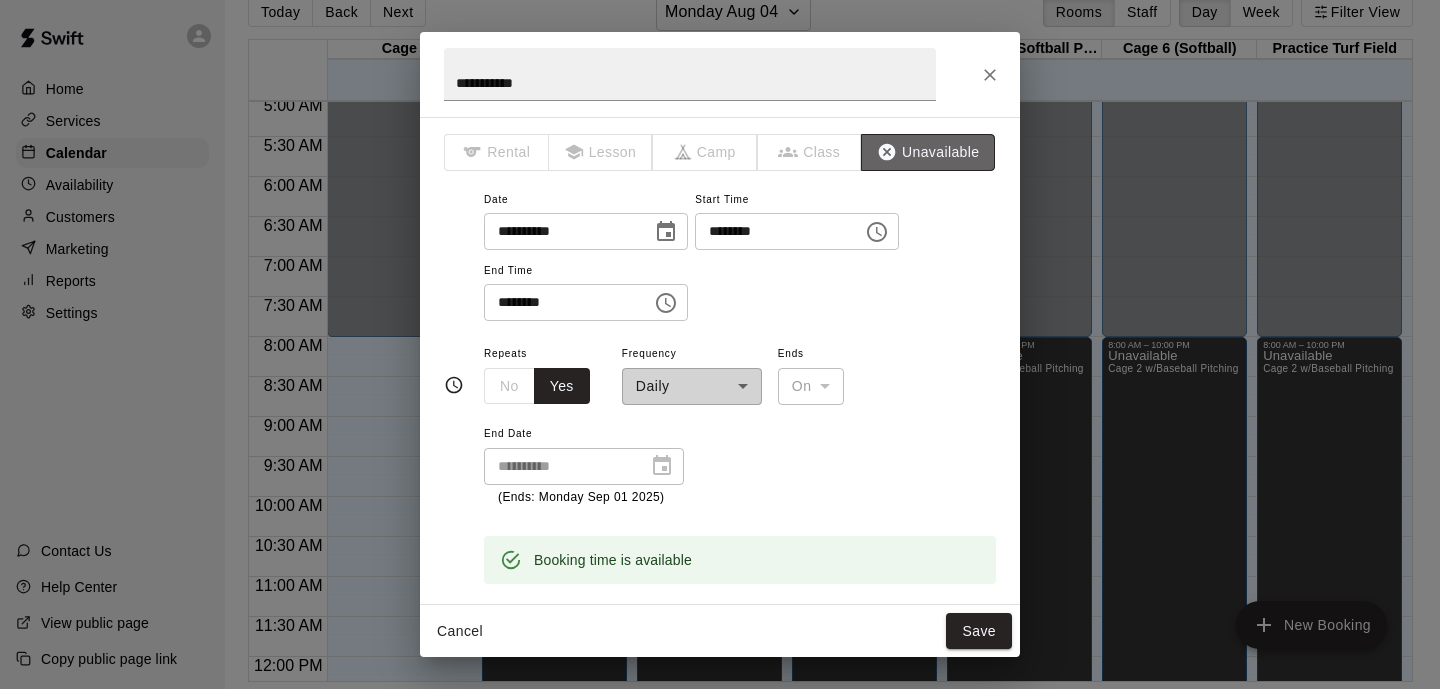 click 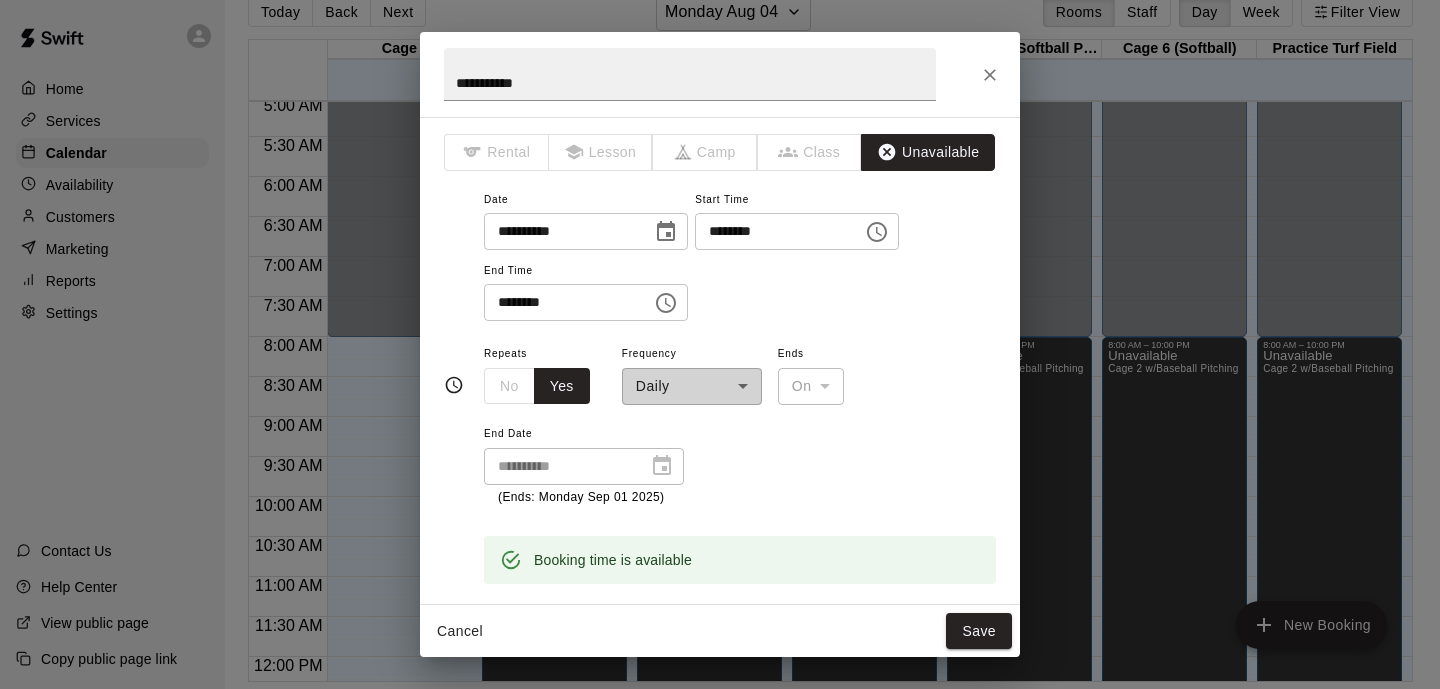 click 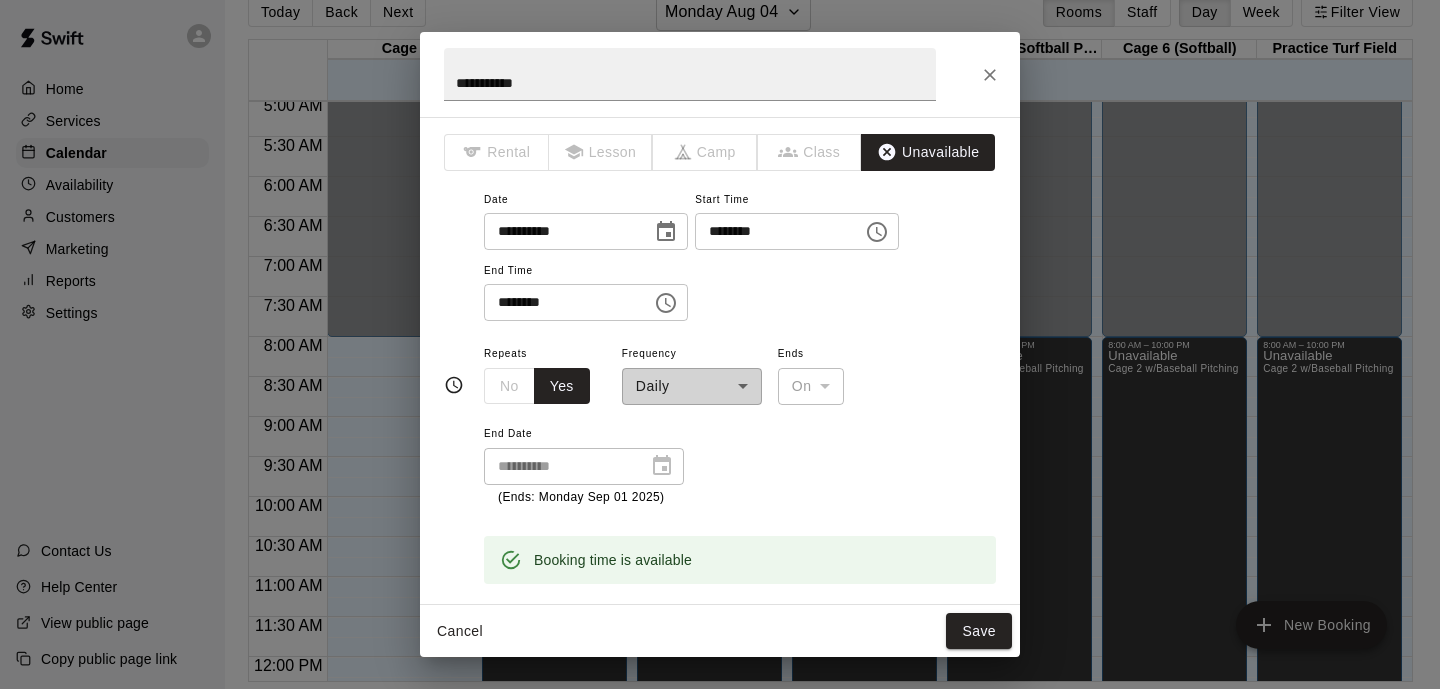 drag, startPoint x: 884, startPoint y: 154, endPoint x: 867, endPoint y: 175, distance: 27.018513 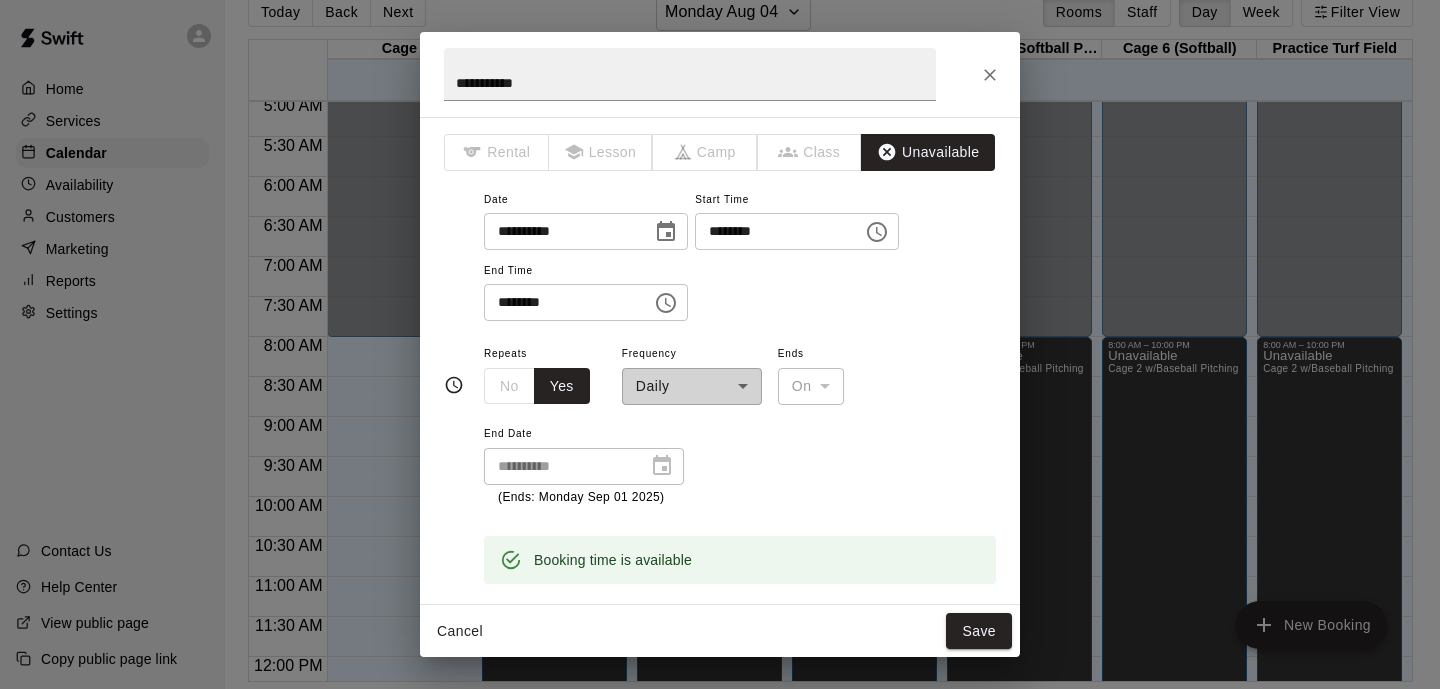 click on "**********" at bounding box center [720, 360] 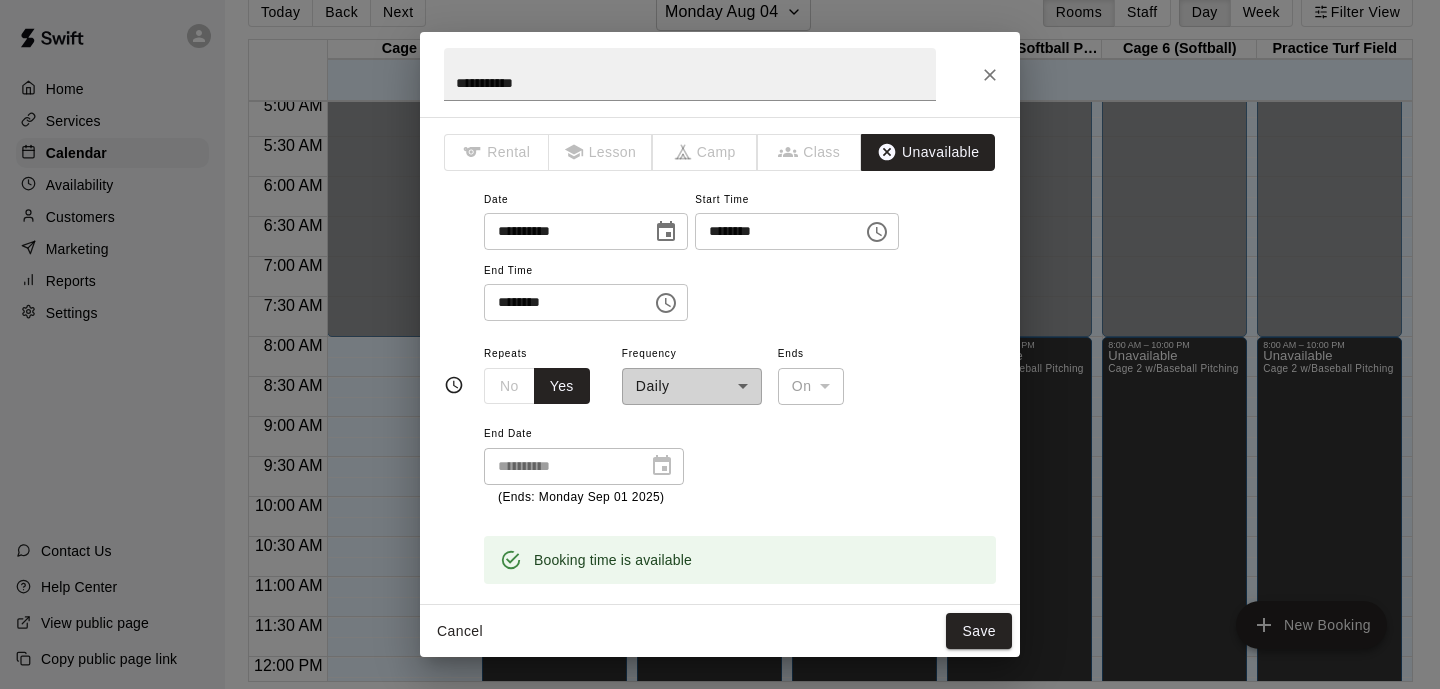 click 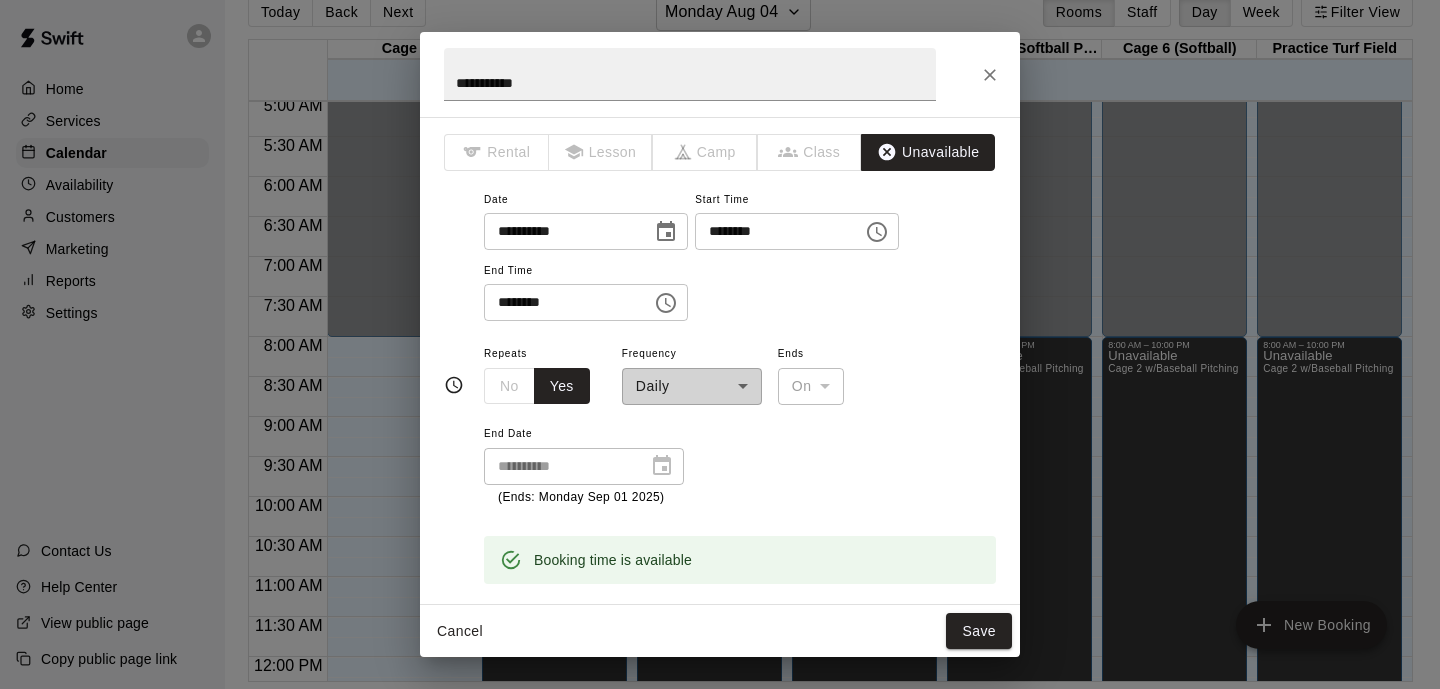 click 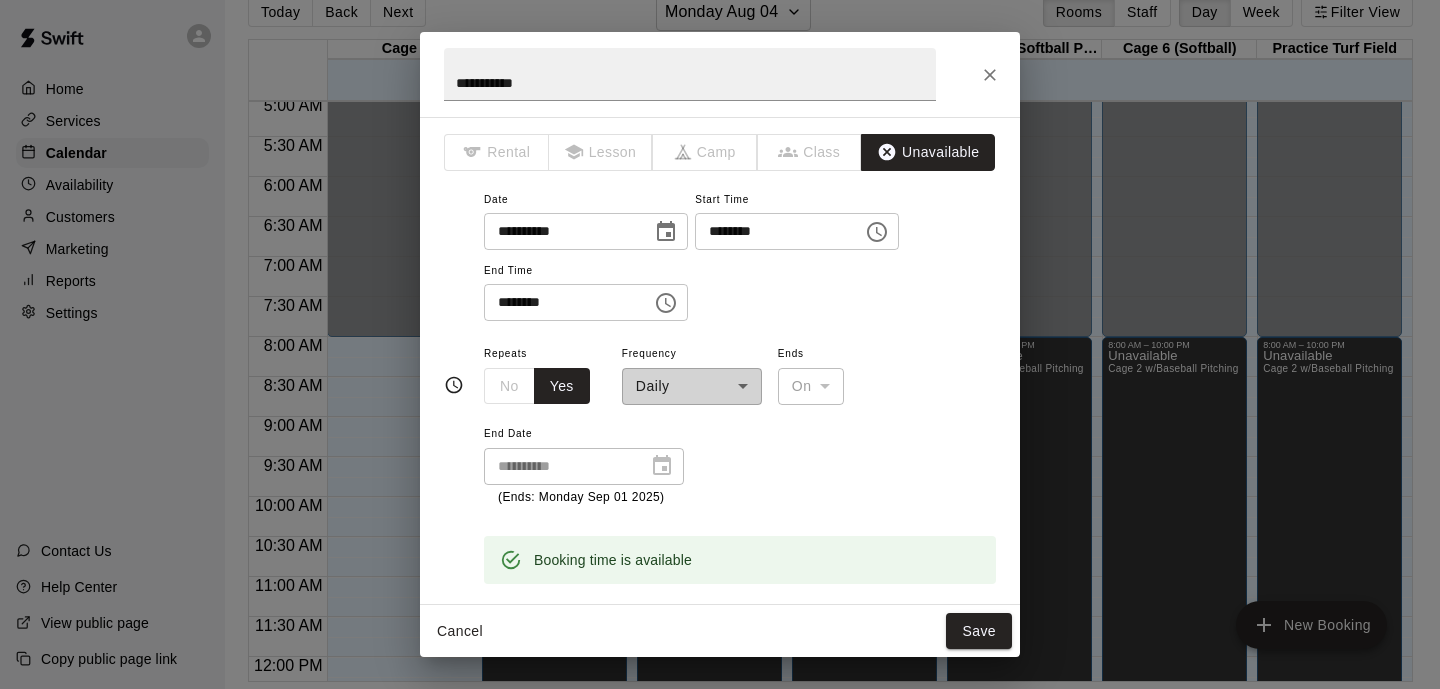 click on "Unavailable" at bounding box center [928, 152] 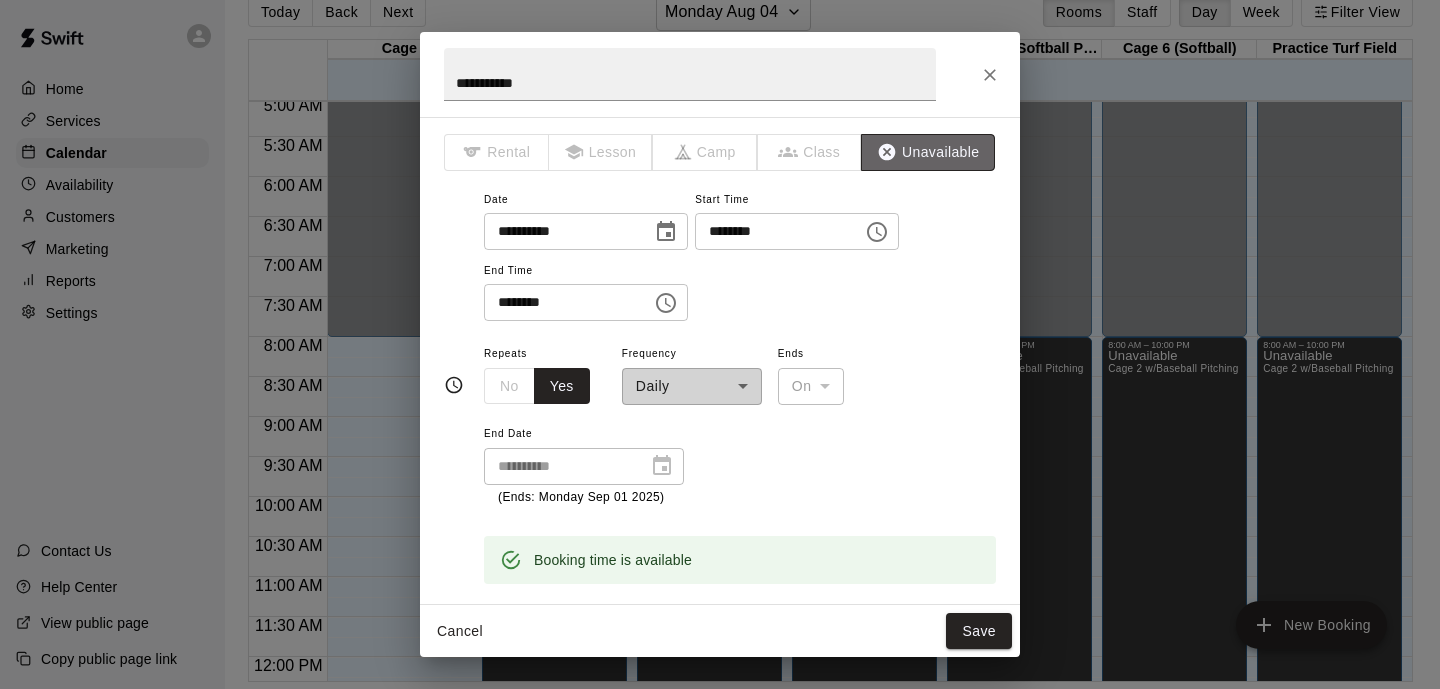 click on "Unavailable" at bounding box center [928, 152] 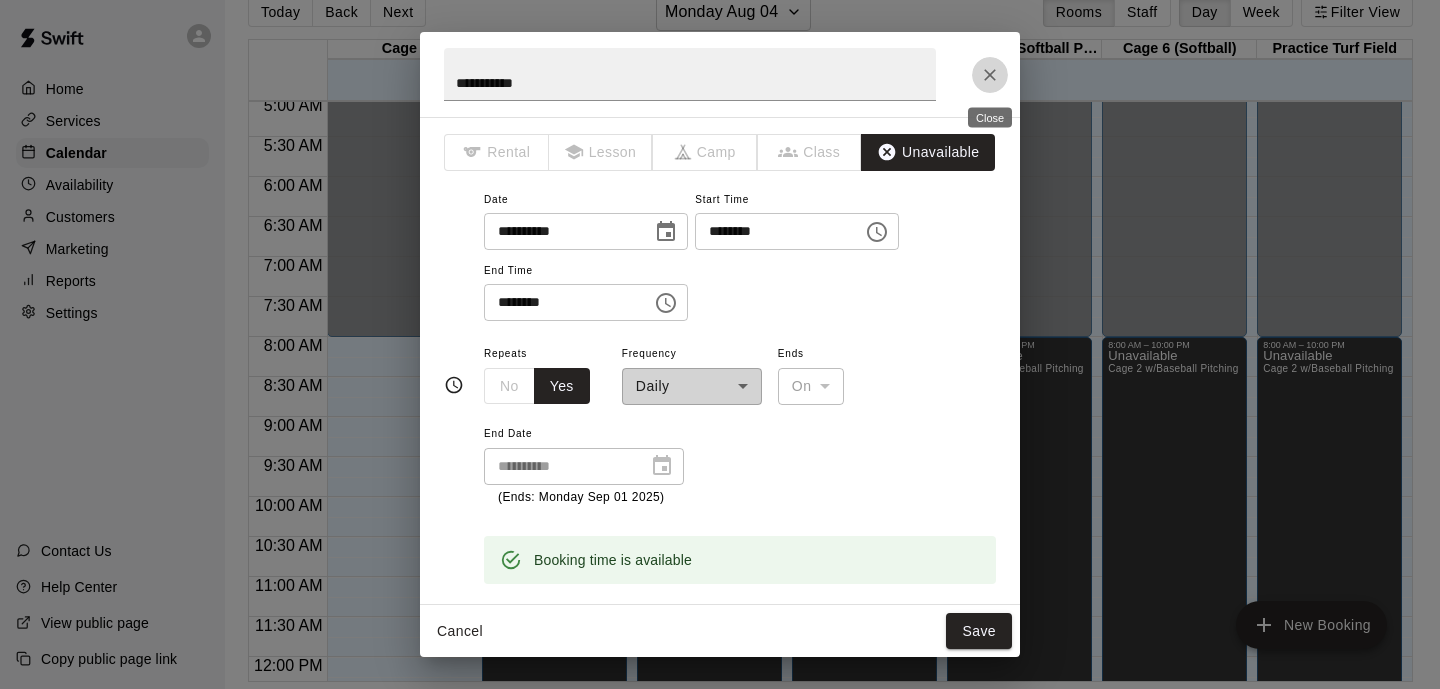 click at bounding box center [990, 75] 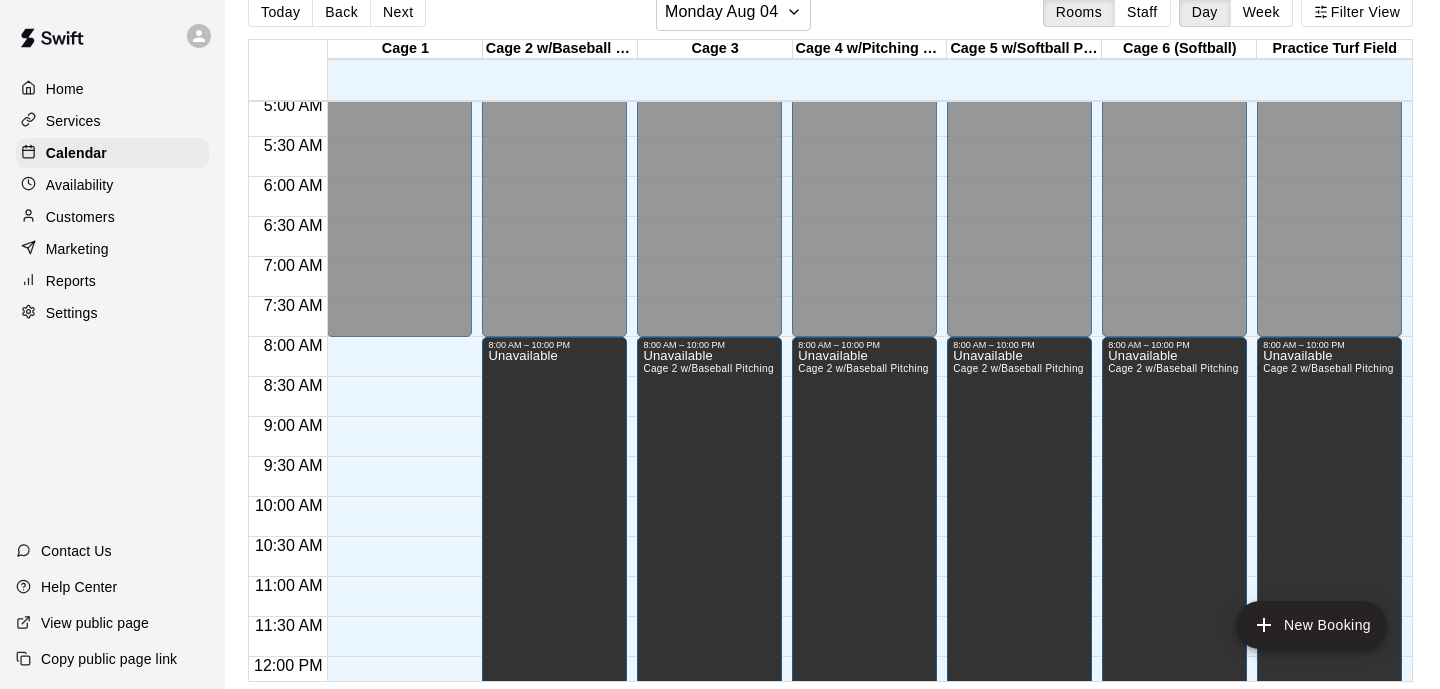 scroll, scrollTop: 0, scrollLeft: 0, axis: both 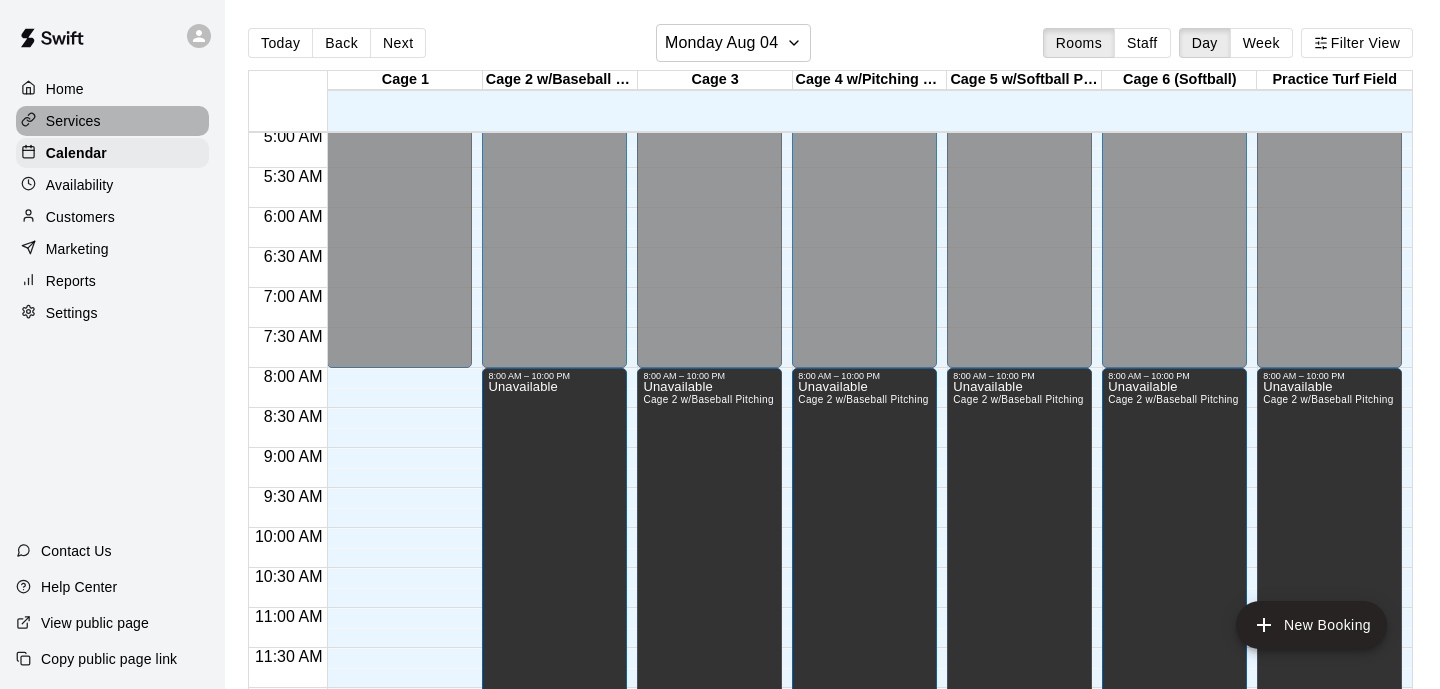 click on "Services" at bounding box center [73, 121] 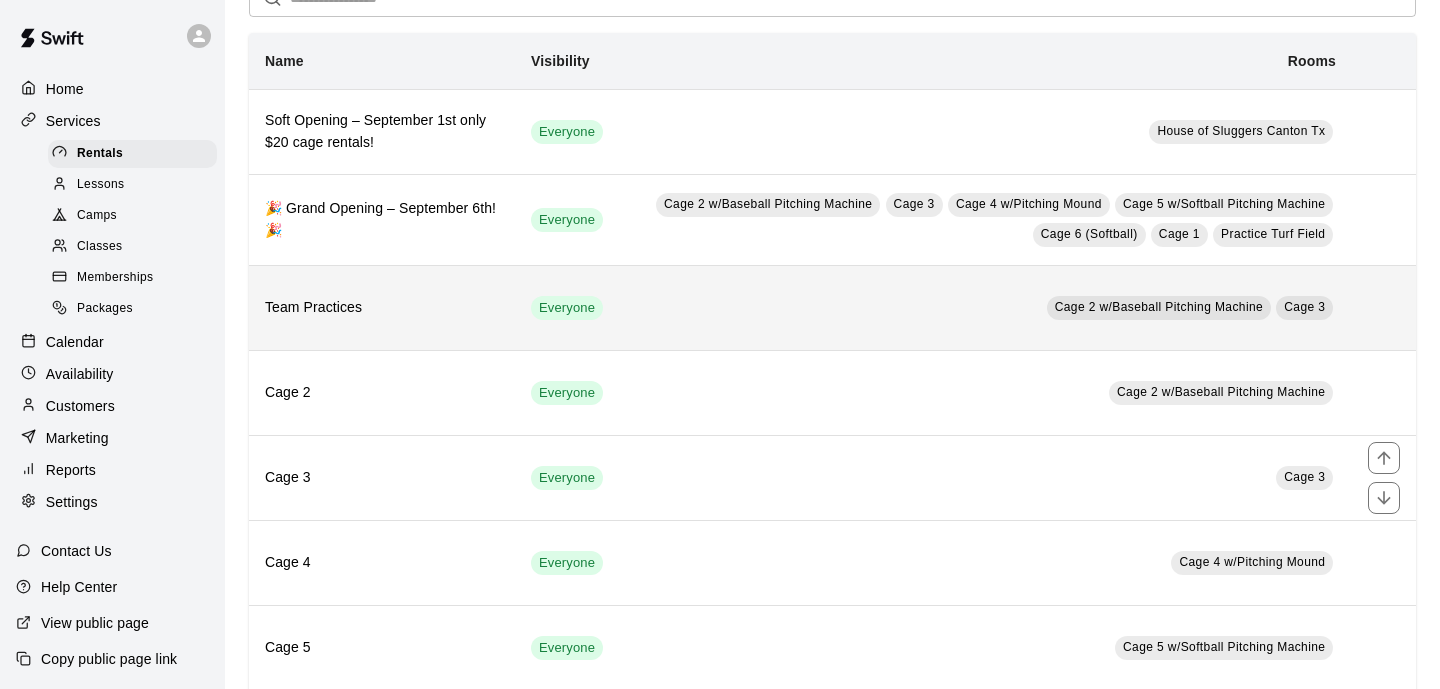 scroll, scrollTop: 106, scrollLeft: 0, axis: vertical 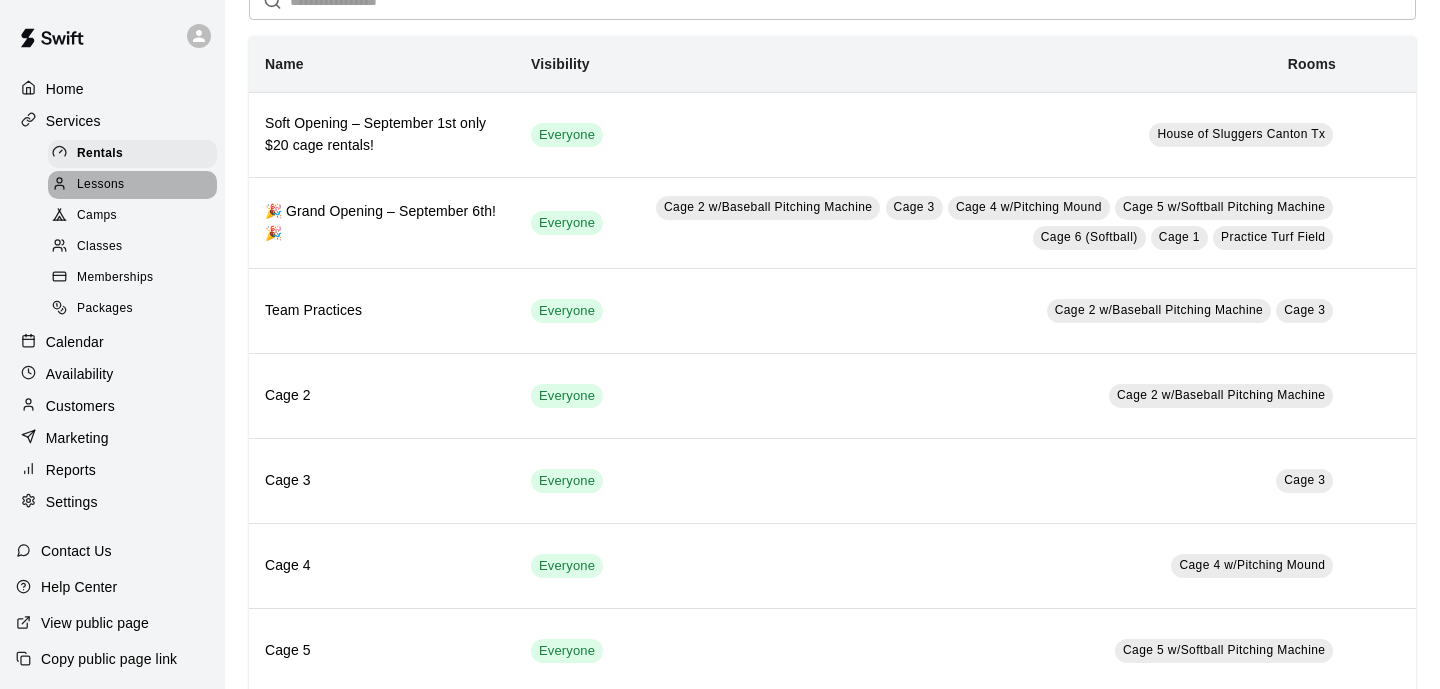 click on "Lessons" at bounding box center [101, 185] 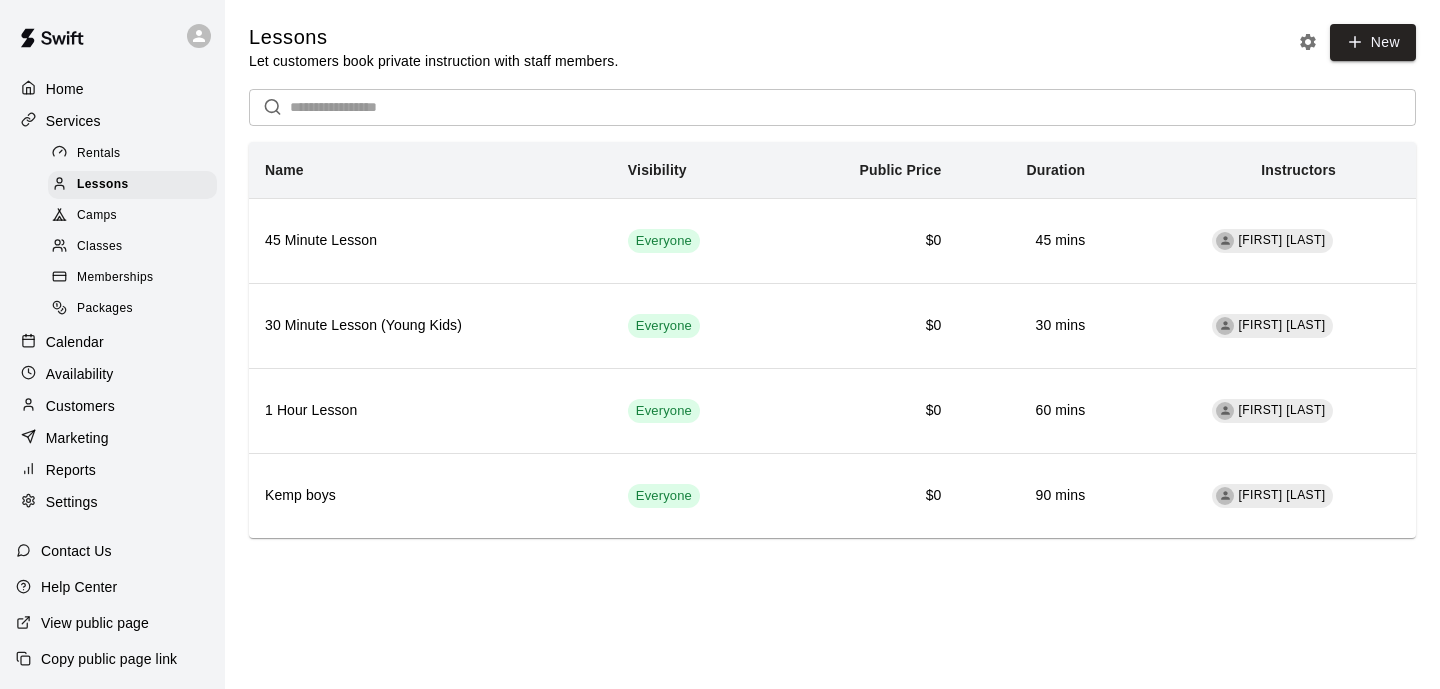 click on "Memberships" at bounding box center (115, 278) 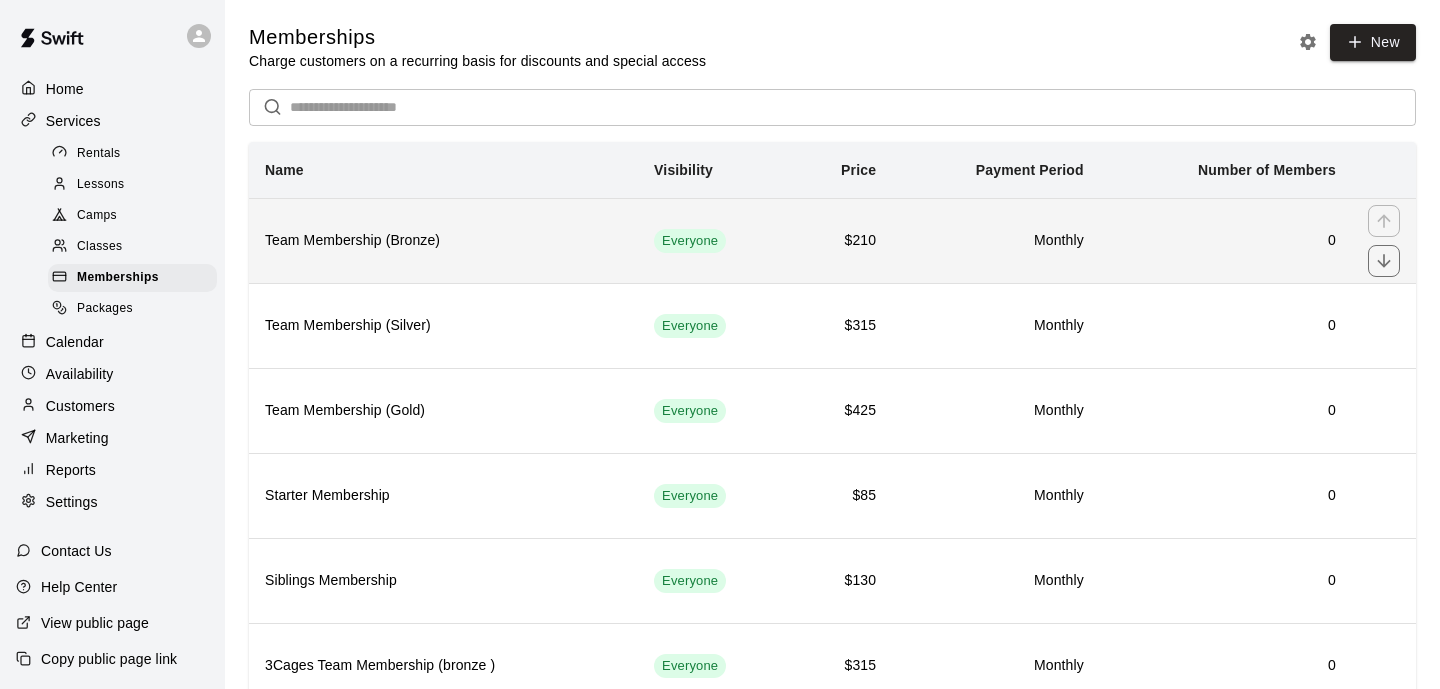 click on "0" at bounding box center [1226, 241] 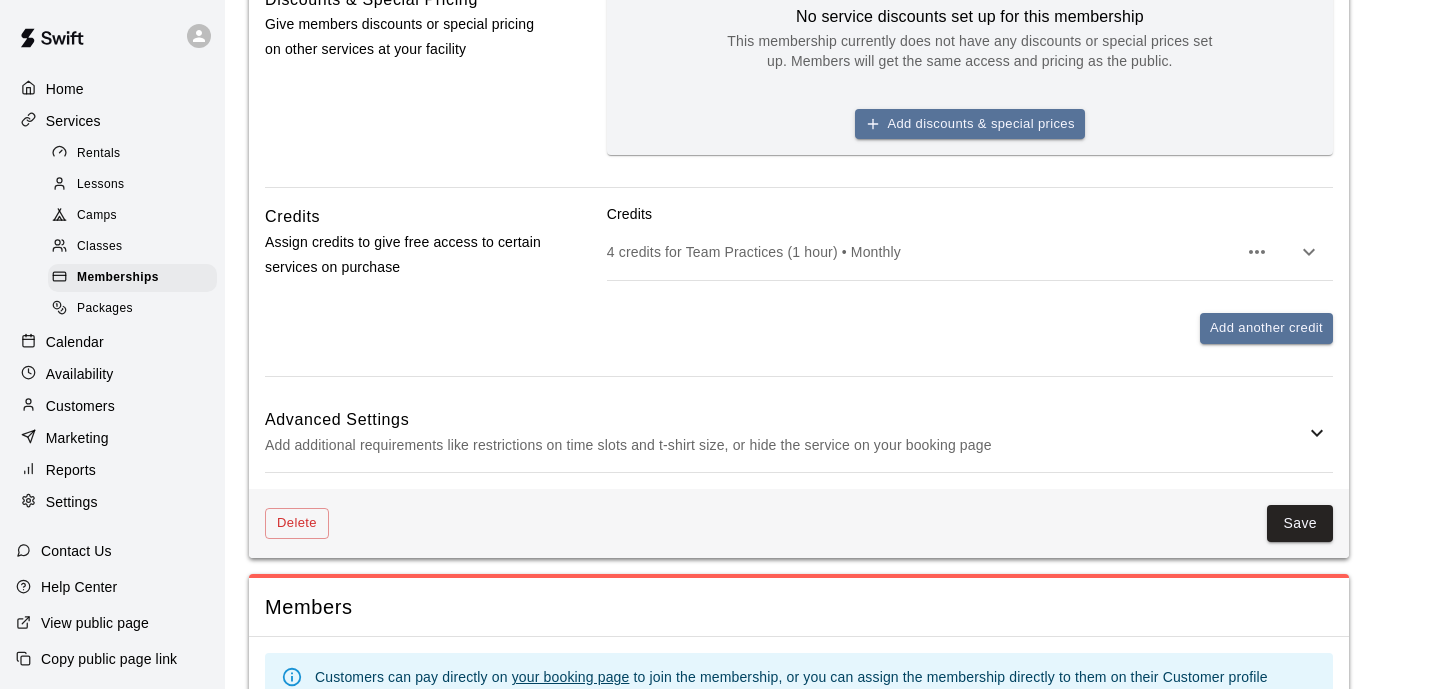 scroll, scrollTop: 880, scrollLeft: 0, axis: vertical 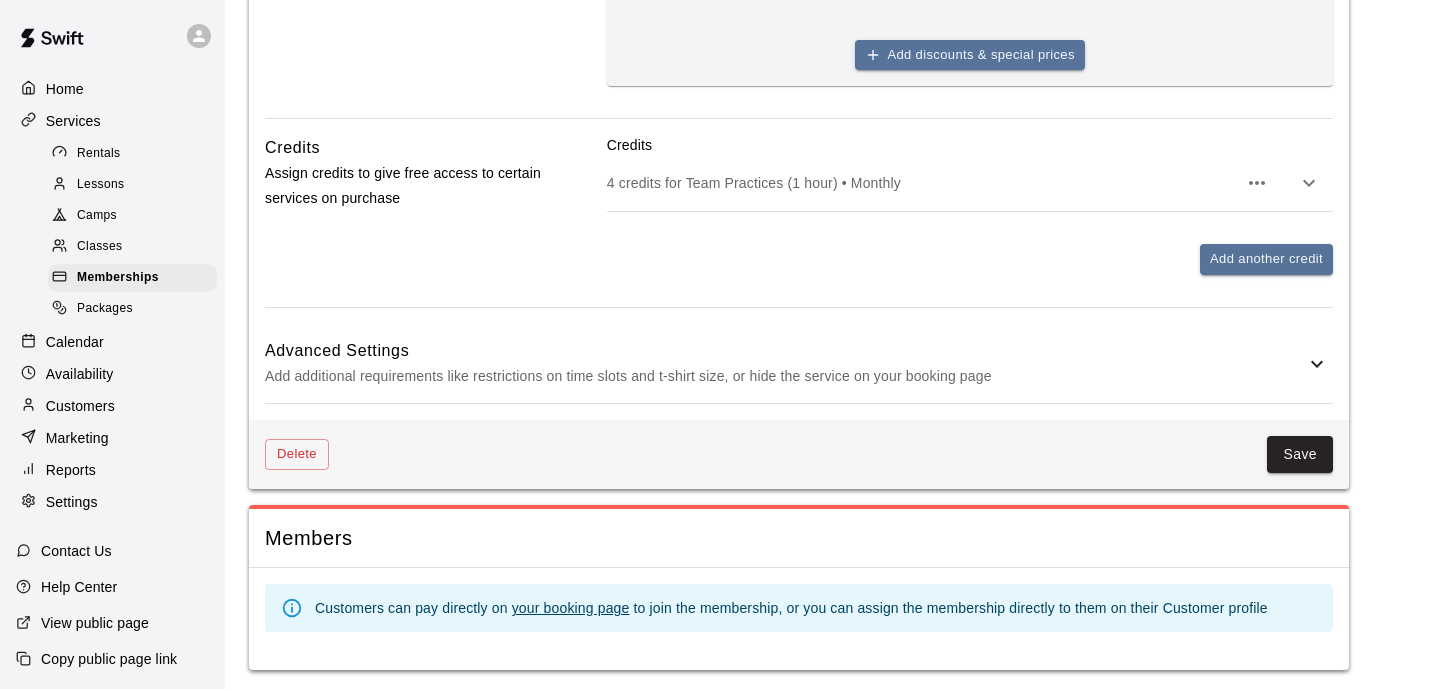click on "Add additional requirements like restrictions on time slots and t-shirt size, or hide the service on your booking page" at bounding box center (785, 376) 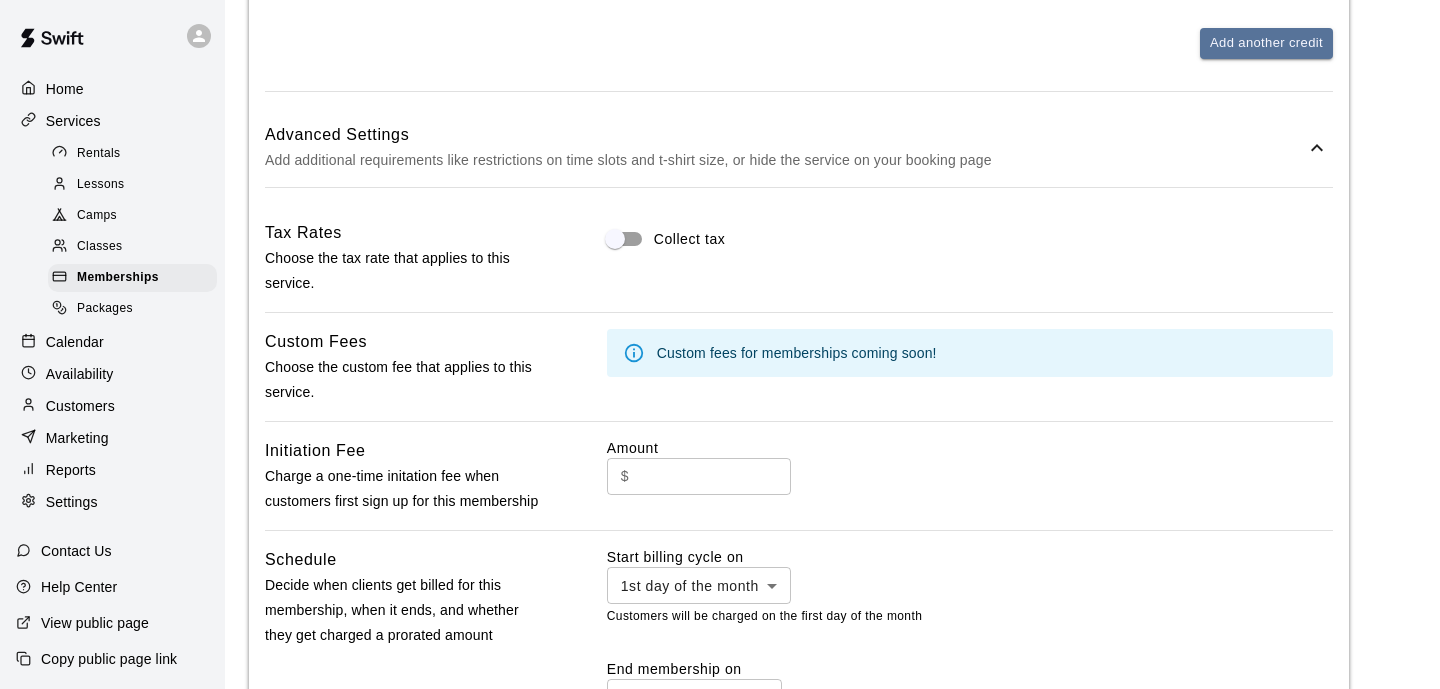scroll, scrollTop: 1096, scrollLeft: 0, axis: vertical 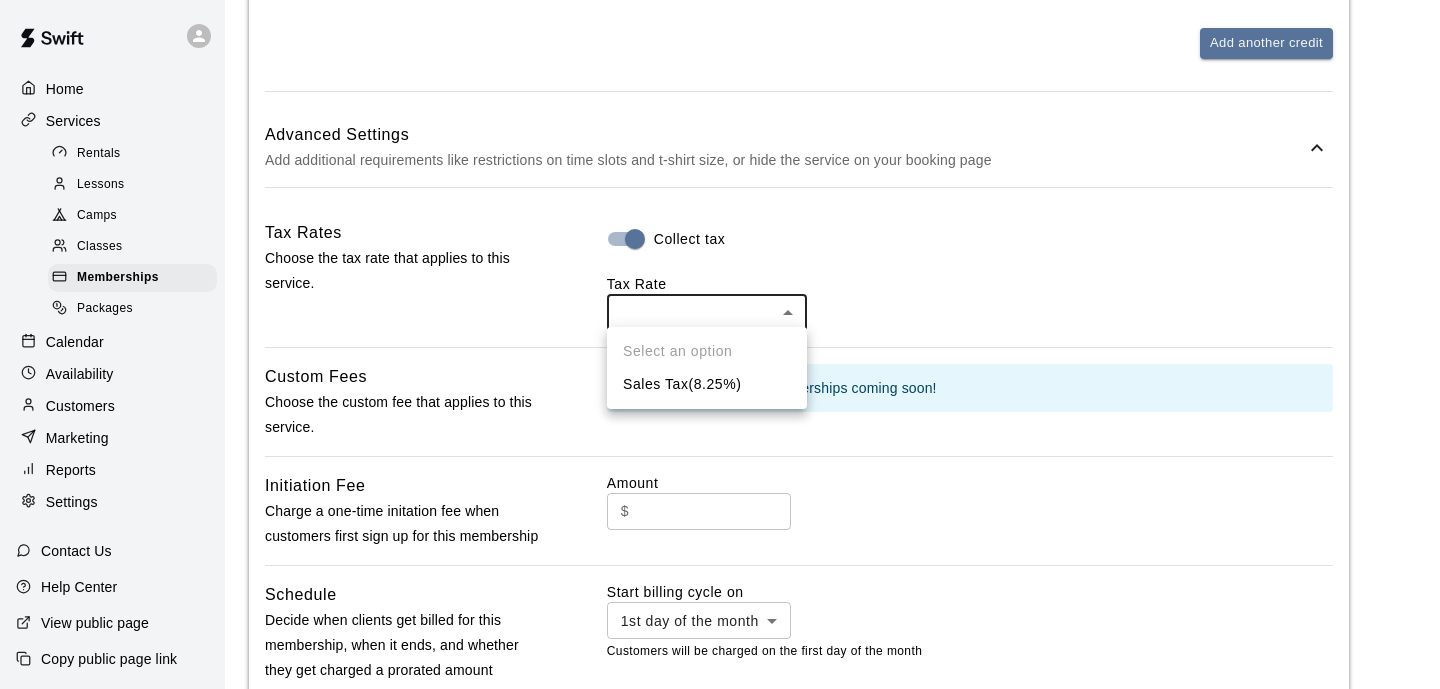 click on "**********" at bounding box center [720, 198] 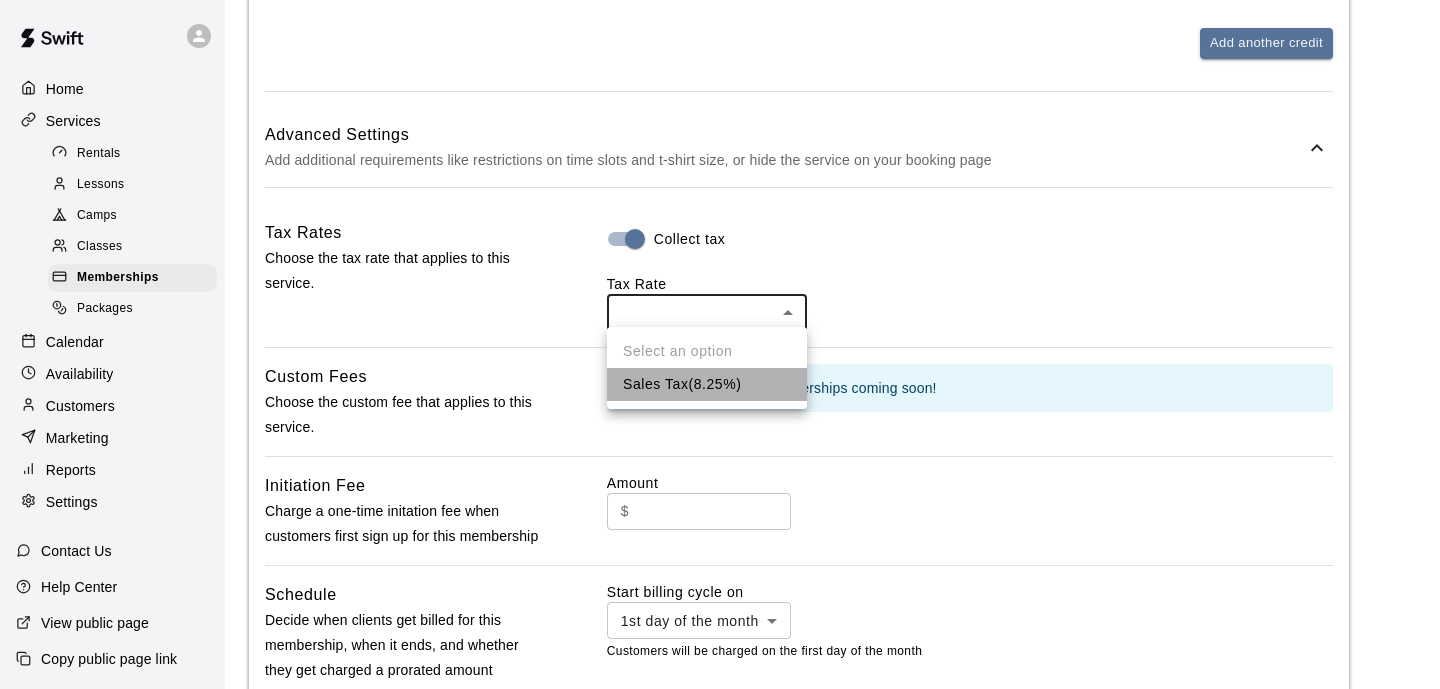 click on "Sales Tax  ( 8.25 %)" at bounding box center [707, 384] 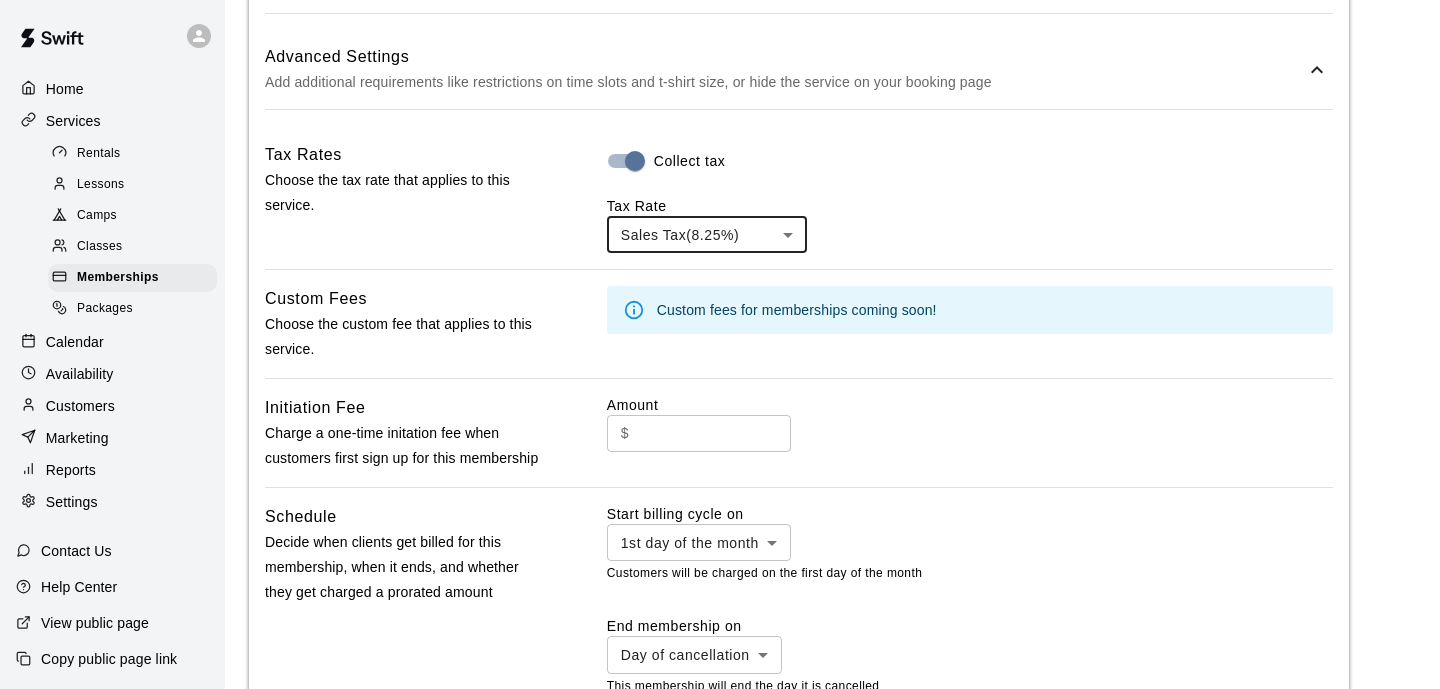 scroll, scrollTop: 1240, scrollLeft: 0, axis: vertical 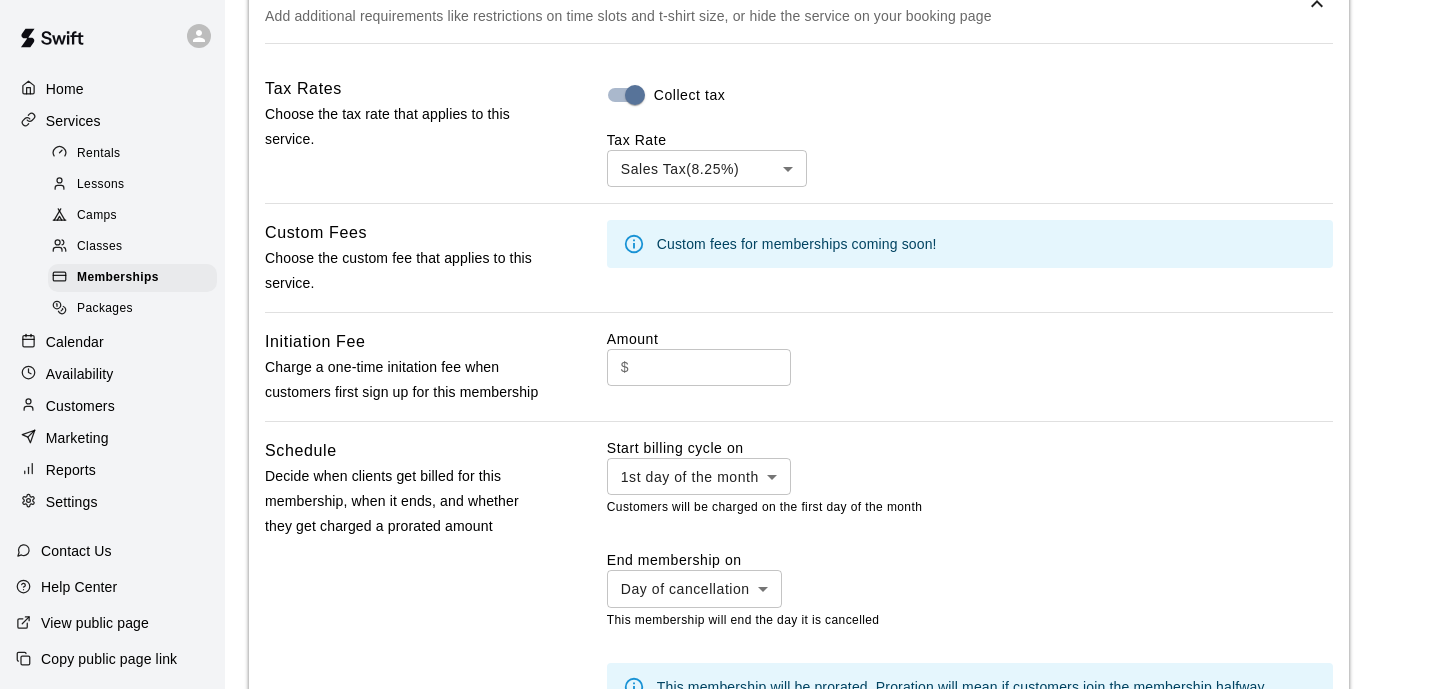 click on "Custom fees for memberships coming soon!" at bounding box center [797, 244] 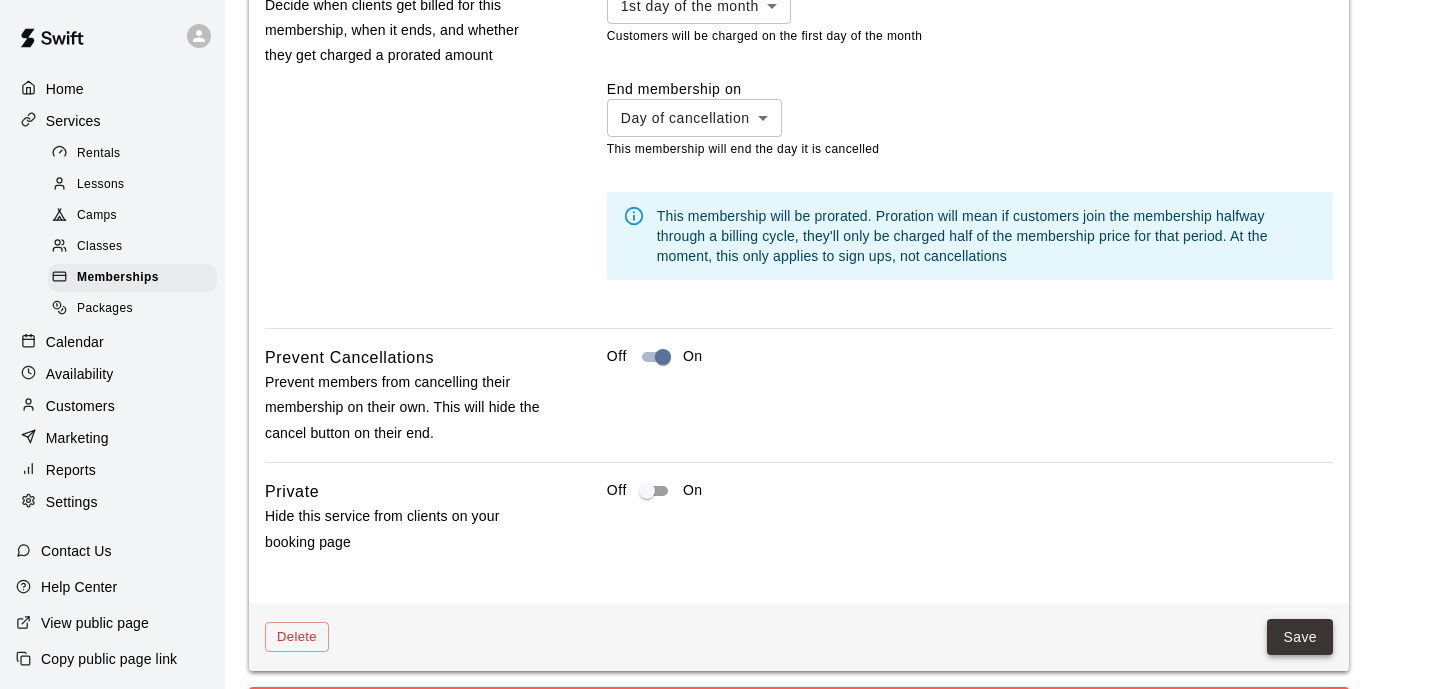 scroll, scrollTop: 1821, scrollLeft: 0, axis: vertical 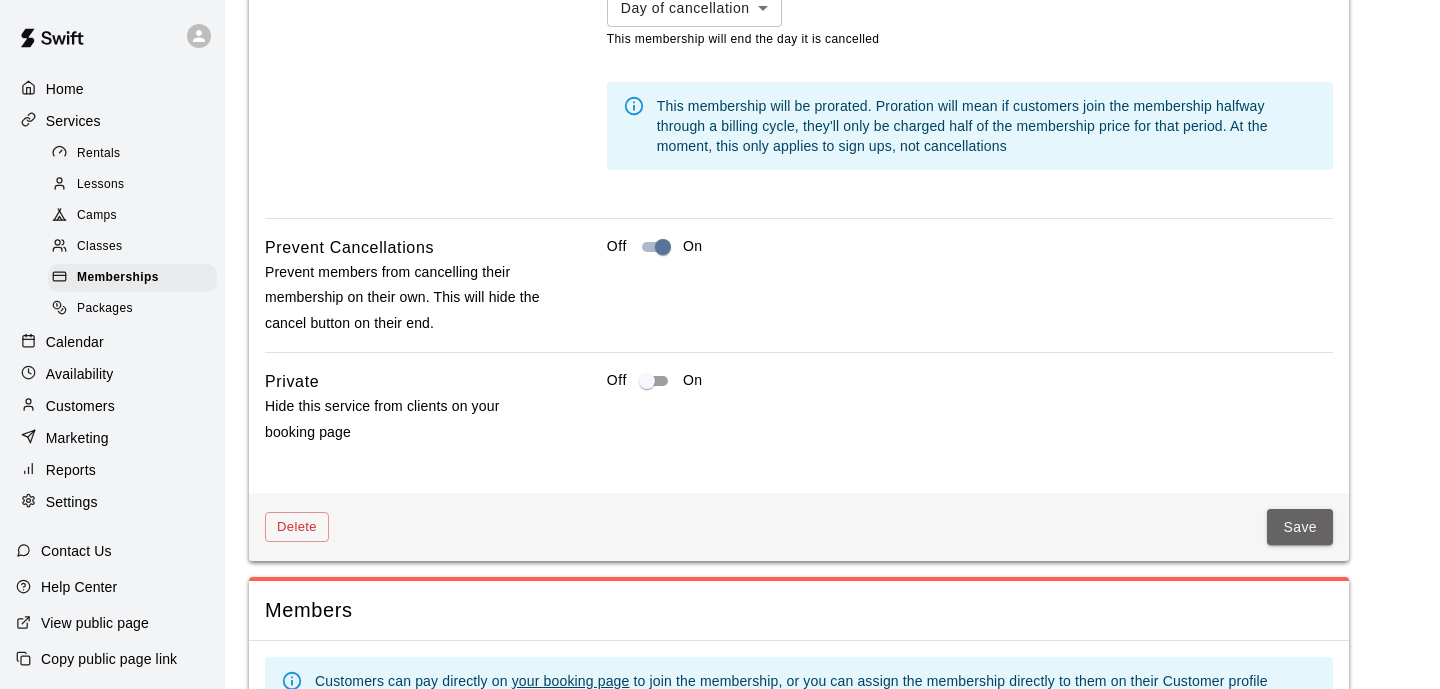 drag, startPoint x: 1322, startPoint y: 536, endPoint x: 1319, endPoint y: 521, distance: 15.297058 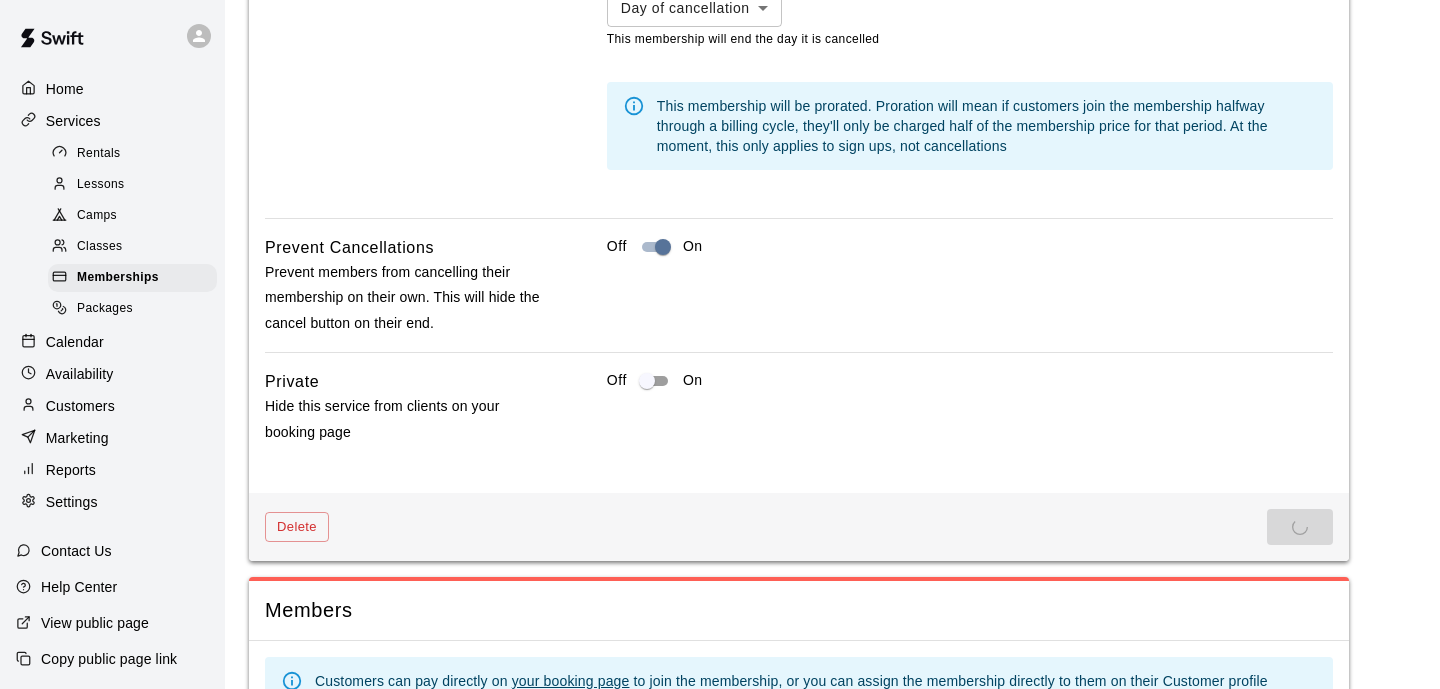 click on "Save" at bounding box center (1300, 527) 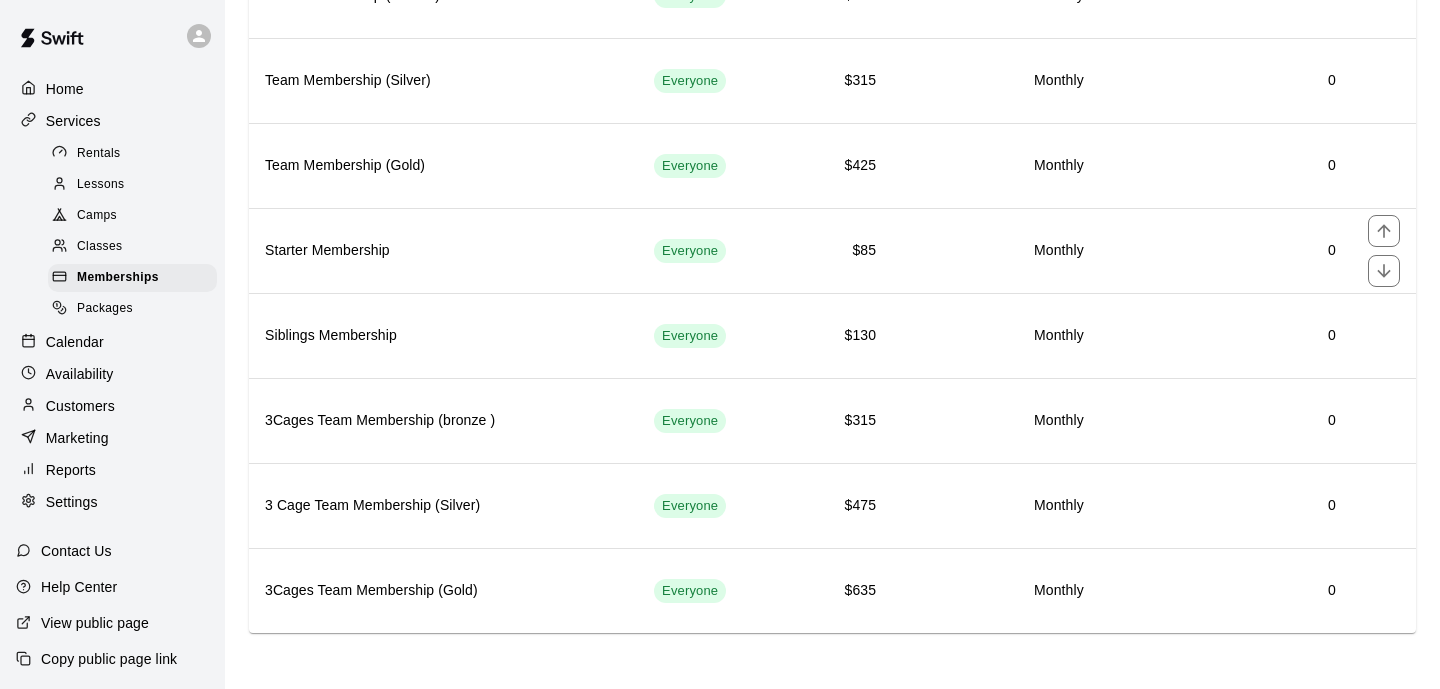 scroll, scrollTop: 0, scrollLeft: 0, axis: both 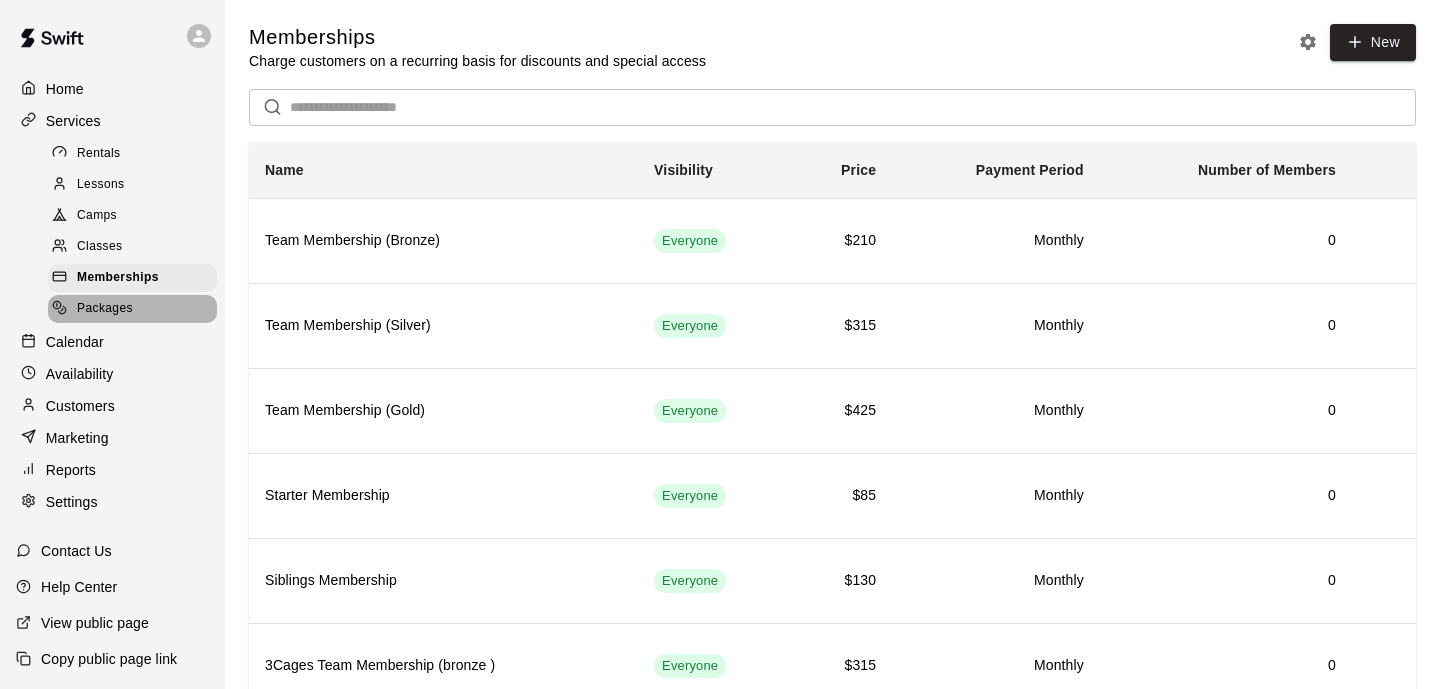 click on "Packages" at bounding box center (105, 309) 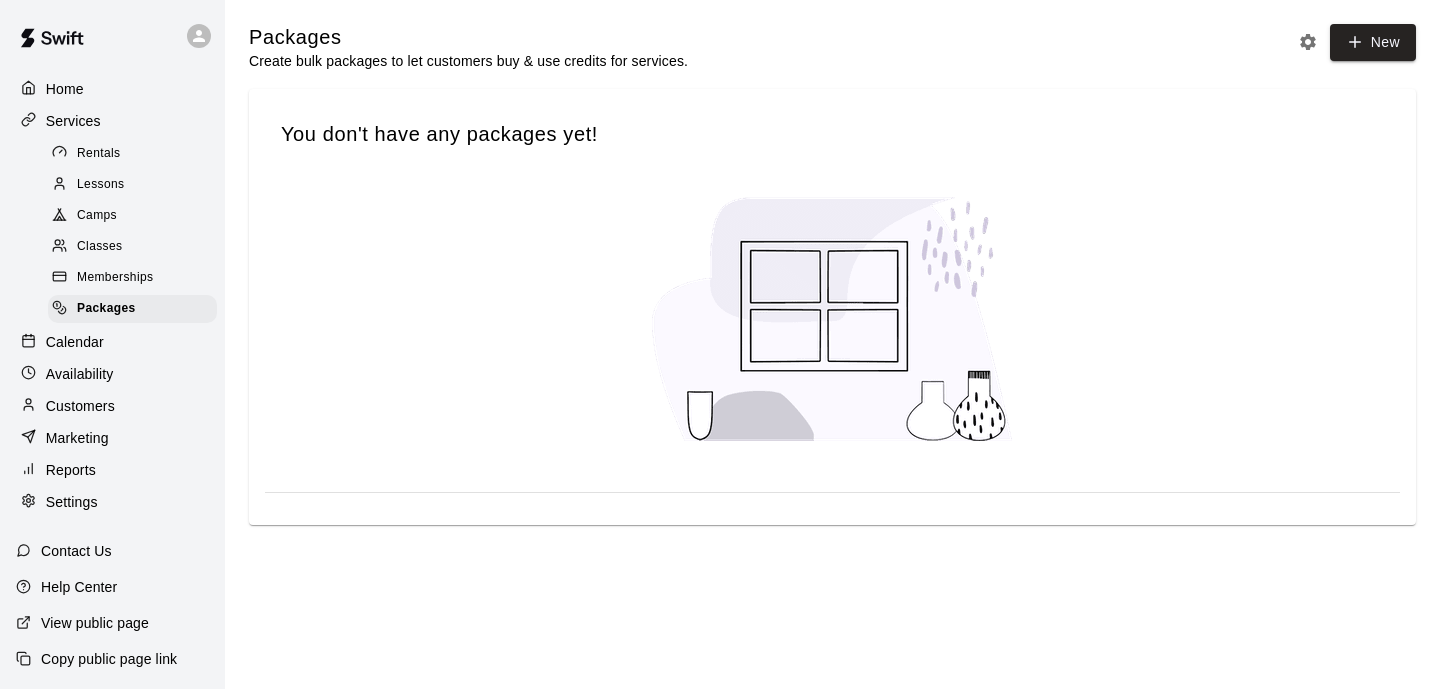 click on "Calendar" at bounding box center [75, 342] 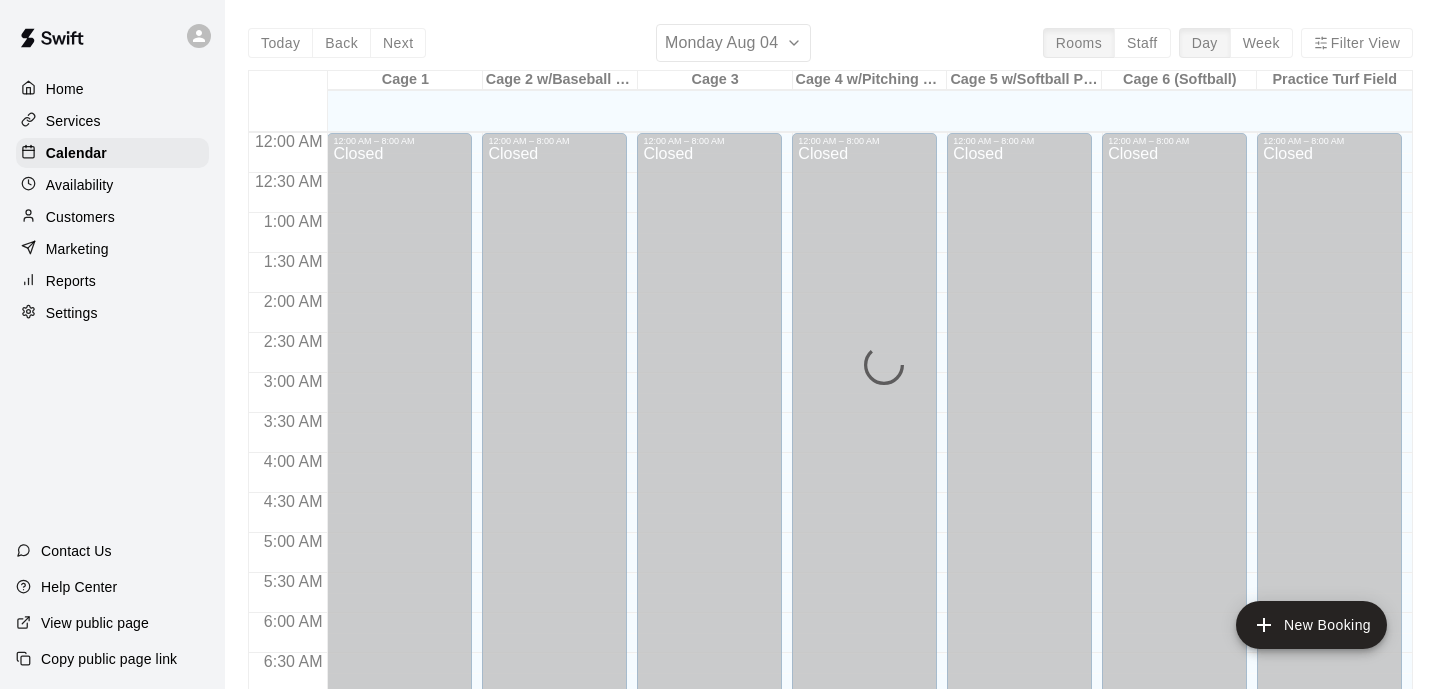 scroll, scrollTop: 1281, scrollLeft: 0, axis: vertical 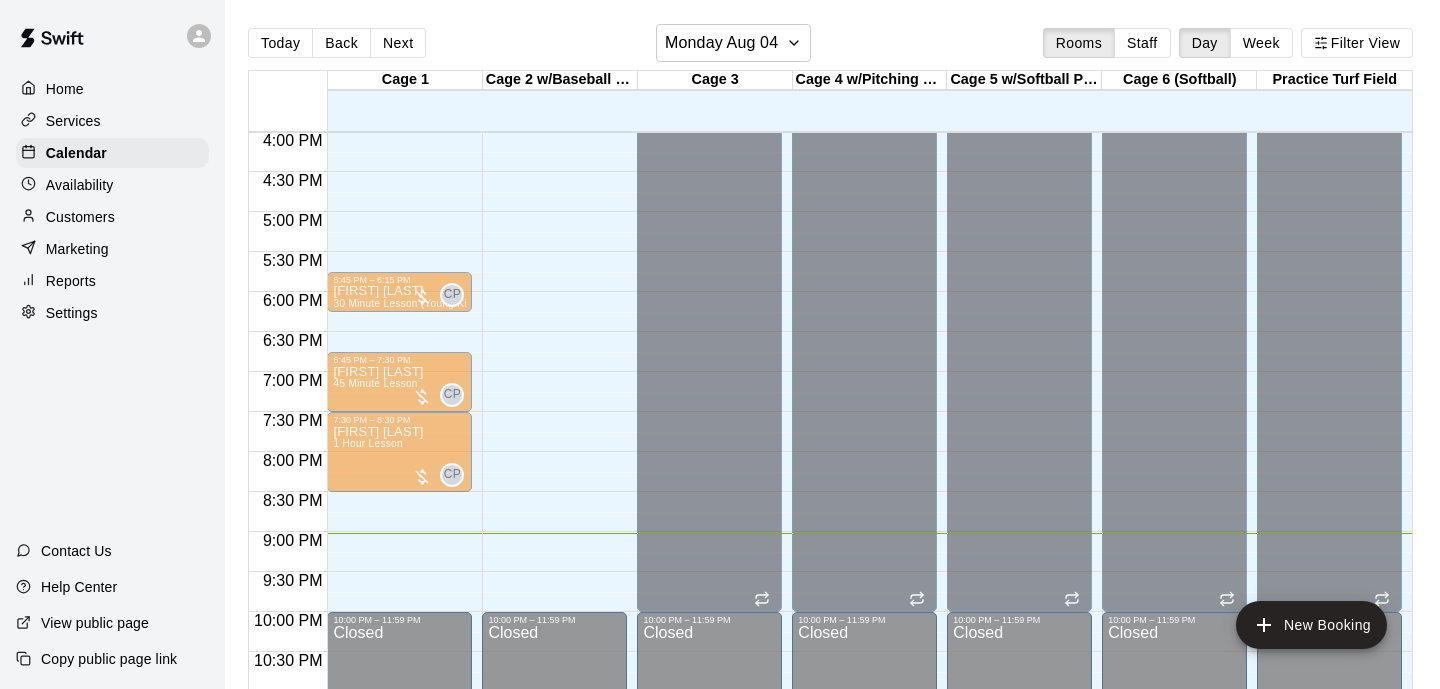click on "Unavailable" at bounding box center [554, 62] 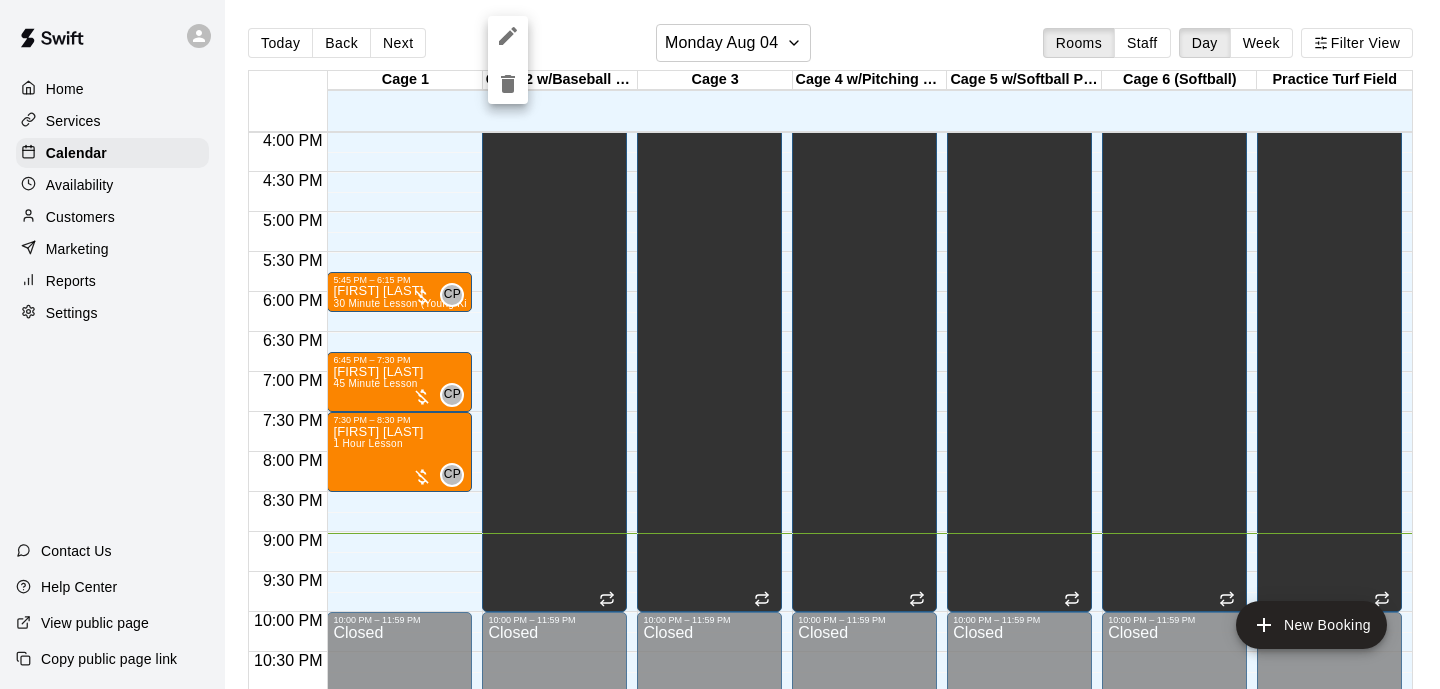 click at bounding box center [720, 344] 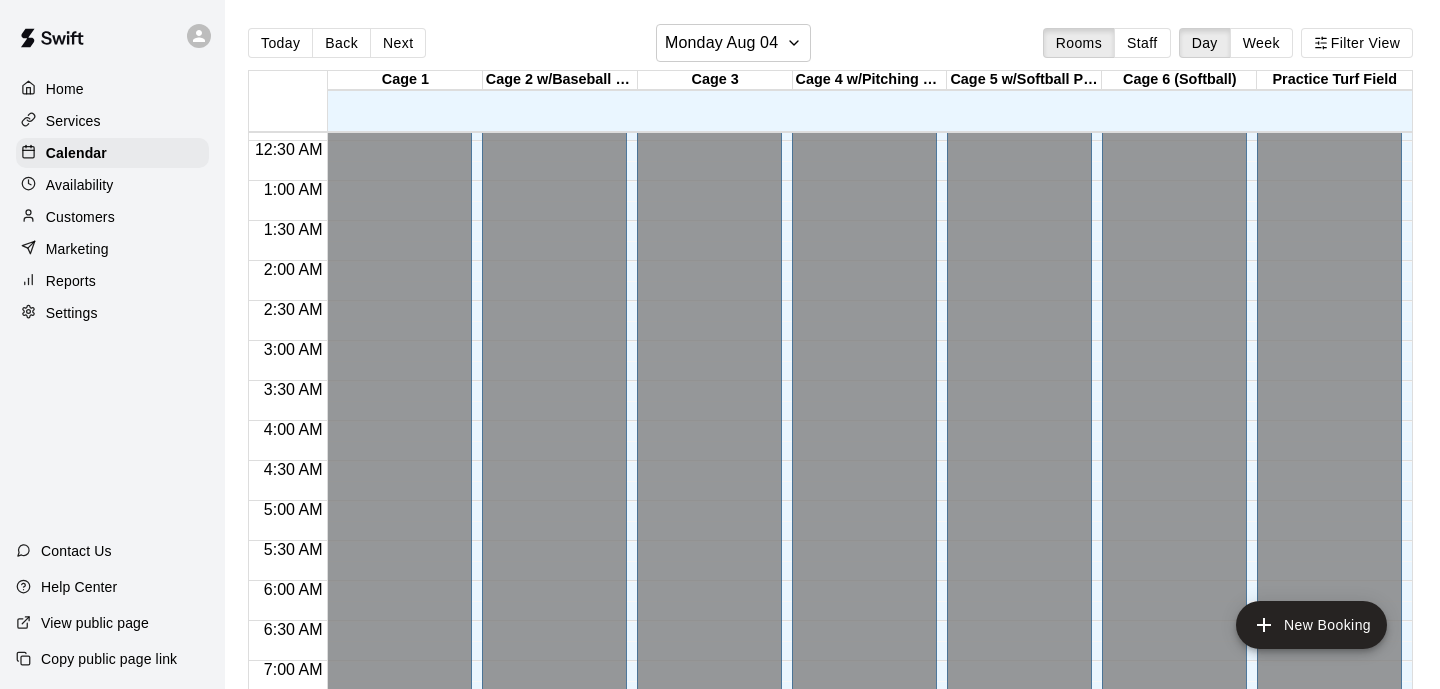 scroll, scrollTop: 0, scrollLeft: 0, axis: both 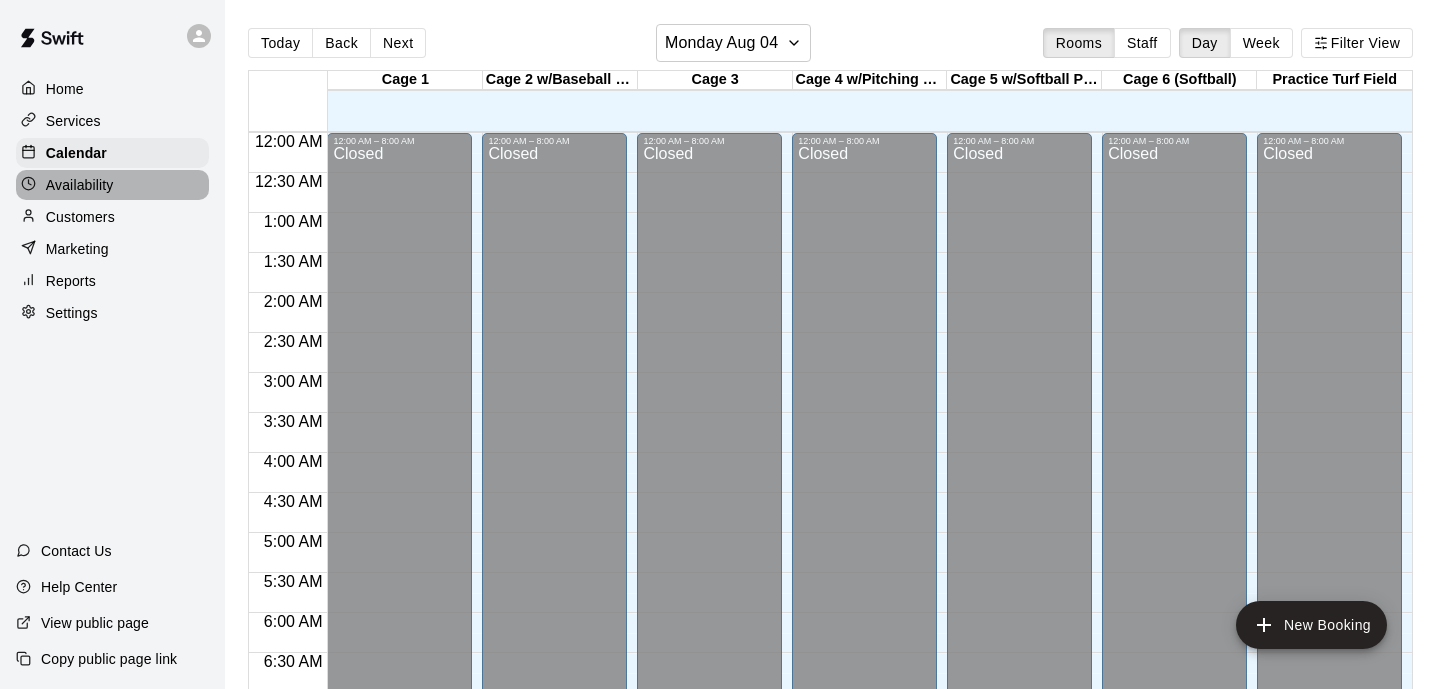 click on "Availability" at bounding box center [112, 185] 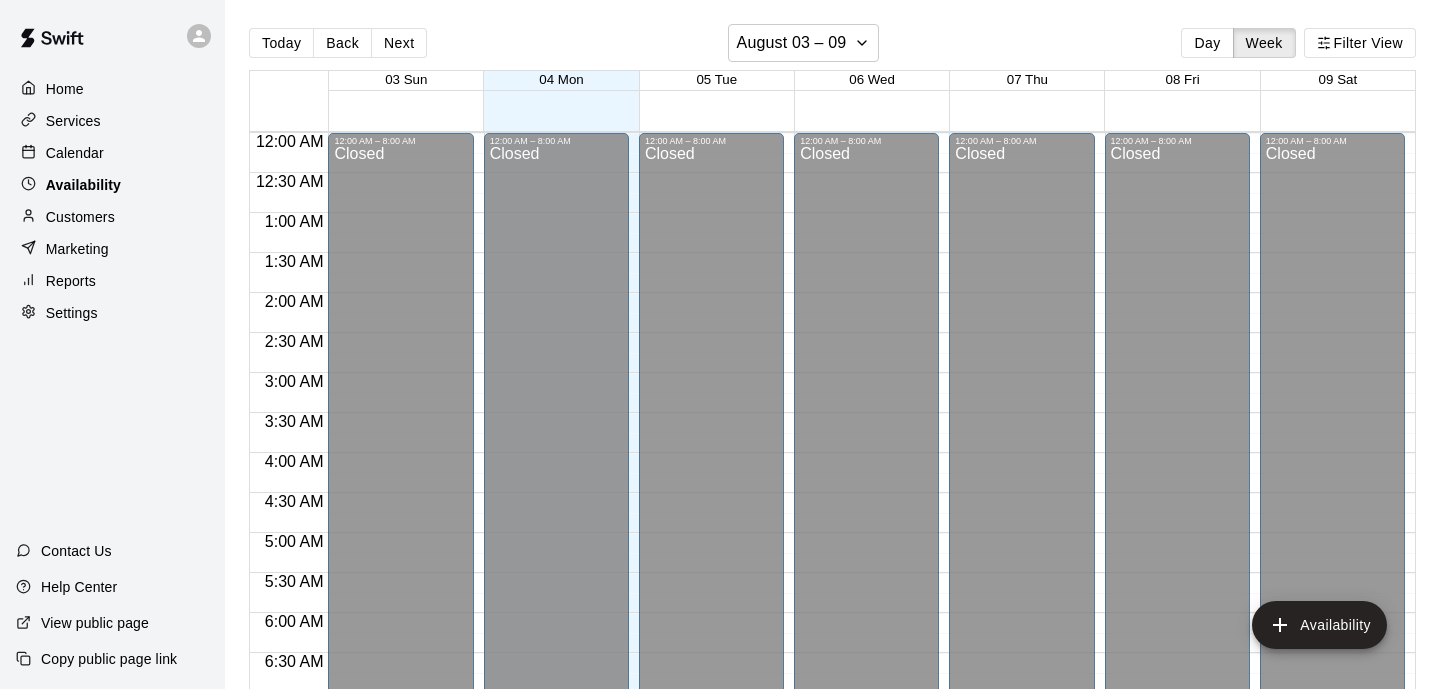 scroll, scrollTop: 1341, scrollLeft: 0, axis: vertical 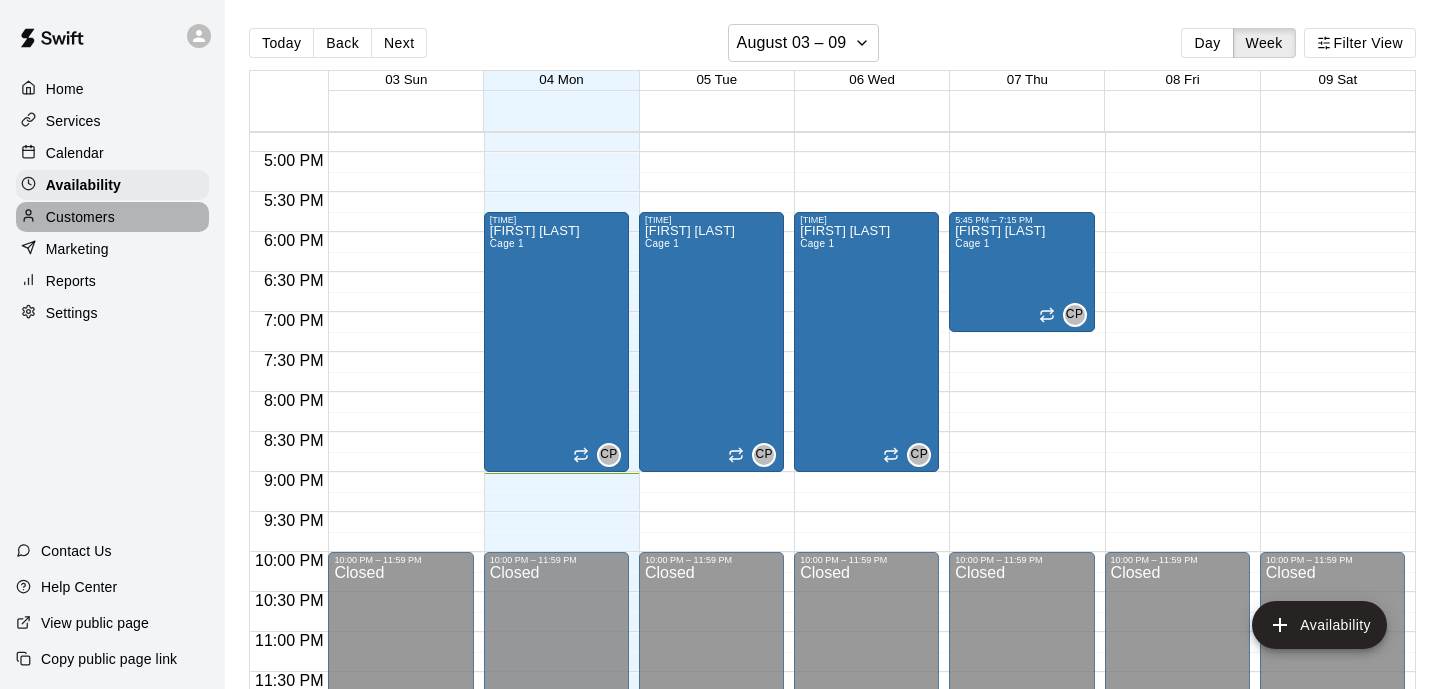 click on "Customers" at bounding box center [112, 217] 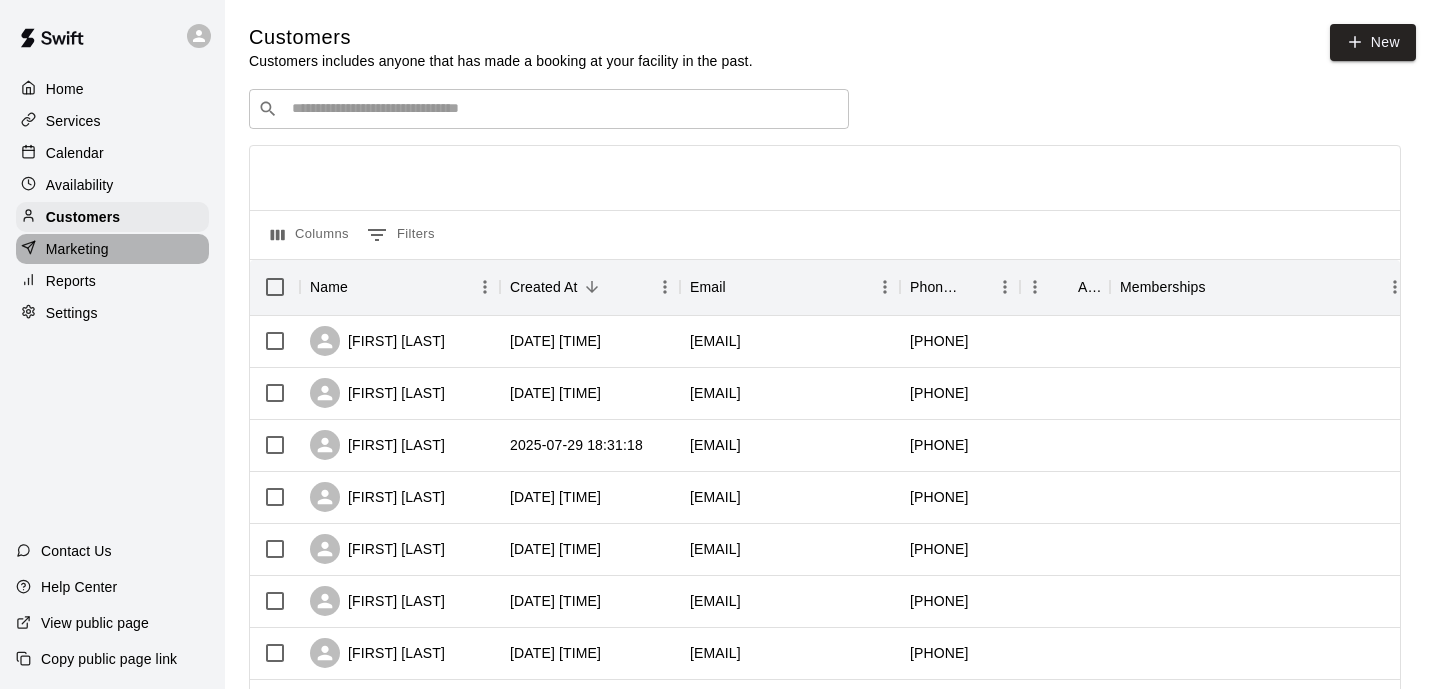 click on "Marketing" at bounding box center (77, 249) 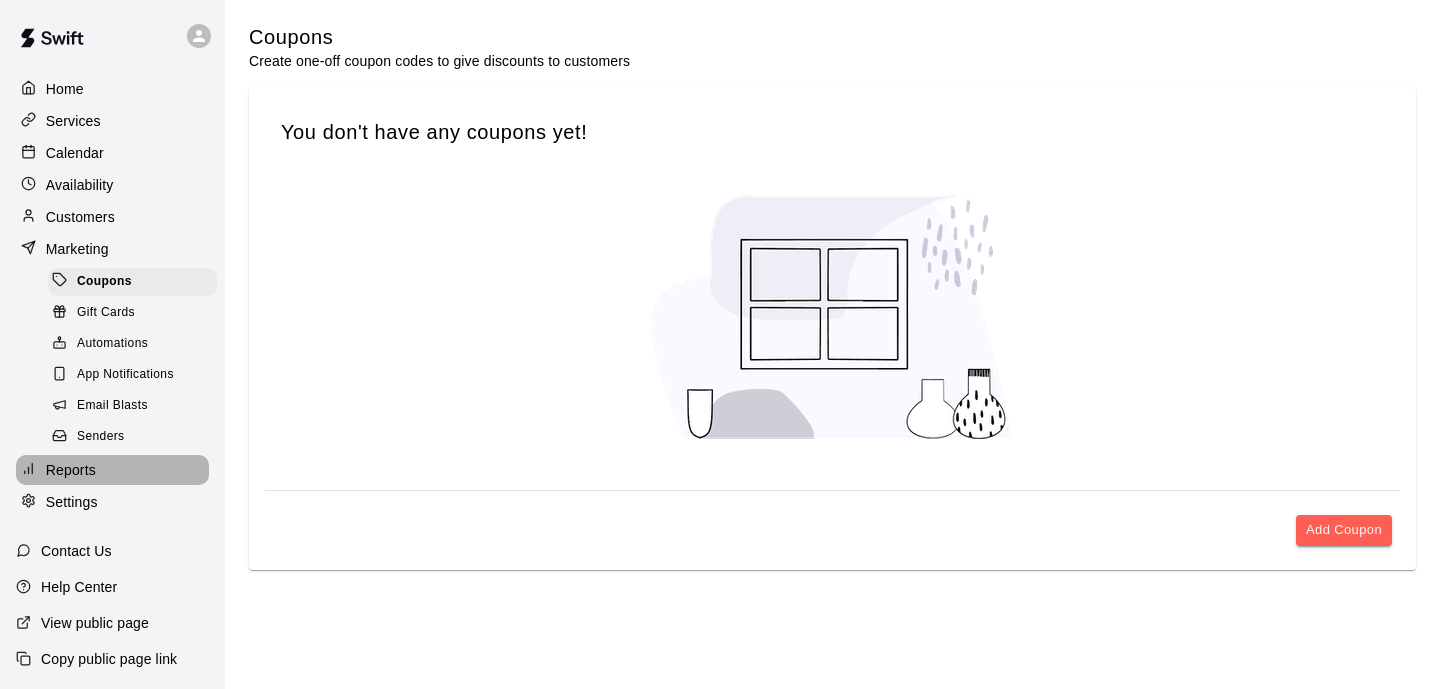 click on "Reports" at bounding box center [112, 470] 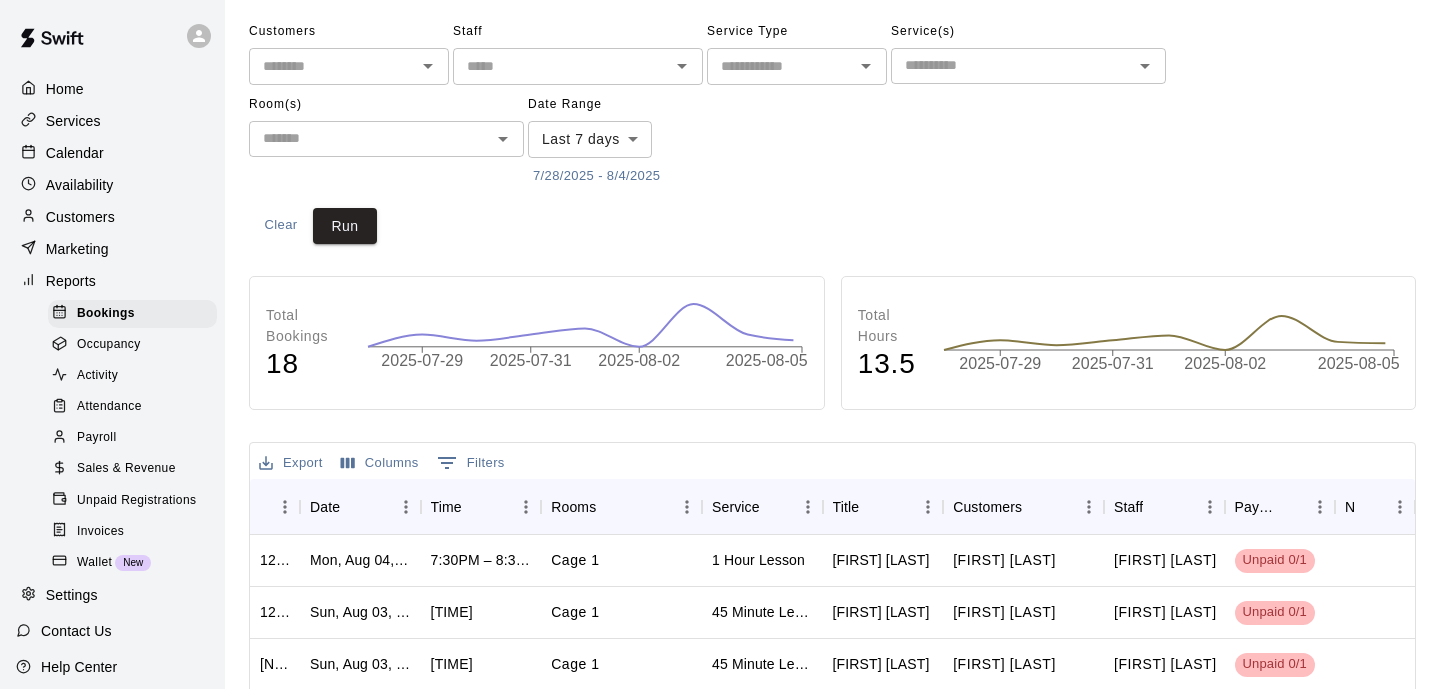 scroll, scrollTop: 0, scrollLeft: 0, axis: both 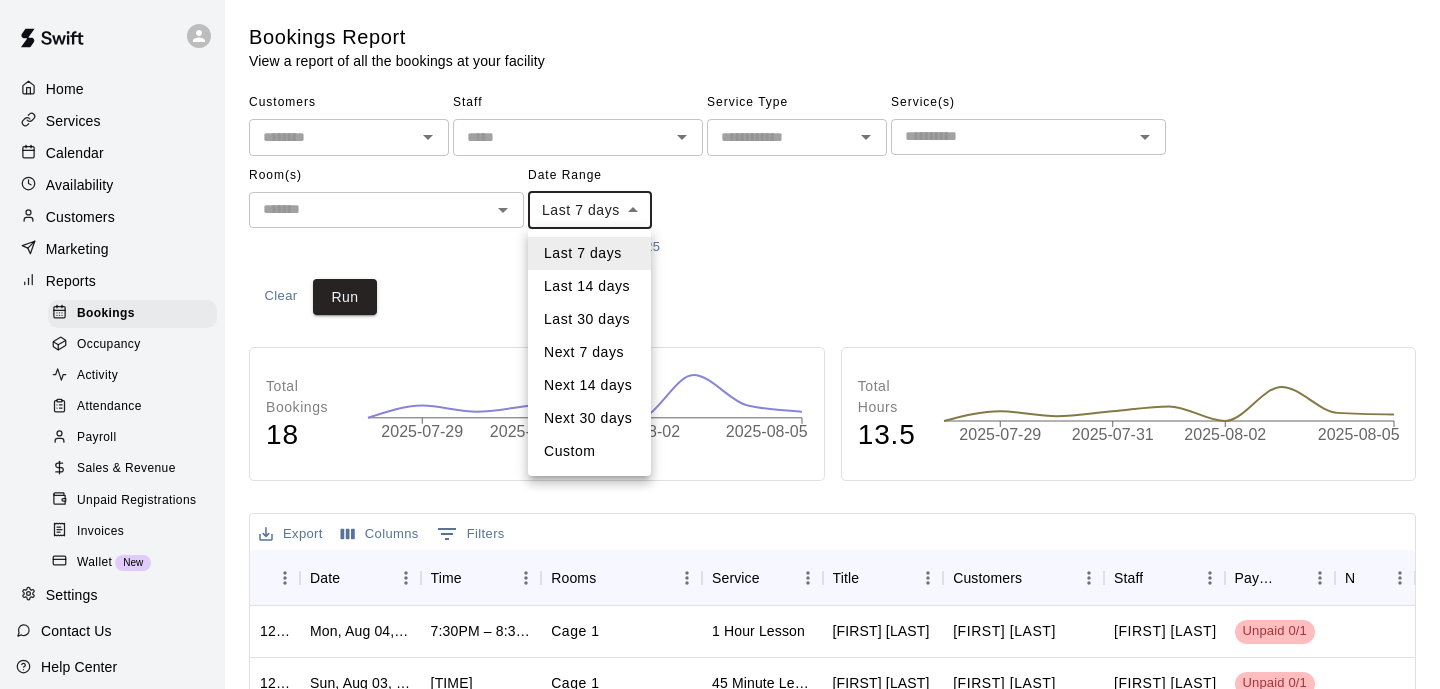 click on "Home Services Calendar Availability Customers Marketing Reports Bookings Occupancy Activity Attendance Payroll Sales & Revenue Unpaid Registrations Invoices Wallet New Settings Contact Us Help Center View public page Copy public page link Bookings Report View a report of all the bookings at your facility Customers ​ Staff ​ Service Type ​ Service(s) ​ Room(s) ​ Date Range Last 7 days **** ​ 7/28/2025 - 8/4/2025 Clear Run Total Bookings 18 2025-07-29 2025-07-31 2025-08-02 2025-08-05 Total Hours 13.5 2025-07-29 2025-07-31 2025-08-02 2025-08-05 Export Columns 0 Filters ID Date Time Rooms Service Title Customers Staff Payment Notes 1252675 Mon, Aug 04, 2025 7:30PM – 8:30PM Cage 1 1 Hour Lesson Harrison O’Neal Harrison O’Neal Colby  Pennington Jr Unpaid 0/1 1251128 Sun, Aug 03, 2025 1:20PM – 2:05PM Cage 1 45 Minute Lesson Micah  Martin Micah  Martin Colby  Pennington Jr Unpaid 0/1 1246228 Sun, Aug 03, 2025 12:35PM – 1:20PM Cage 1 45 Minute Lesson Ayden Mejia Ayden Mejia Colby  Pennington Jr" at bounding box center (720, 610) 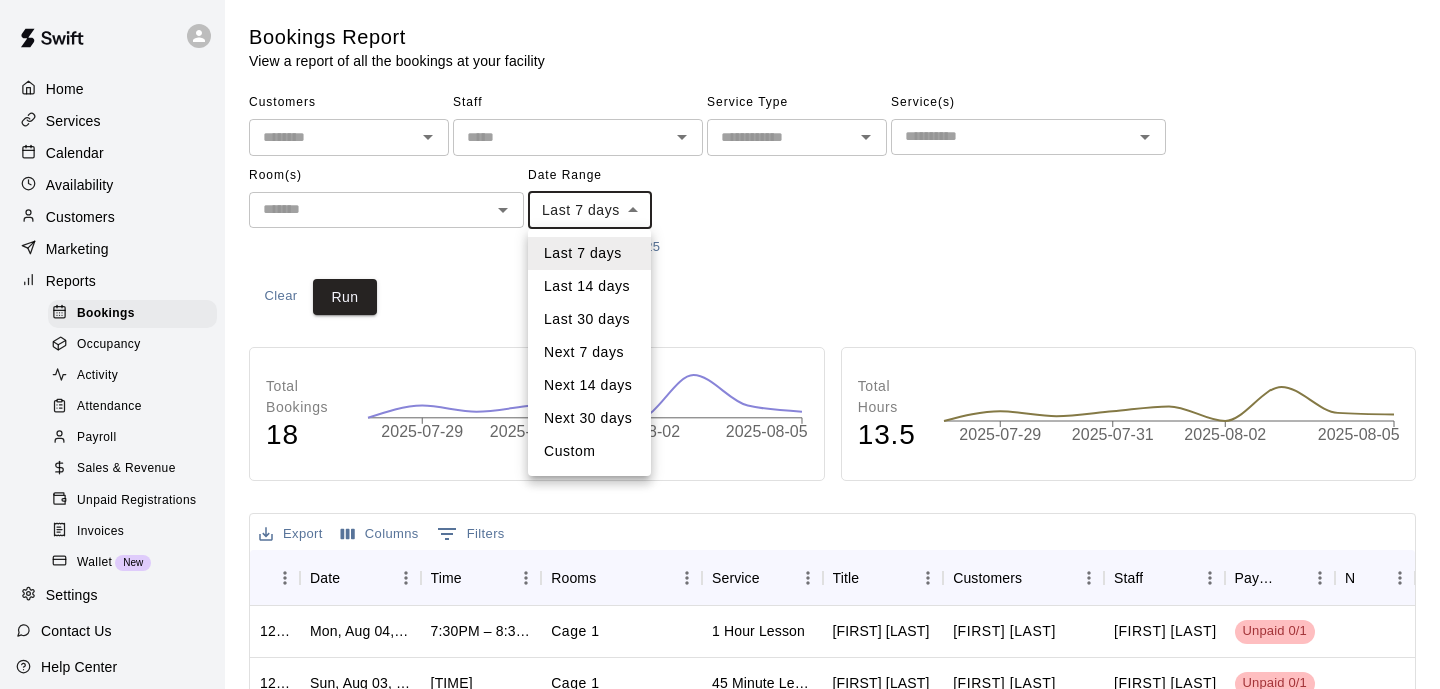 click on "Last 30 days" at bounding box center [589, 319] 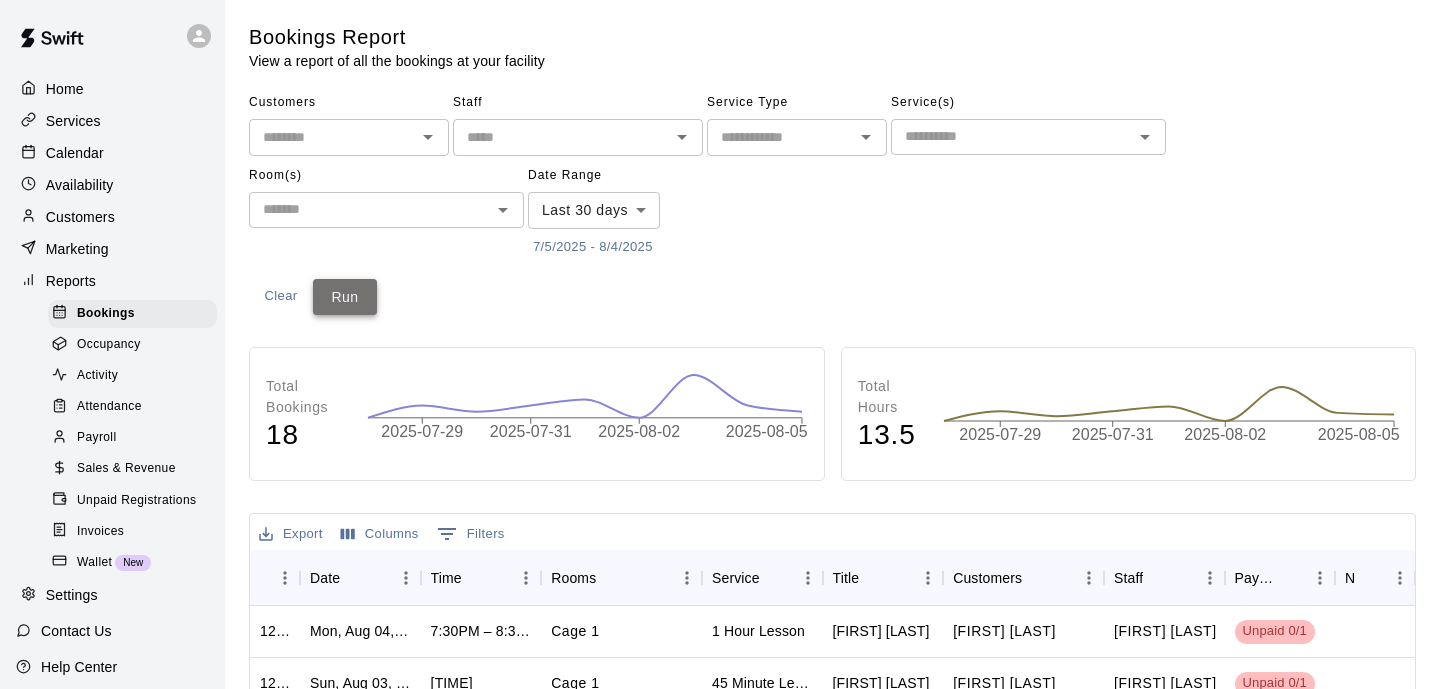 click on "Run" at bounding box center (345, 297) 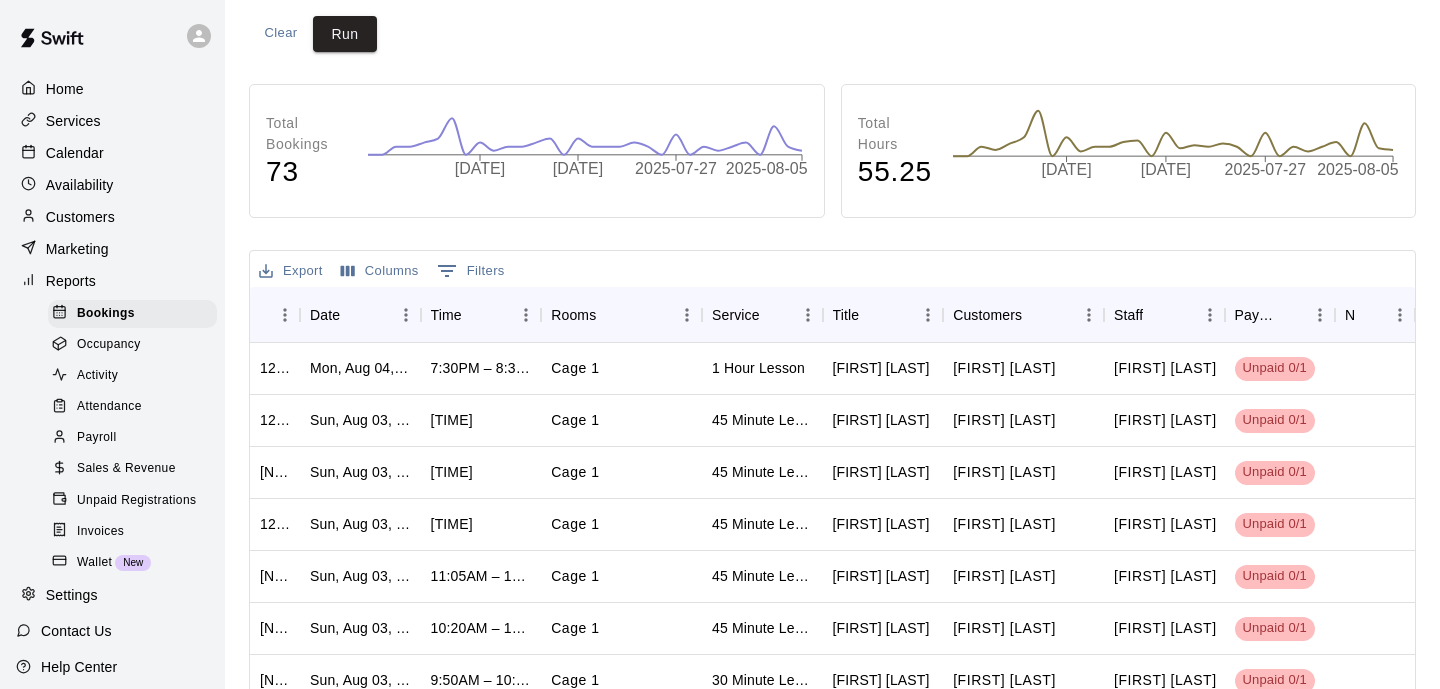 scroll, scrollTop: 288, scrollLeft: 0, axis: vertical 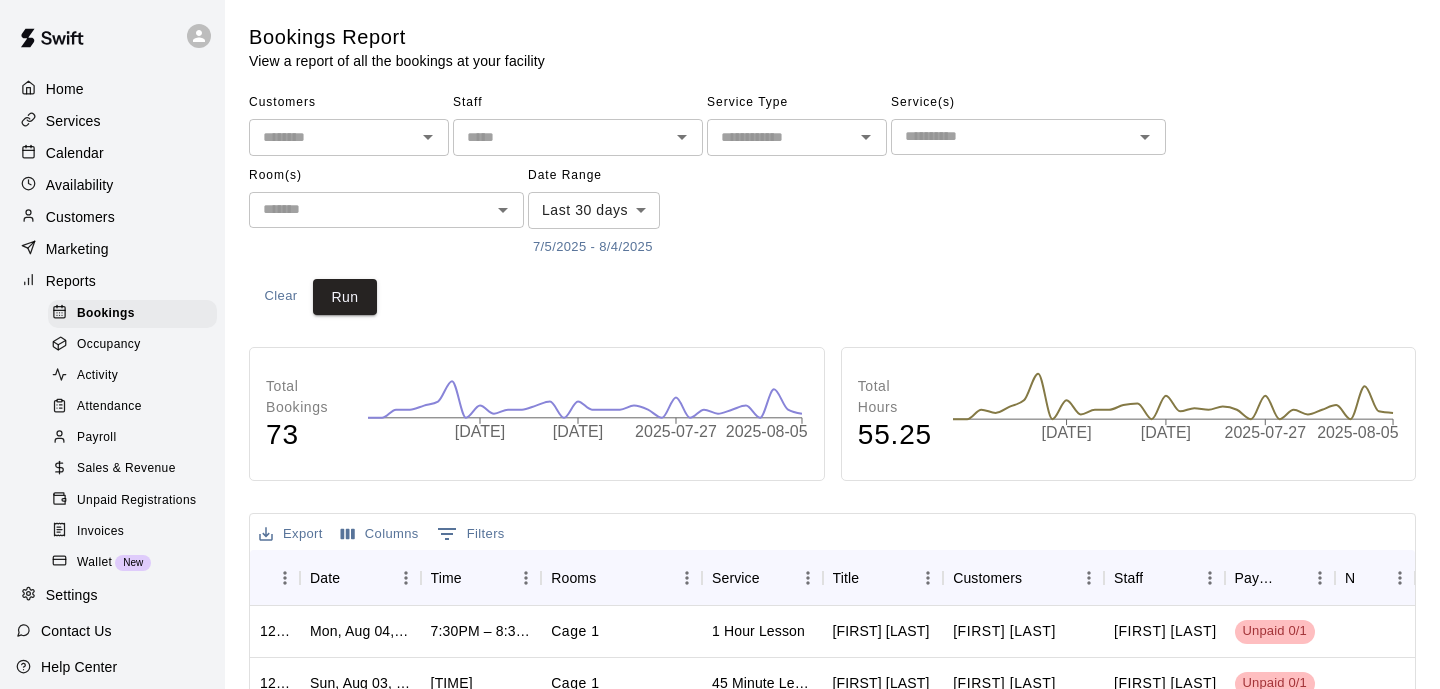 click on "Occupancy" at bounding box center [132, 345] 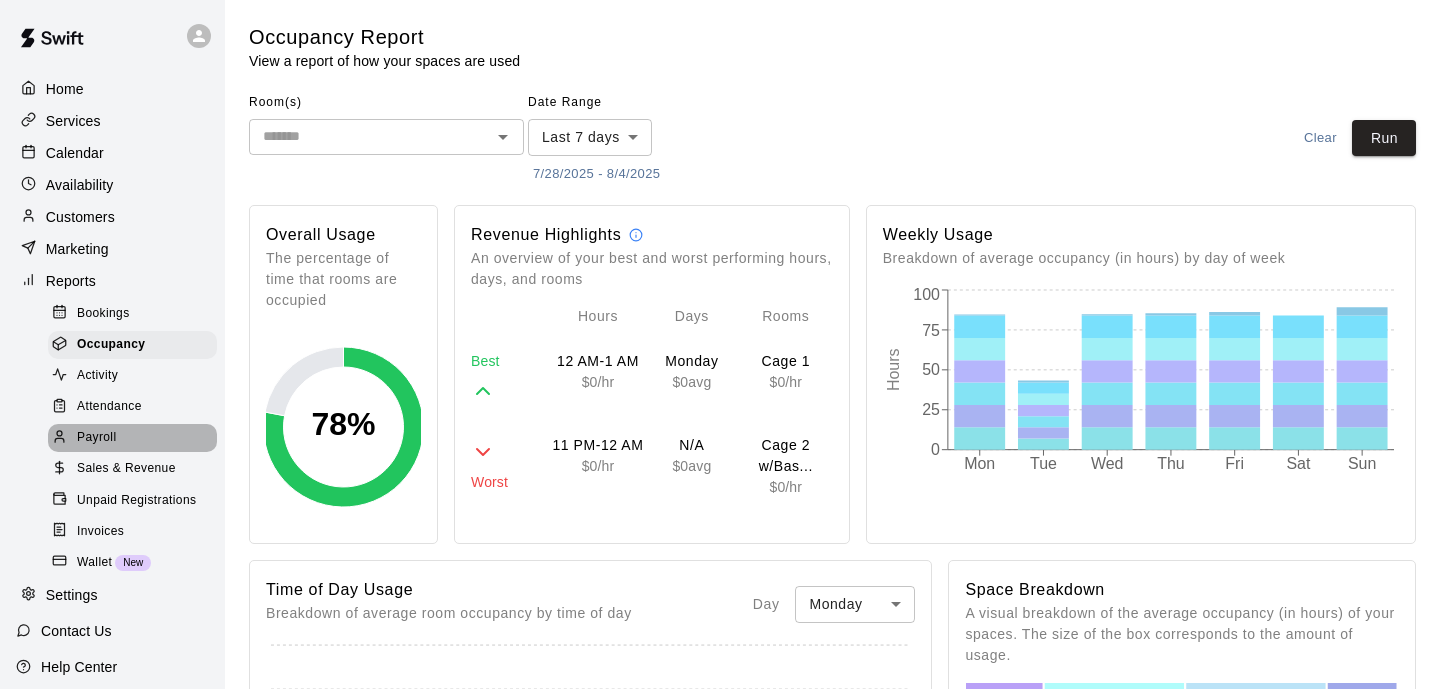 click on "Payroll" at bounding box center (96, 438) 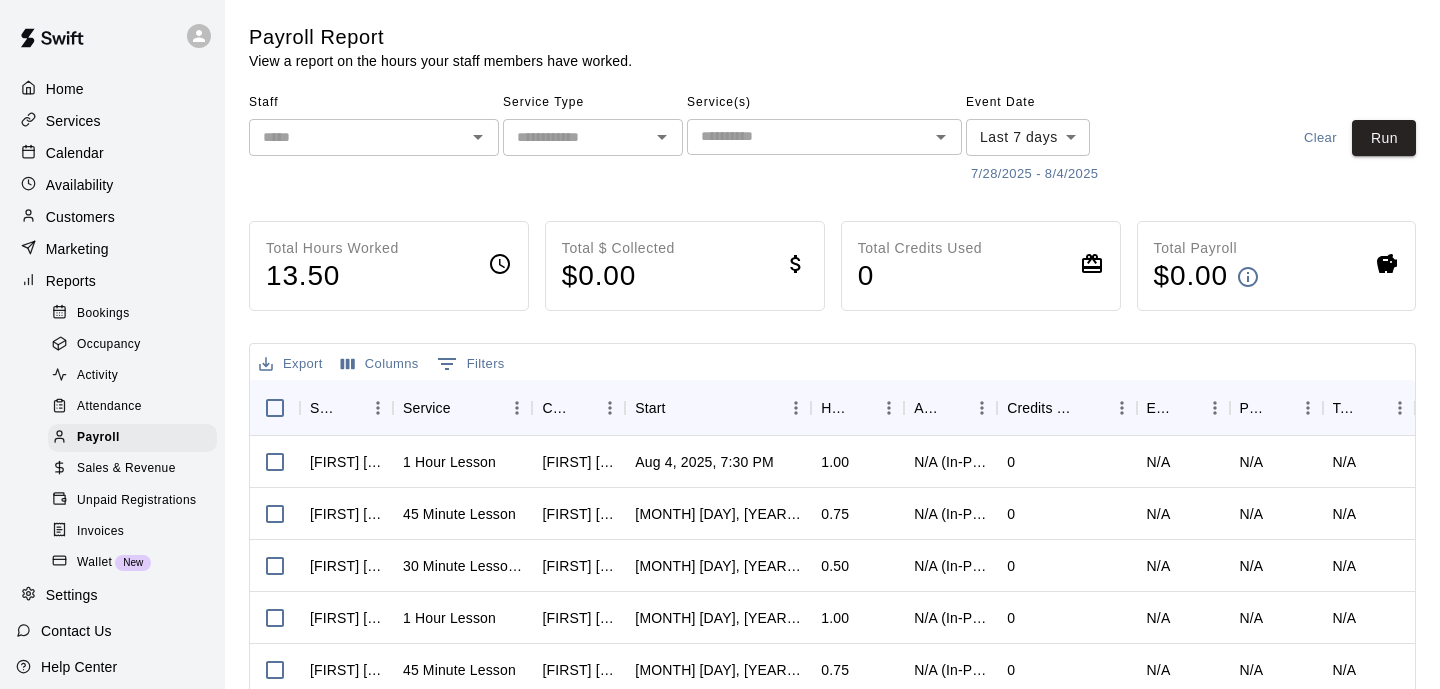 click on "Sales & Revenue" at bounding box center [126, 469] 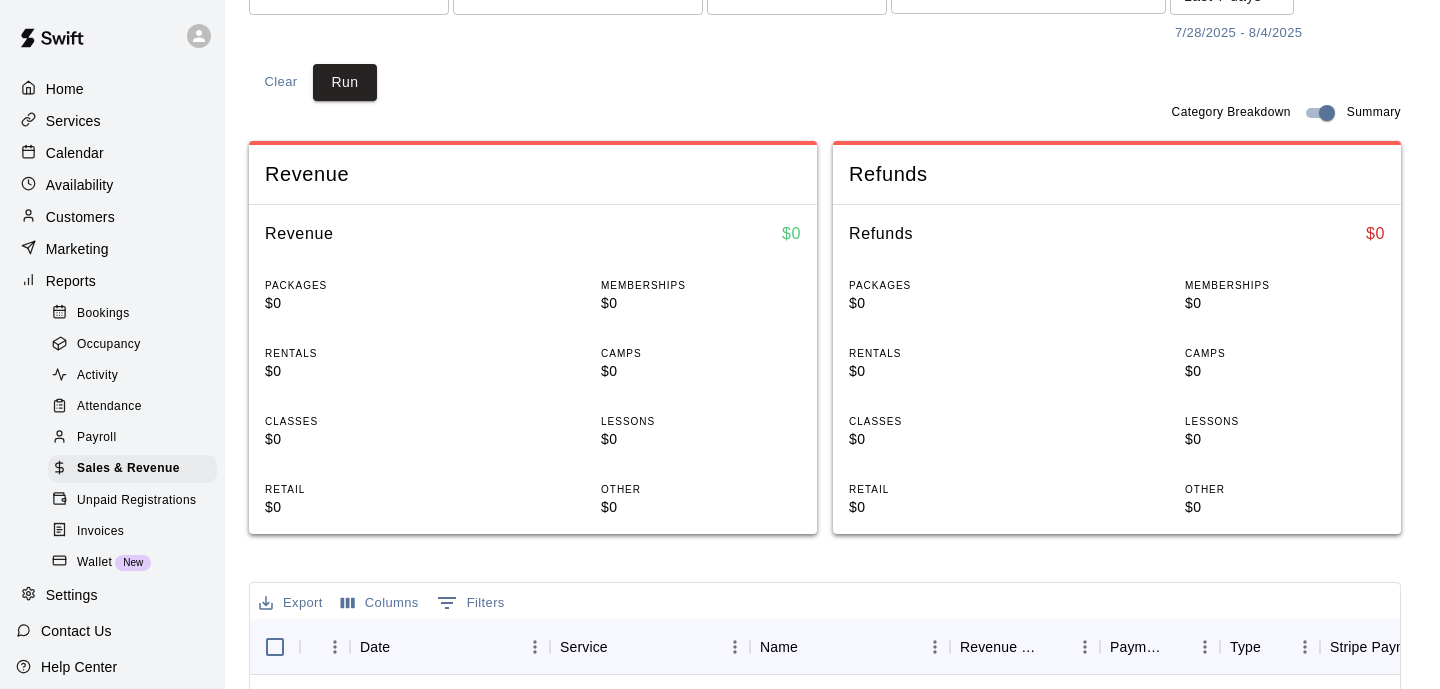 scroll, scrollTop: 157, scrollLeft: 0, axis: vertical 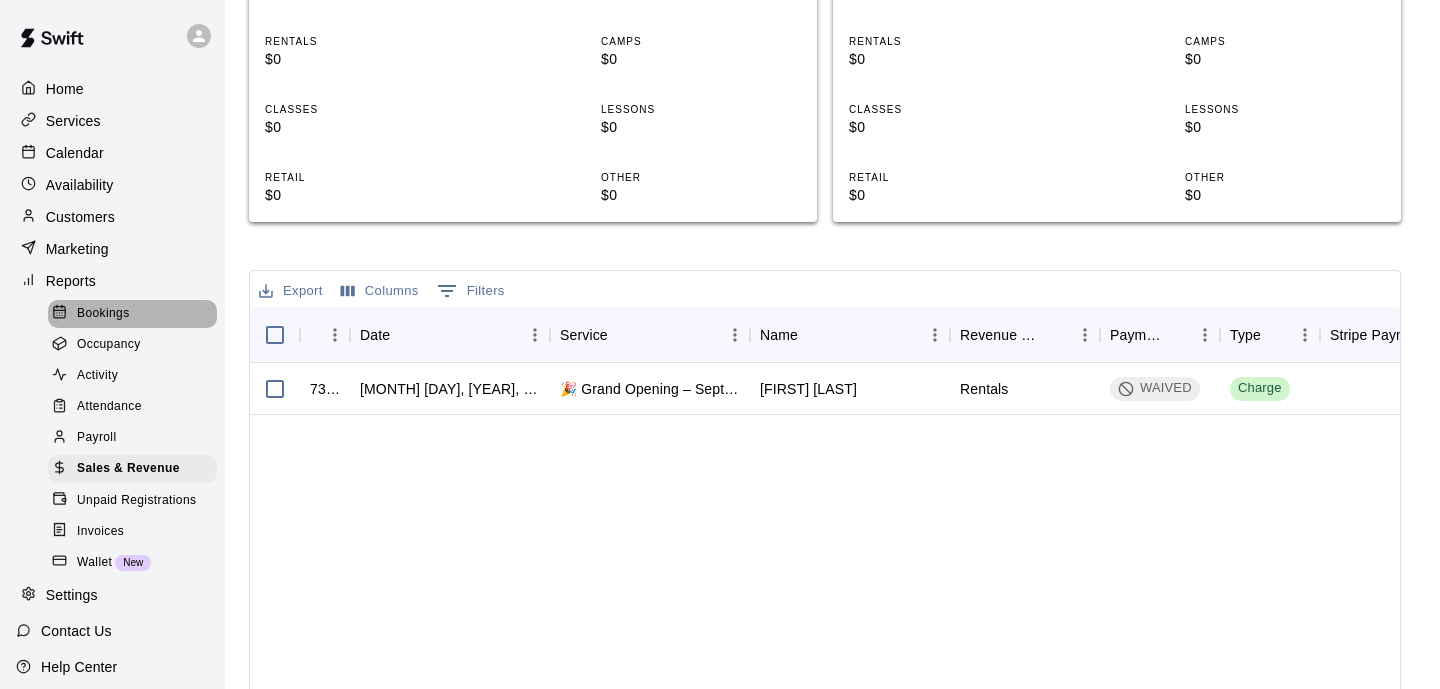 click on "Bookings" at bounding box center (103, 314) 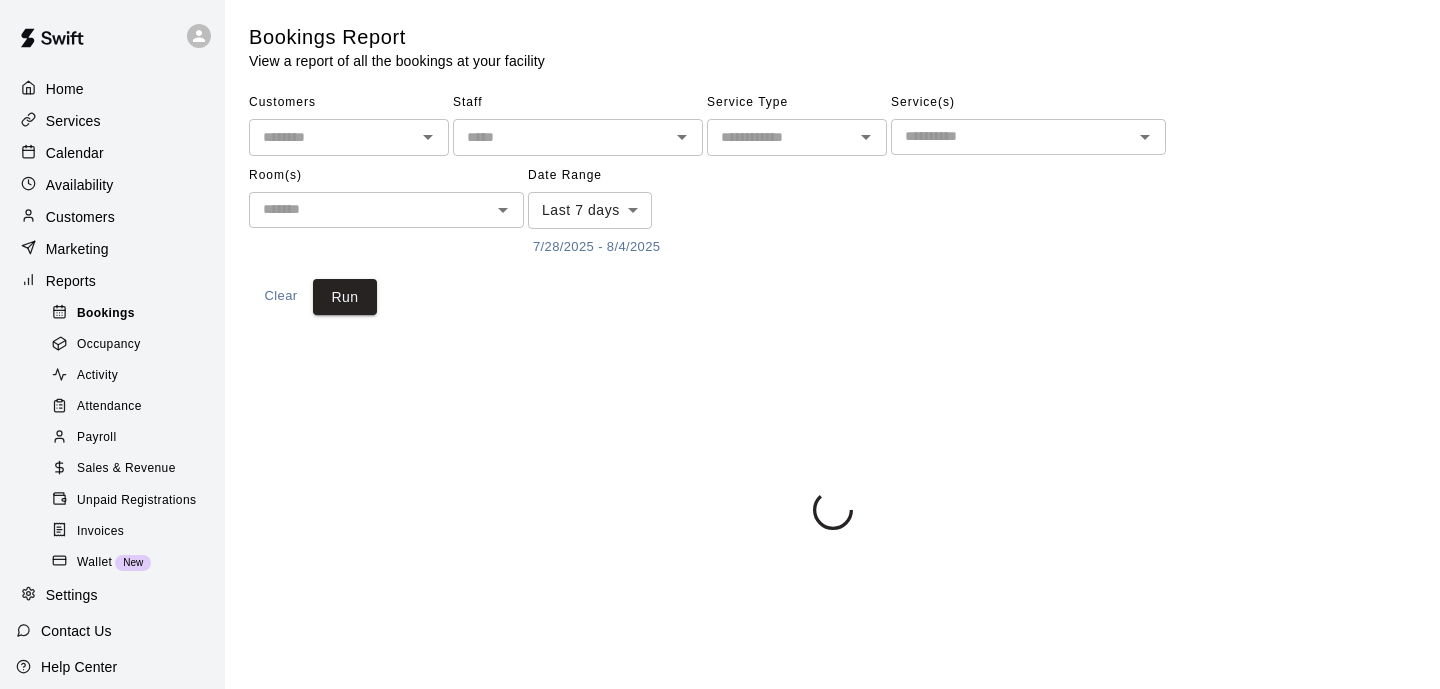 scroll, scrollTop: 0, scrollLeft: 0, axis: both 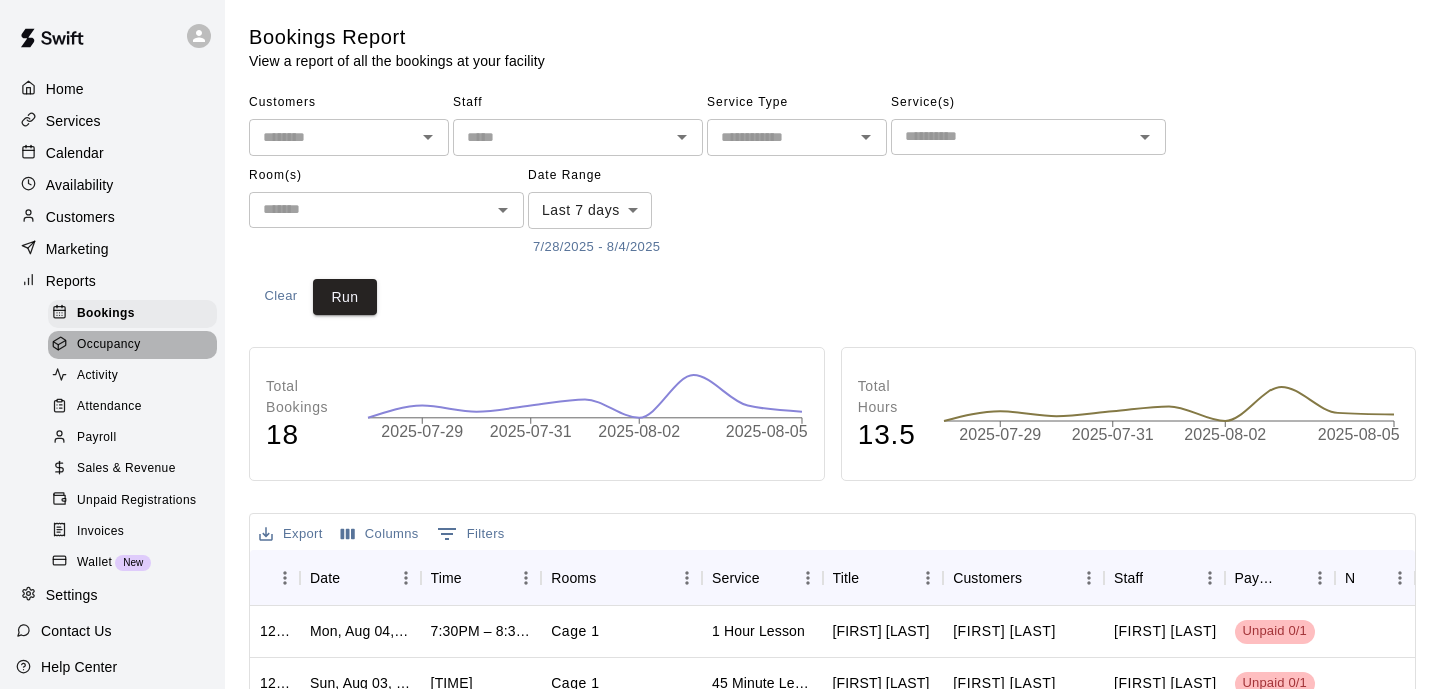 click on "Occupancy" at bounding box center (109, 345) 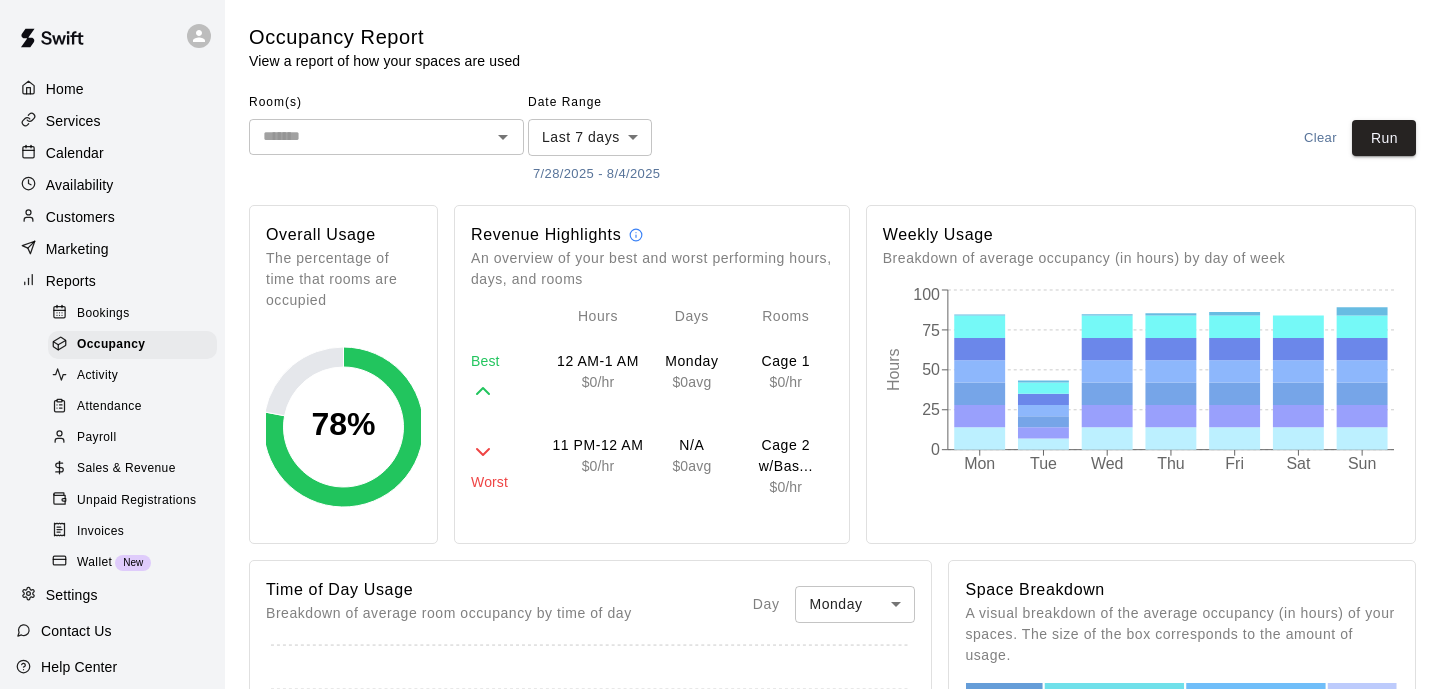 click on "Customers" at bounding box center [80, 217] 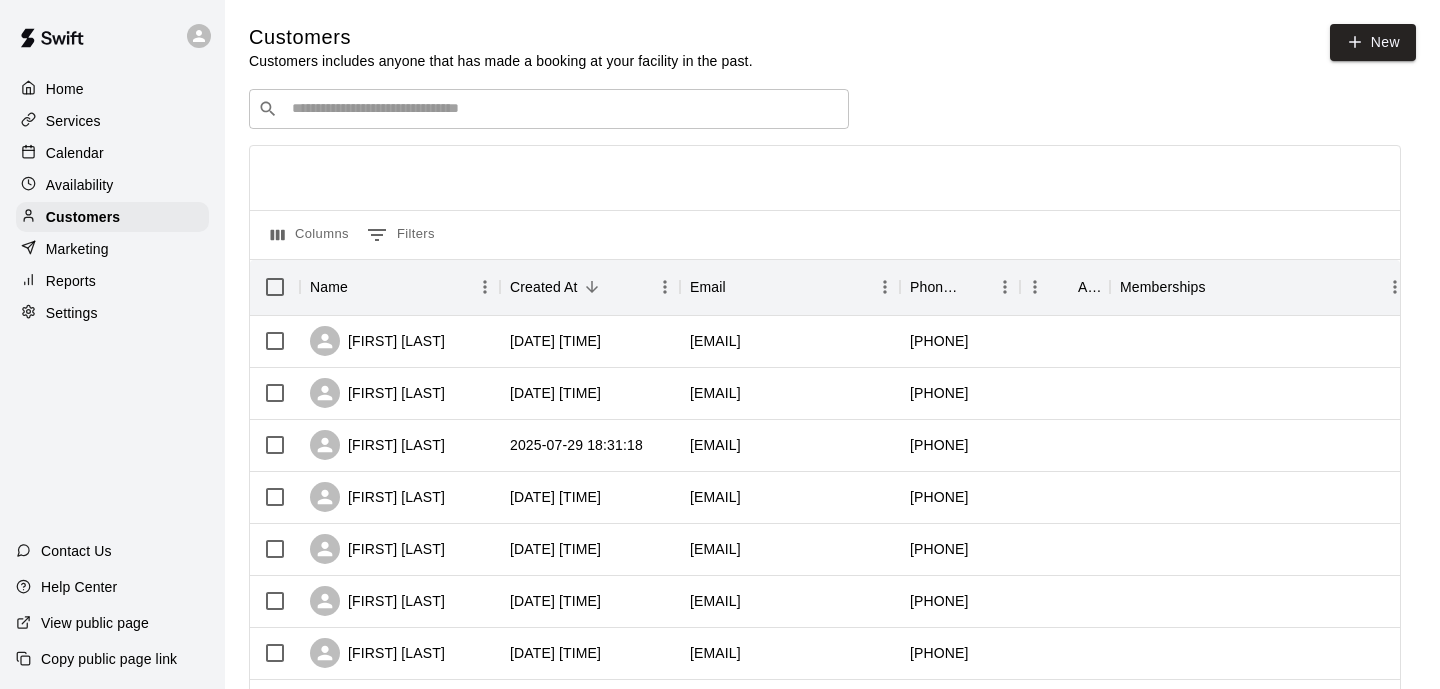 click on "Services" at bounding box center (112, 121) 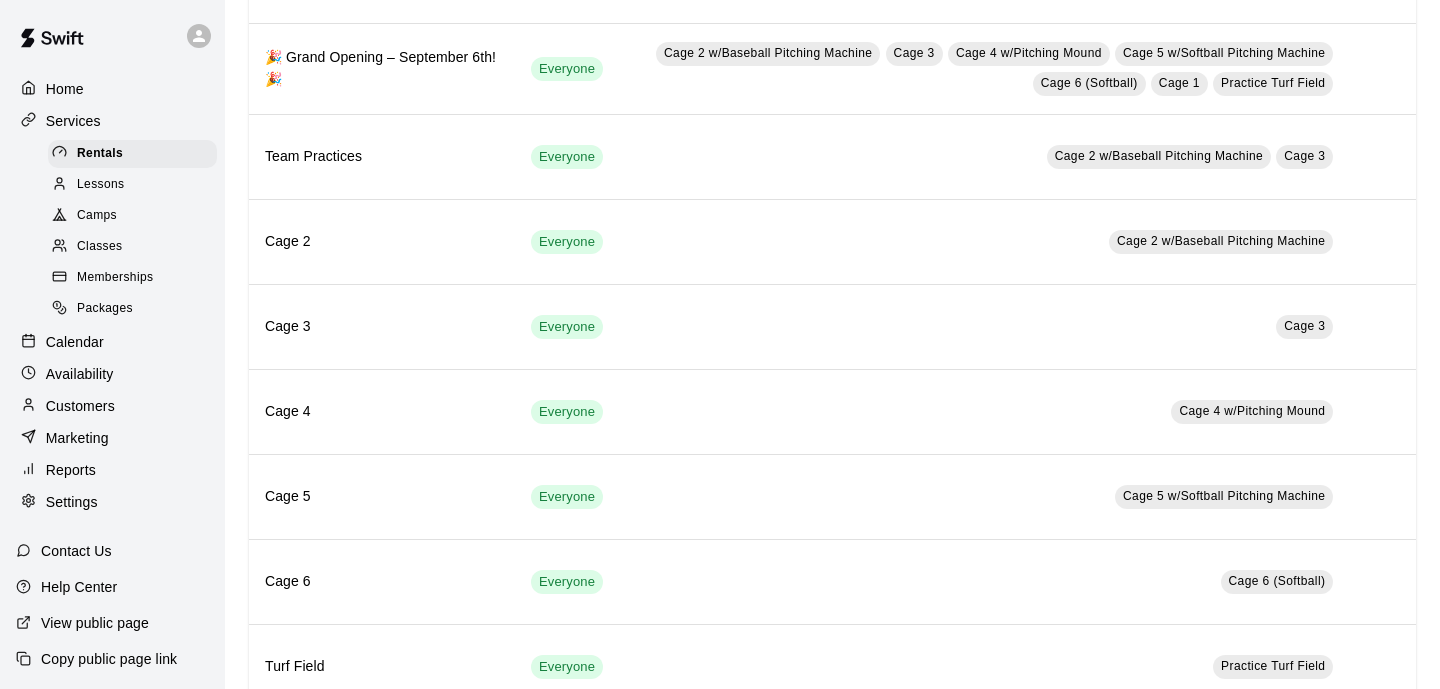scroll, scrollTop: 261, scrollLeft: 0, axis: vertical 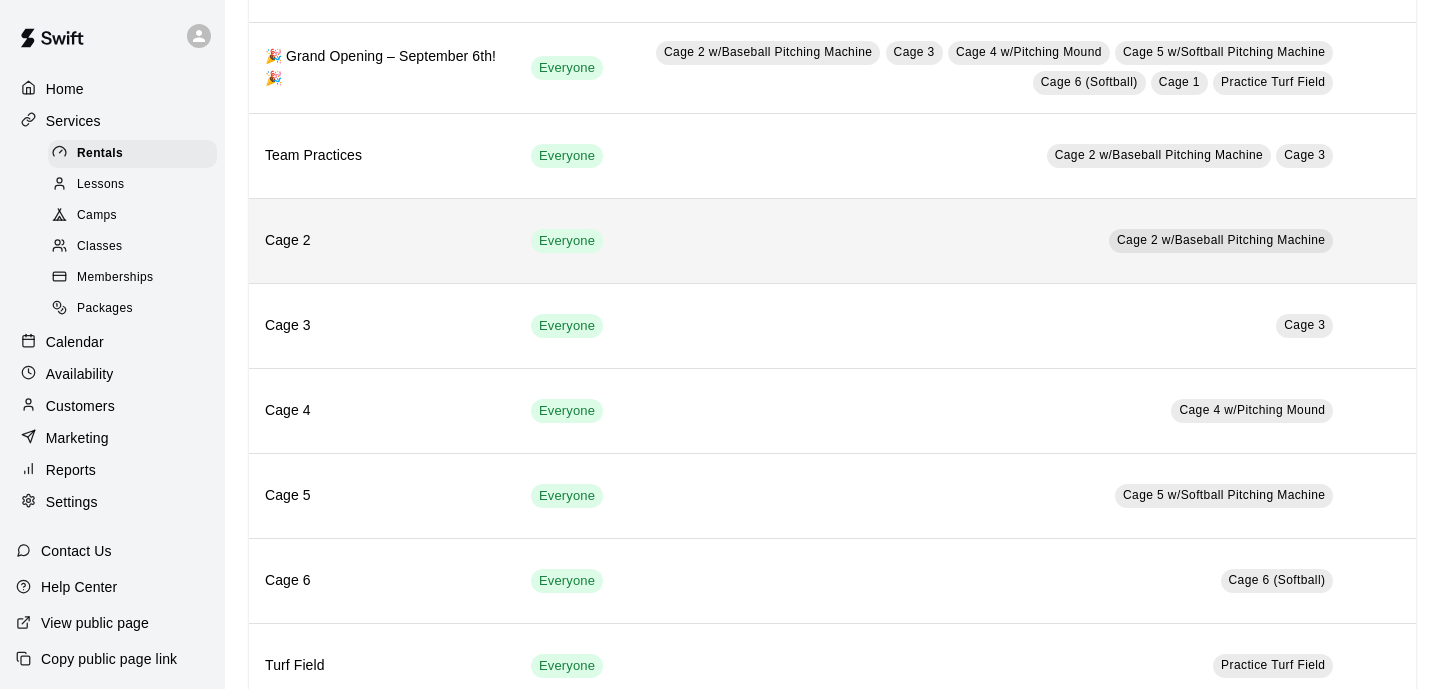 click on "Cage 2 w/Baseball Pitching Machine" at bounding box center [985, 241] 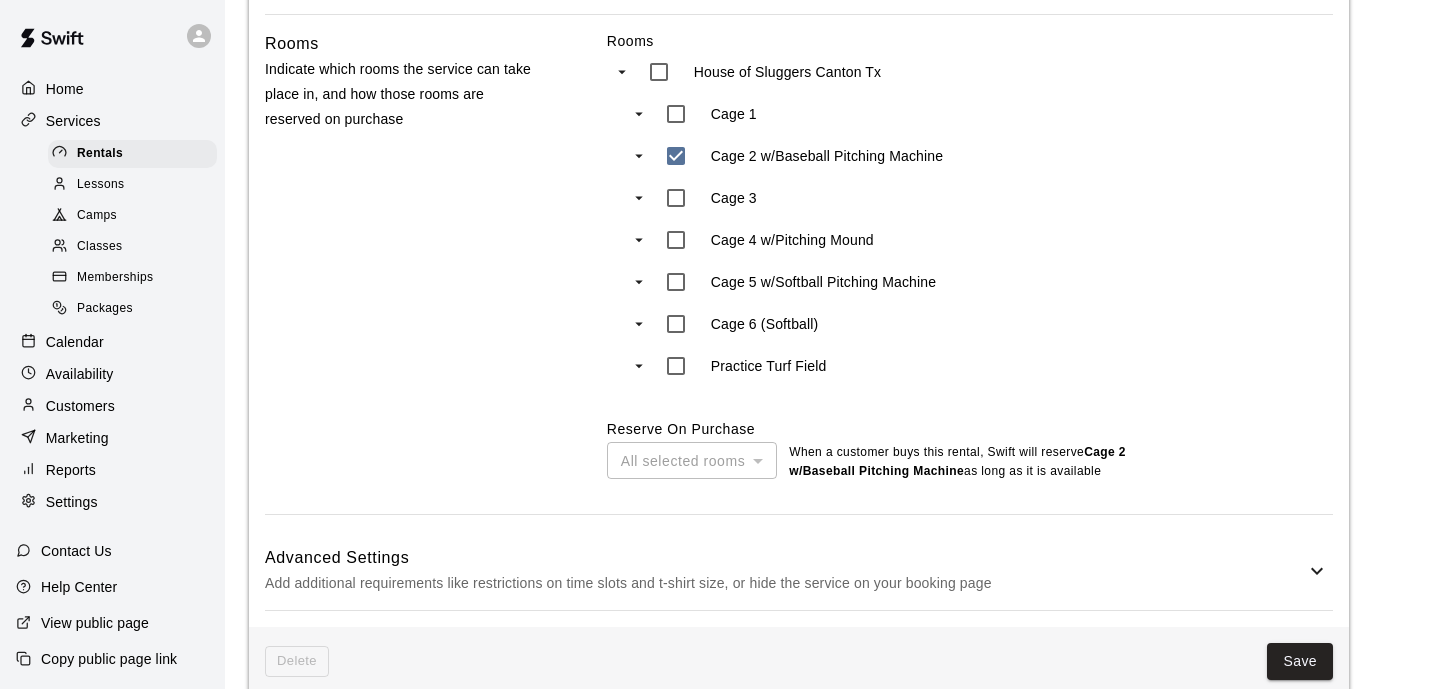 scroll, scrollTop: 958, scrollLeft: 0, axis: vertical 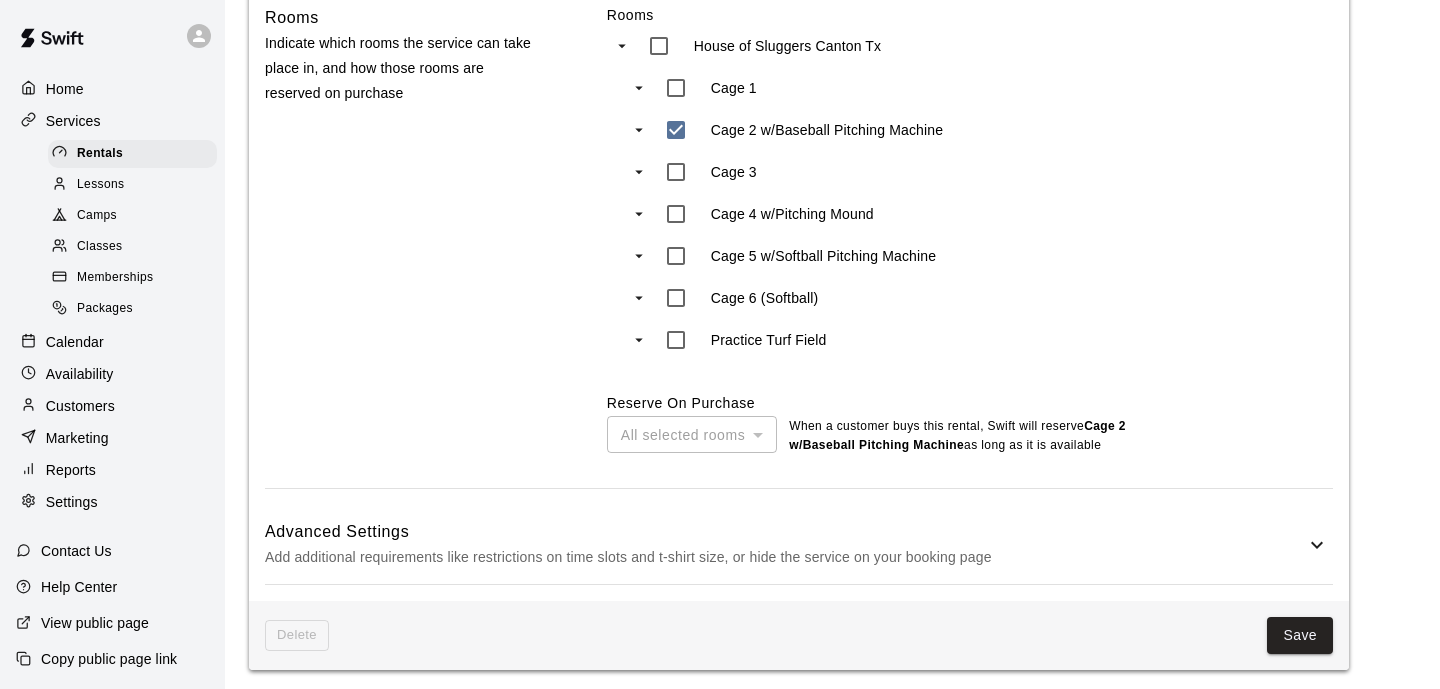 click on "Advanced Settings Add additional requirements like restrictions on time slots and t-shirt size, or hide the service on your booking page" at bounding box center [799, 544] 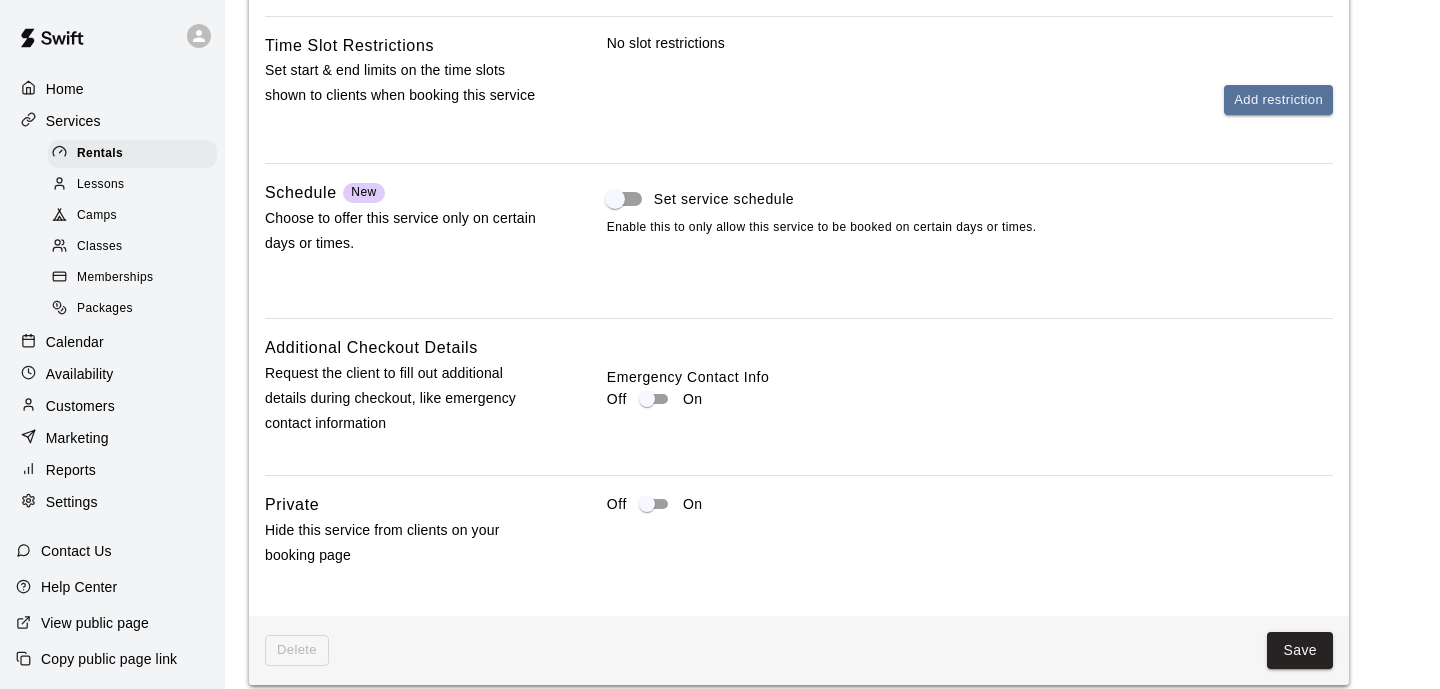 scroll, scrollTop: 1846, scrollLeft: 0, axis: vertical 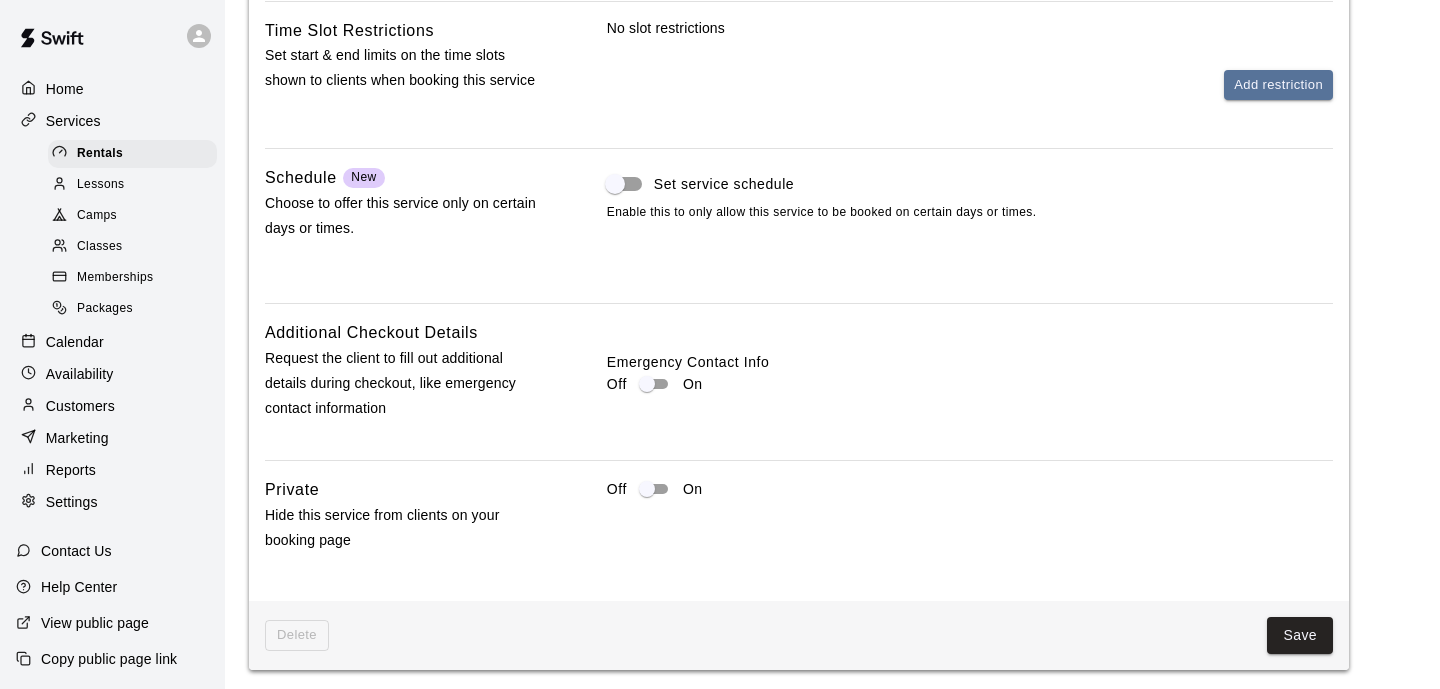click at bounding box center [64, 309] 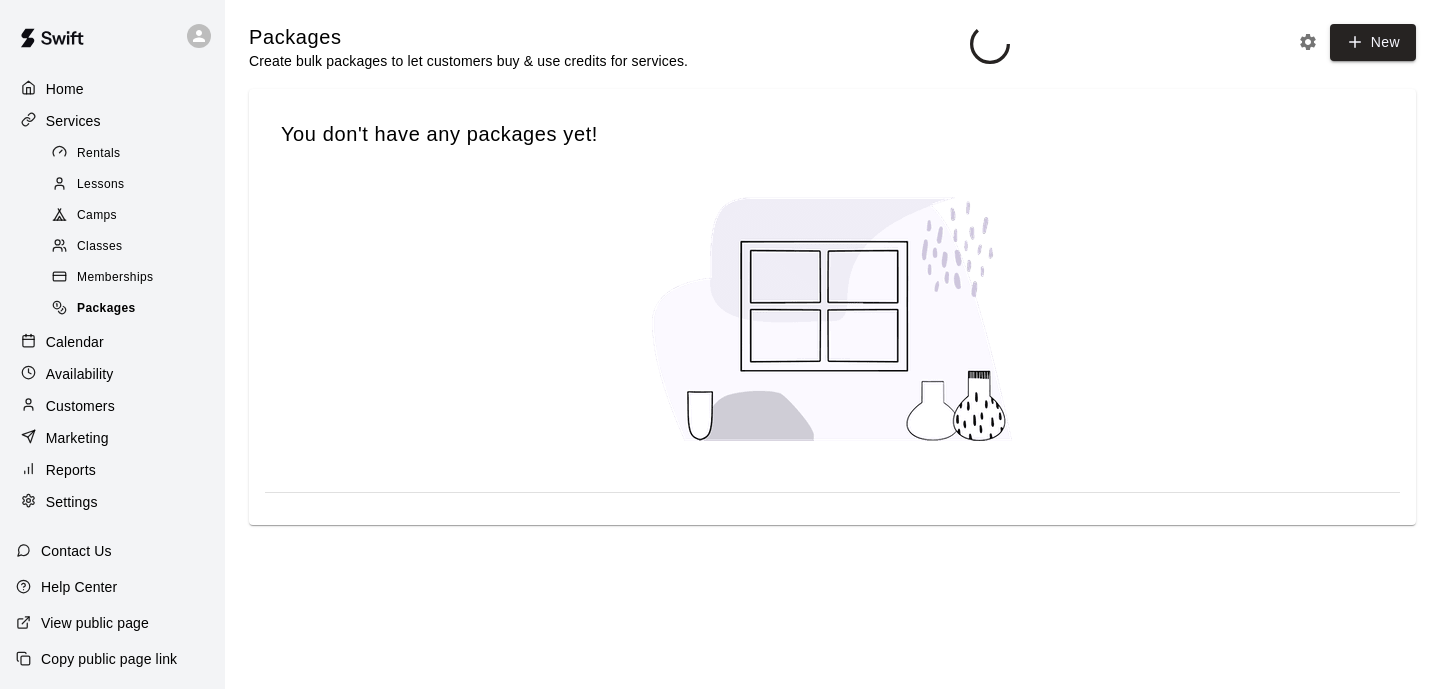 scroll, scrollTop: 0, scrollLeft: 0, axis: both 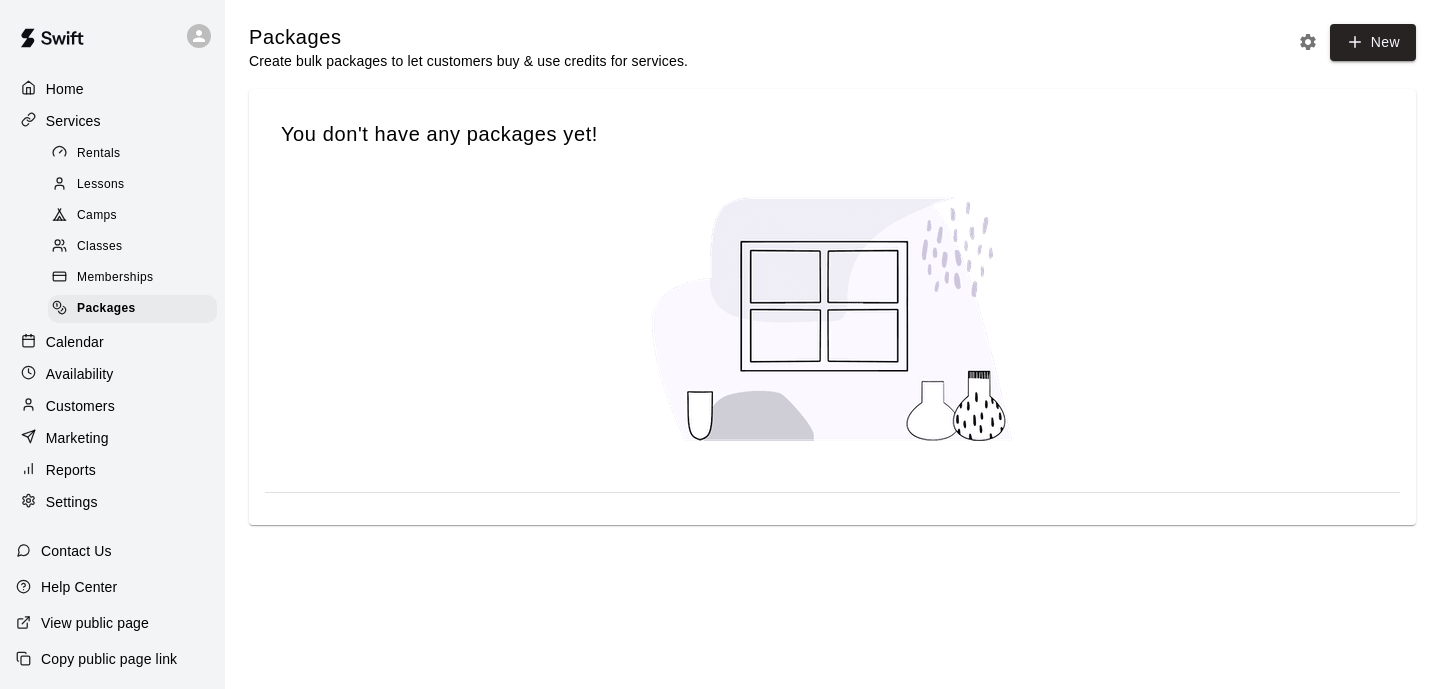 click on "Memberships" at bounding box center (115, 278) 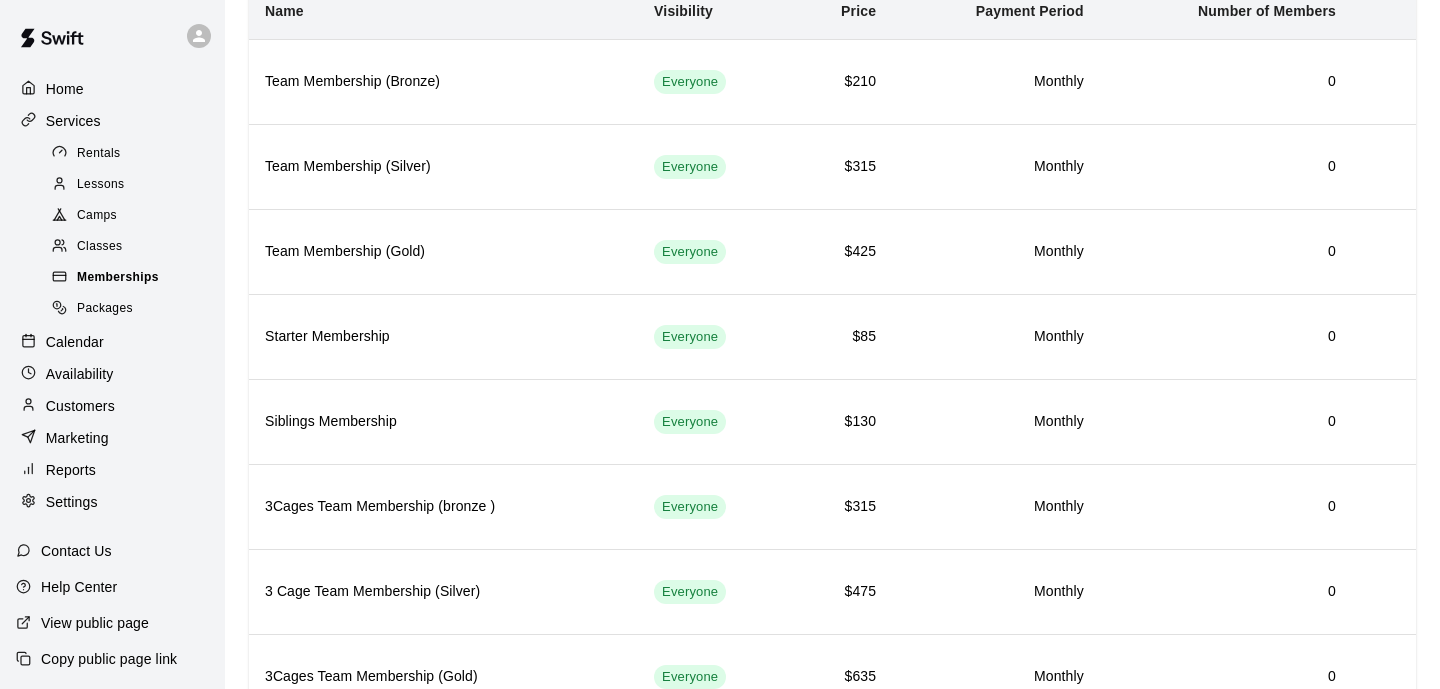 scroll, scrollTop: 235, scrollLeft: 0, axis: vertical 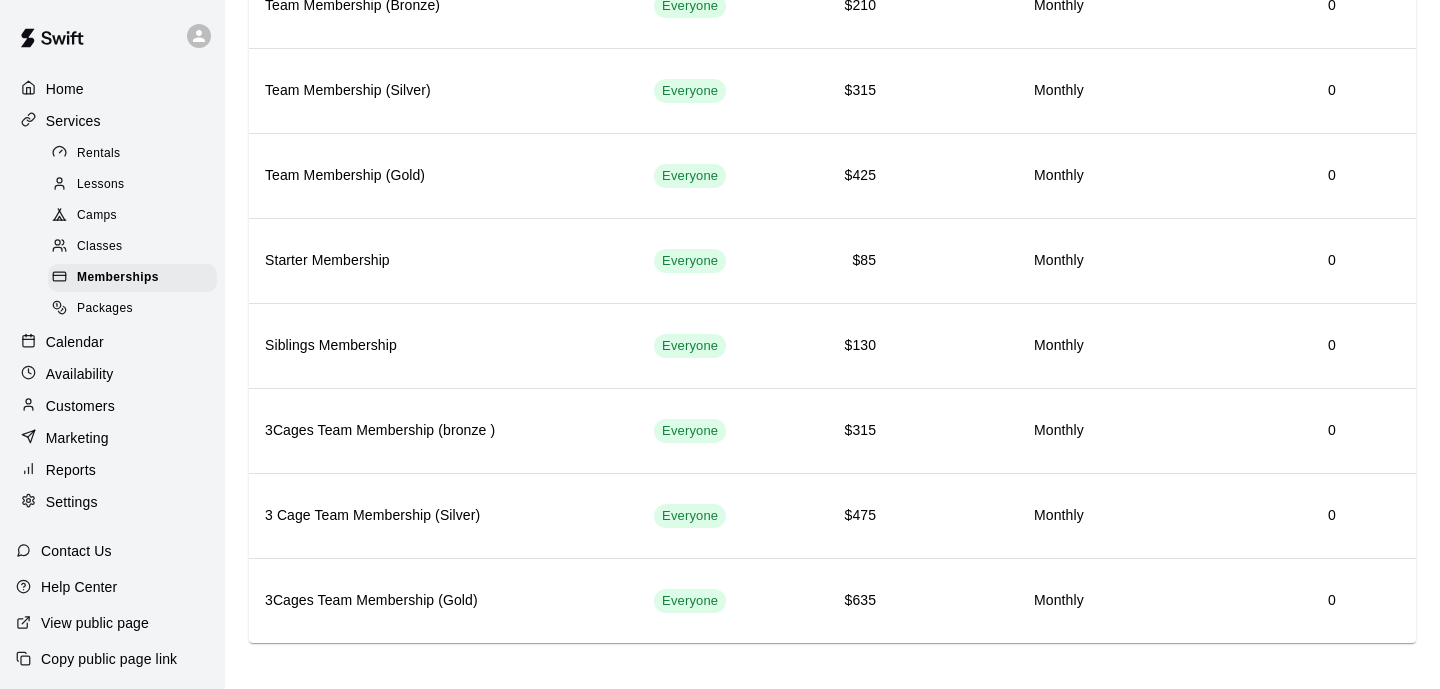 click at bounding box center (33, 374) 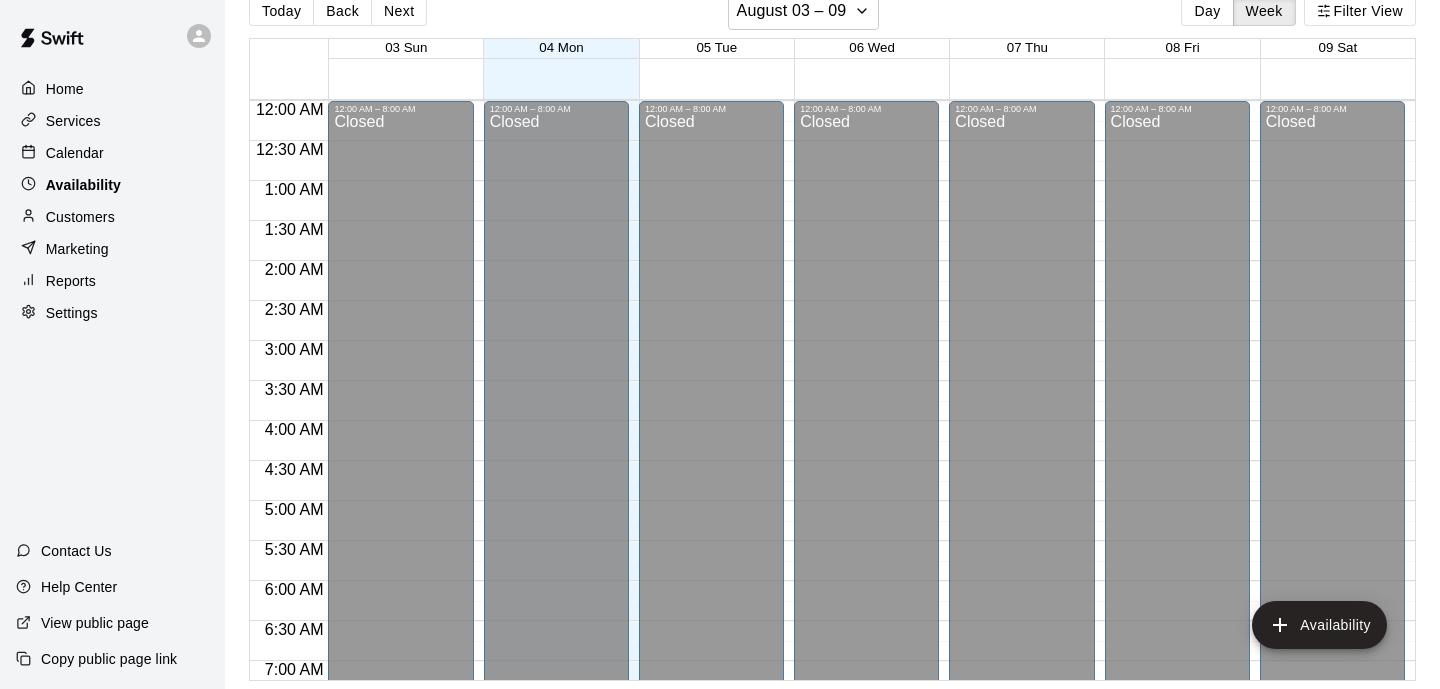 scroll, scrollTop: 0, scrollLeft: 0, axis: both 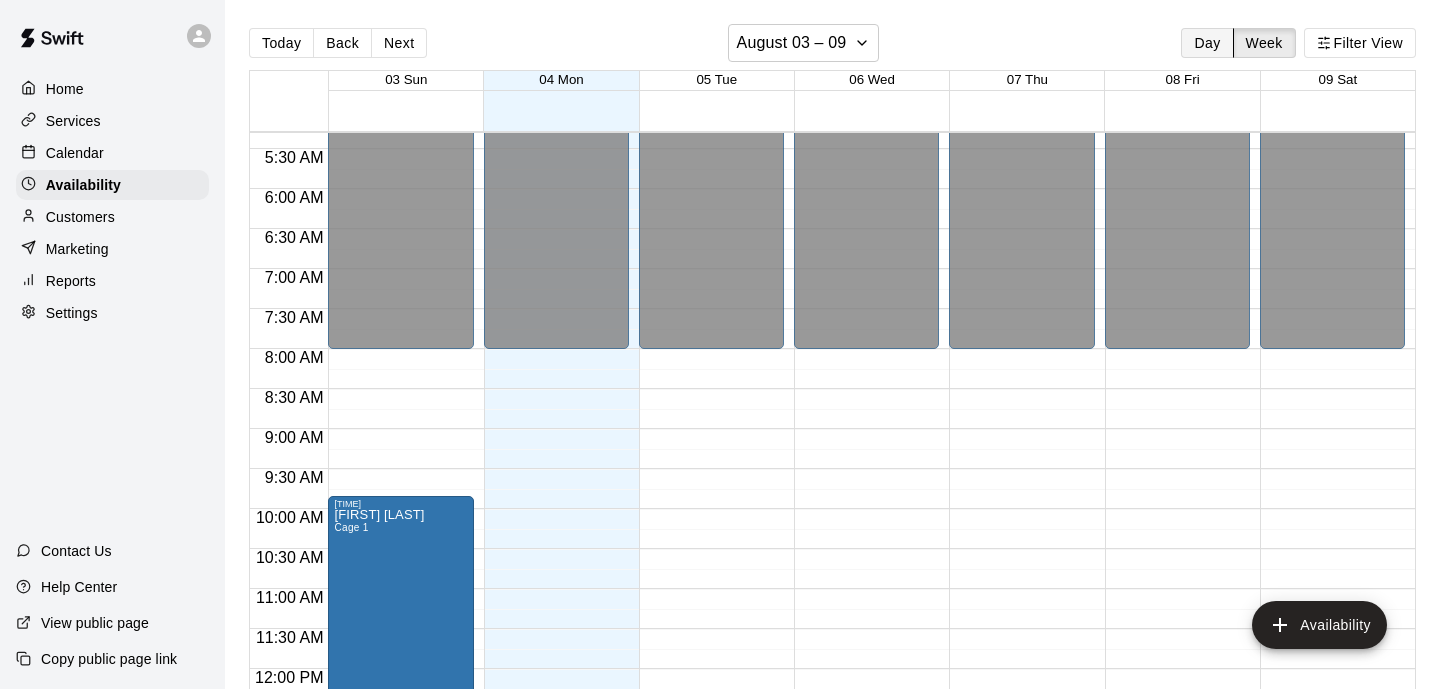 click on "Day" at bounding box center [1207, 43] 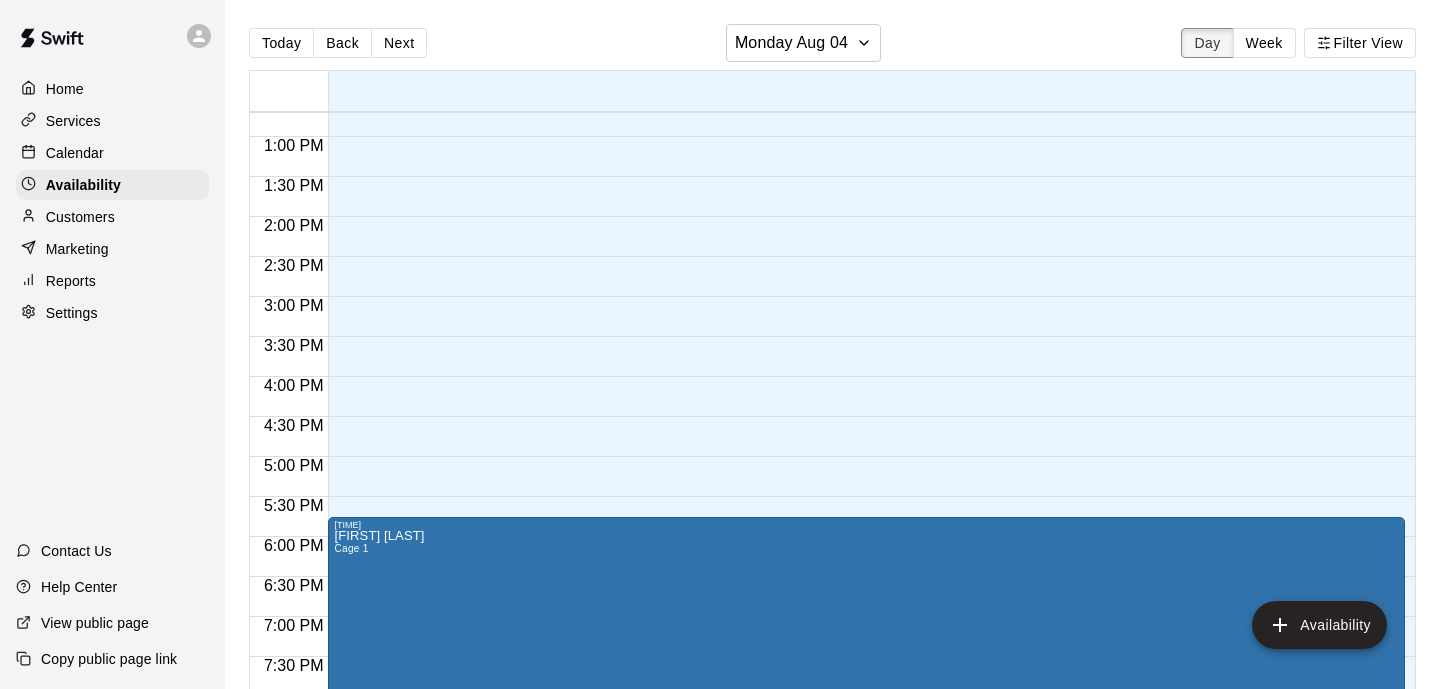 scroll, scrollTop: 1092, scrollLeft: 0, axis: vertical 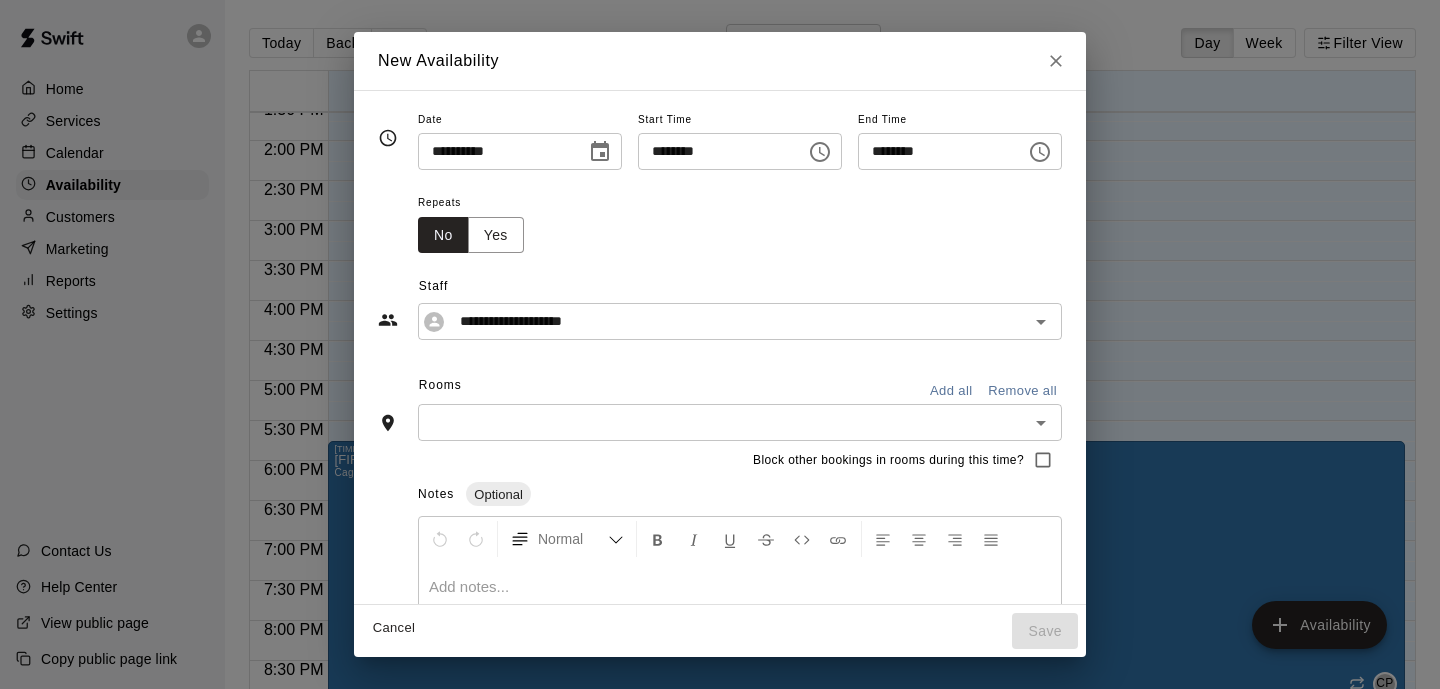 click 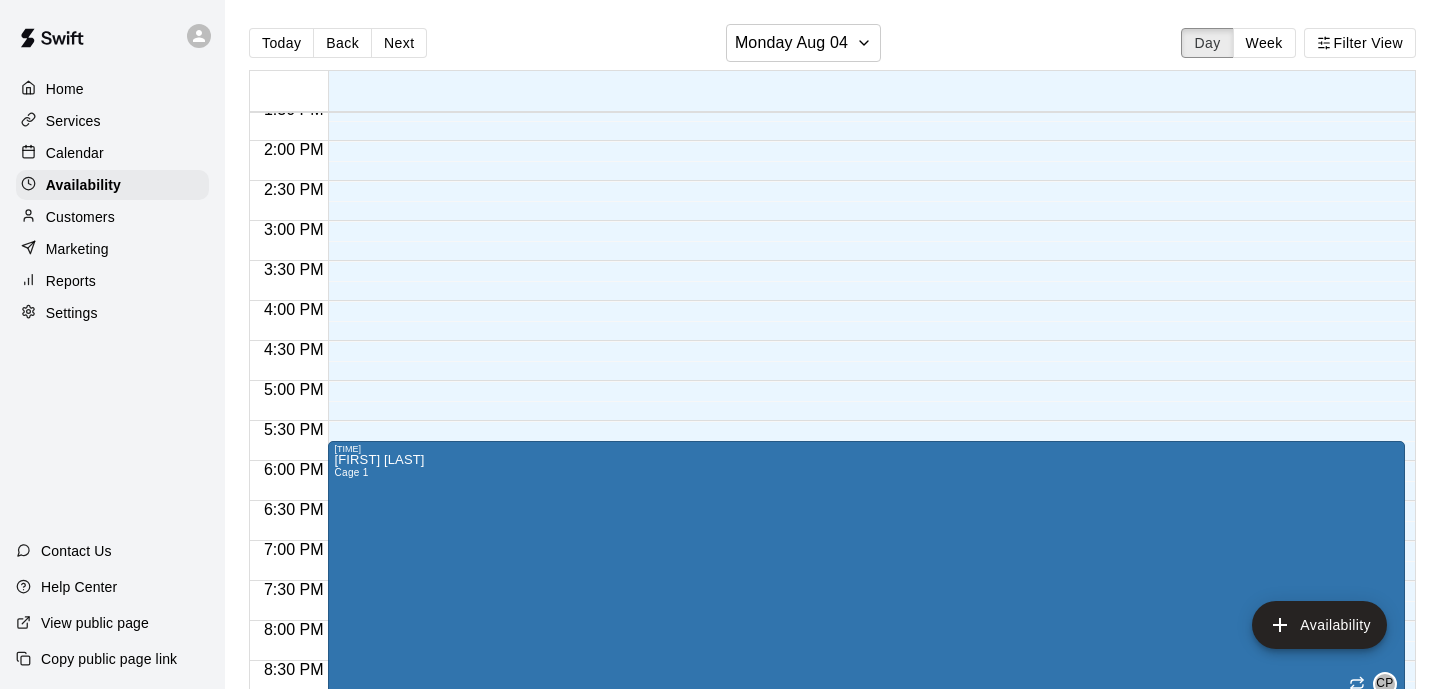 type on "**********" 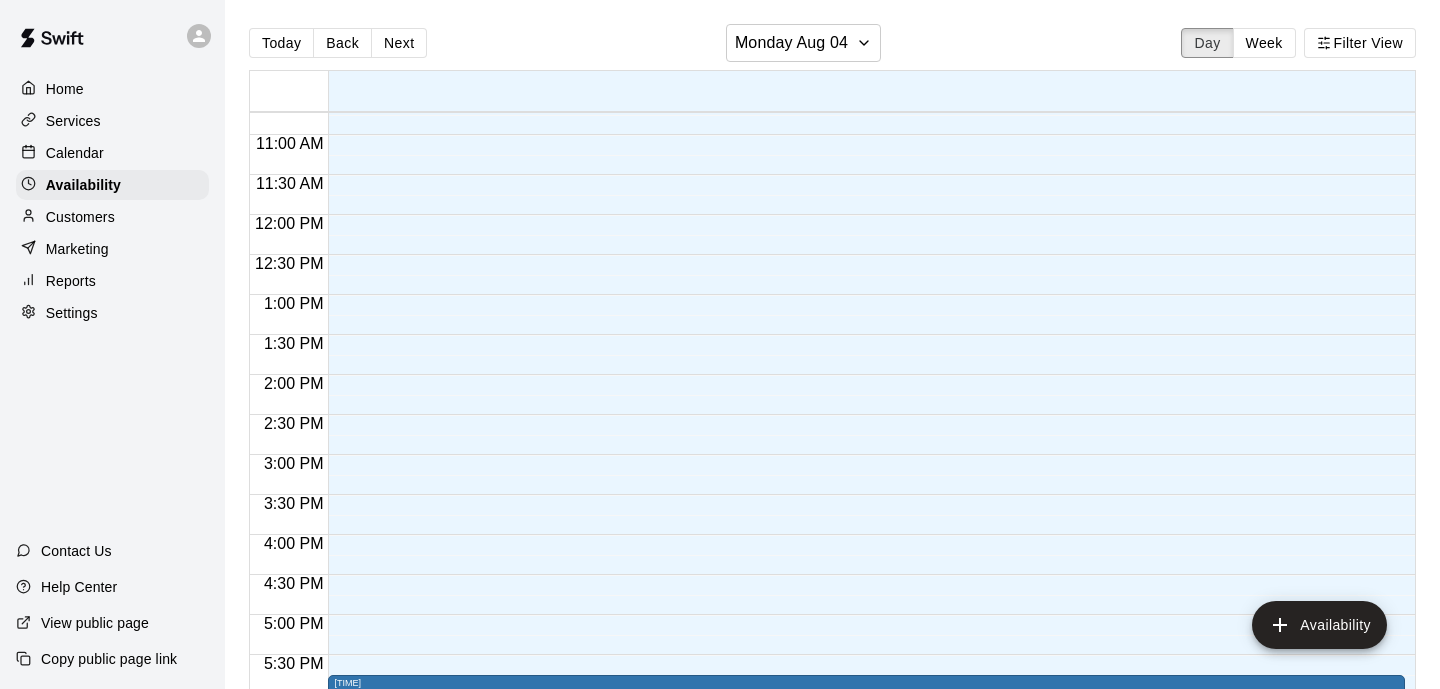 scroll, scrollTop: 860, scrollLeft: 0, axis: vertical 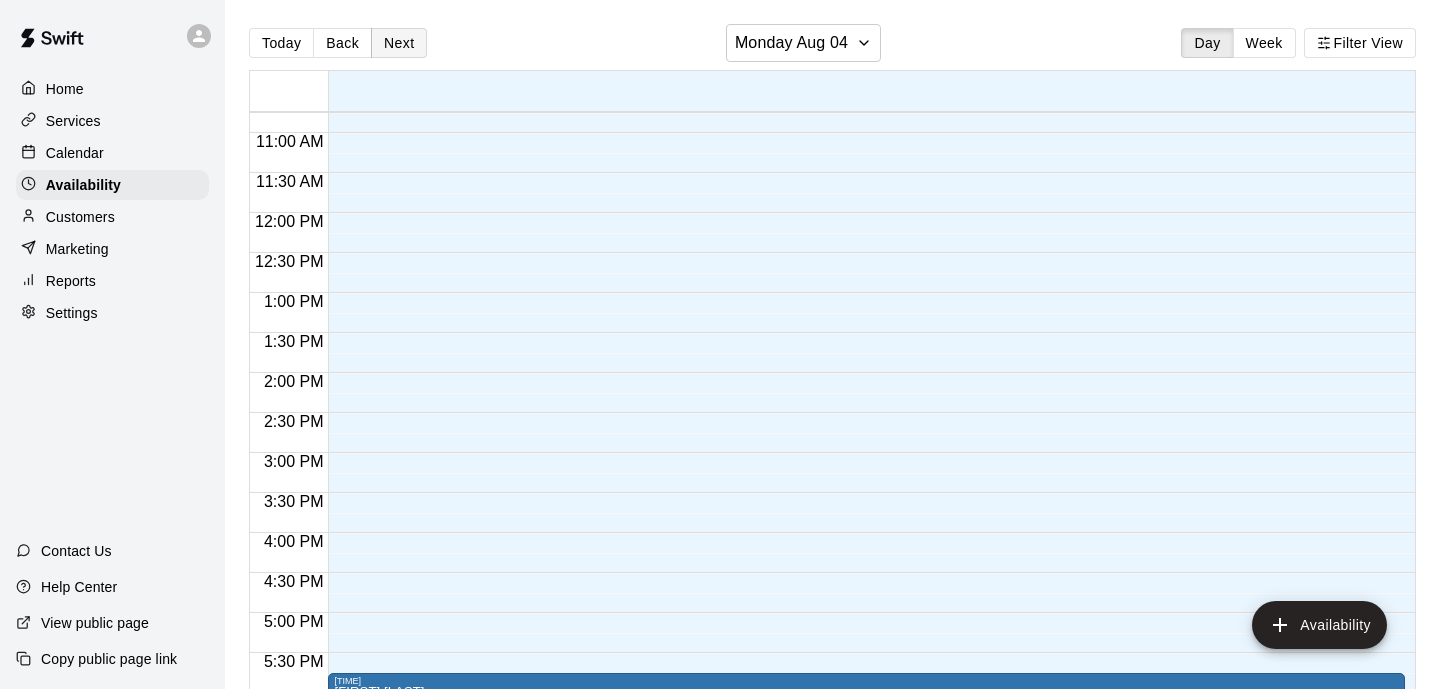 click on "Next" at bounding box center (399, 43) 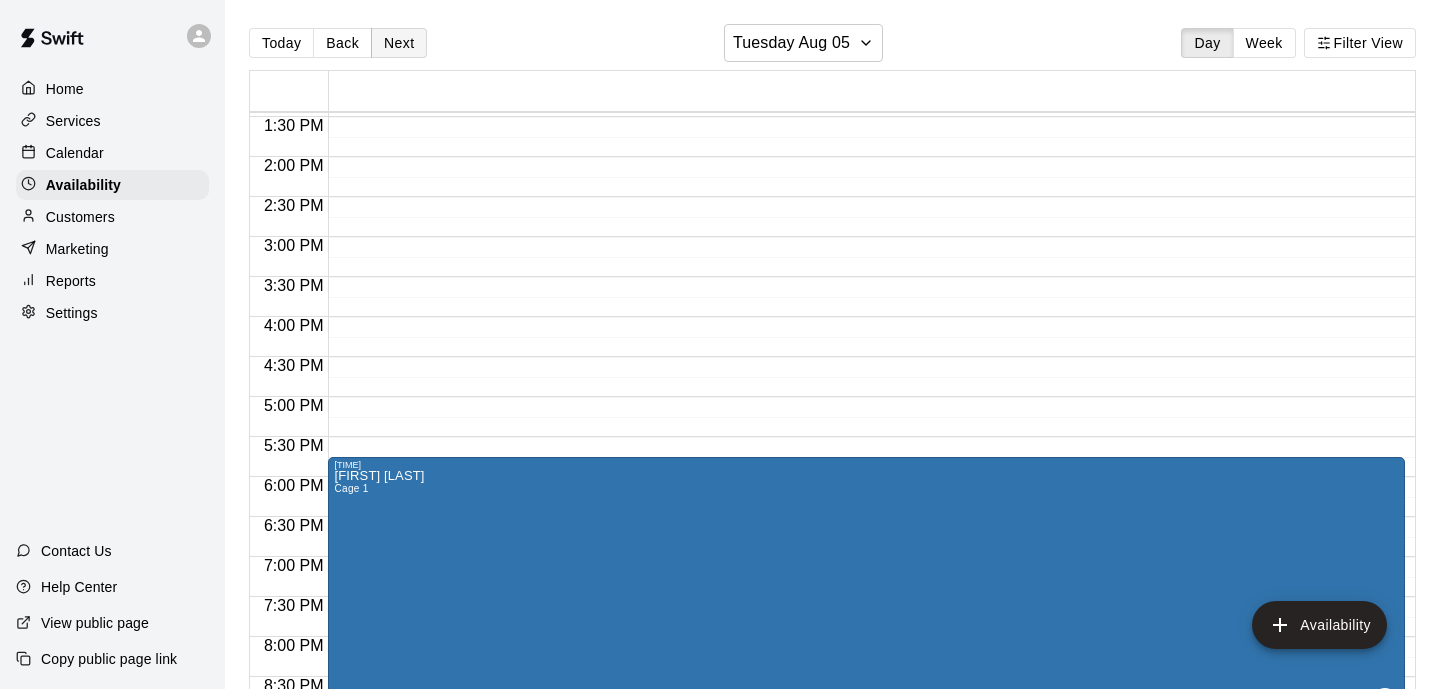 scroll, scrollTop: 1320, scrollLeft: 0, axis: vertical 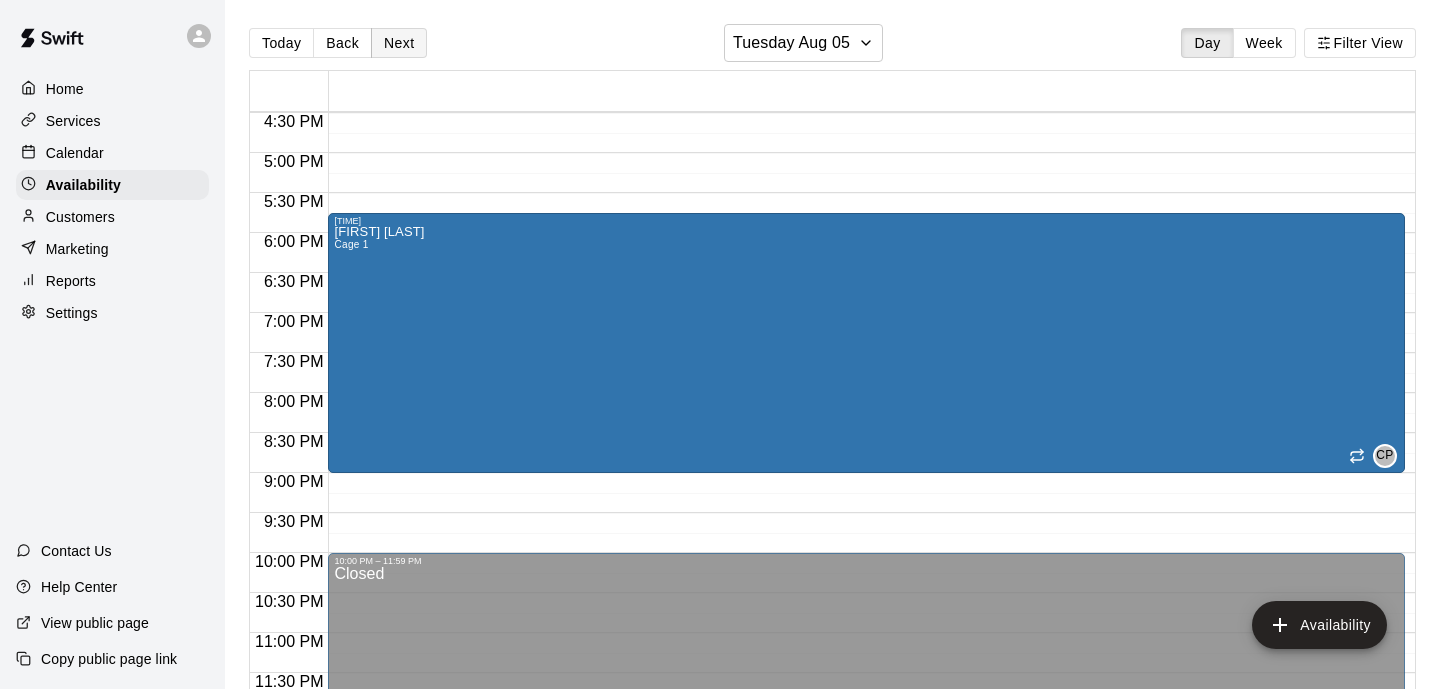 click on "Next" at bounding box center [399, 43] 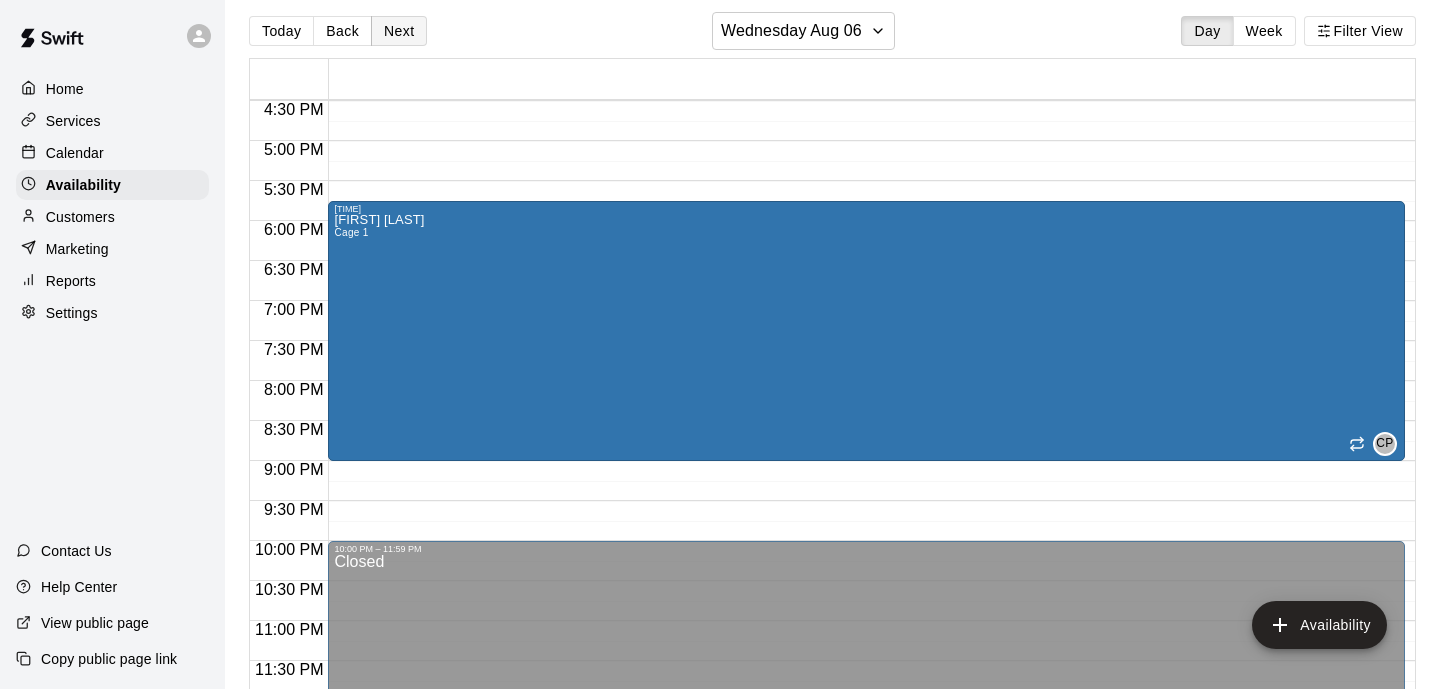 scroll, scrollTop: 0, scrollLeft: 0, axis: both 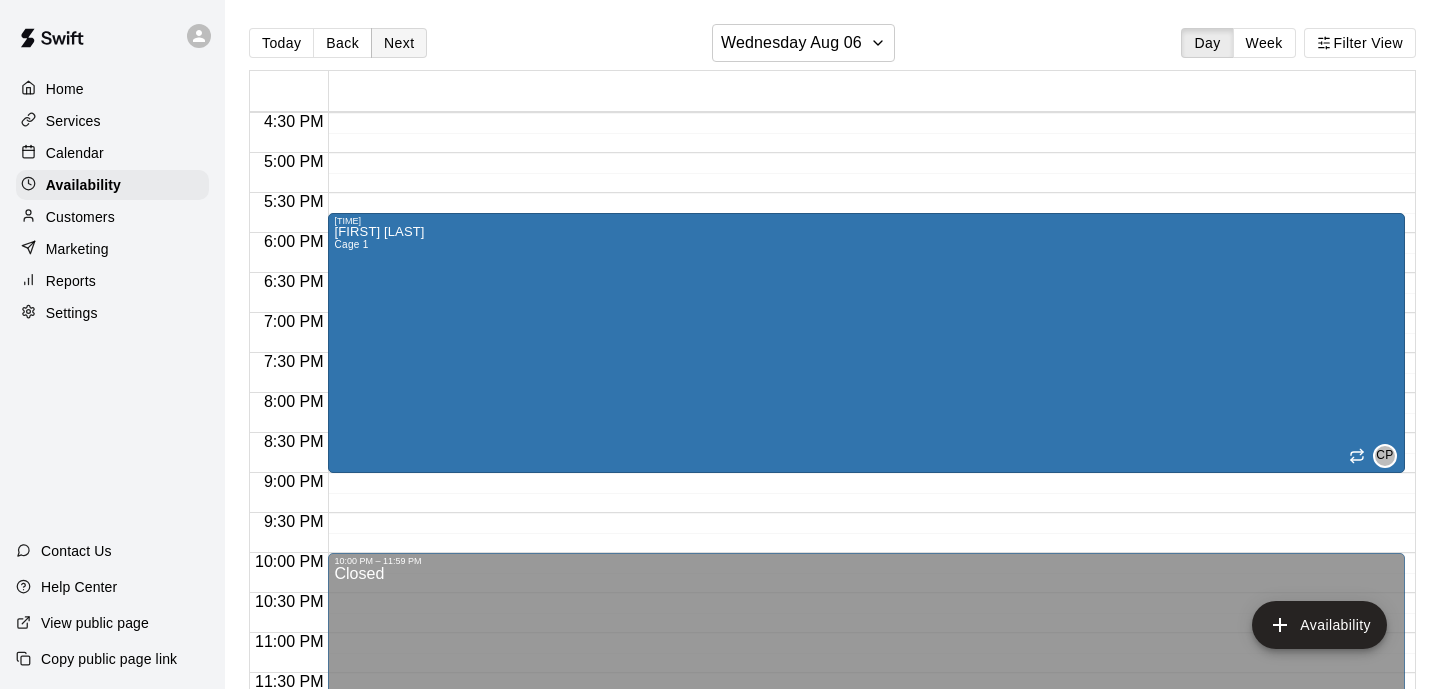 click on "Next" at bounding box center (399, 43) 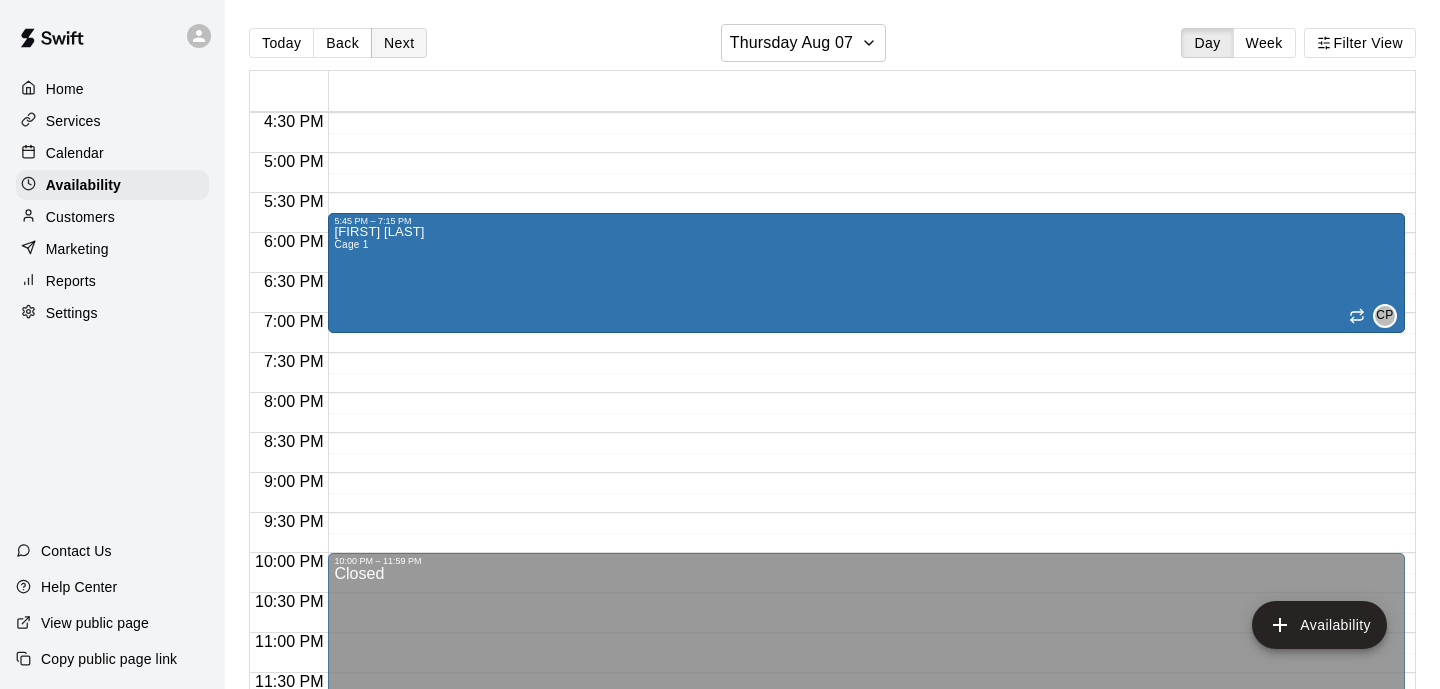 click on "Next" at bounding box center [399, 43] 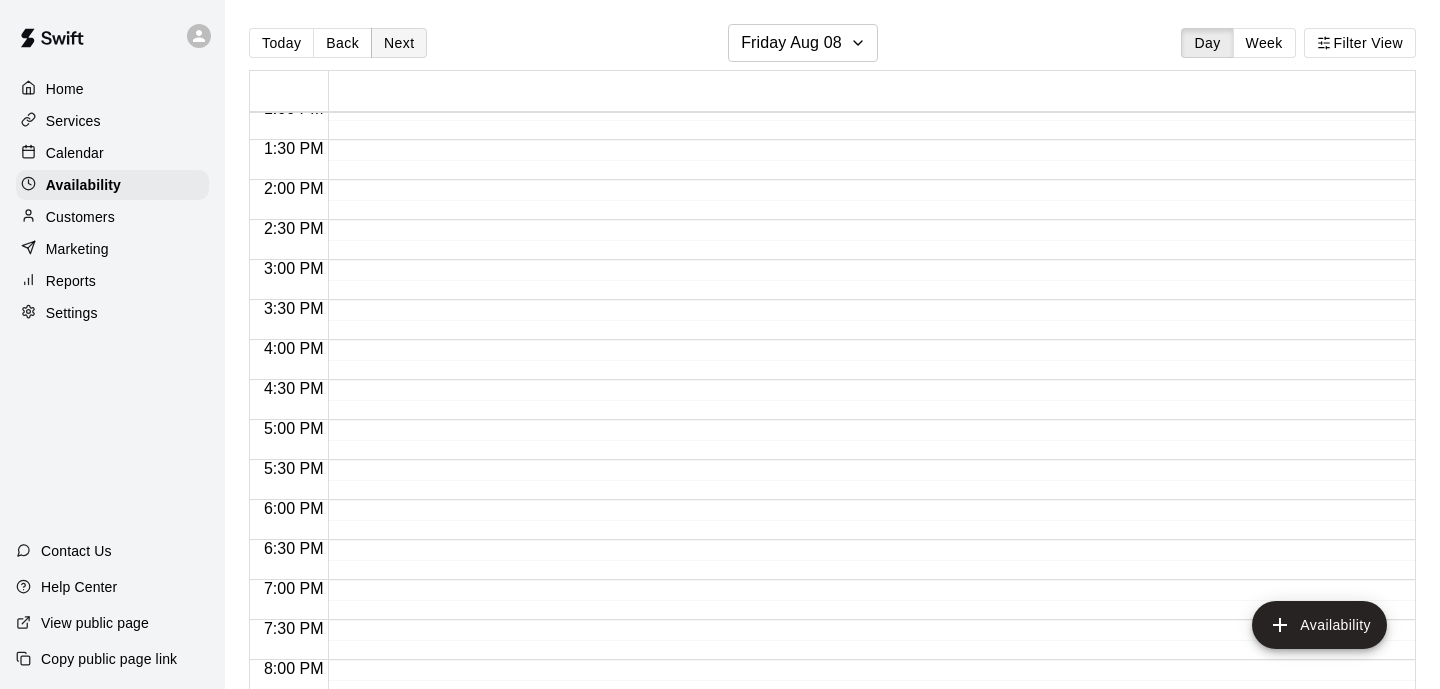 scroll, scrollTop: 1072, scrollLeft: 0, axis: vertical 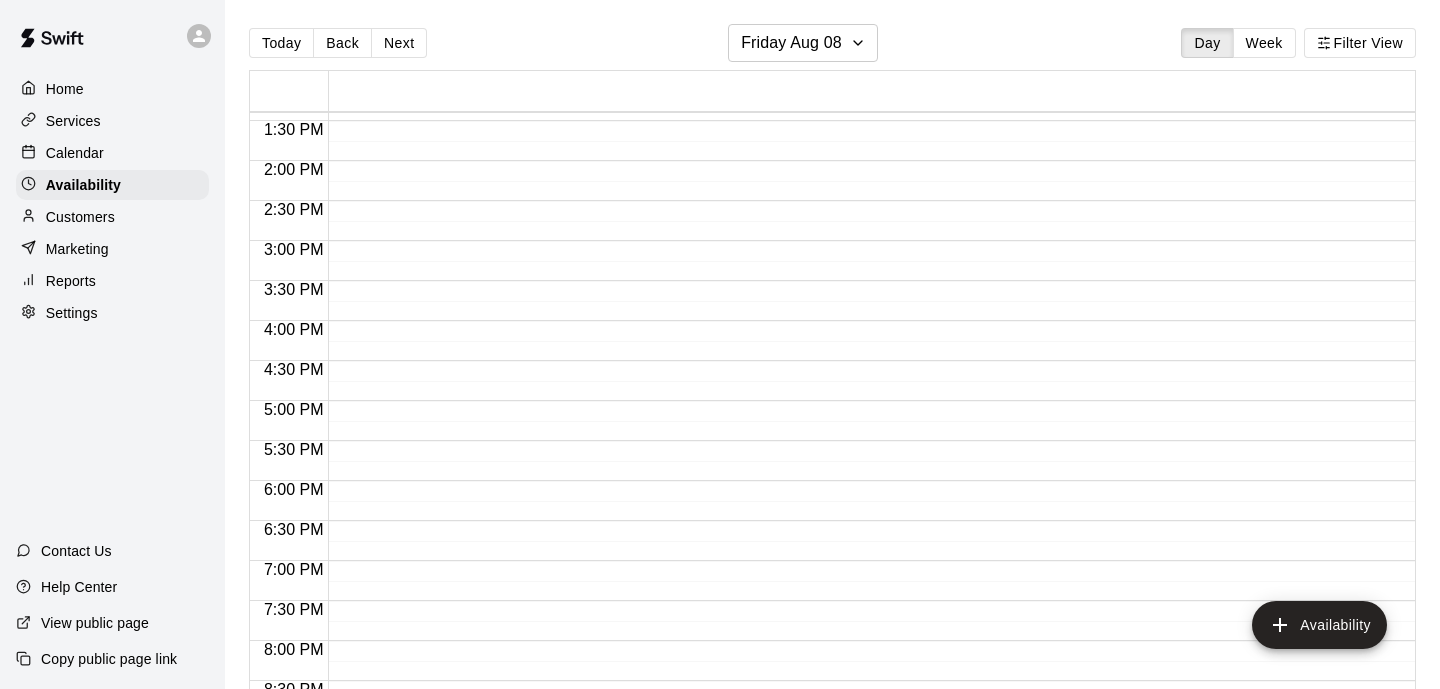 click at bounding box center [33, 153] 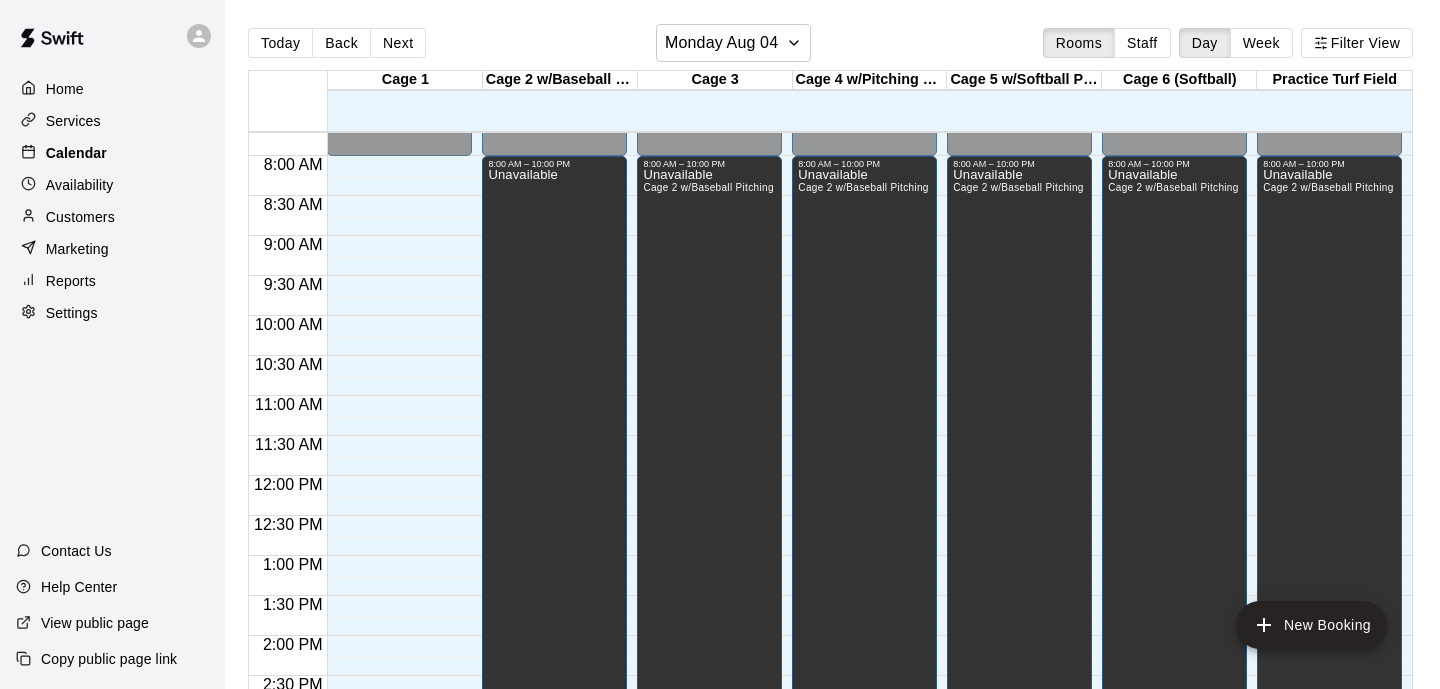 scroll, scrollTop: 618, scrollLeft: 0, axis: vertical 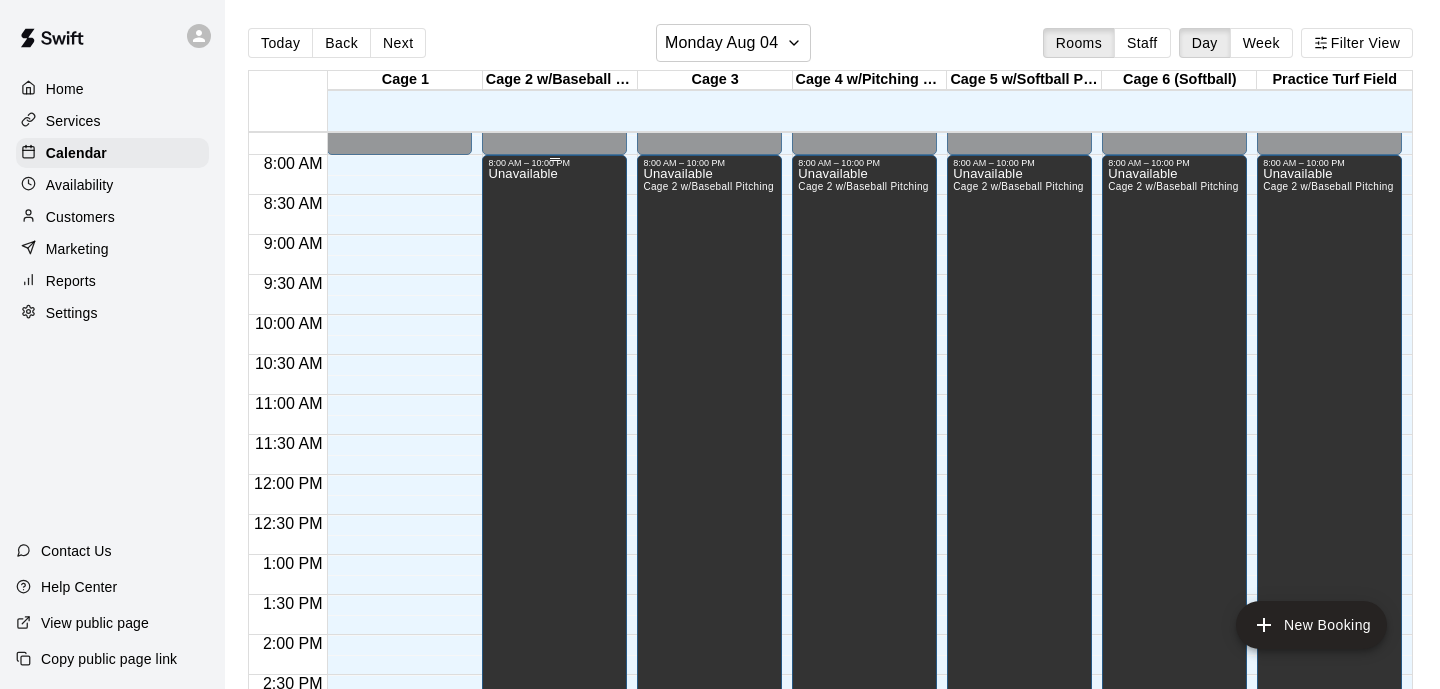 click on "Unavailable" at bounding box center (522, 512) 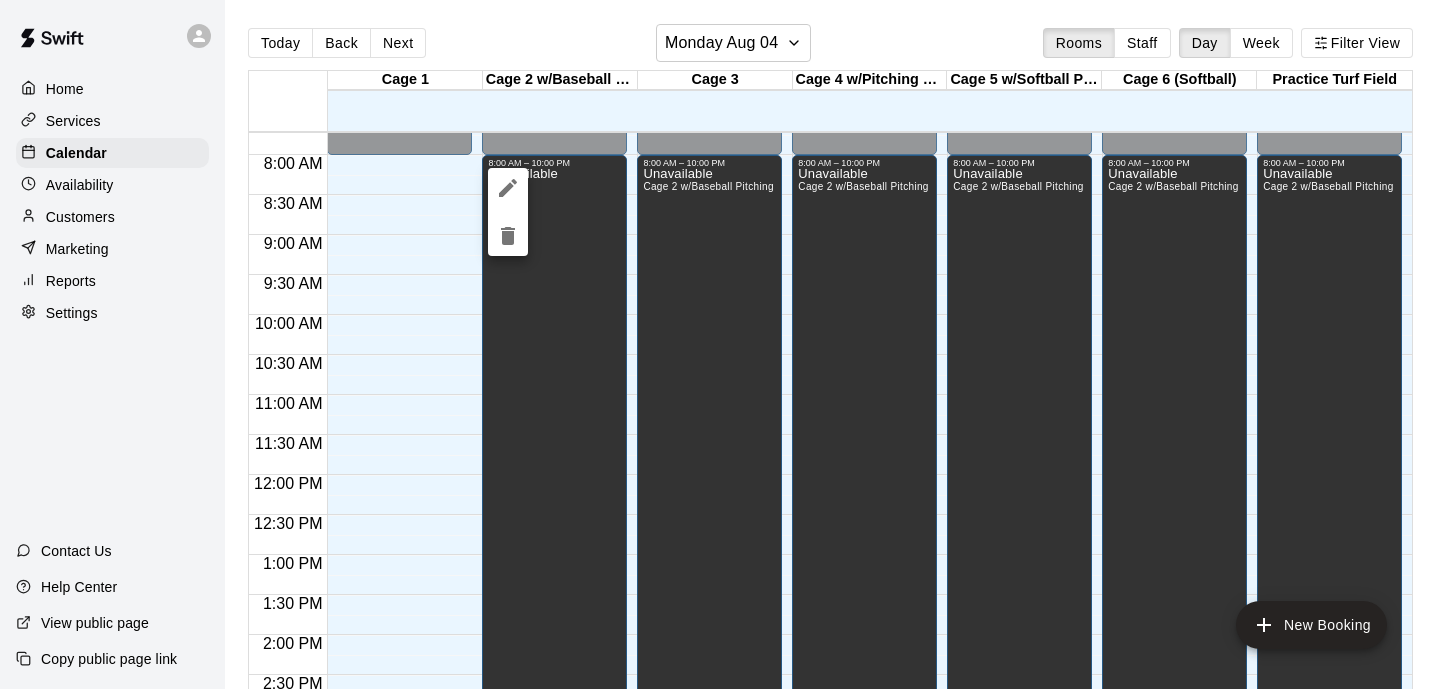 click 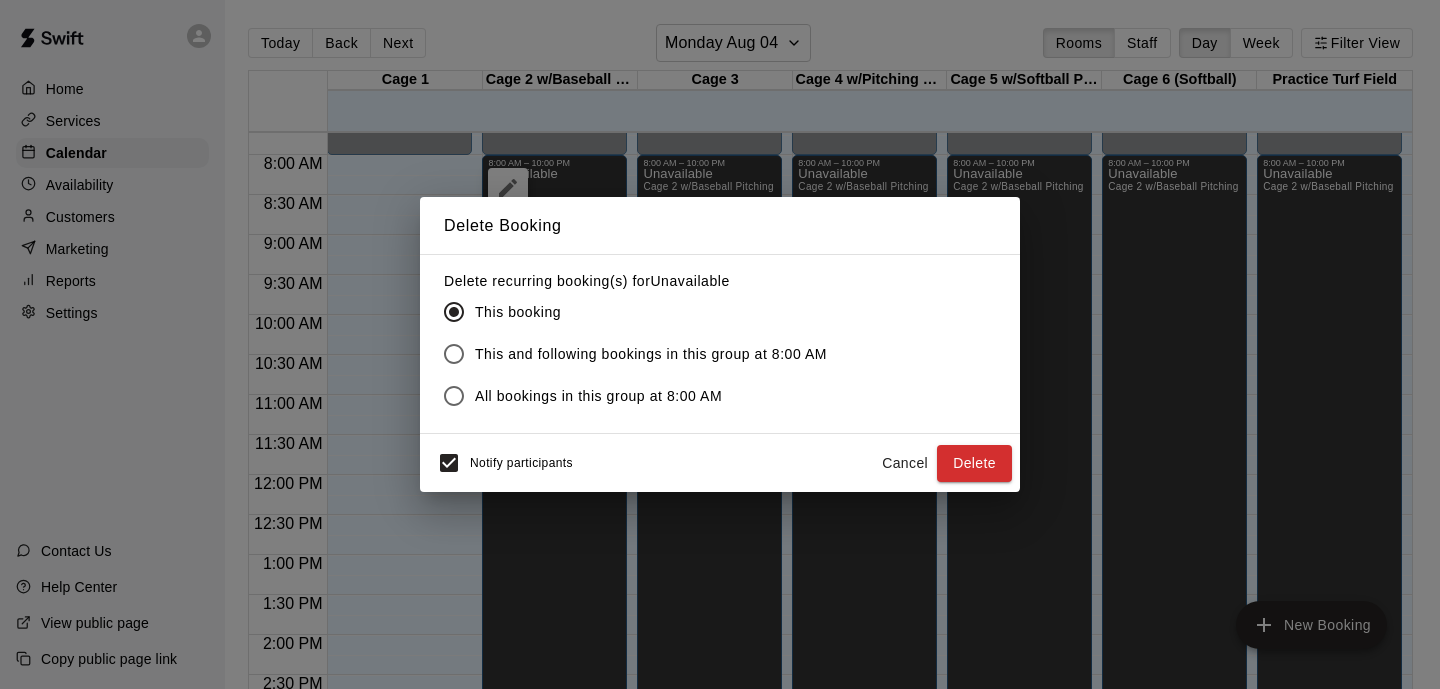 click on "This and following bookings in this group at 8:00 AM" at bounding box center [651, 354] 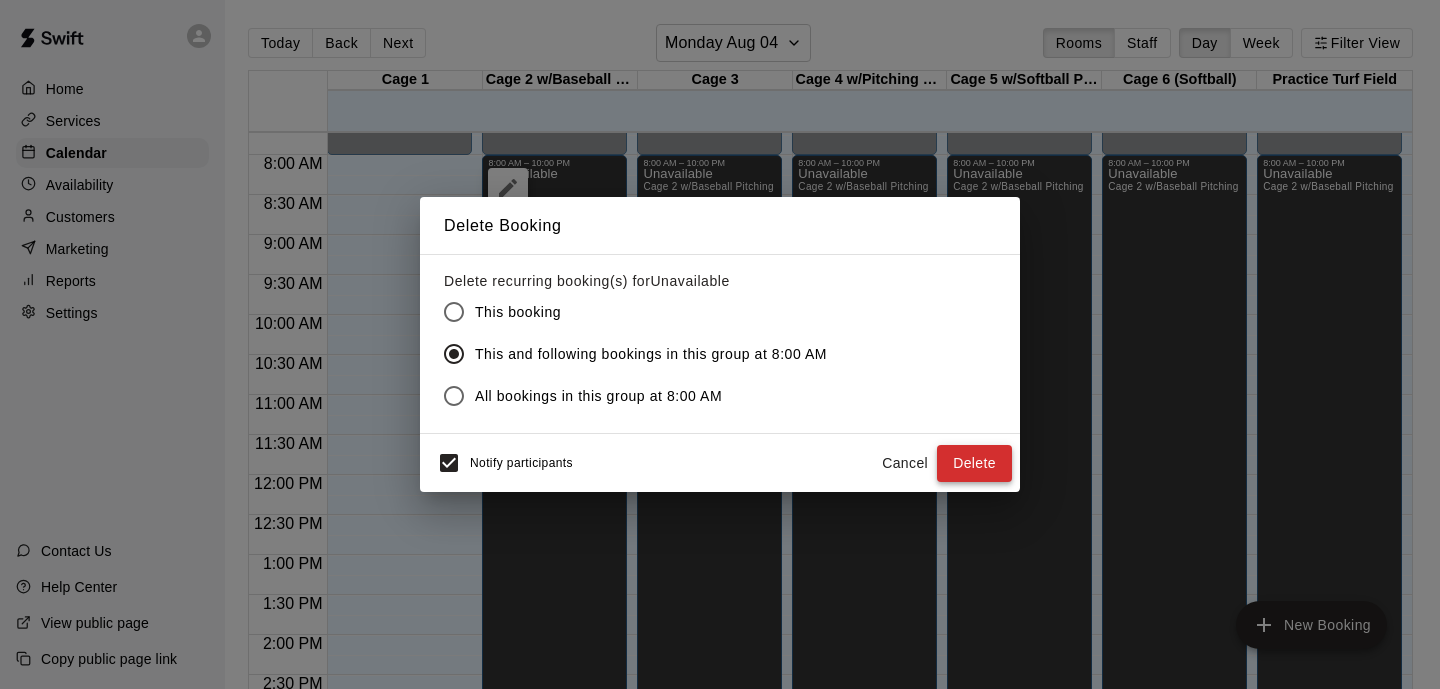 click on "Delete" at bounding box center (974, 463) 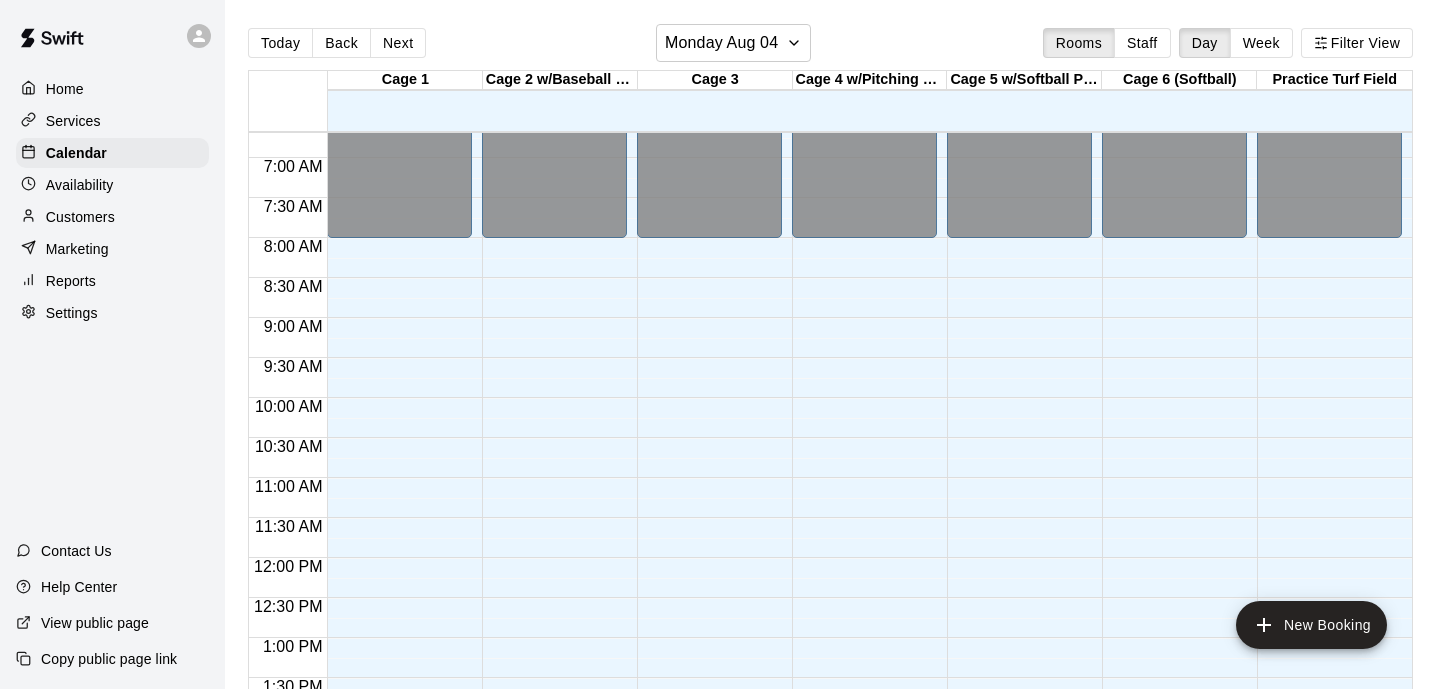 scroll, scrollTop: 535, scrollLeft: 0, axis: vertical 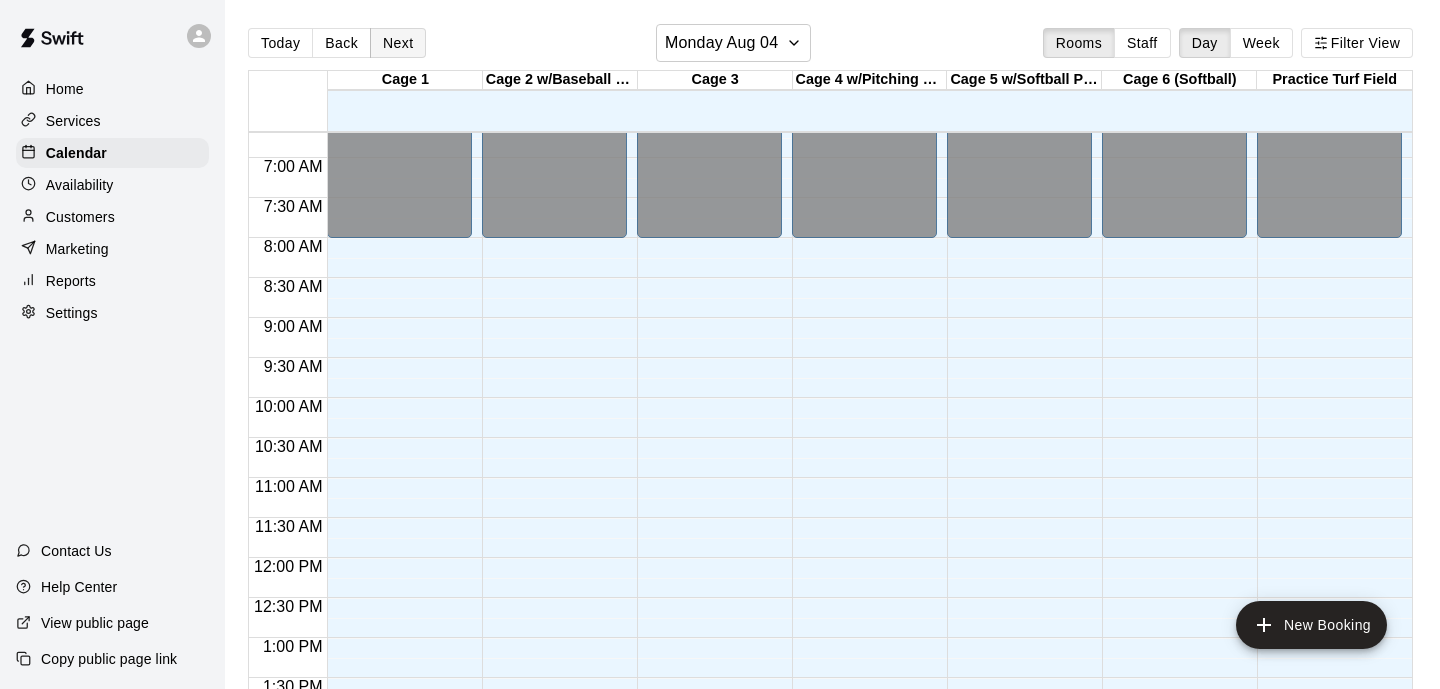 click on "Next" at bounding box center (398, 43) 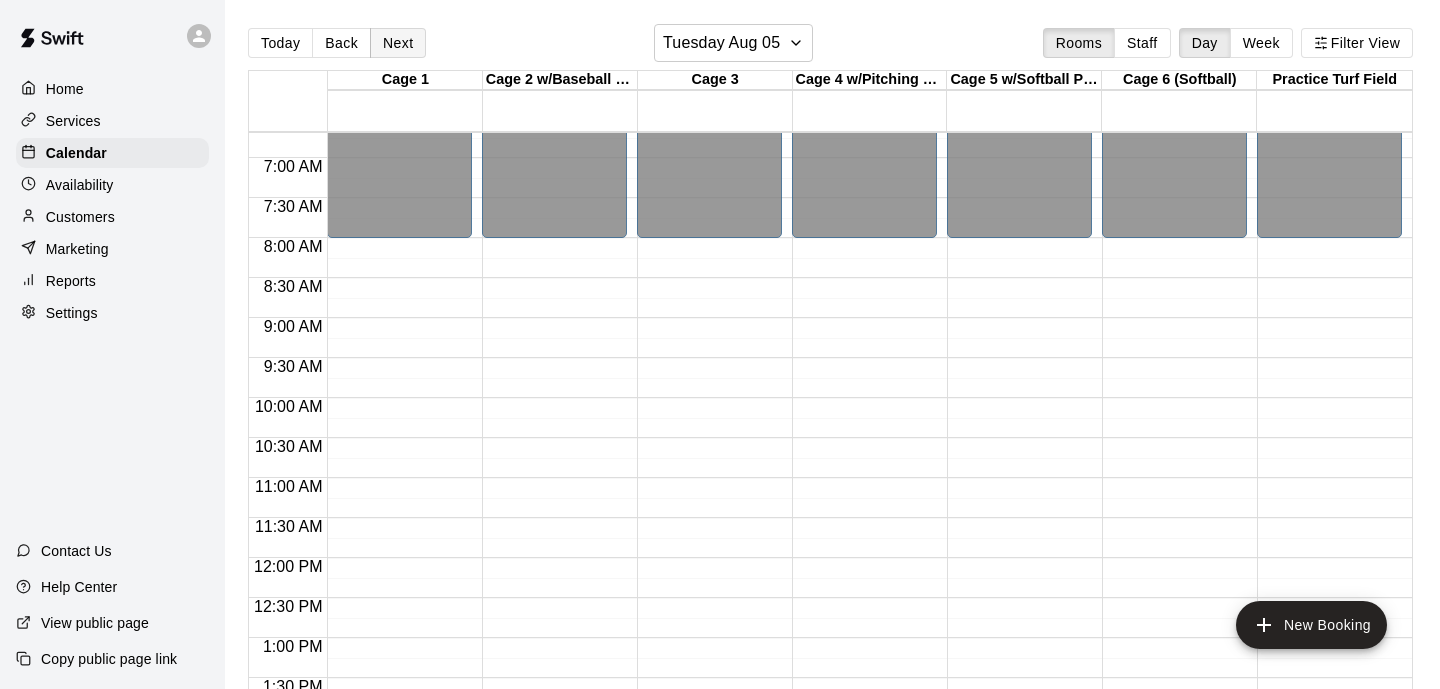 click on "Next" at bounding box center [398, 43] 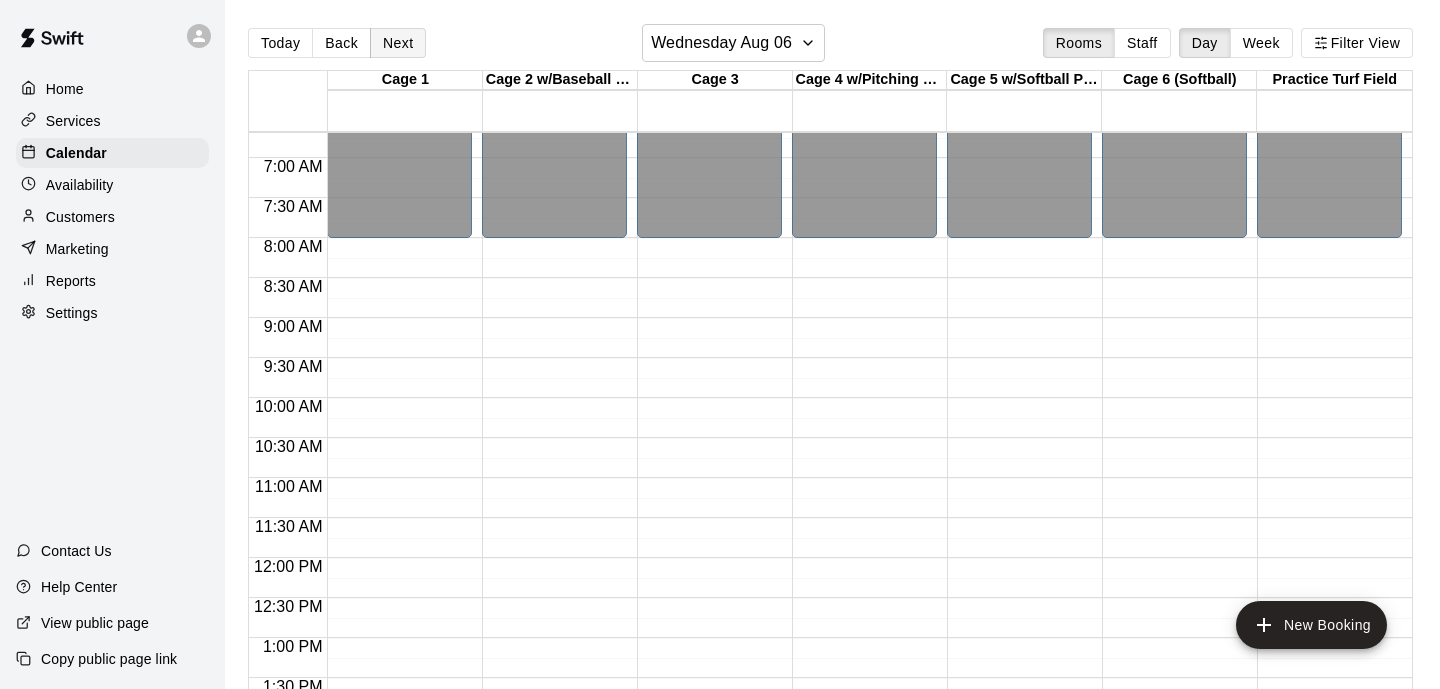 click on "Next" at bounding box center [398, 43] 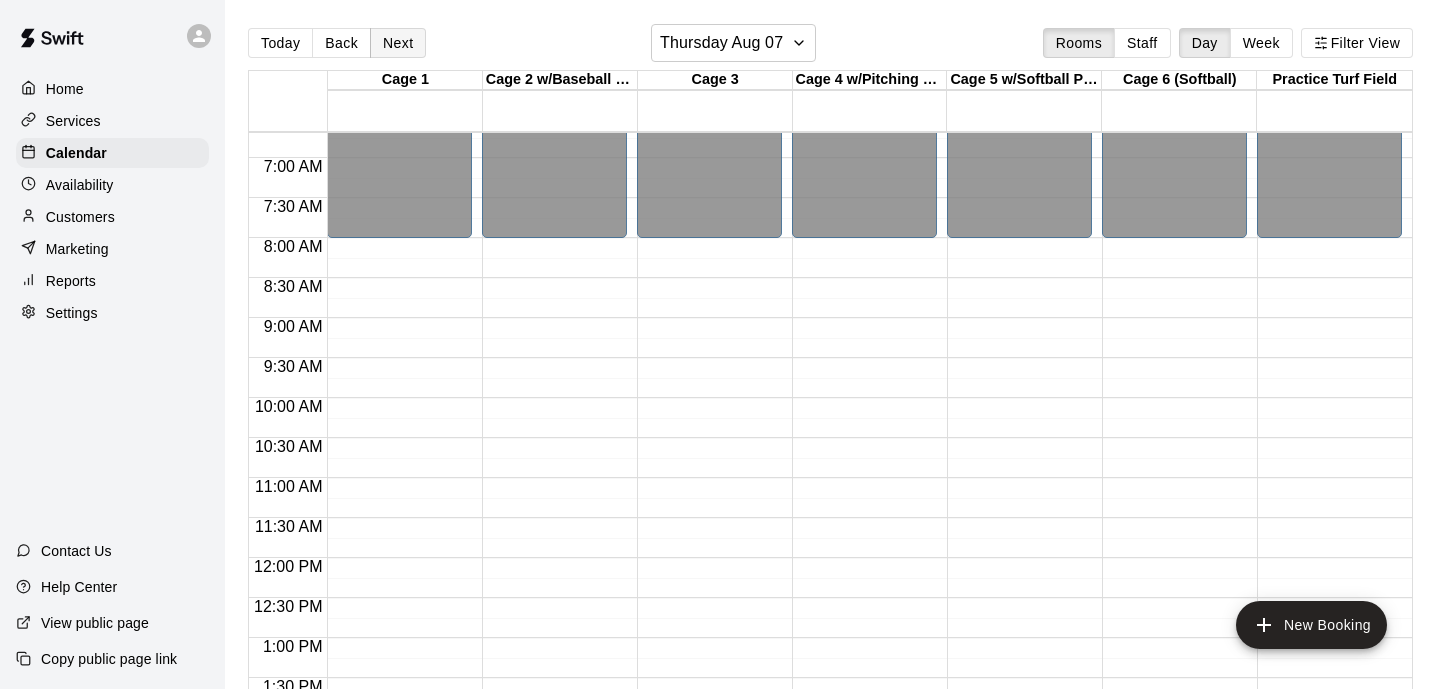 click on "Next" at bounding box center [398, 43] 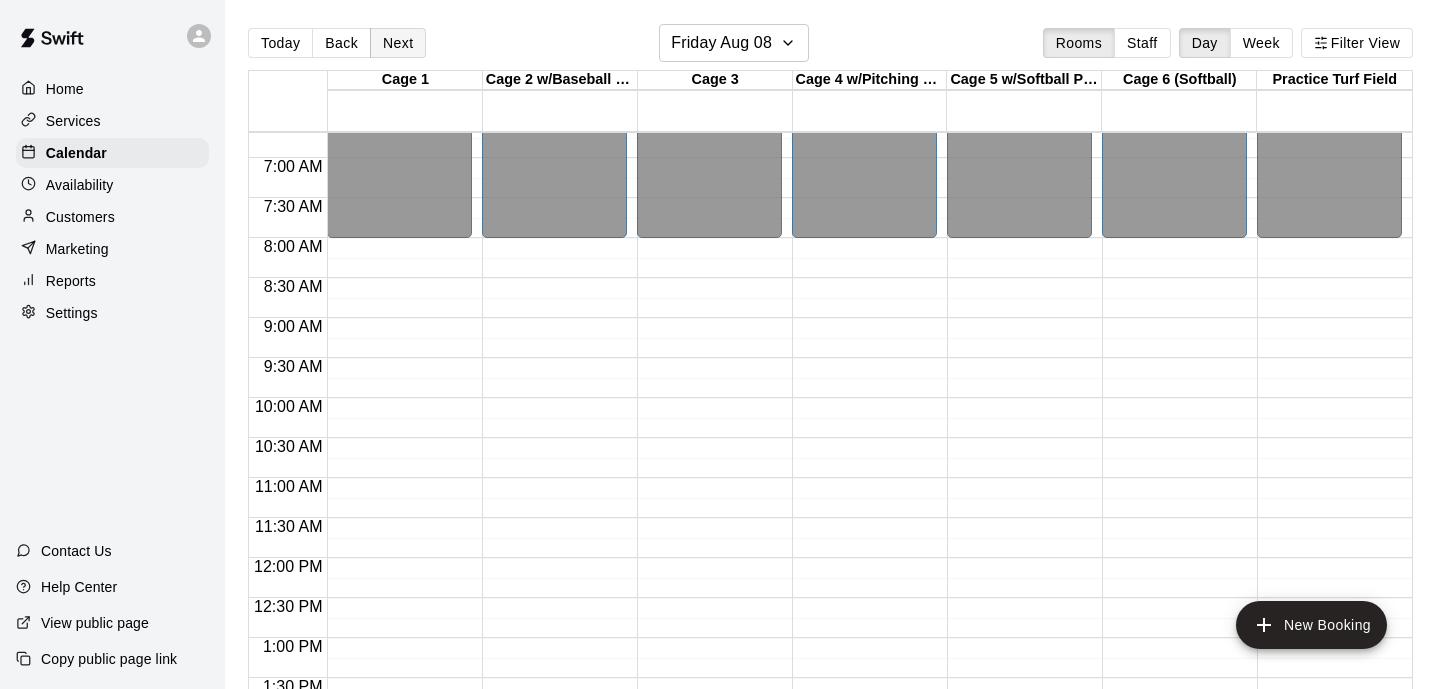 click on "Next" at bounding box center [398, 43] 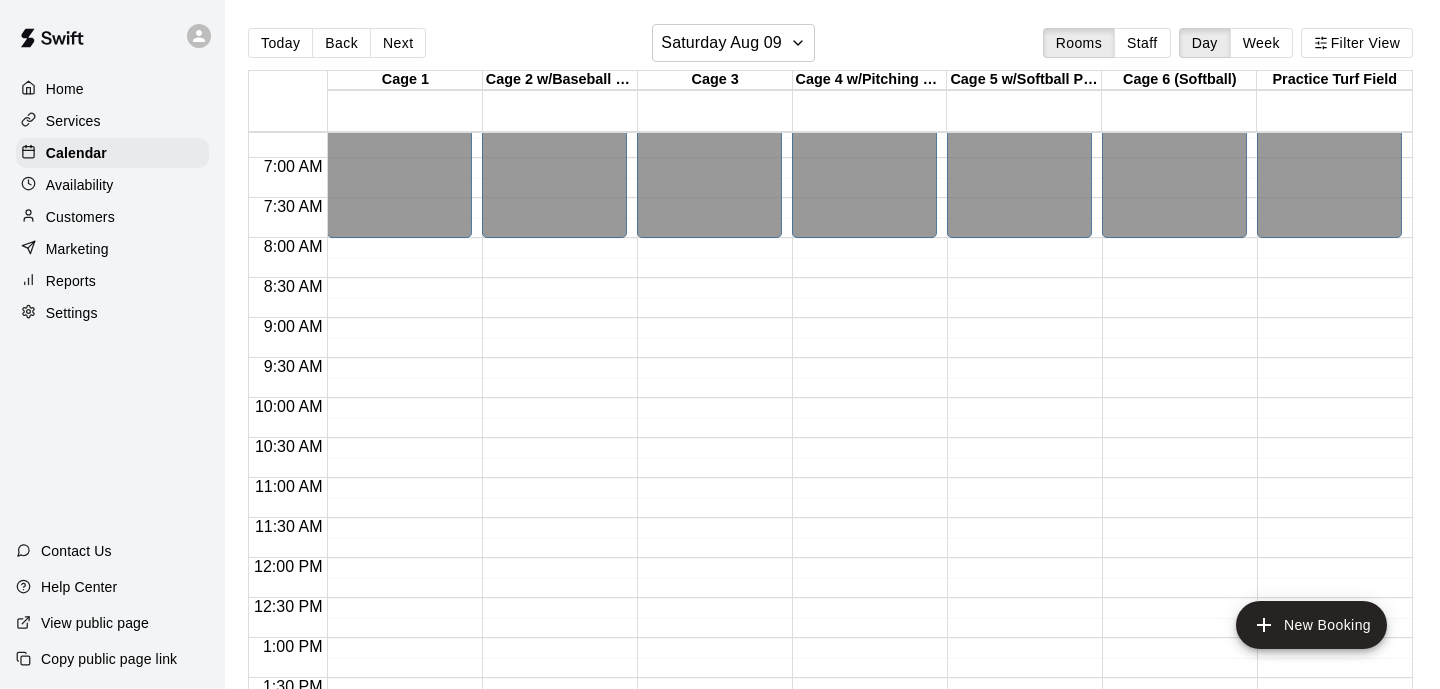 click on "Availability" at bounding box center (80, 185) 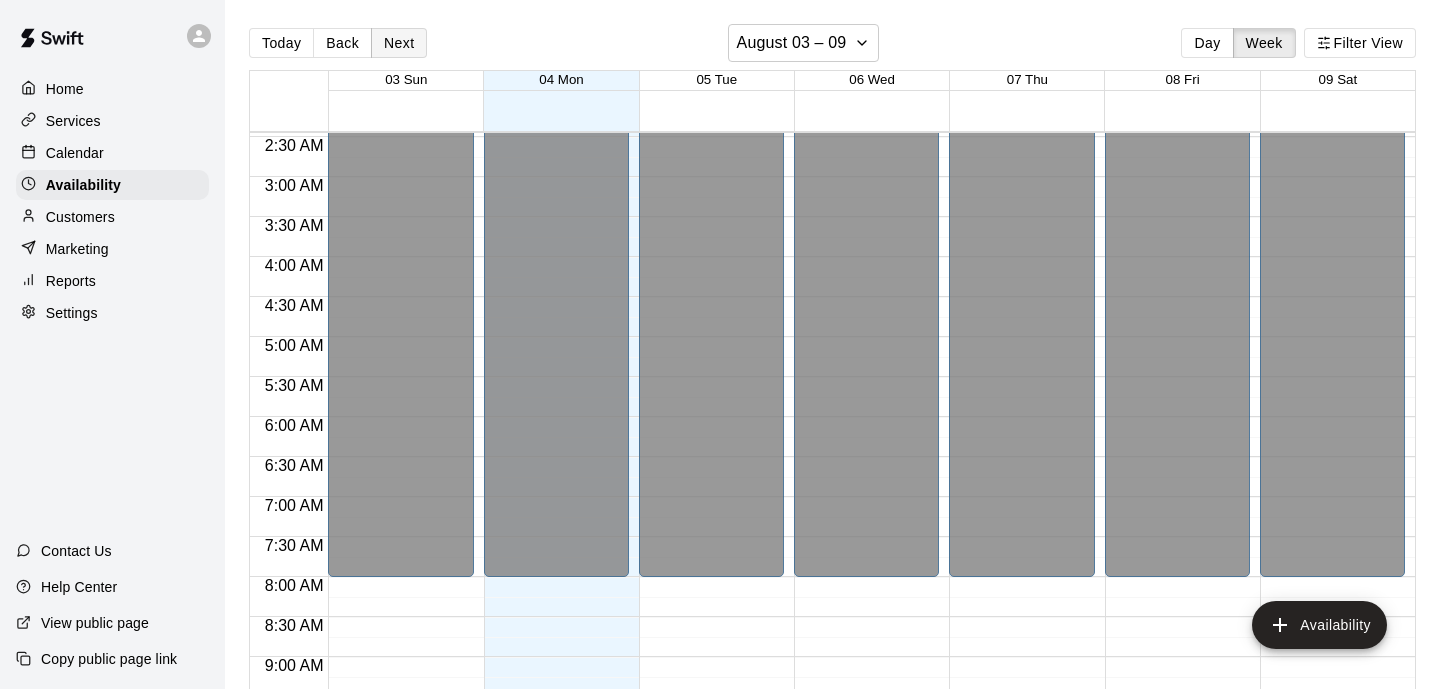click on "Next" at bounding box center [399, 43] 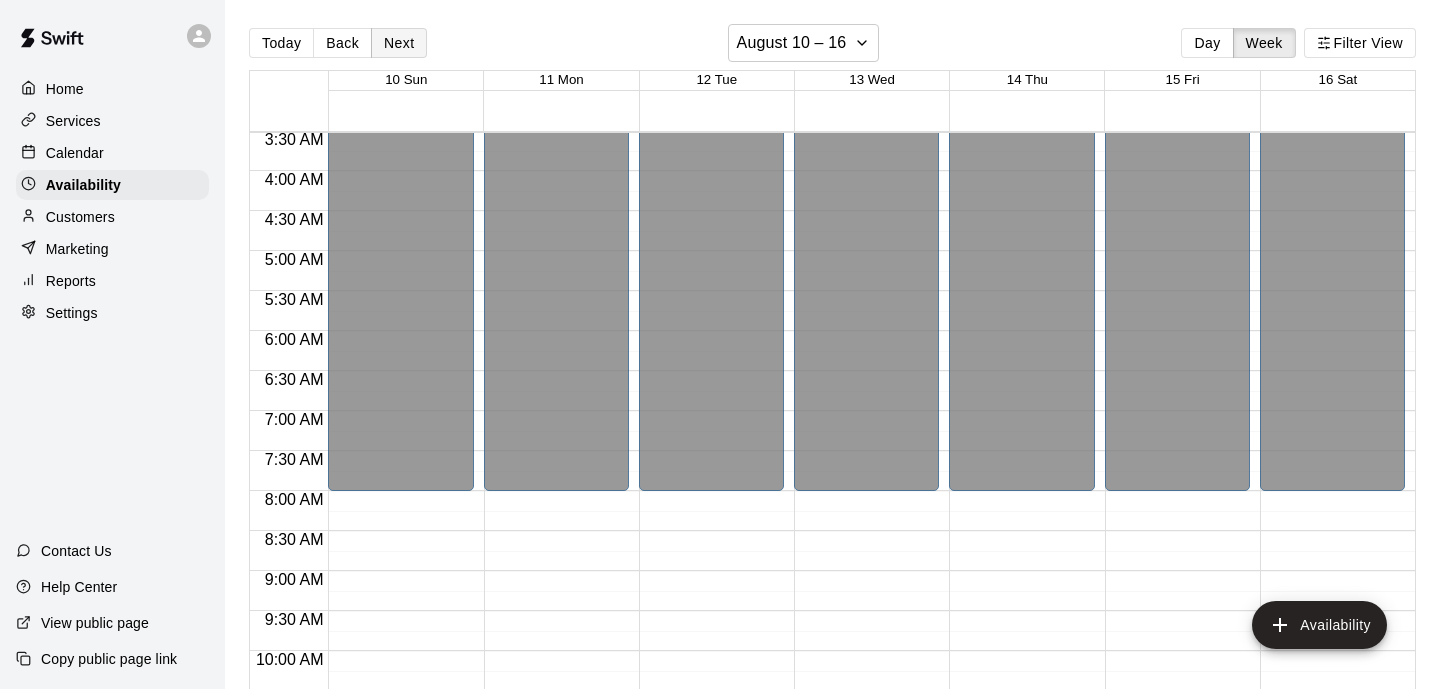scroll, scrollTop: 279, scrollLeft: 0, axis: vertical 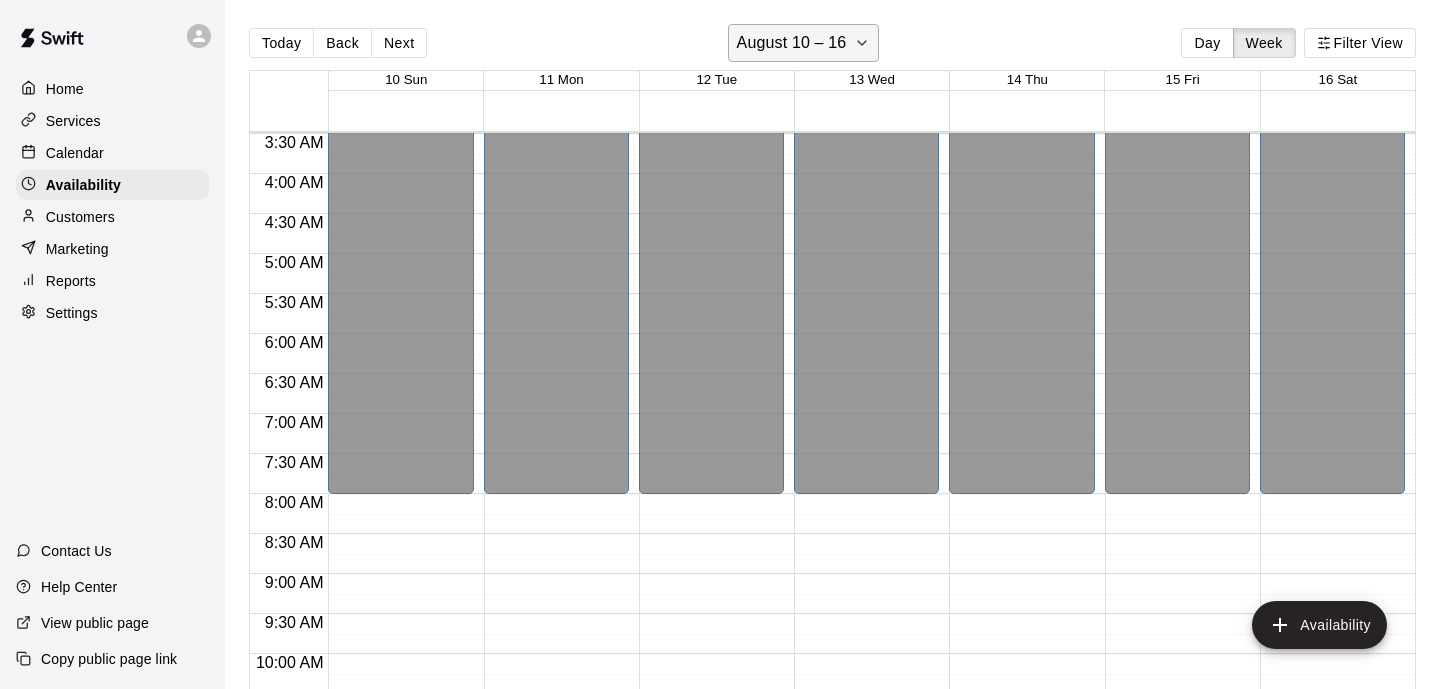 click on "August 10 – 16" at bounding box center (792, 43) 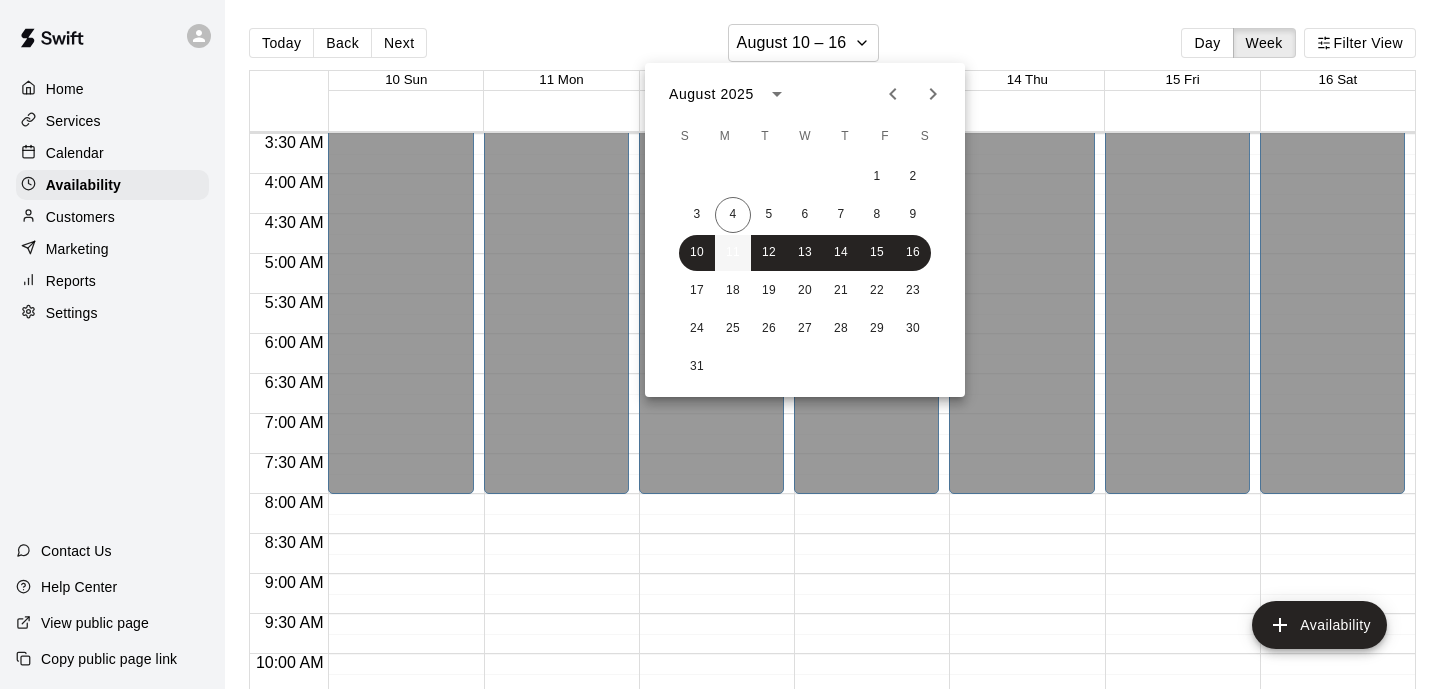 click on "11" at bounding box center [733, 253] 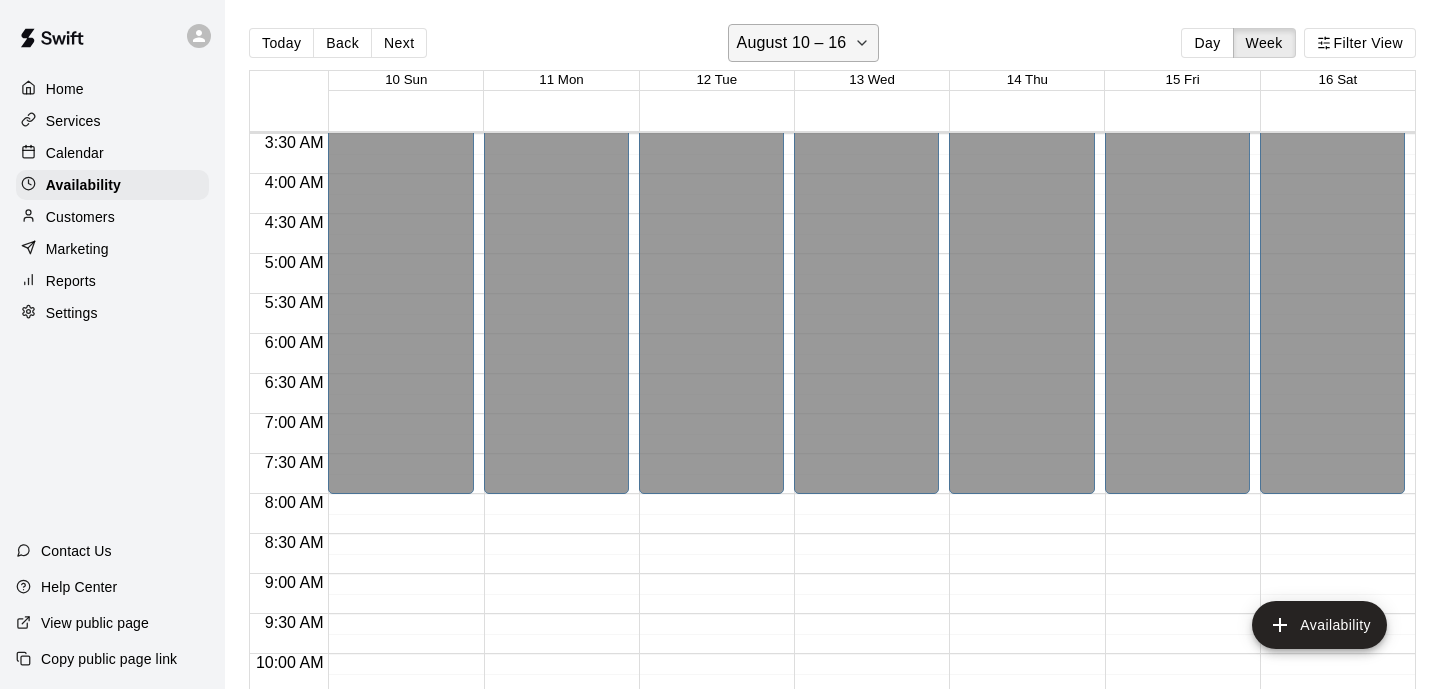 click on "August 10 – 16" at bounding box center (804, 43) 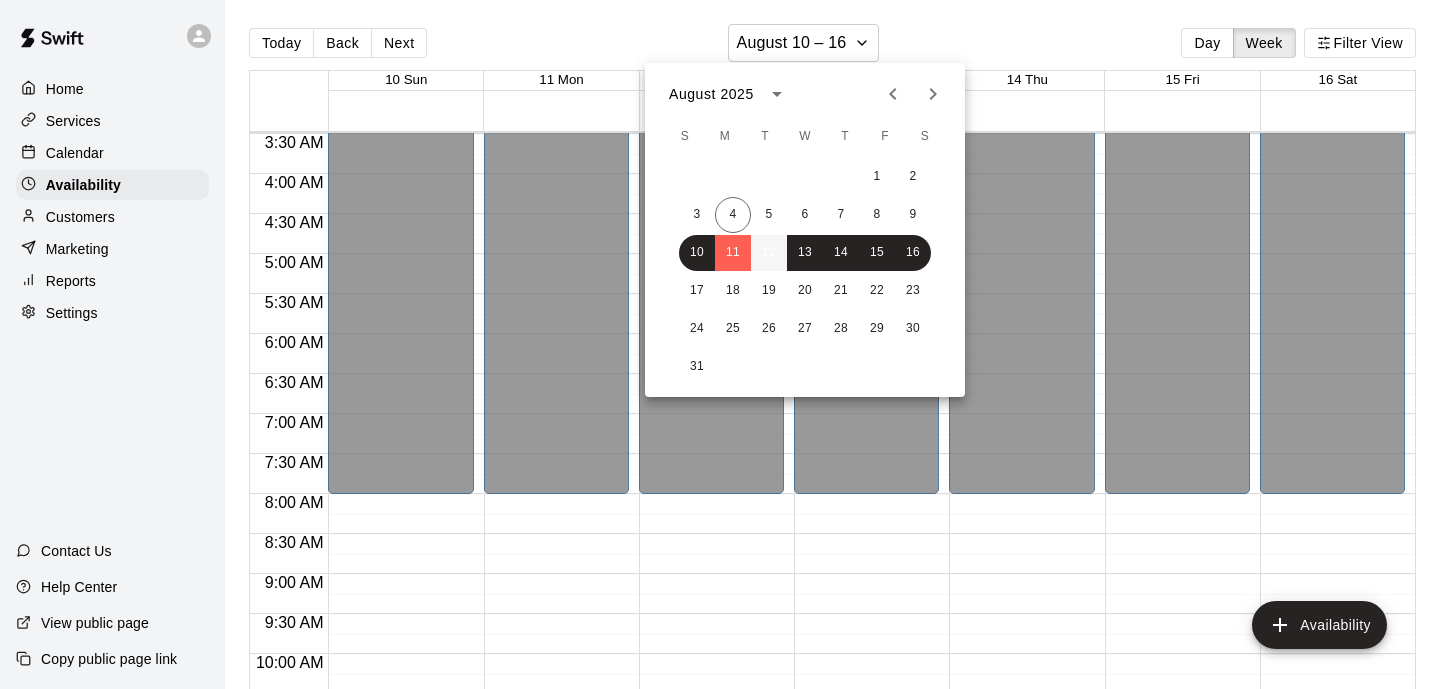 click on "12" at bounding box center [769, 253] 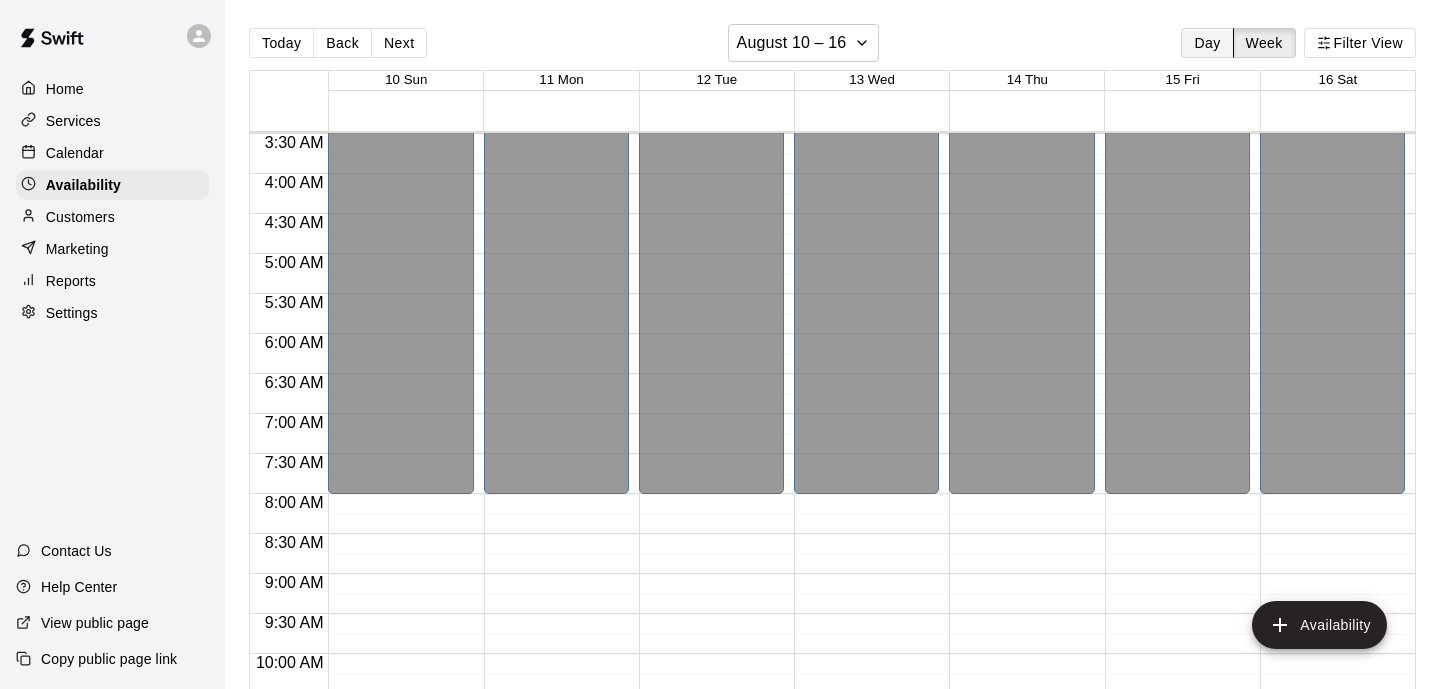 click on "Day" at bounding box center [1207, 43] 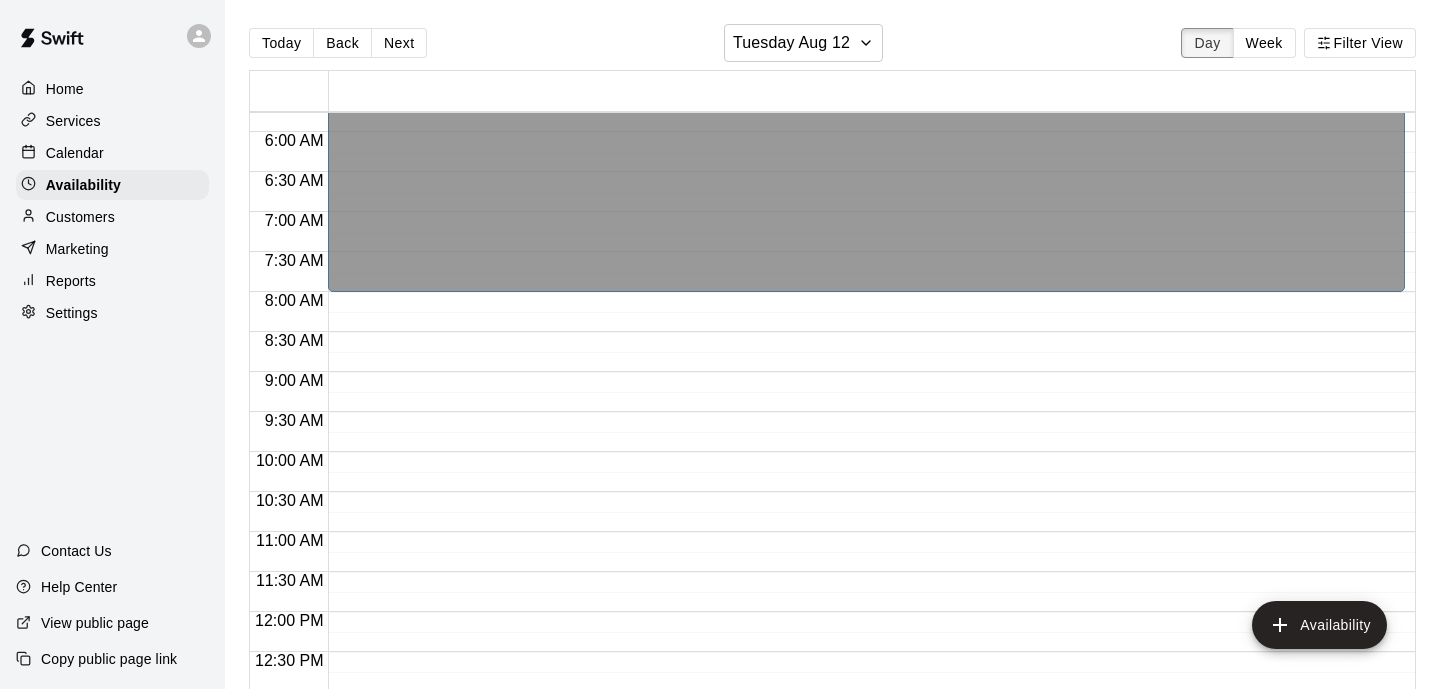 scroll, scrollTop: 461, scrollLeft: 0, axis: vertical 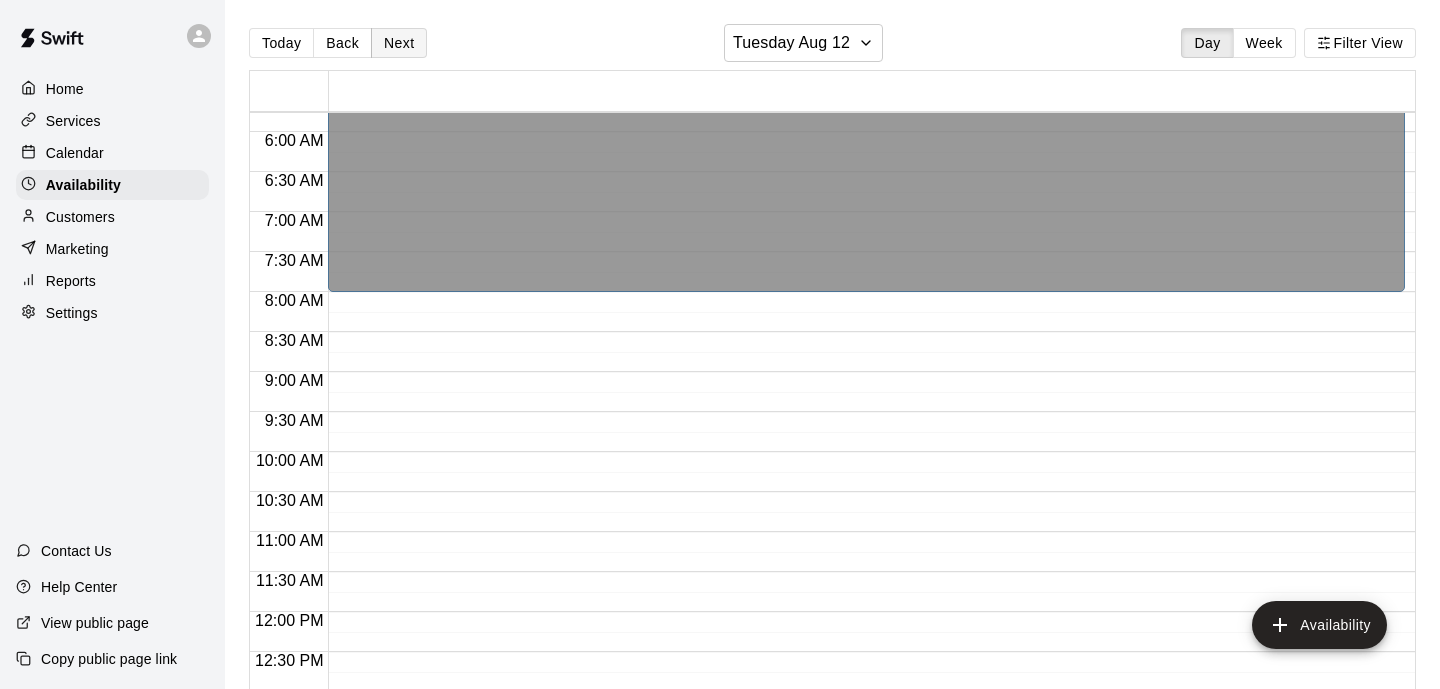 click on "Next" at bounding box center (399, 43) 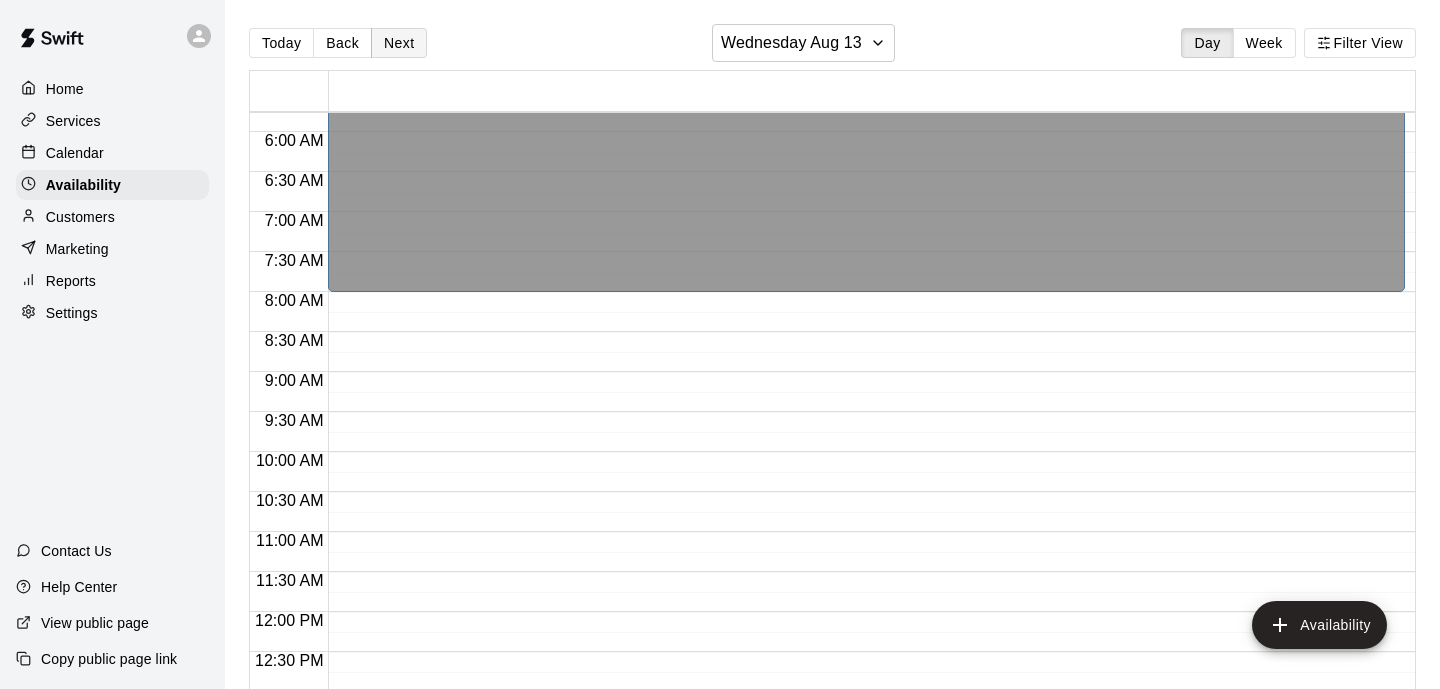 click on "Next" at bounding box center [399, 43] 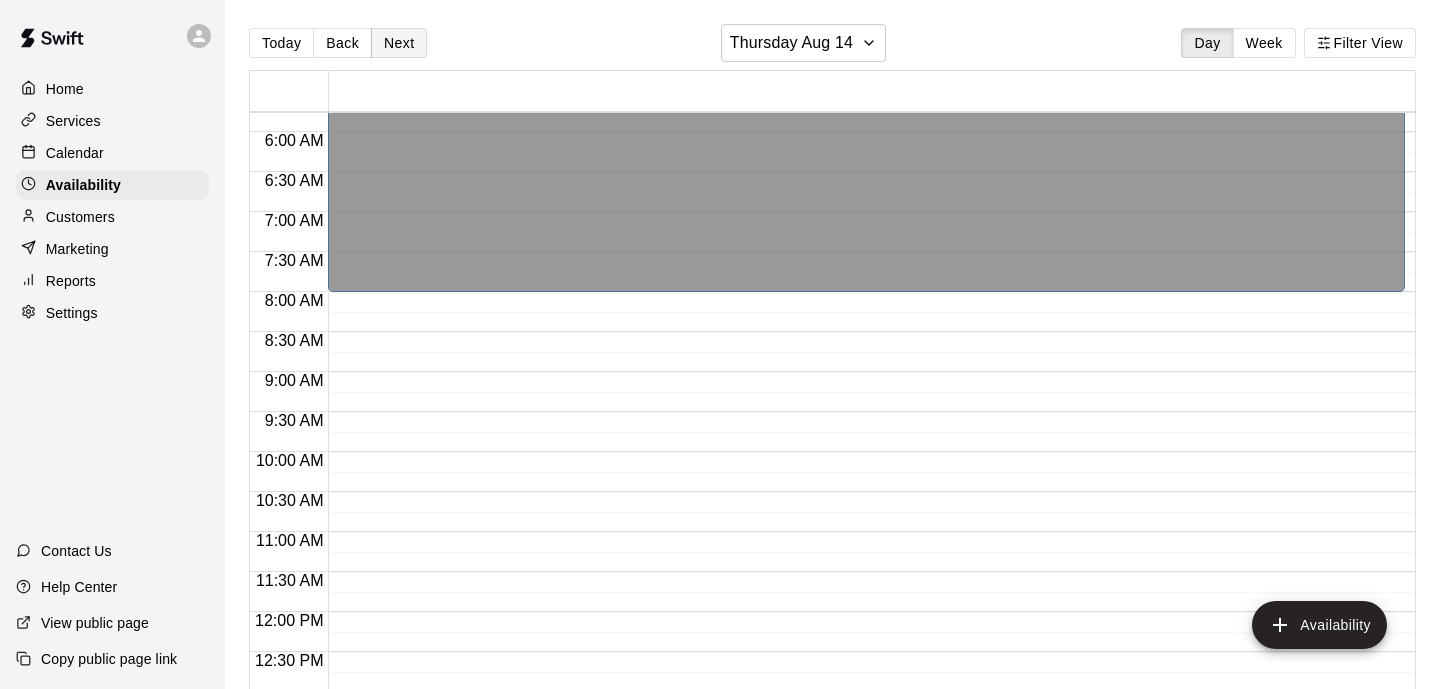 click on "Next" at bounding box center (399, 43) 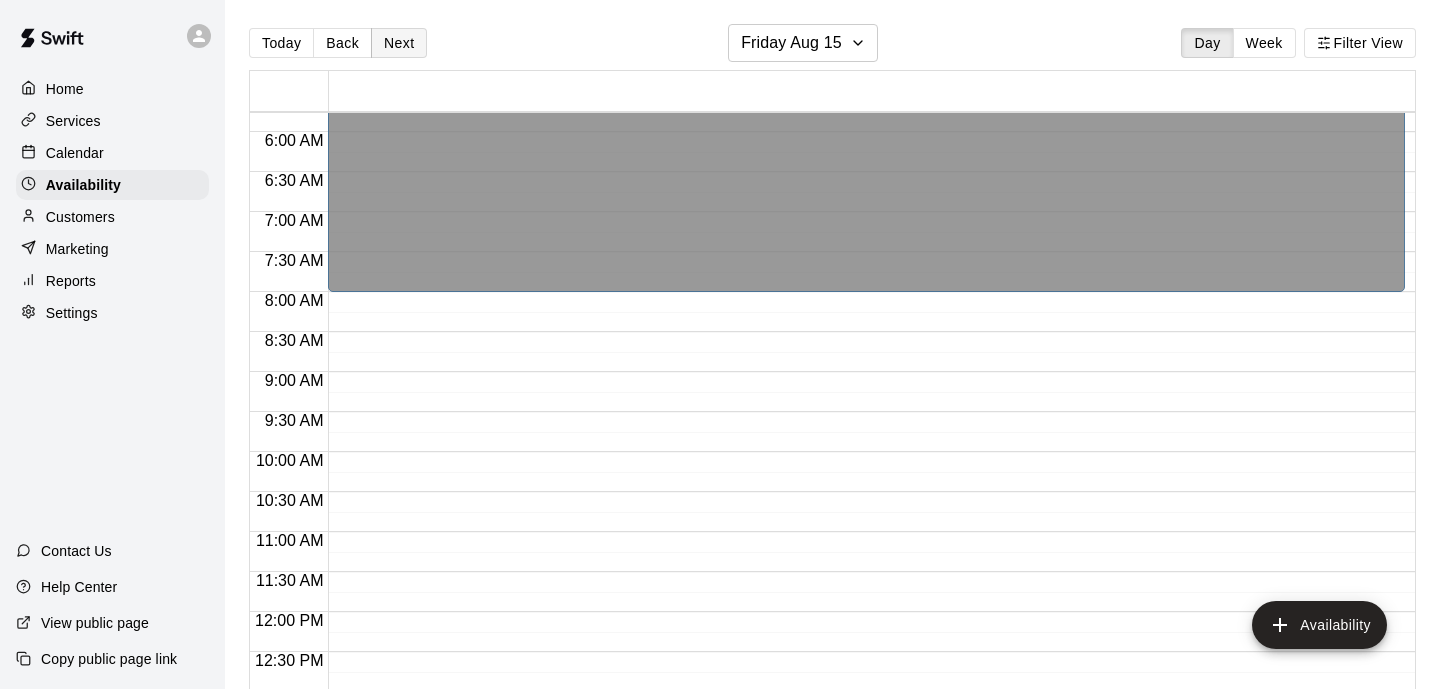 click on "Next" at bounding box center [399, 43] 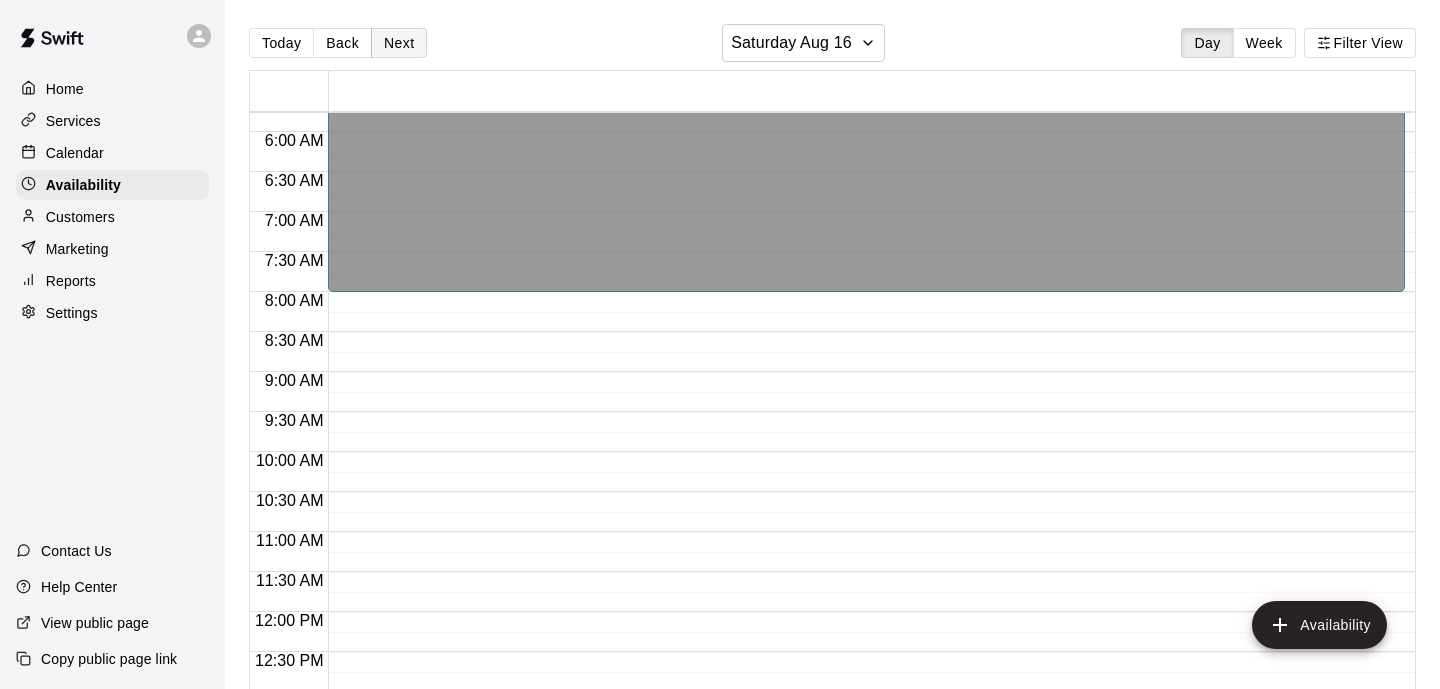 click on "Next" at bounding box center [399, 43] 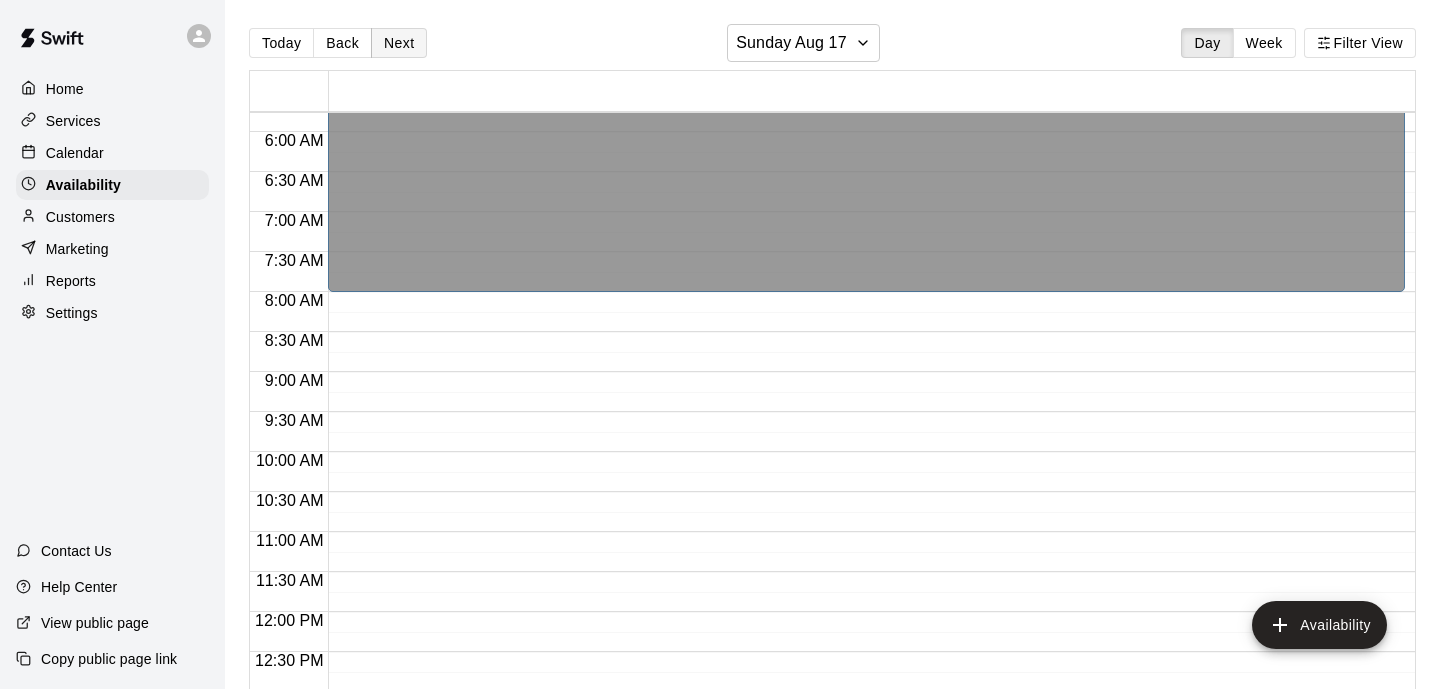 click on "Next" at bounding box center [399, 43] 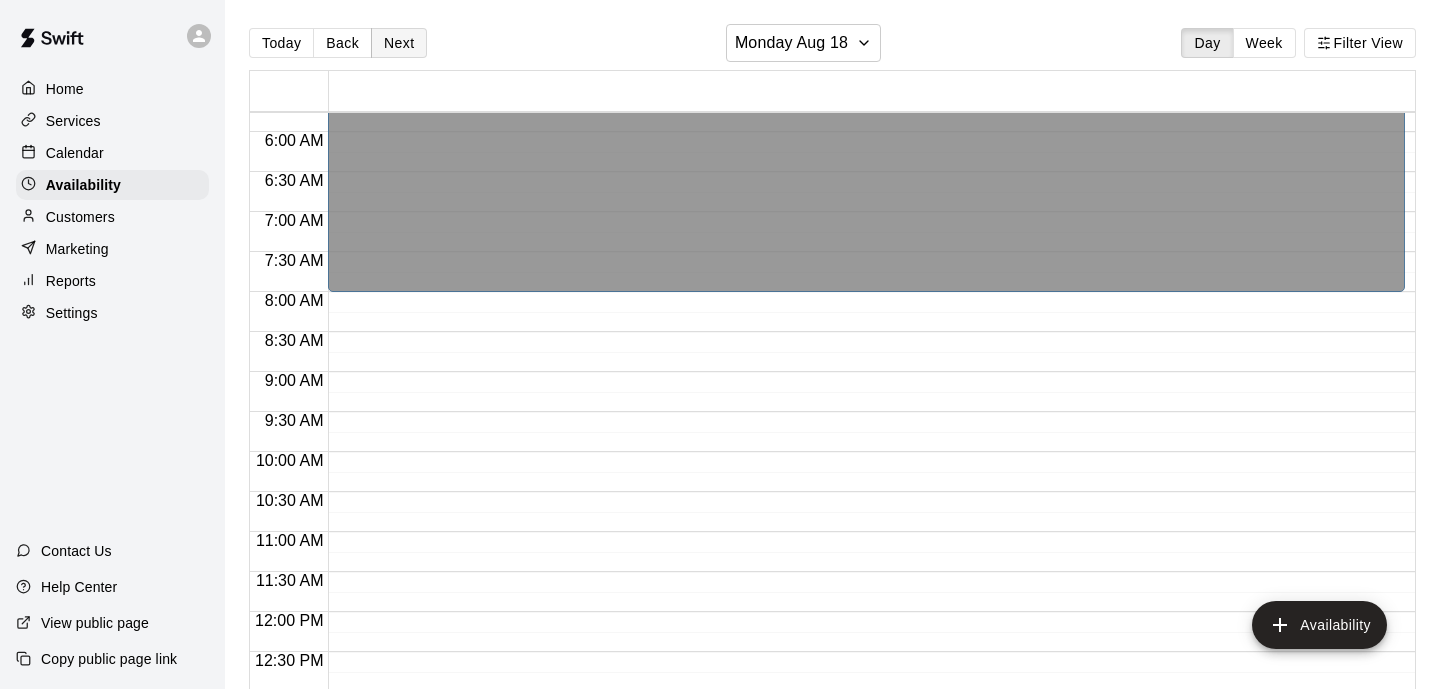 click on "Next" at bounding box center (399, 43) 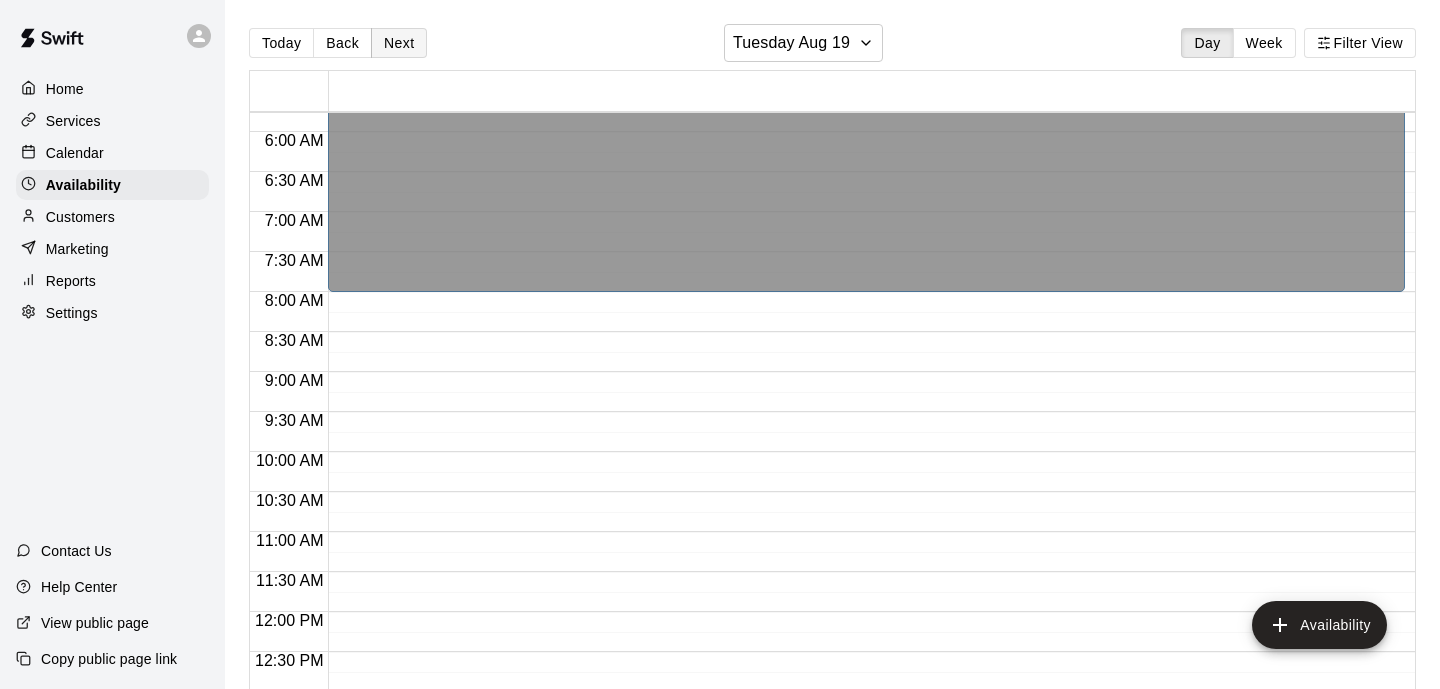 click on "Next" at bounding box center [399, 43] 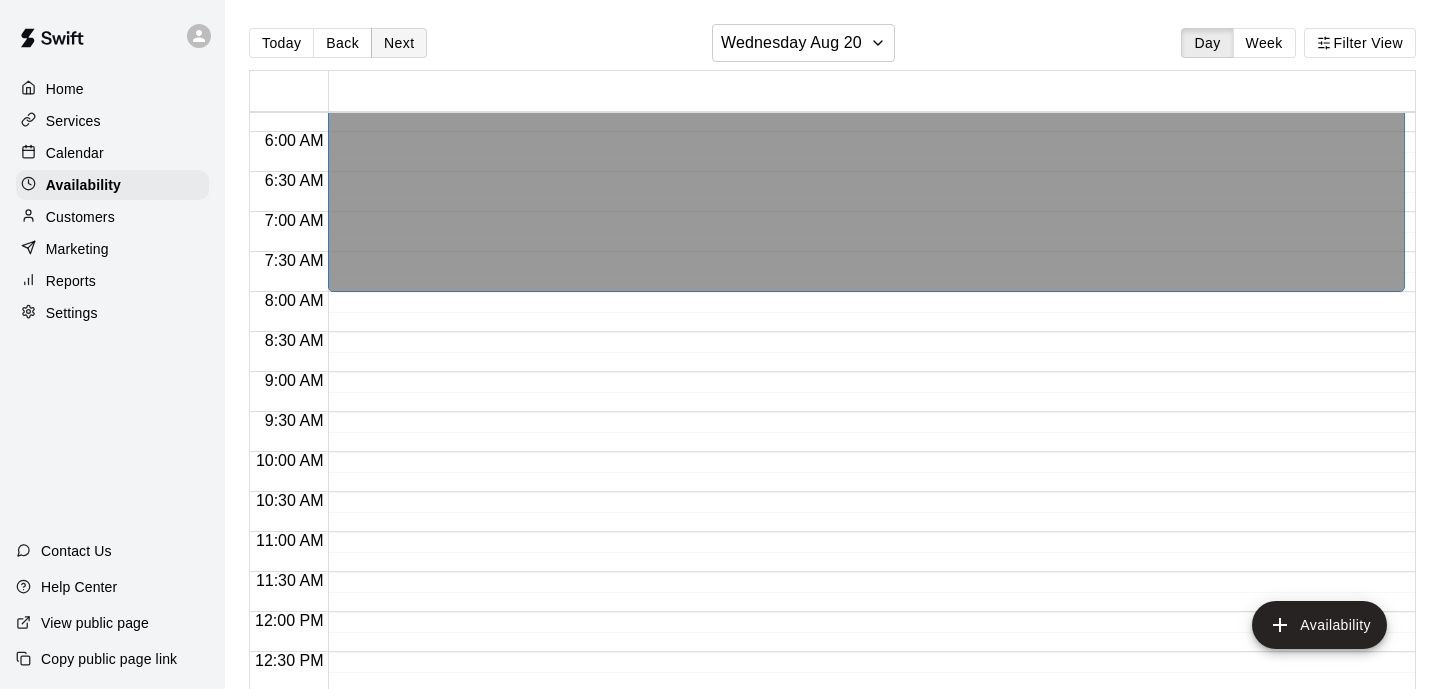 click on "Next" at bounding box center (399, 43) 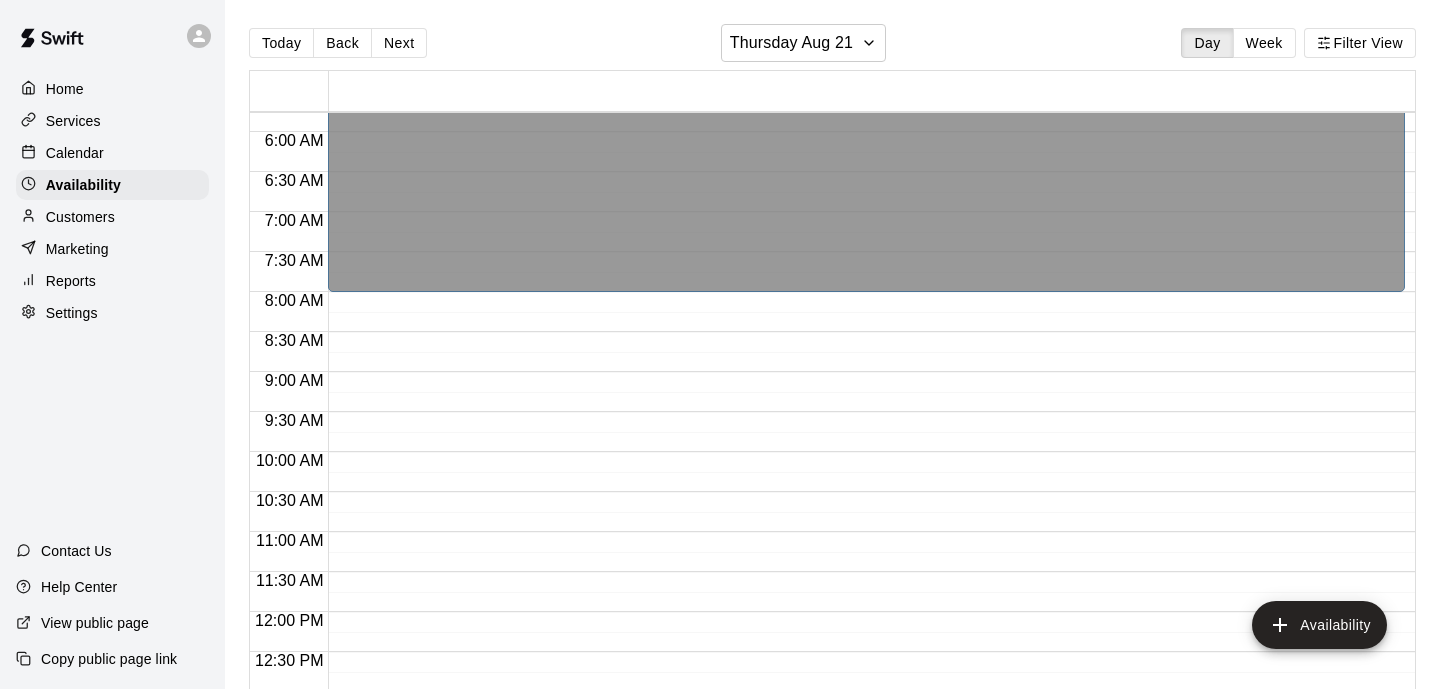 click 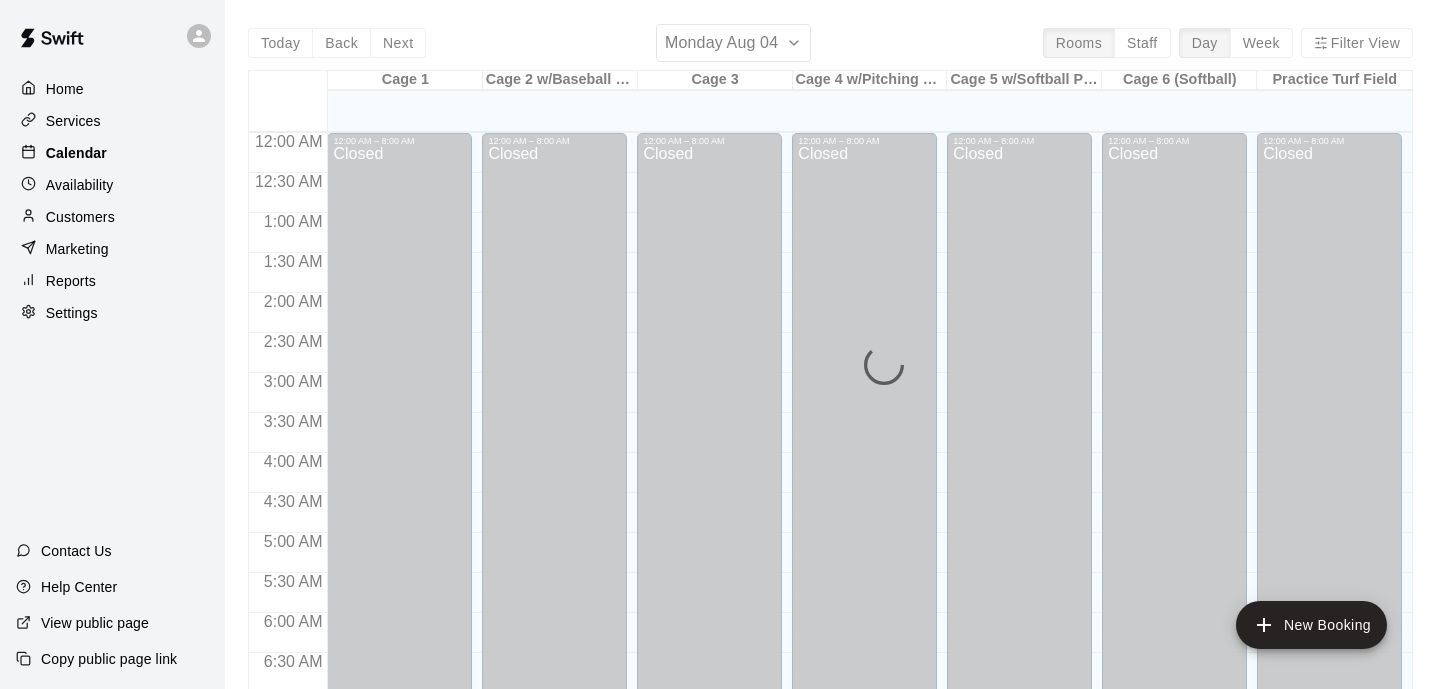 scroll, scrollTop: 1281, scrollLeft: 0, axis: vertical 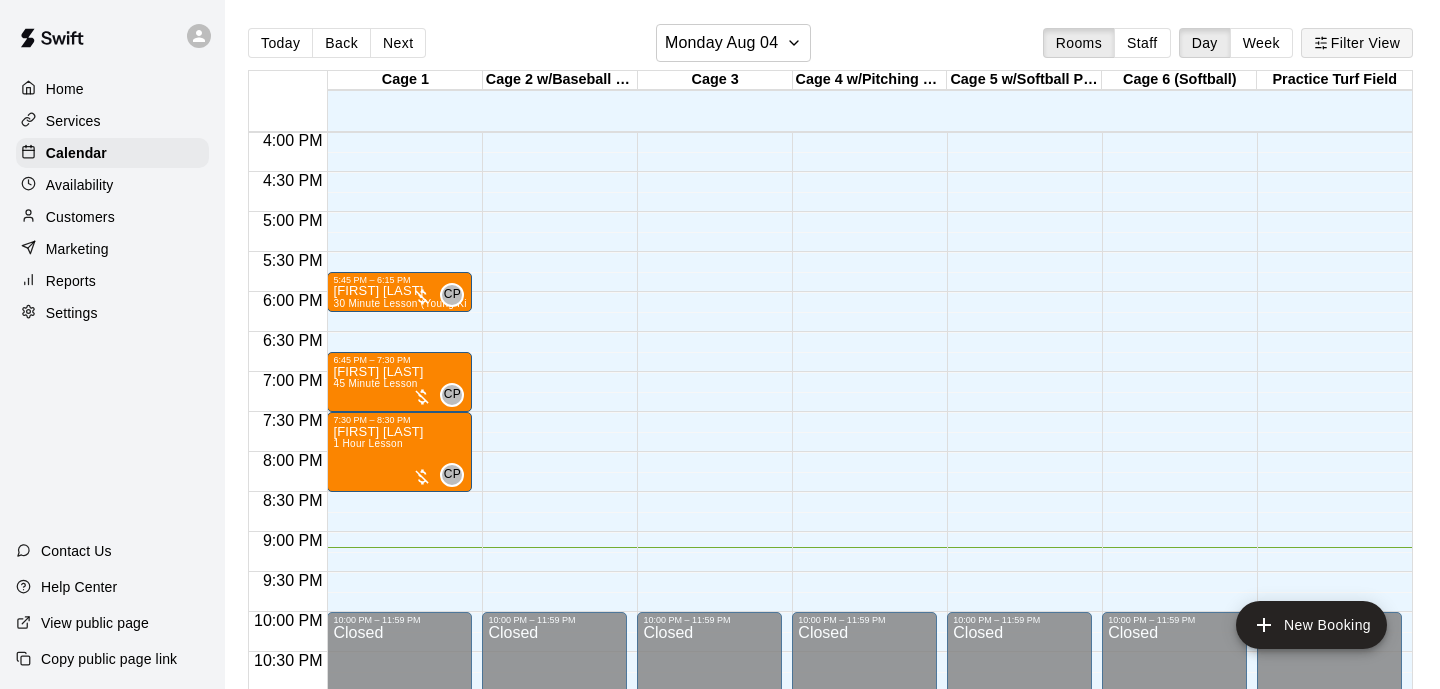 click on "Filter View" at bounding box center (1357, 43) 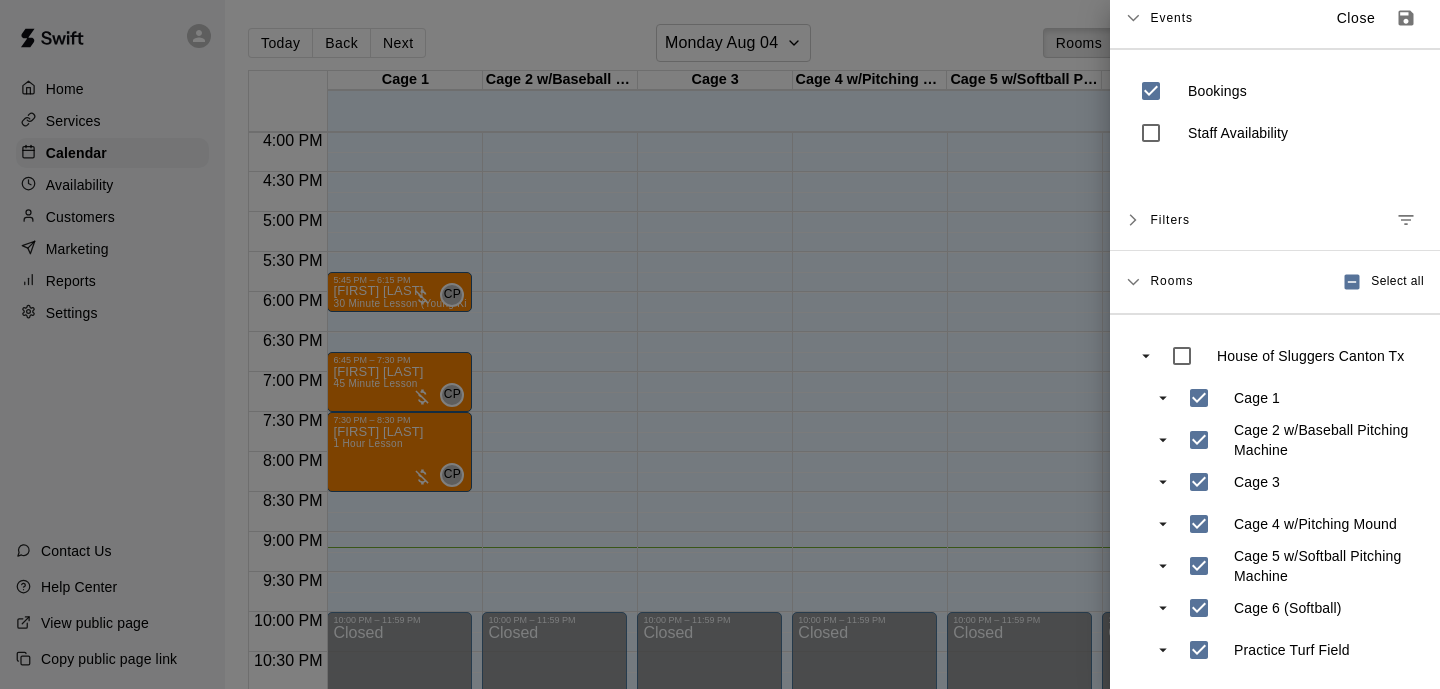 scroll, scrollTop: 12, scrollLeft: 0, axis: vertical 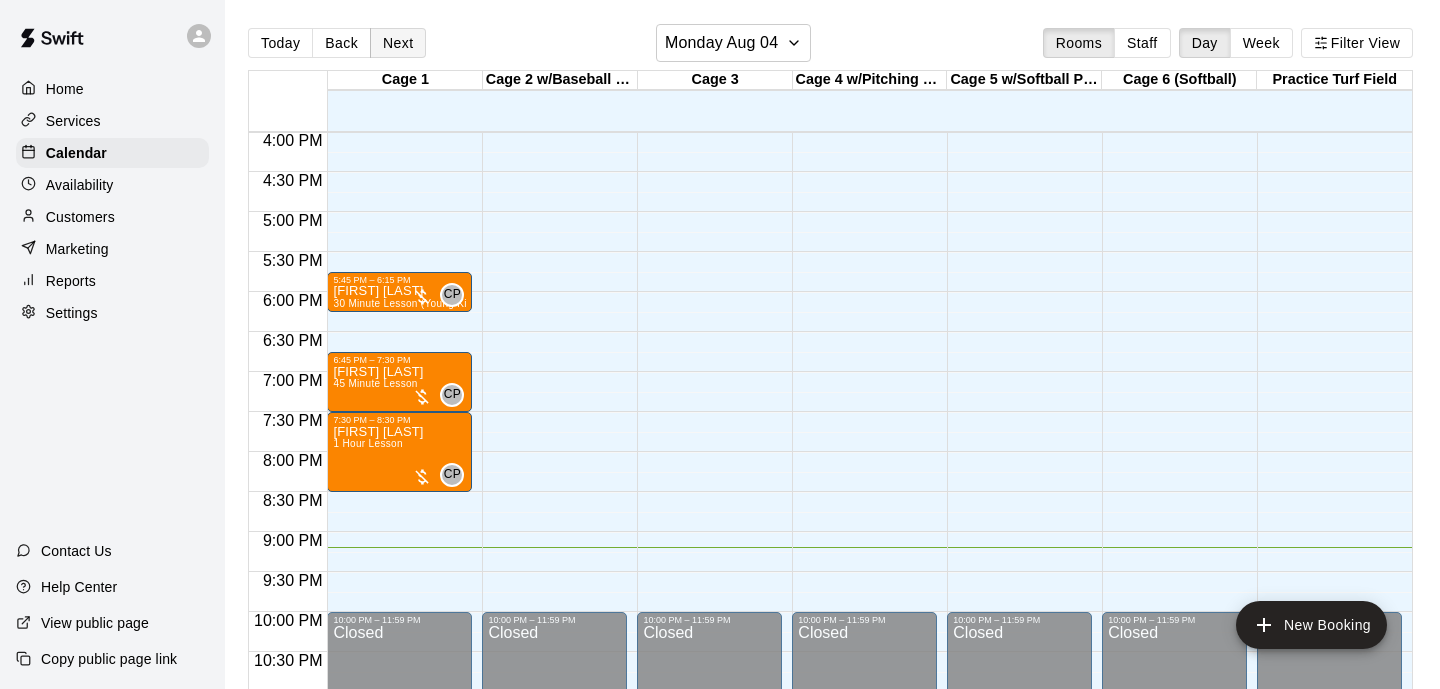 click on "Next" at bounding box center (398, 43) 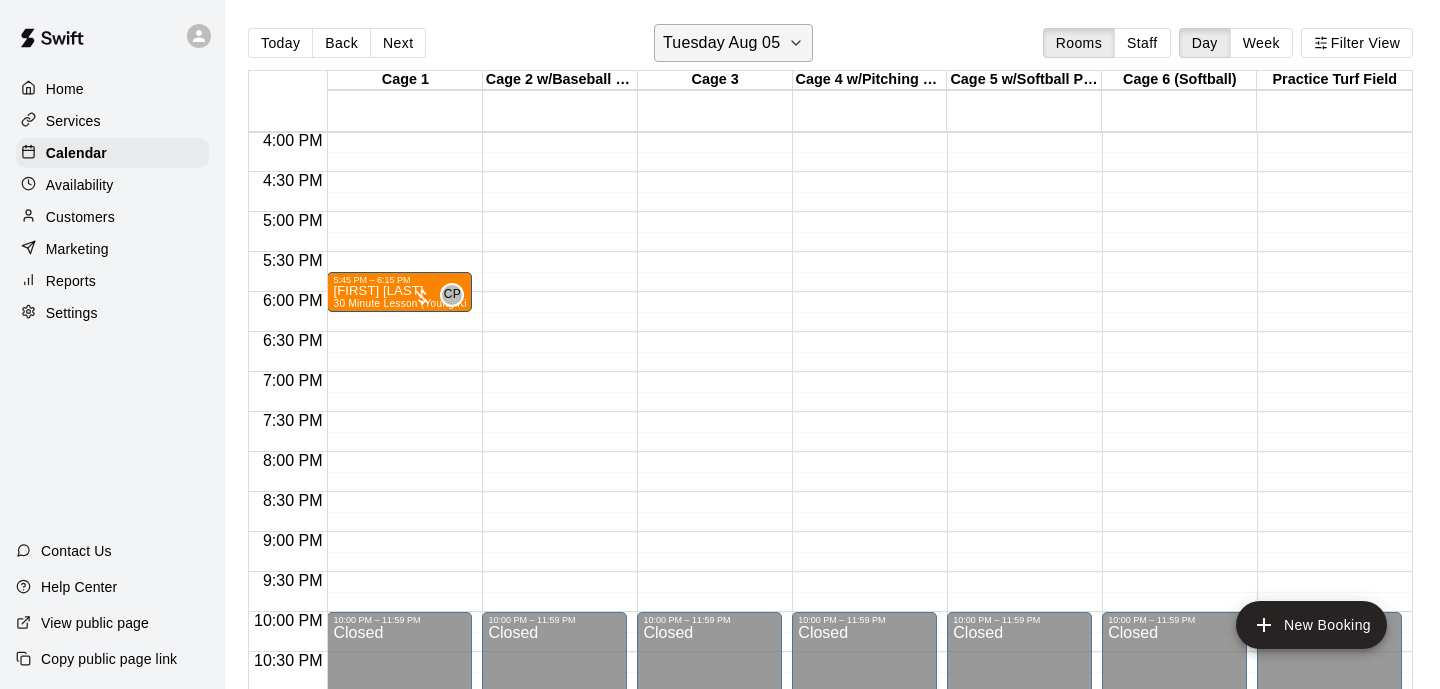 click on "Tuesday Aug 05" at bounding box center [733, 43] 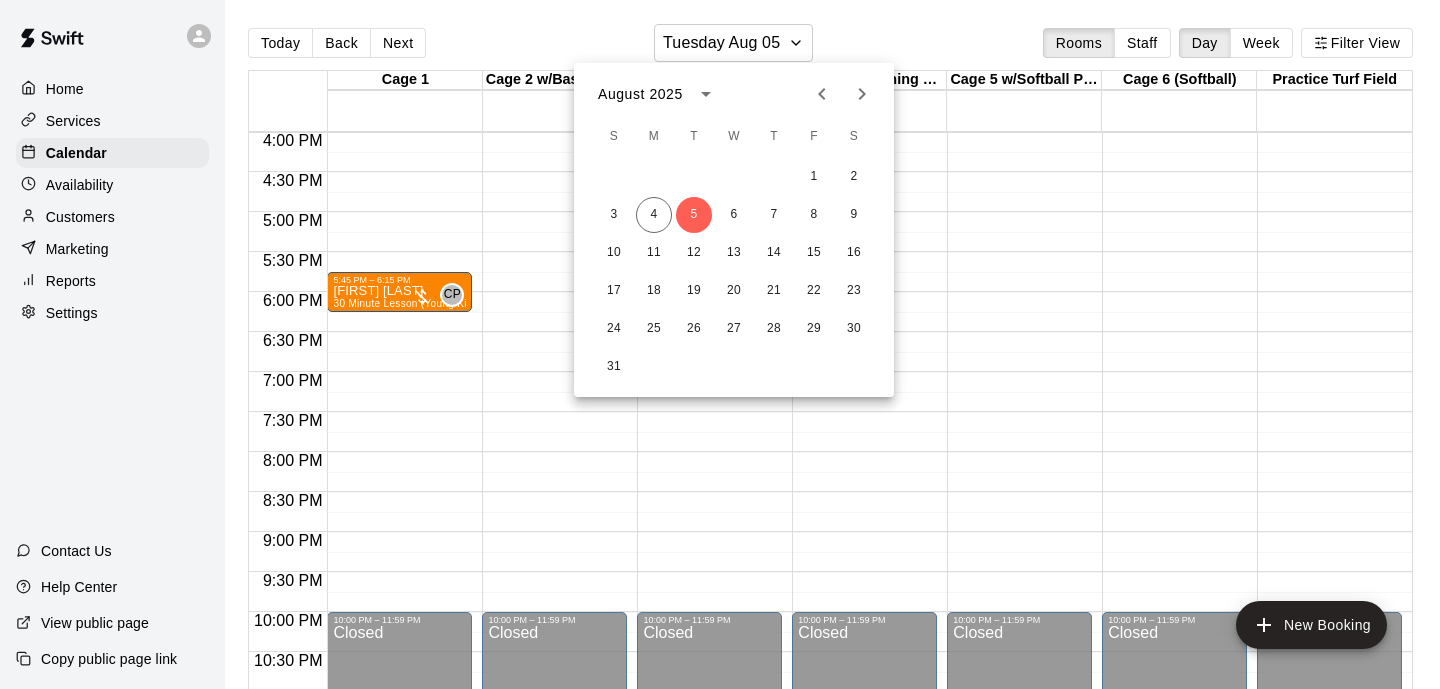 click at bounding box center [720, 344] 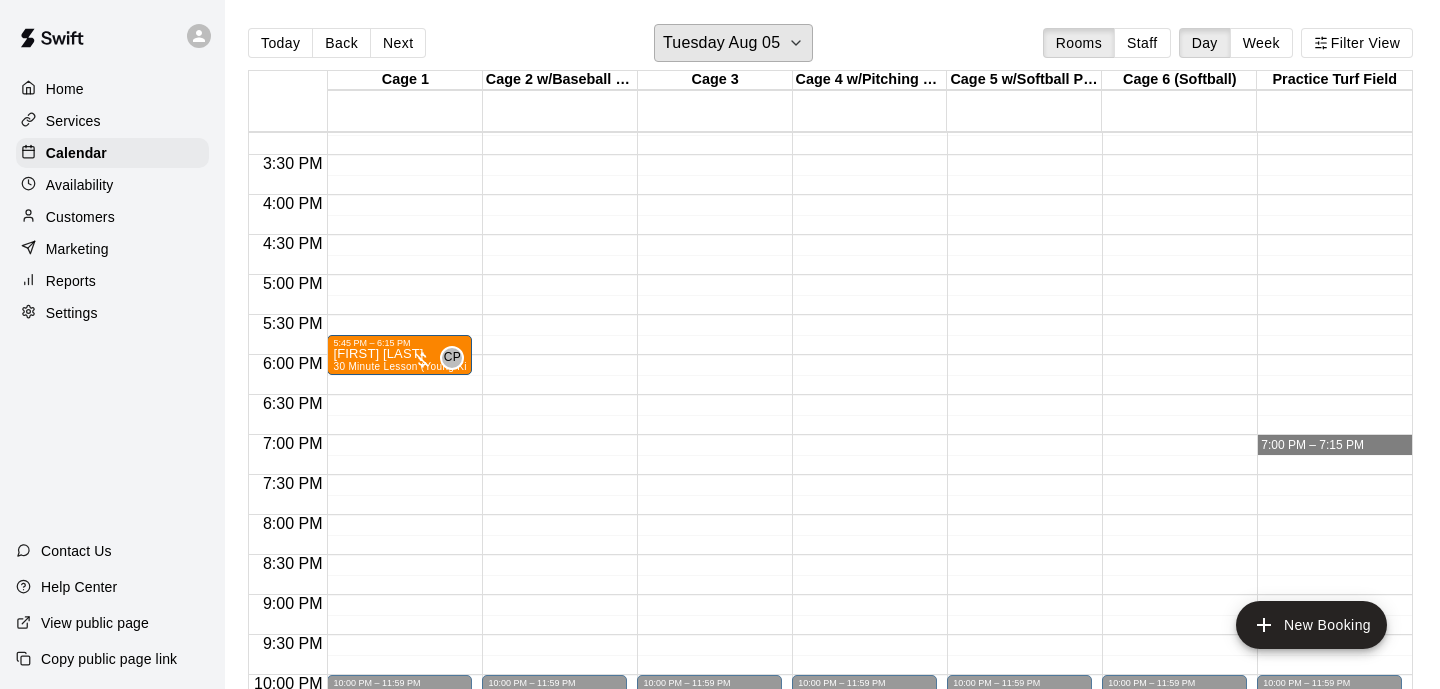 scroll, scrollTop: 1219, scrollLeft: 0, axis: vertical 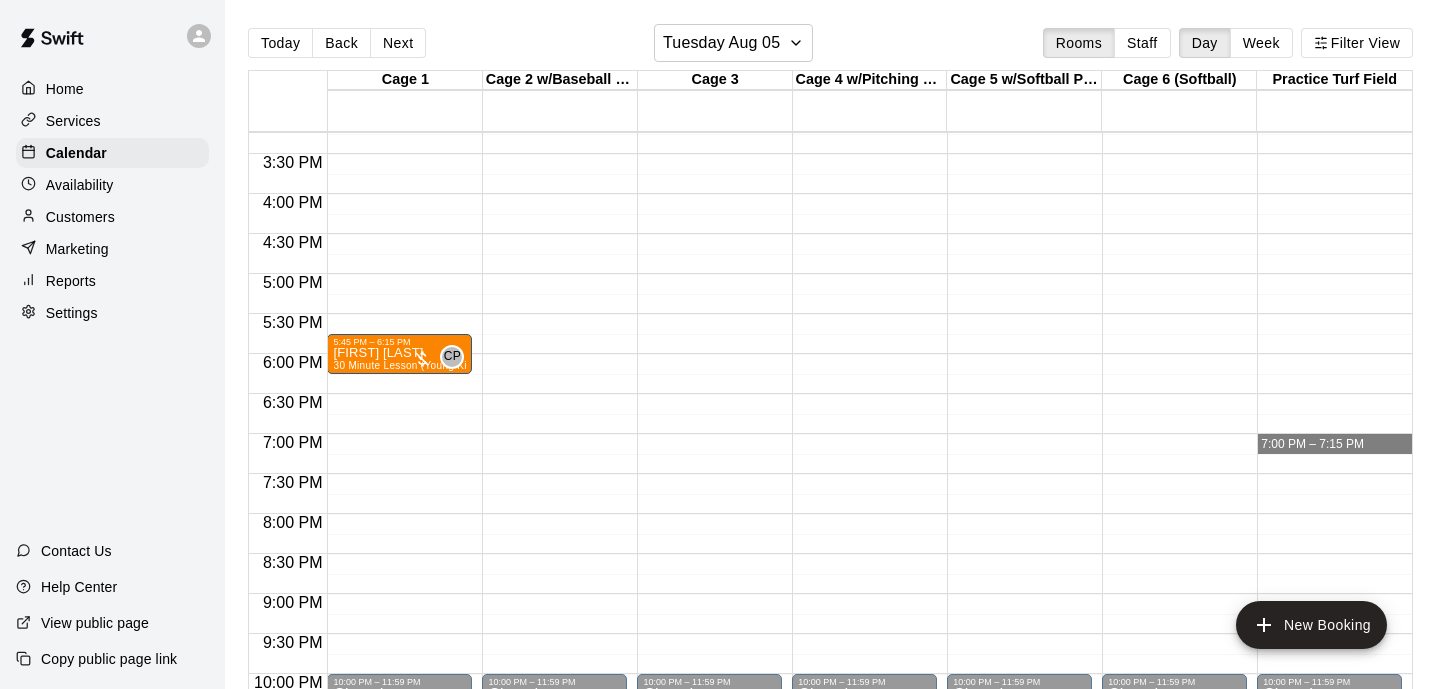click on "7:00 PM – 7:15 PM" at bounding box center (1312, 444) 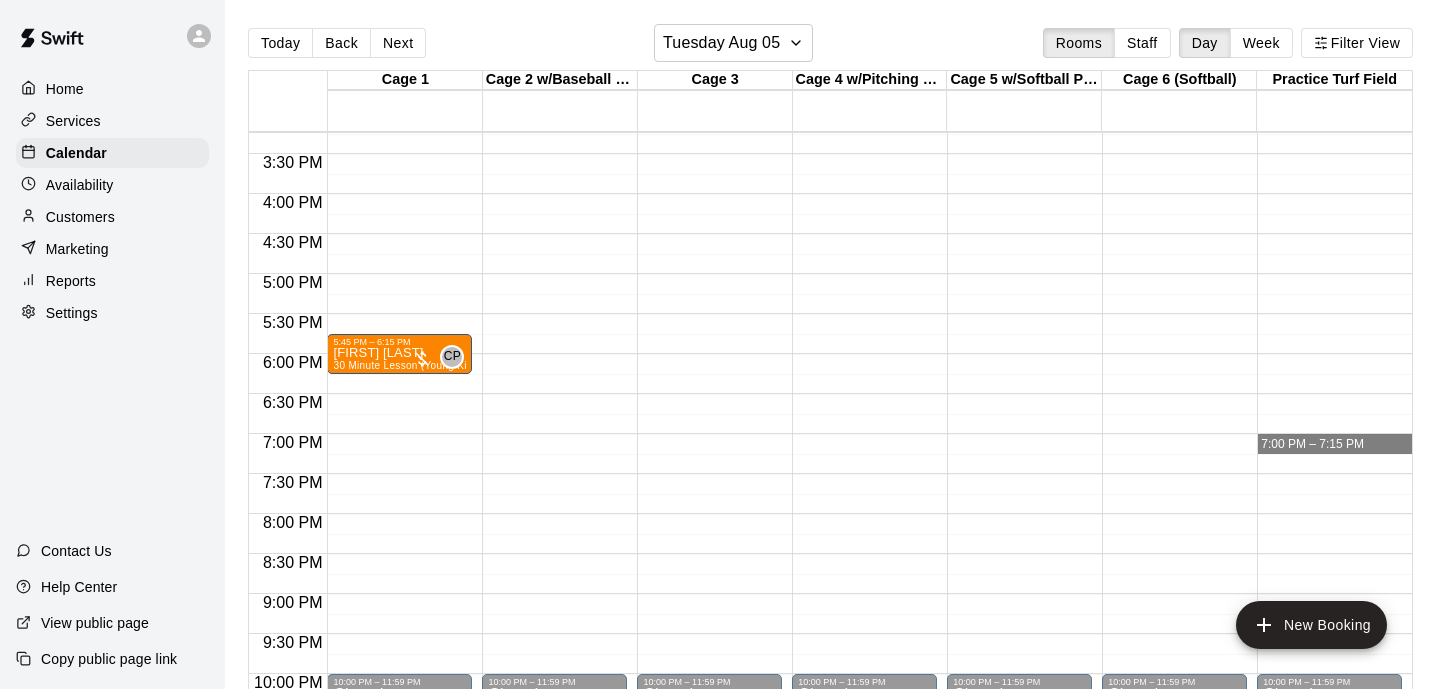 click on "12:00 AM – 8:00 AM Closed 10:00 PM – 11:59 PM Closed" at bounding box center (1329, -126) 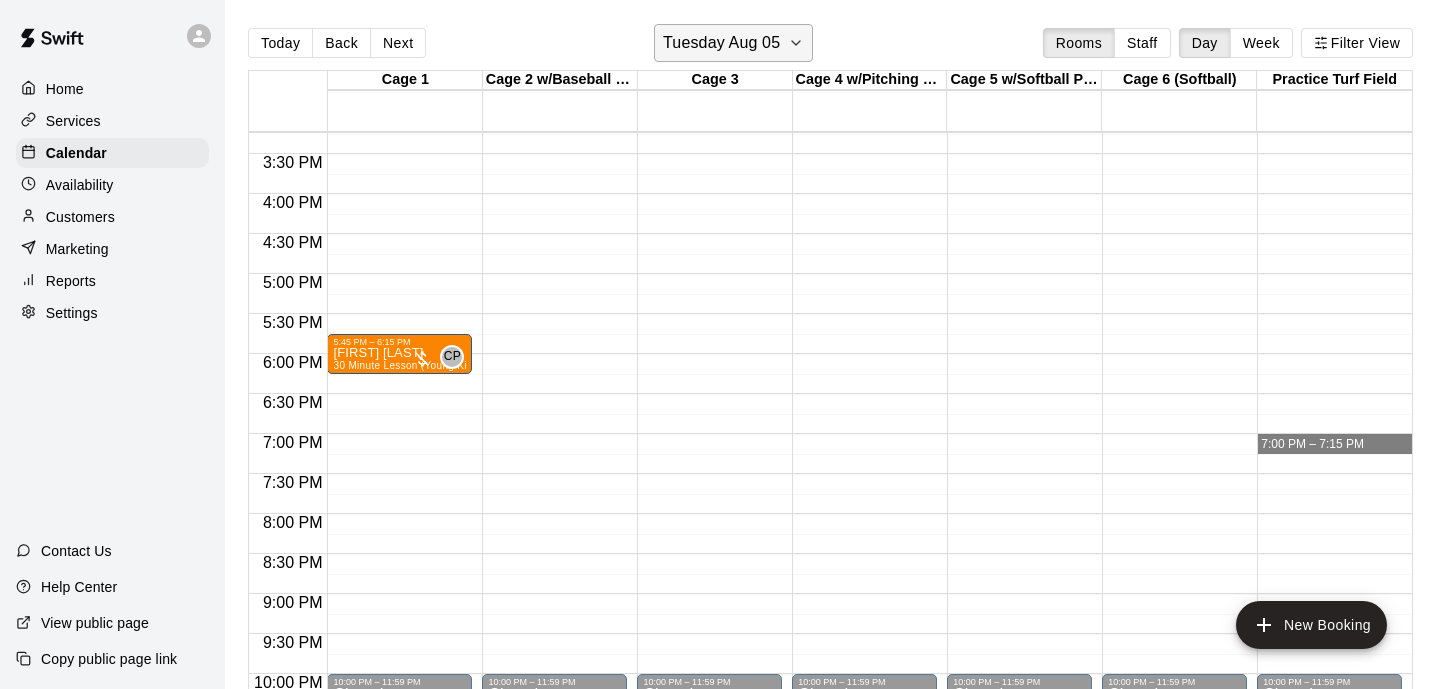 click on "Tuesday Aug 05" at bounding box center [721, 43] 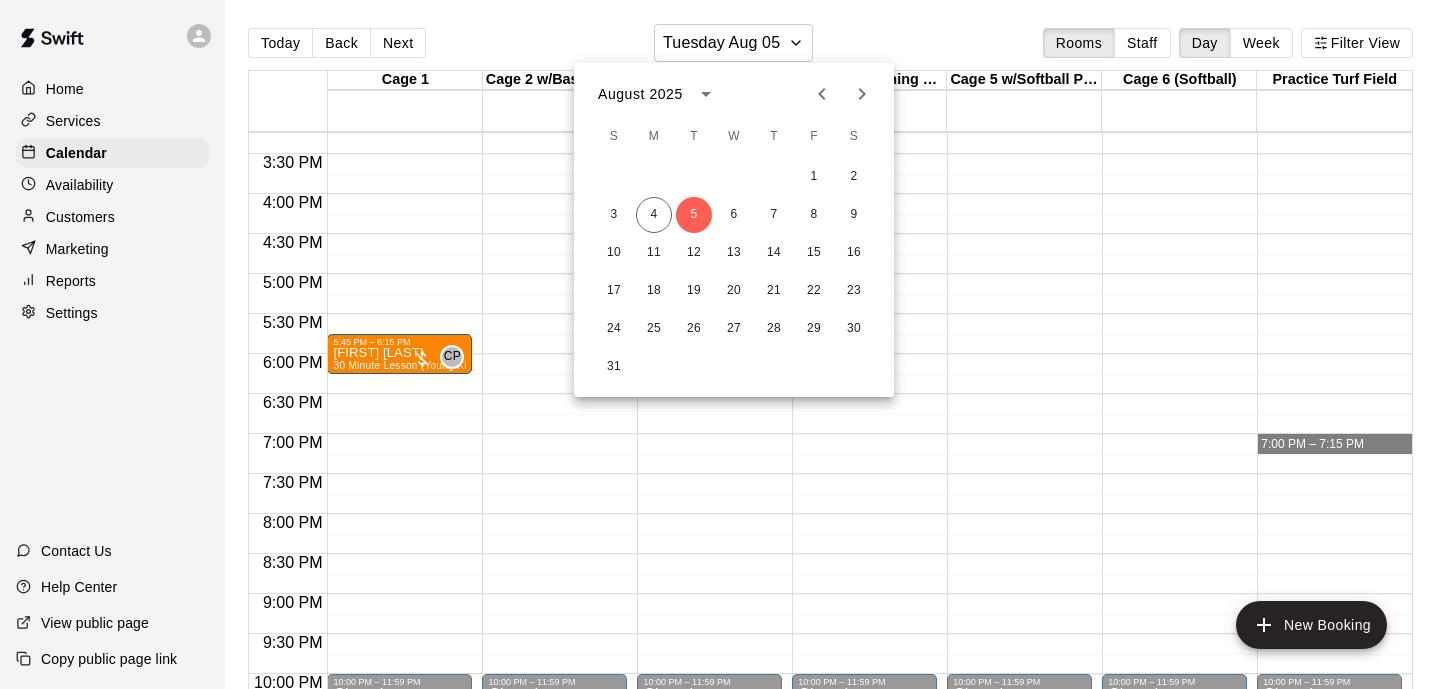 click on "31" at bounding box center [734, 367] 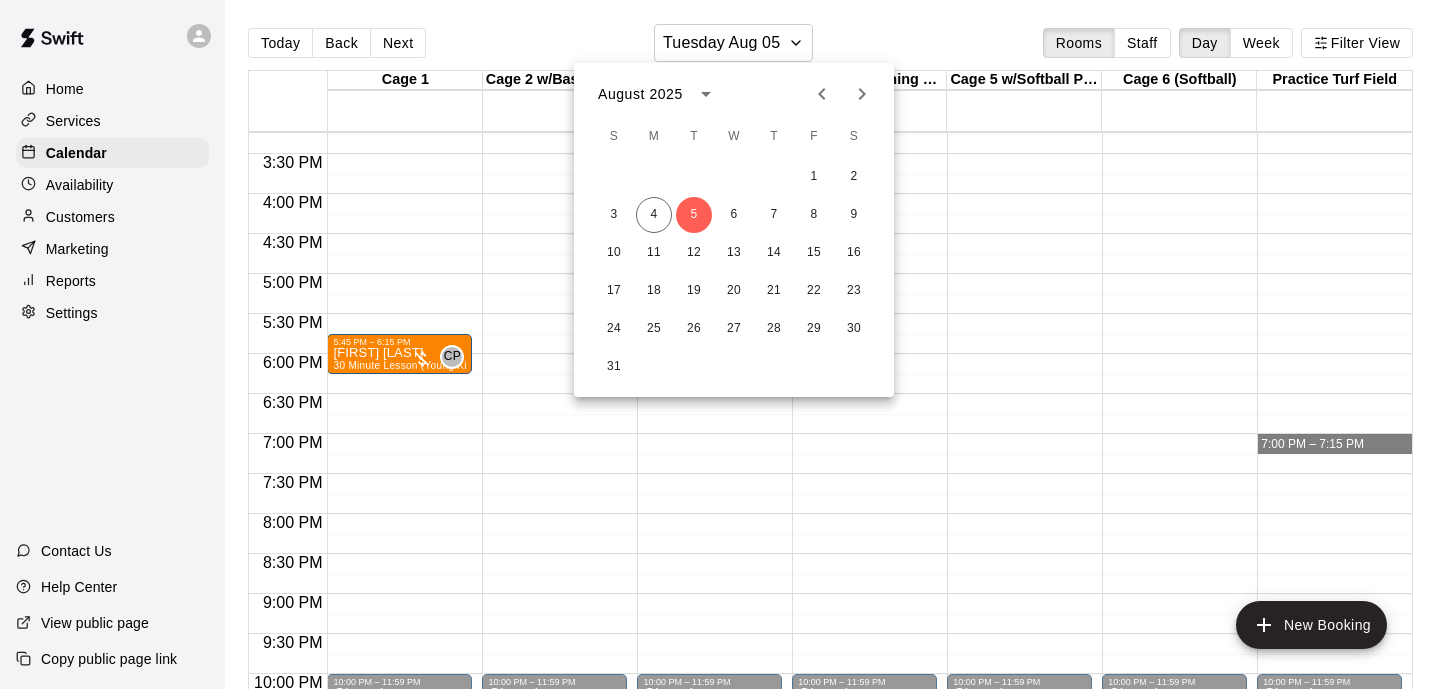 click 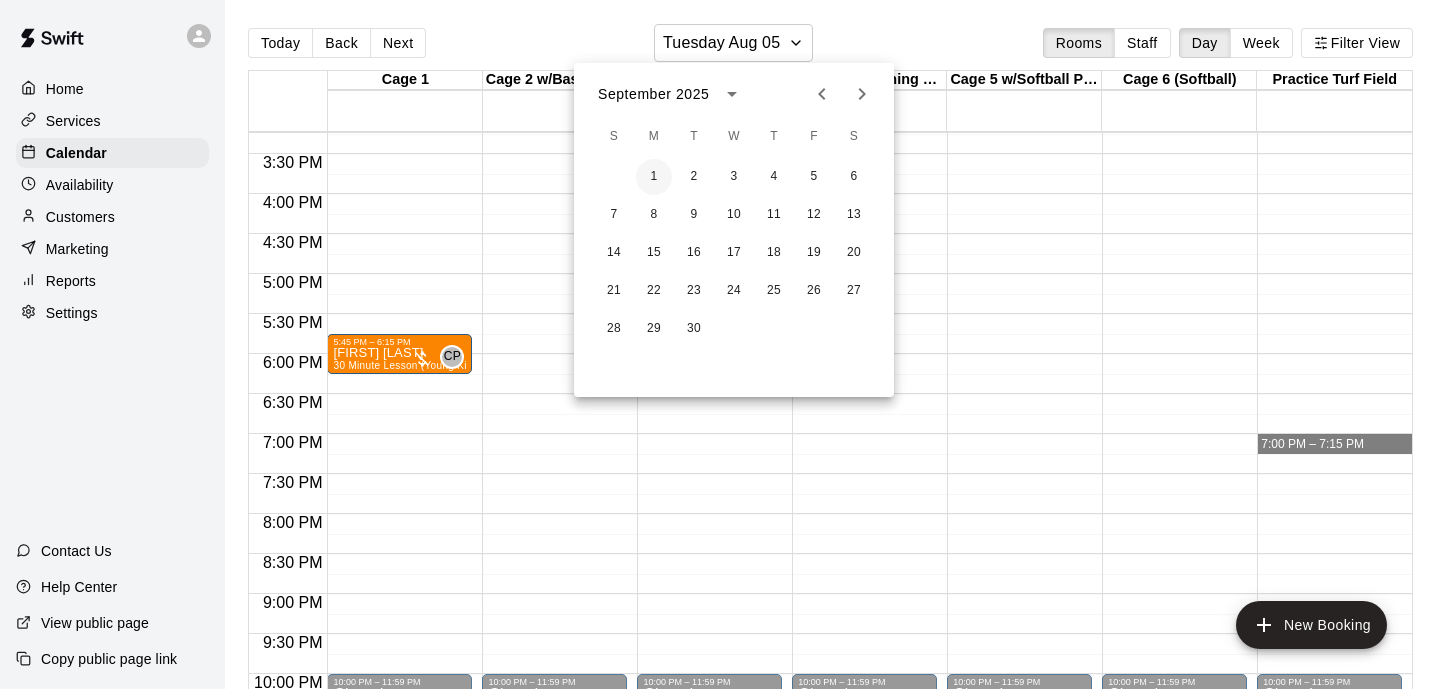 click on "1" at bounding box center [654, 177] 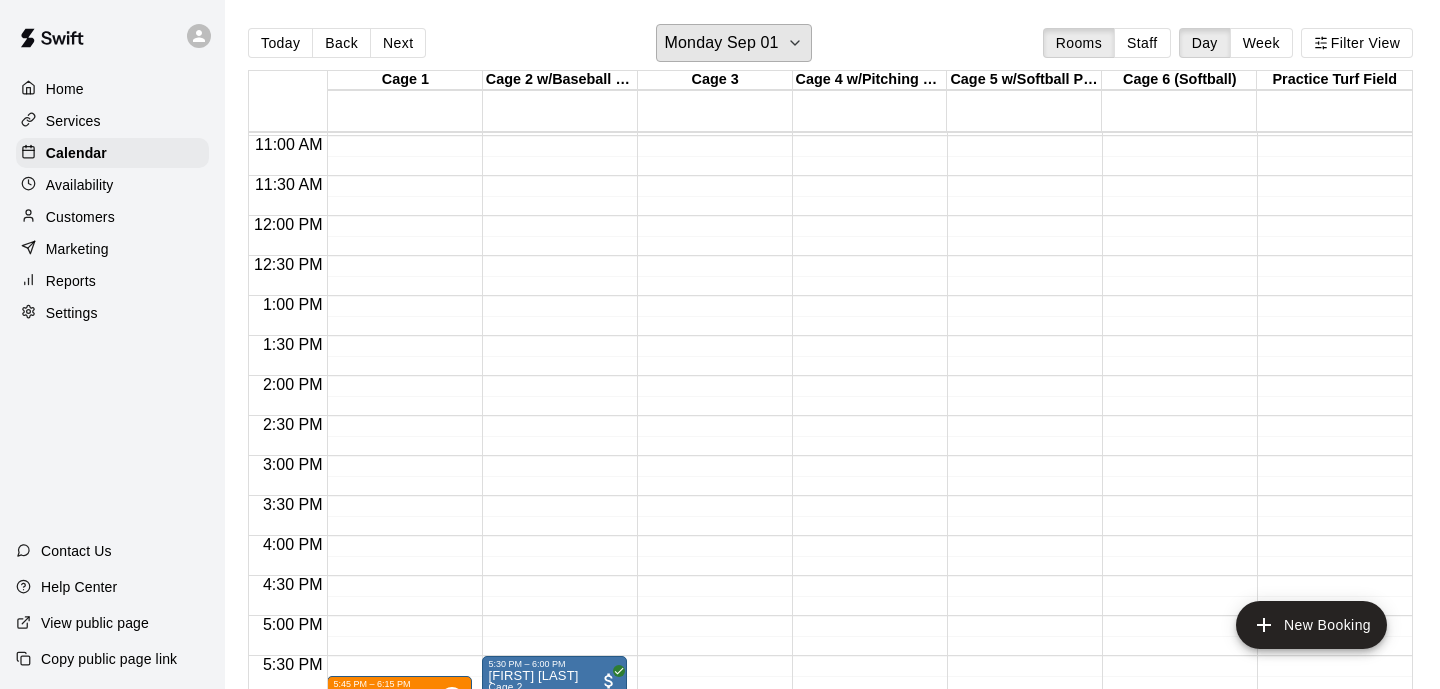 scroll, scrollTop: 859, scrollLeft: 0, axis: vertical 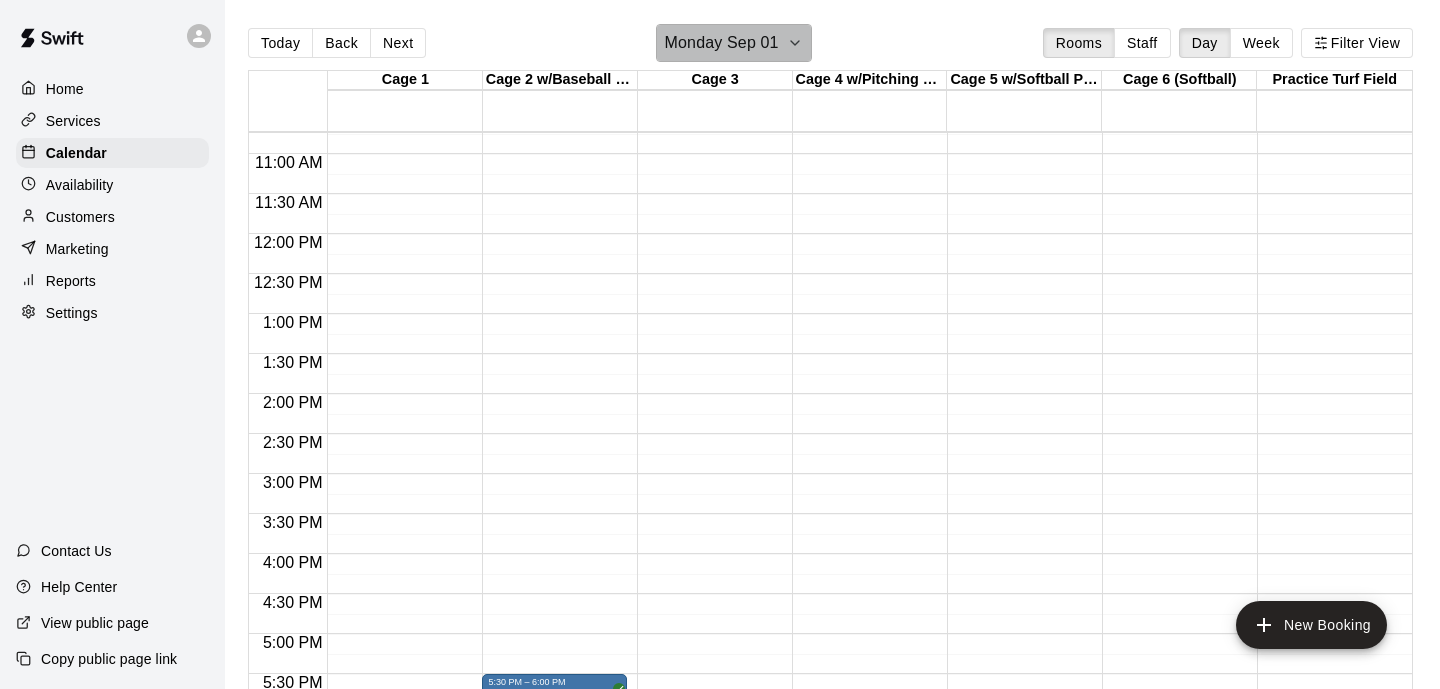 click on "Monday Sep 01" at bounding box center (722, 43) 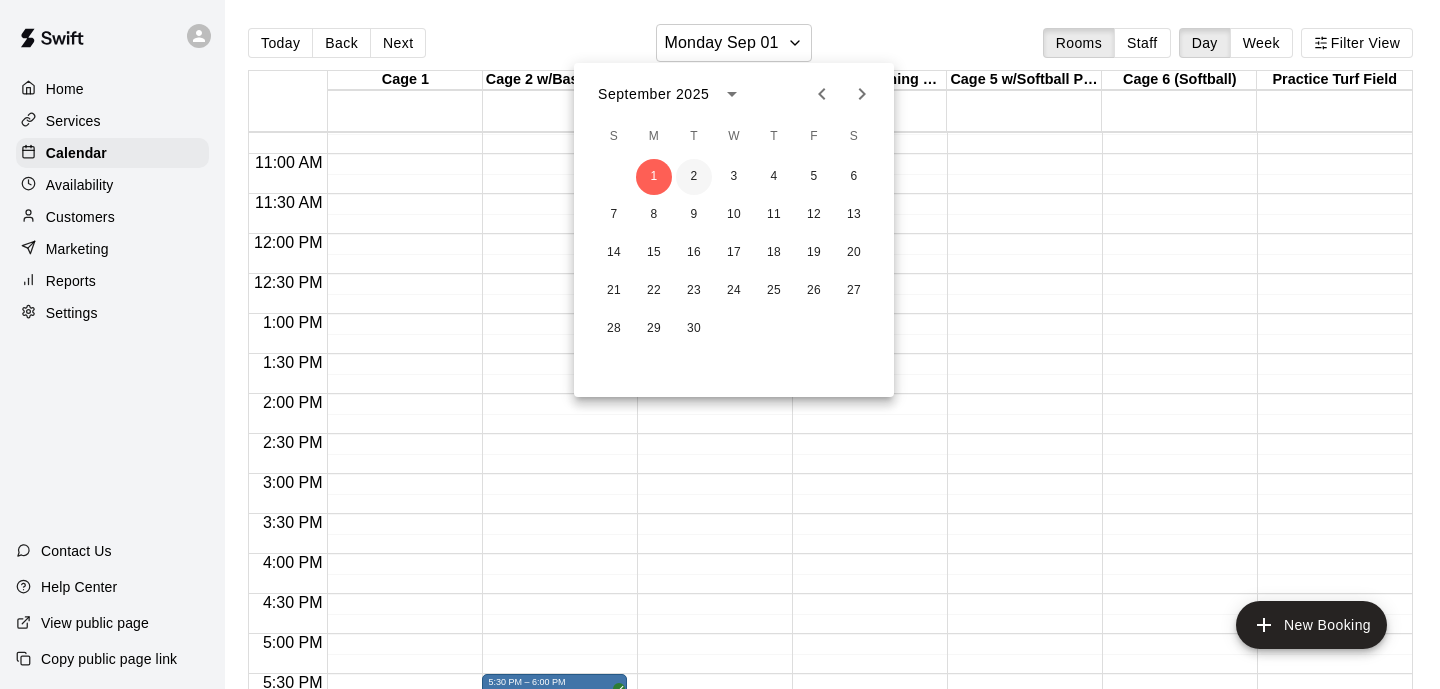 click on "2" at bounding box center (694, 177) 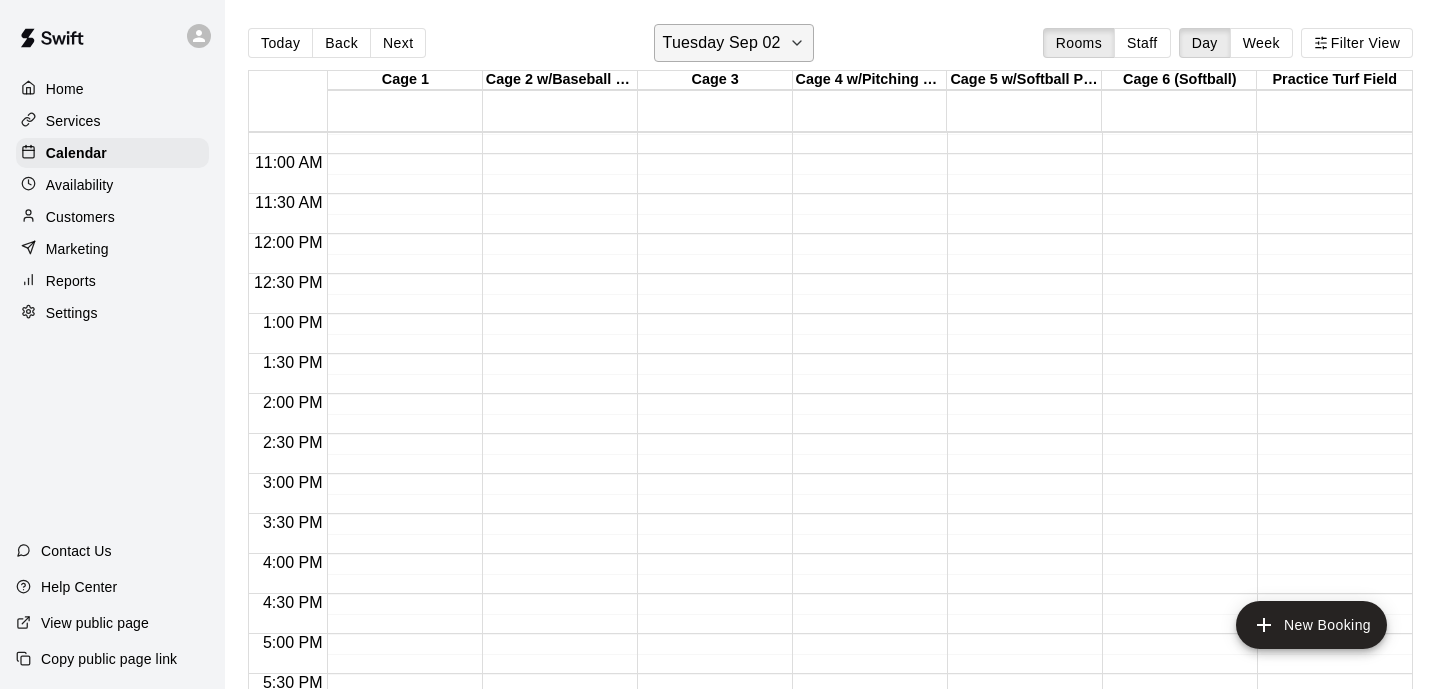 click on "Tuesday Sep 02" at bounding box center [722, 43] 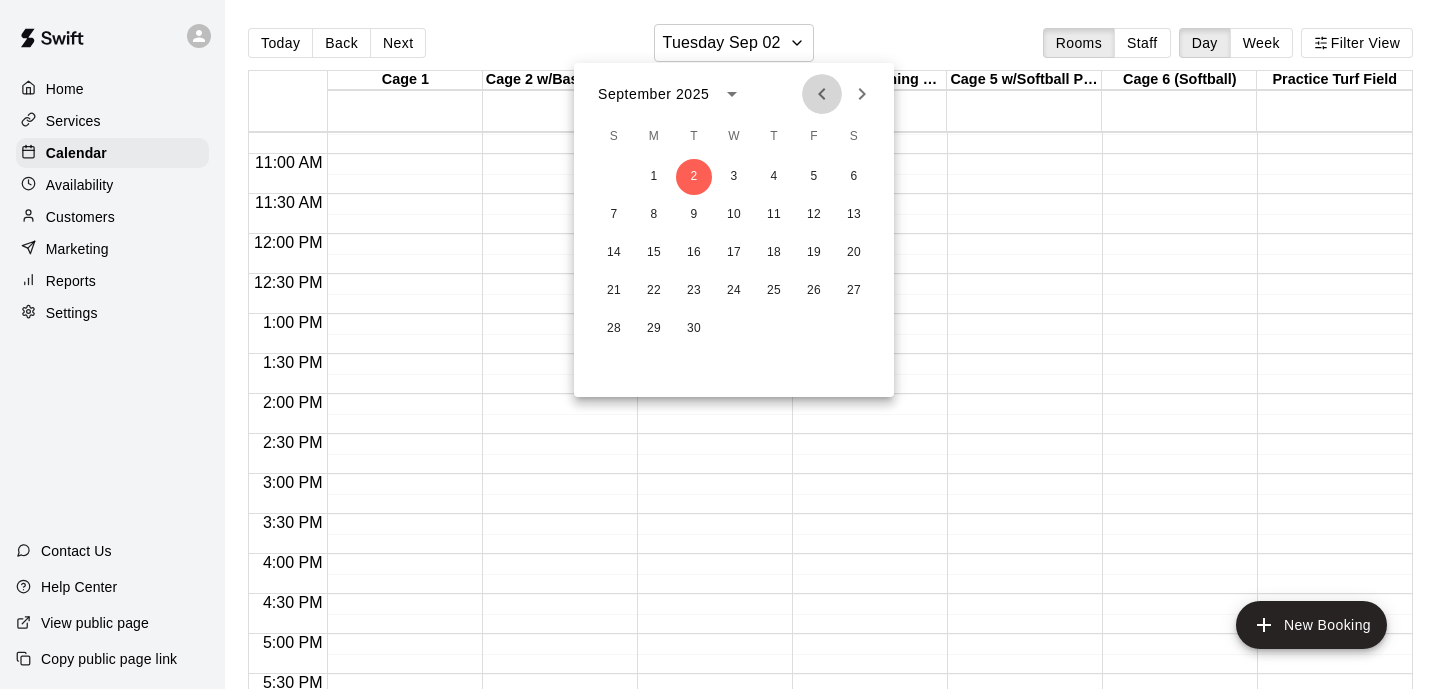 click 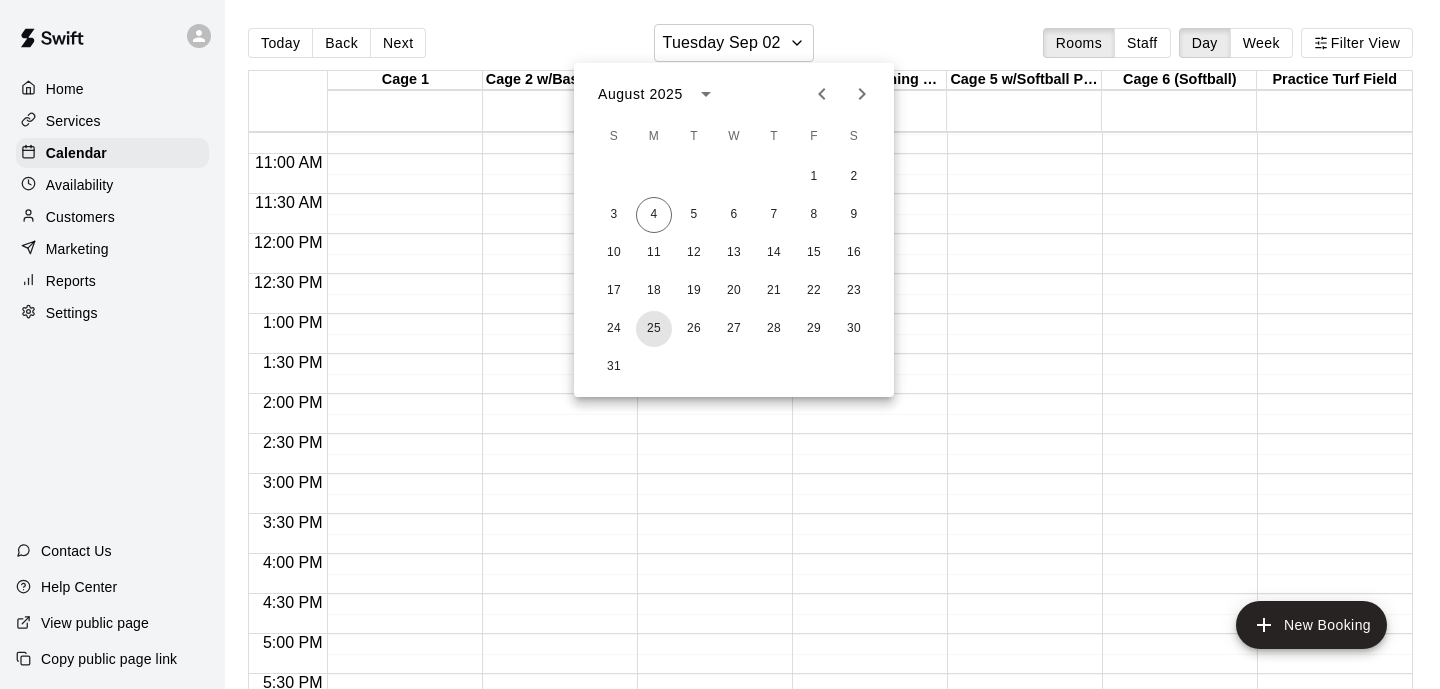 drag, startPoint x: 646, startPoint y: 325, endPoint x: 719, endPoint y: 237, distance: 114.33722 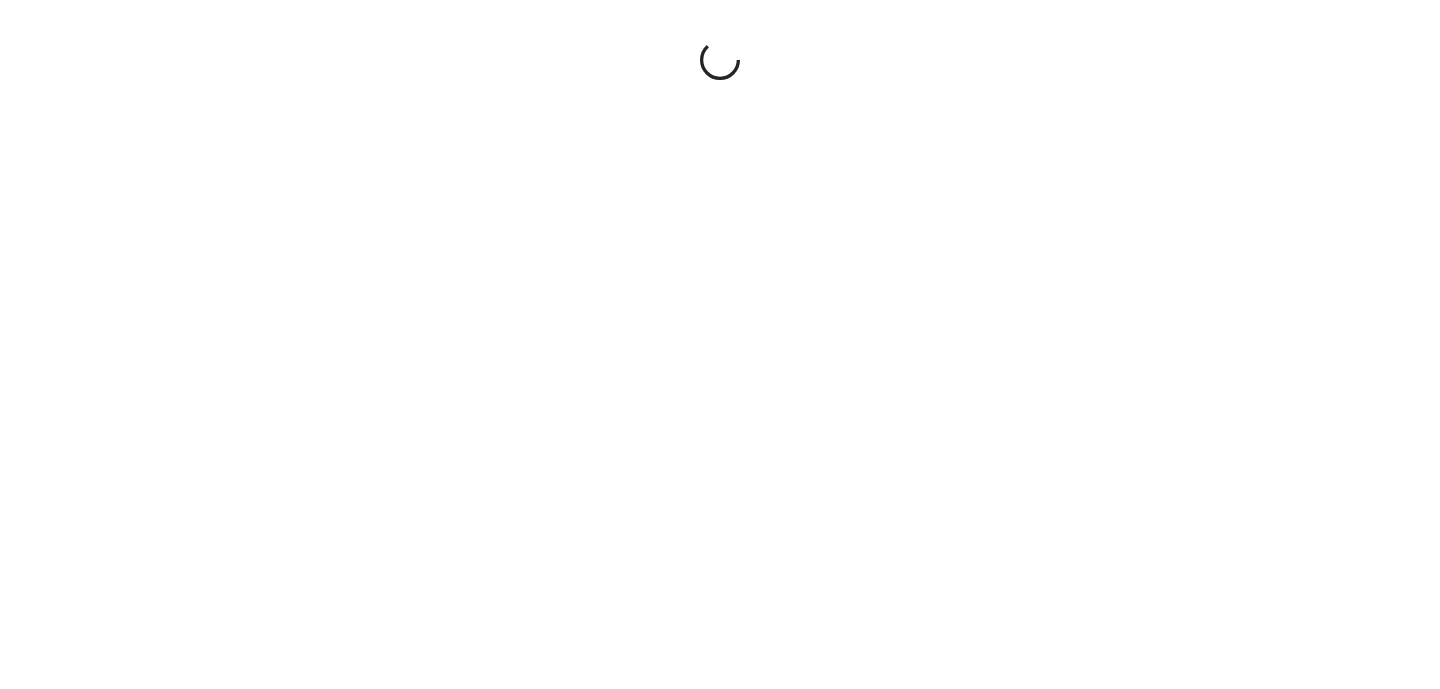 scroll, scrollTop: 0, scrollLeft: 0, axis: both 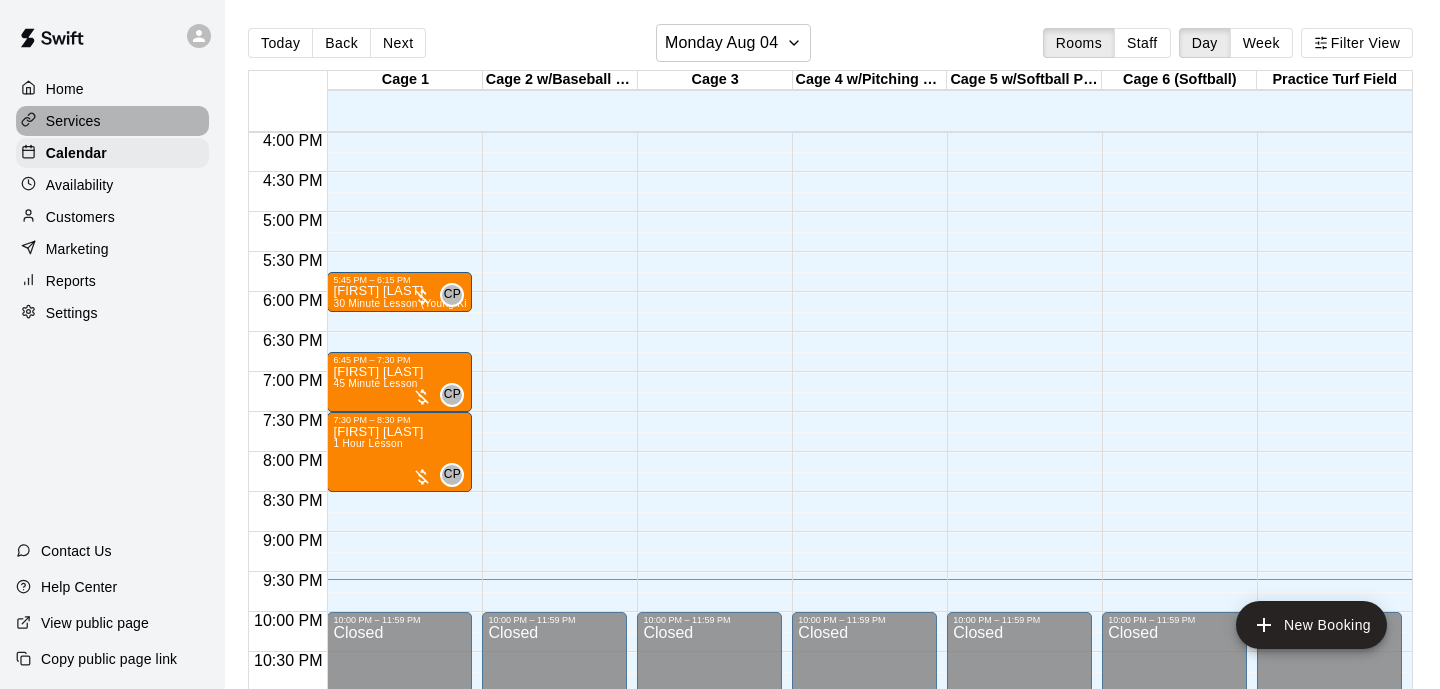 click on "Services" at bounding box center [73, 121] 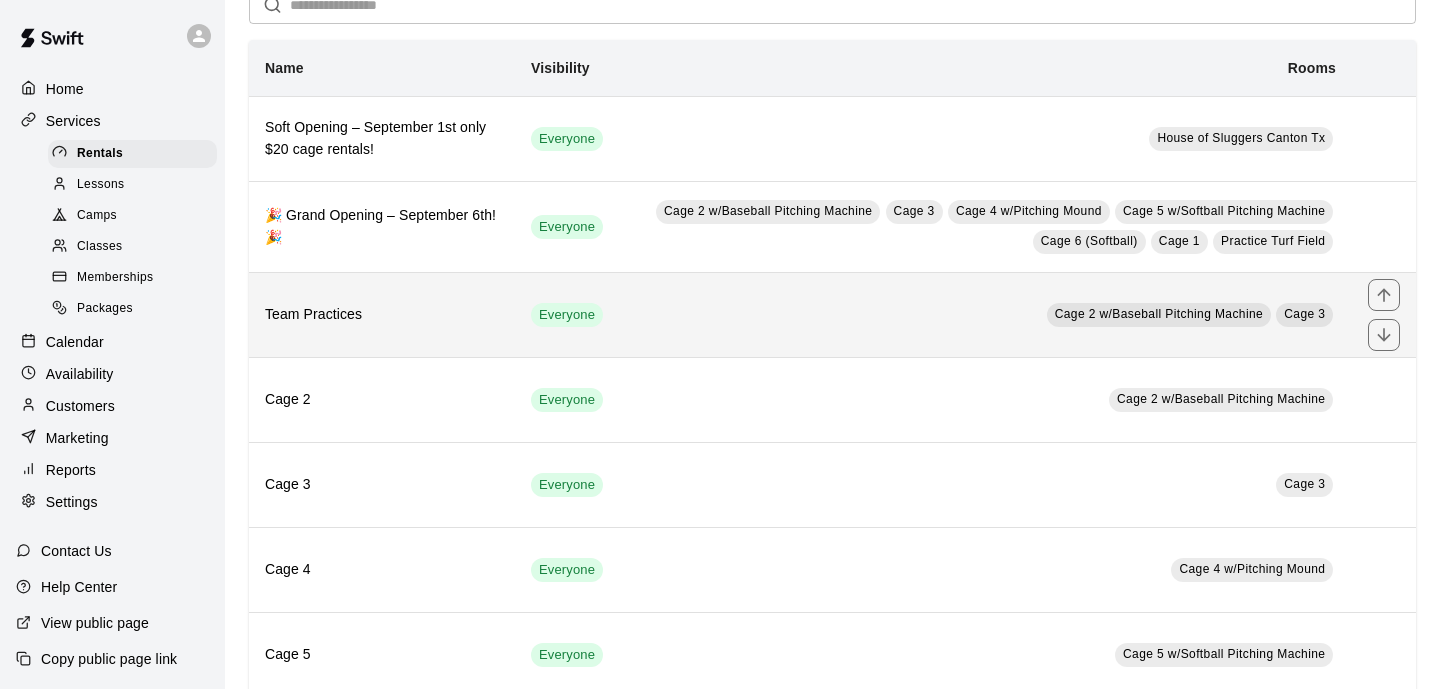 scroll, scrollTop: 144, scrollLeft: 0, axis: vertical 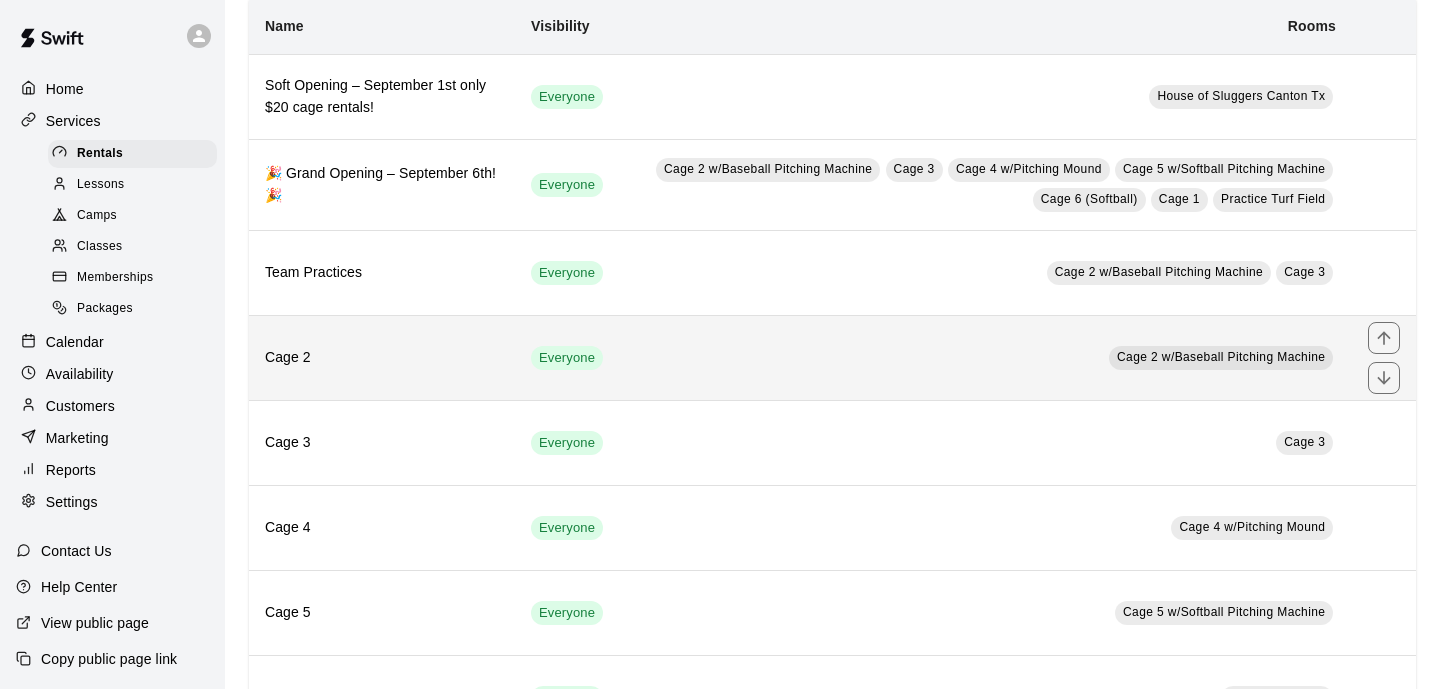 click on "Cage 2 w/Baseball Pitching Machine" at bounding box center [985, 358] 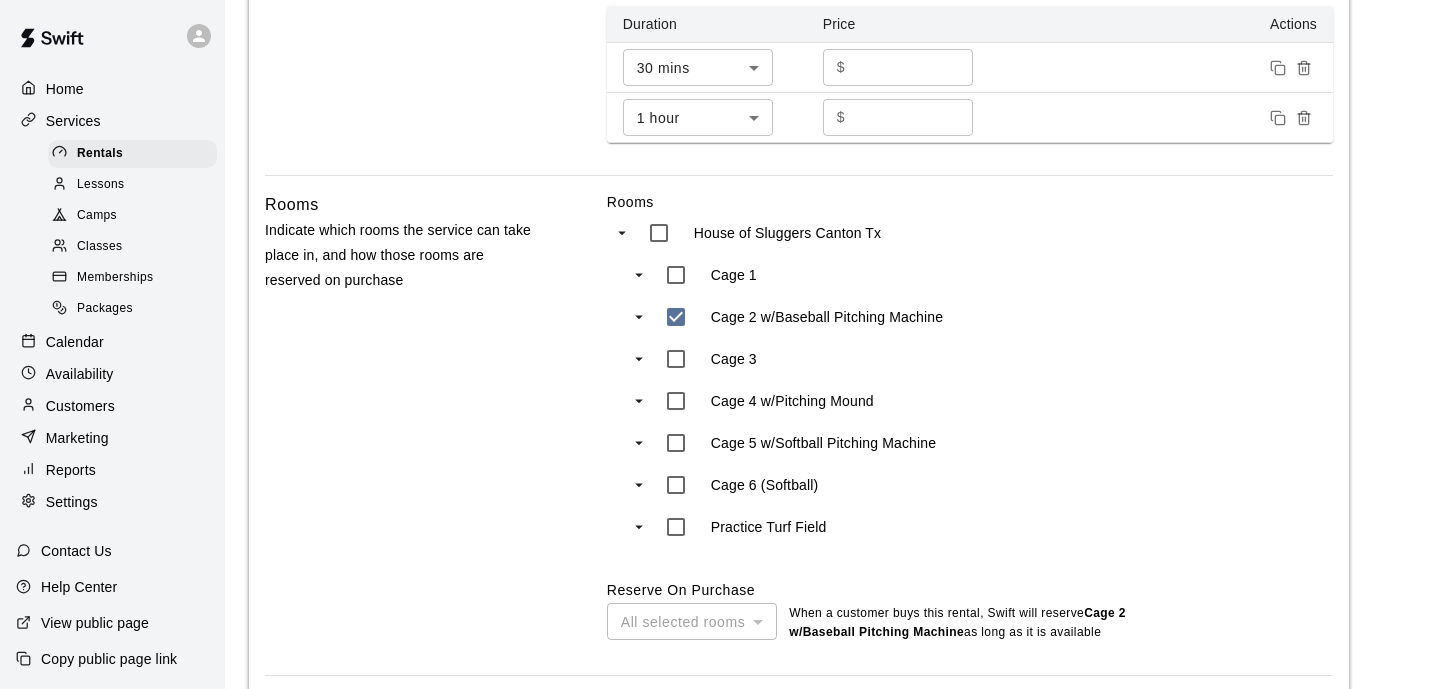 scroll, scrollTop: 958, scrollLeft: 0, axis: vertical 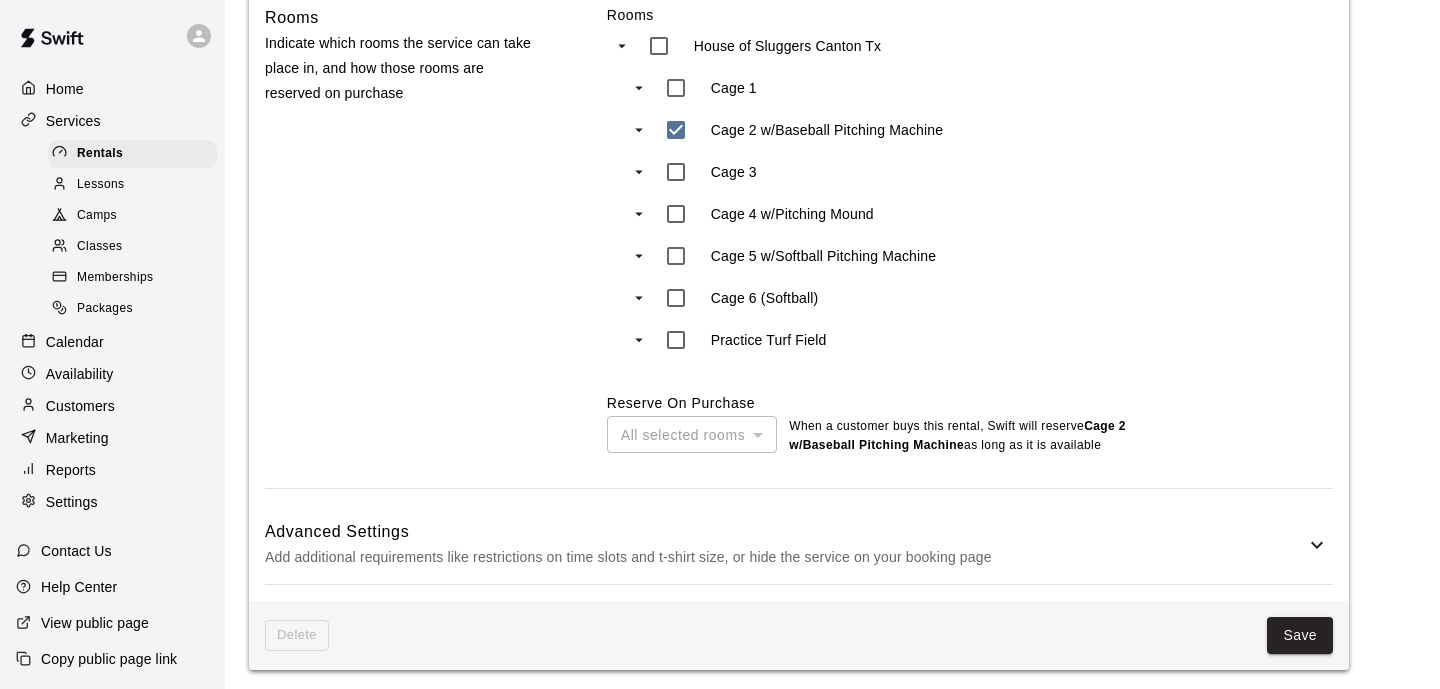 click on "**********" at bounding box center [799, -95] 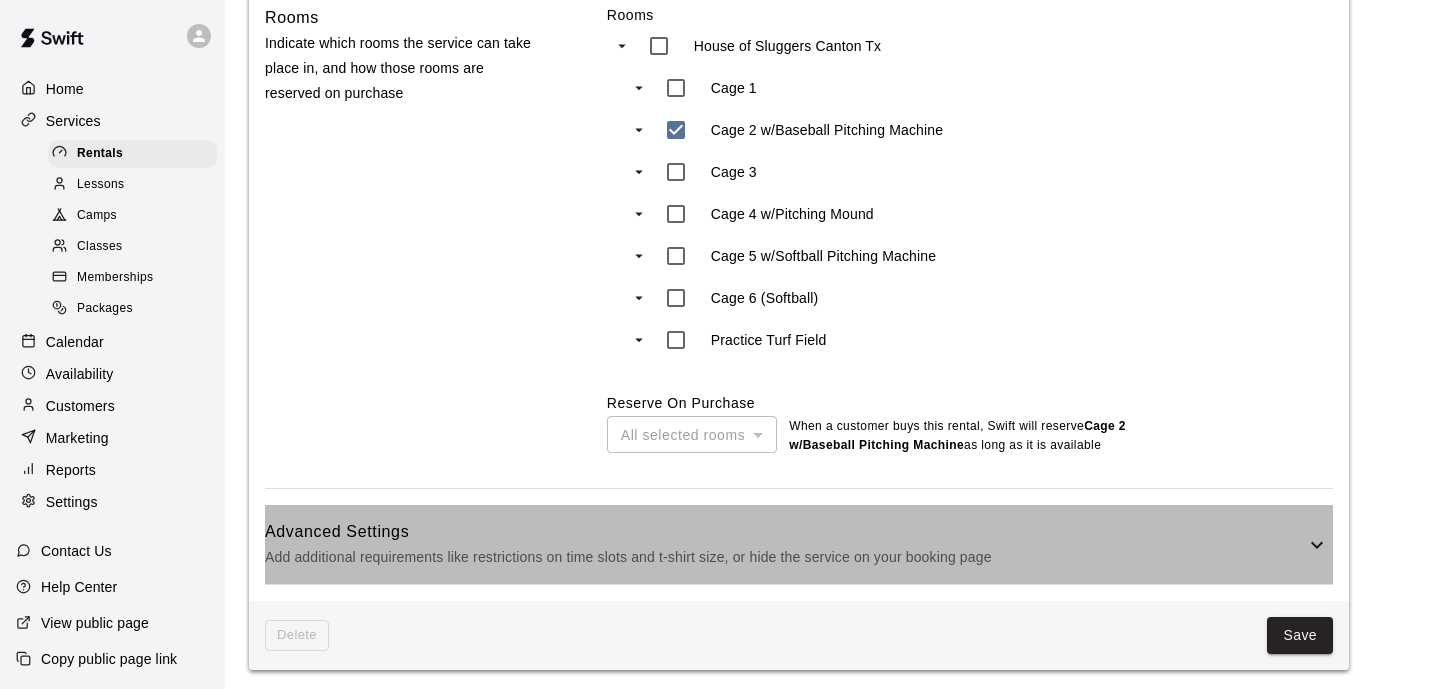 click on "Add additional requirements like restrictions on time slots and t-shirt size, or hide the service on your booking page" at bounding box center [785, 557] 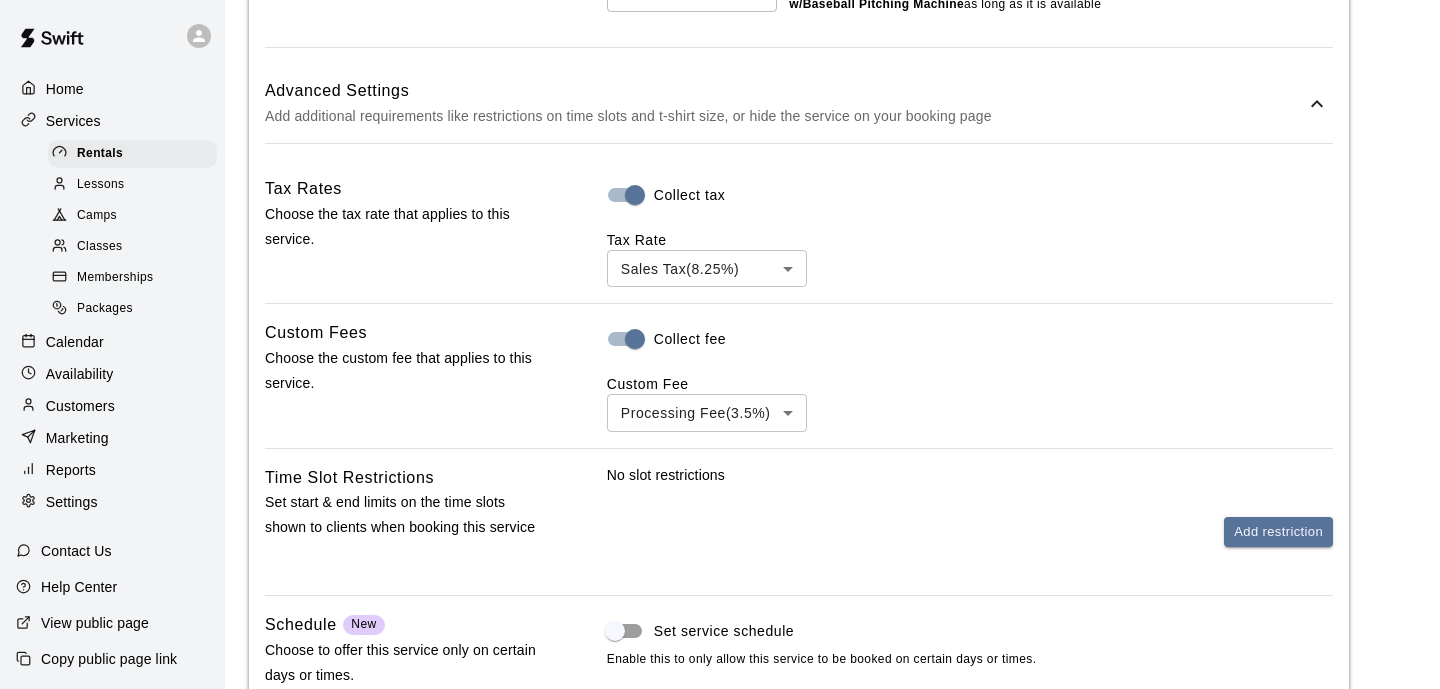 scroll, scrollTop: 1246, scrollLeft: 0, axis: vertical 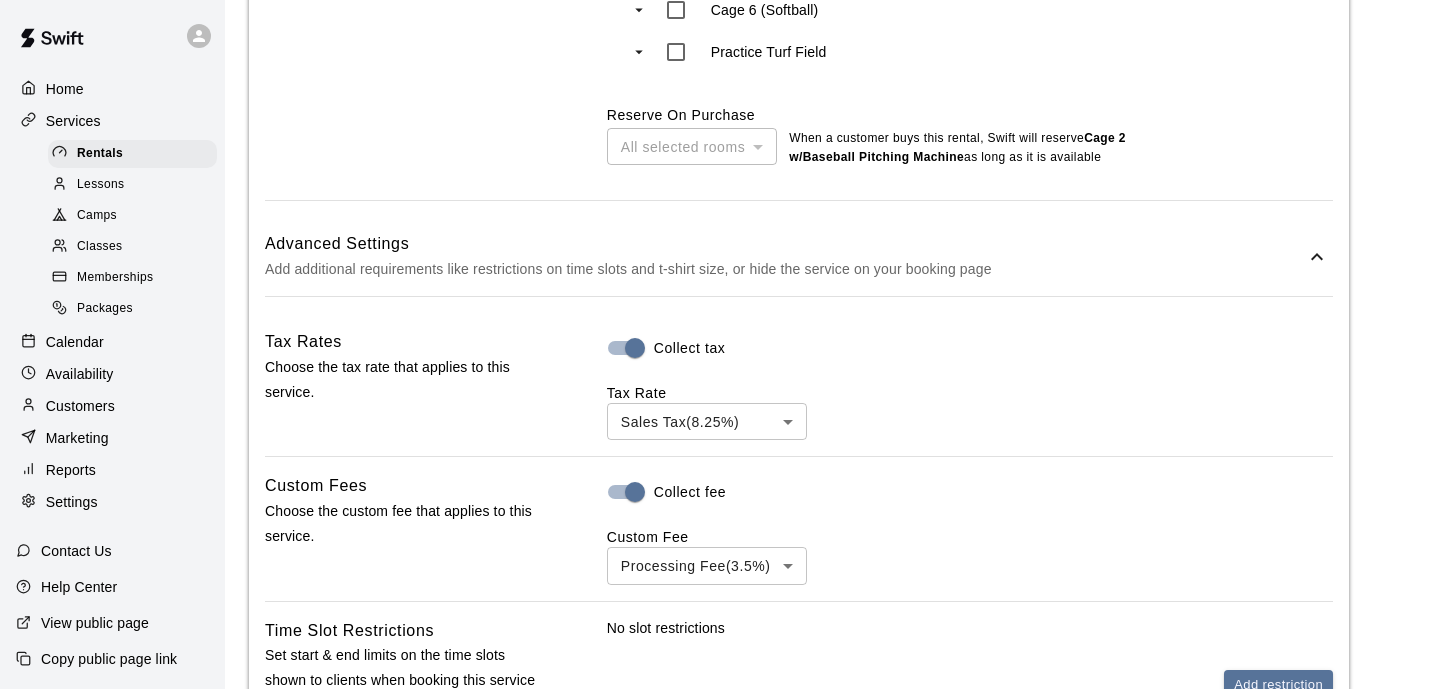 click on "**********" at bounding box center (720, 24) 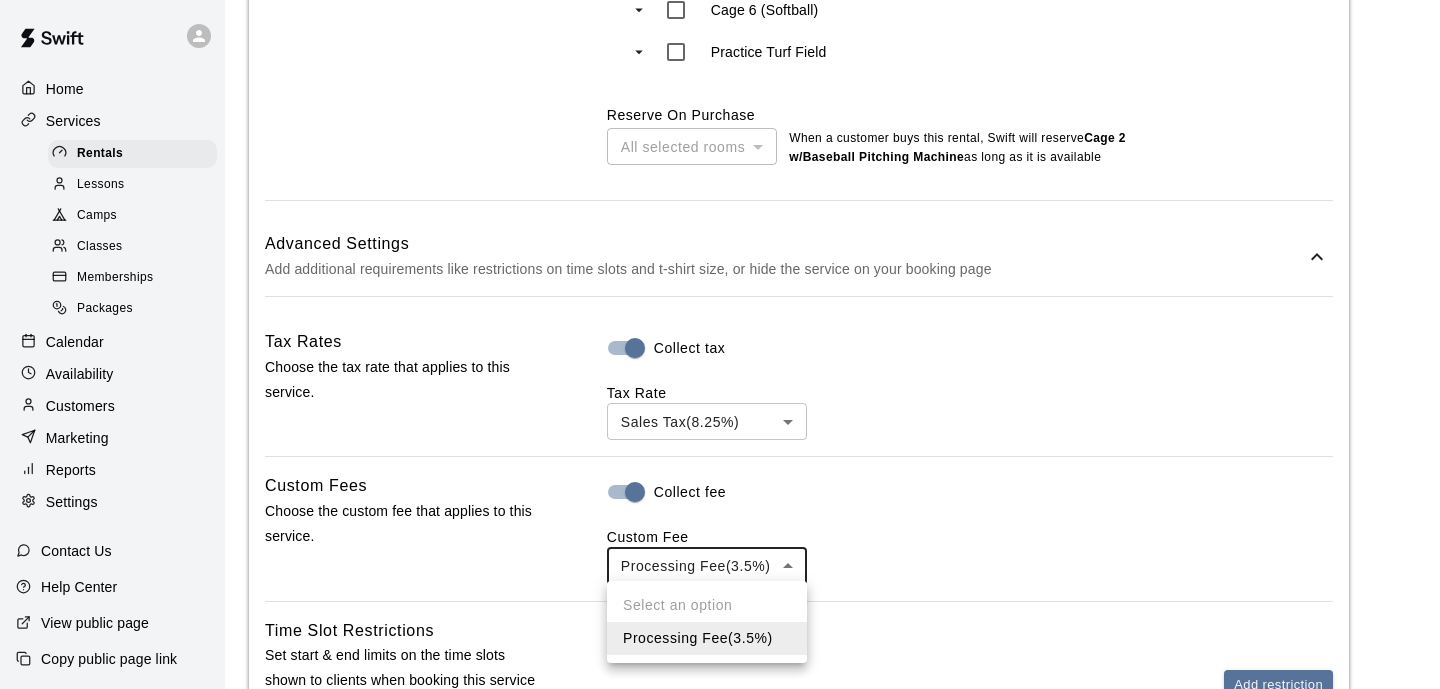 click at bounding box center [720, 344] 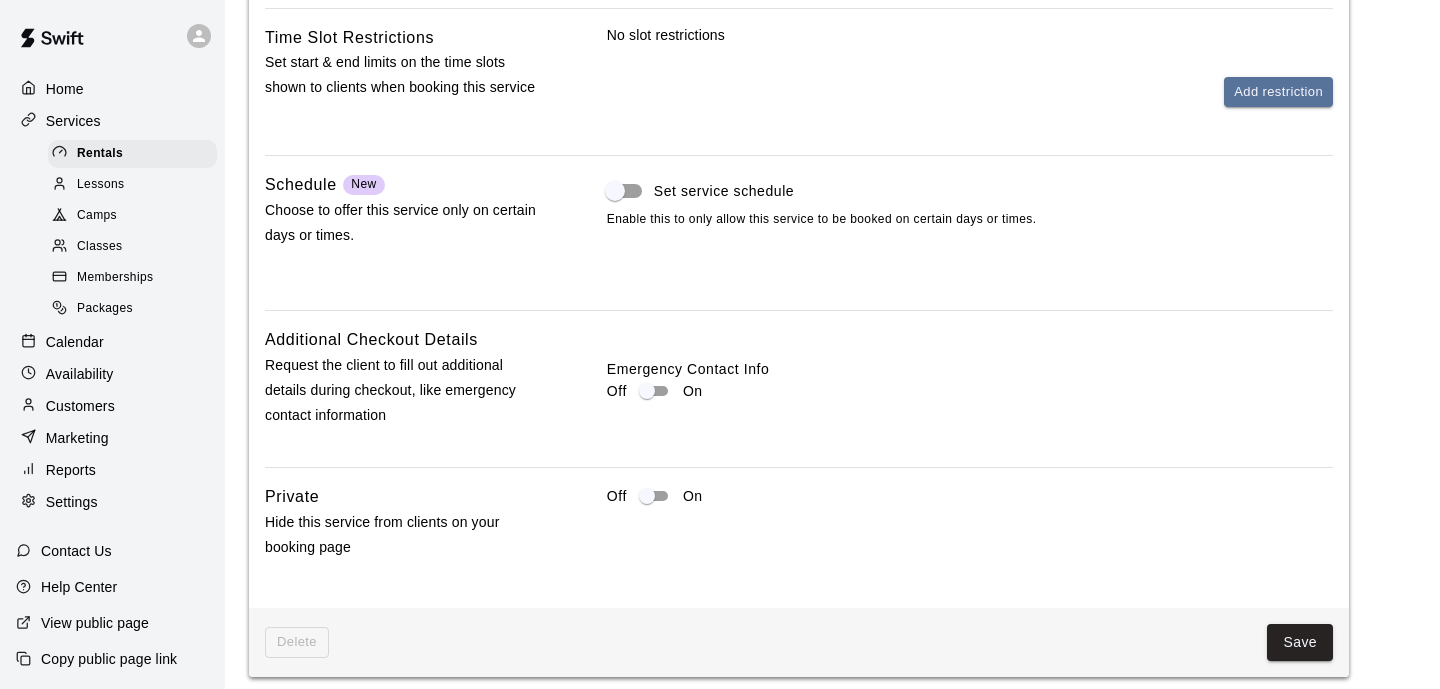 scroll, scrollTop: 1846, scrollLeft: 0, axis: vertical 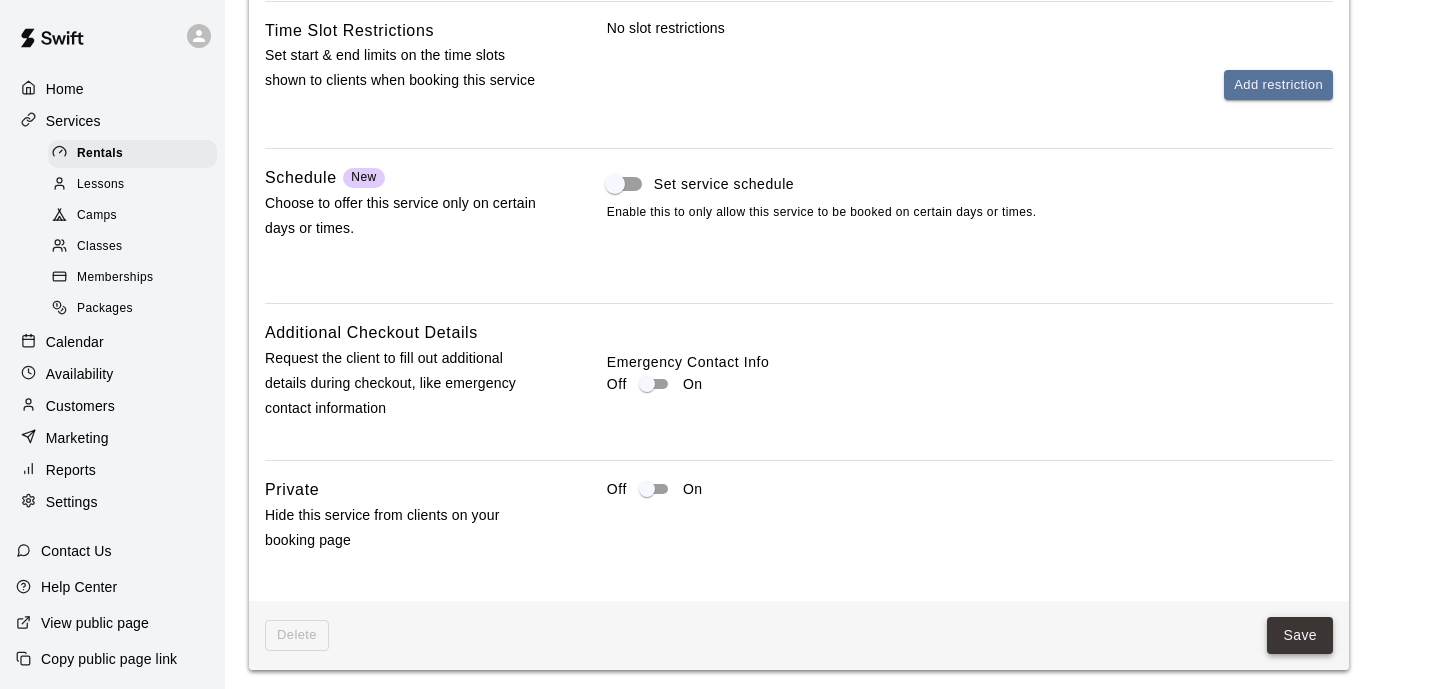 click on "Save" at bounding box center [1300, 635] 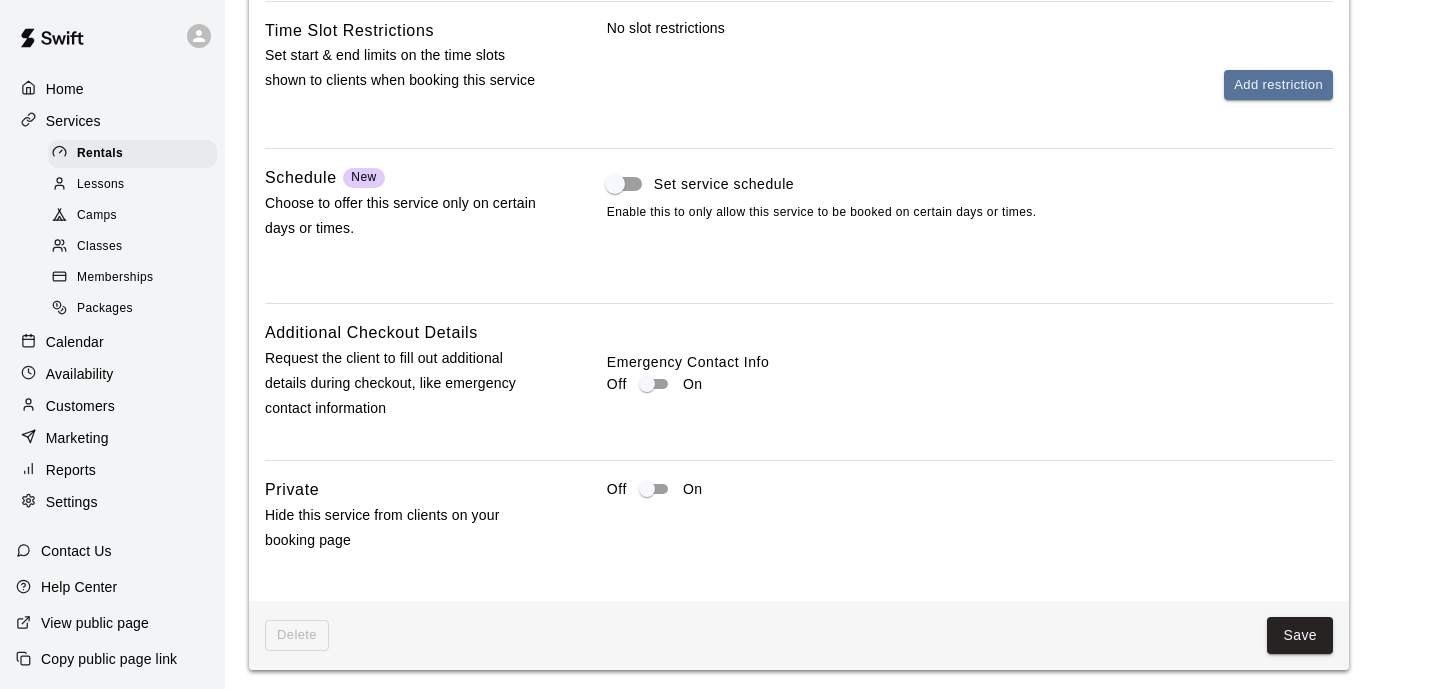 scroll, scrollTop: 0, scrollLeft: 0, axis: both 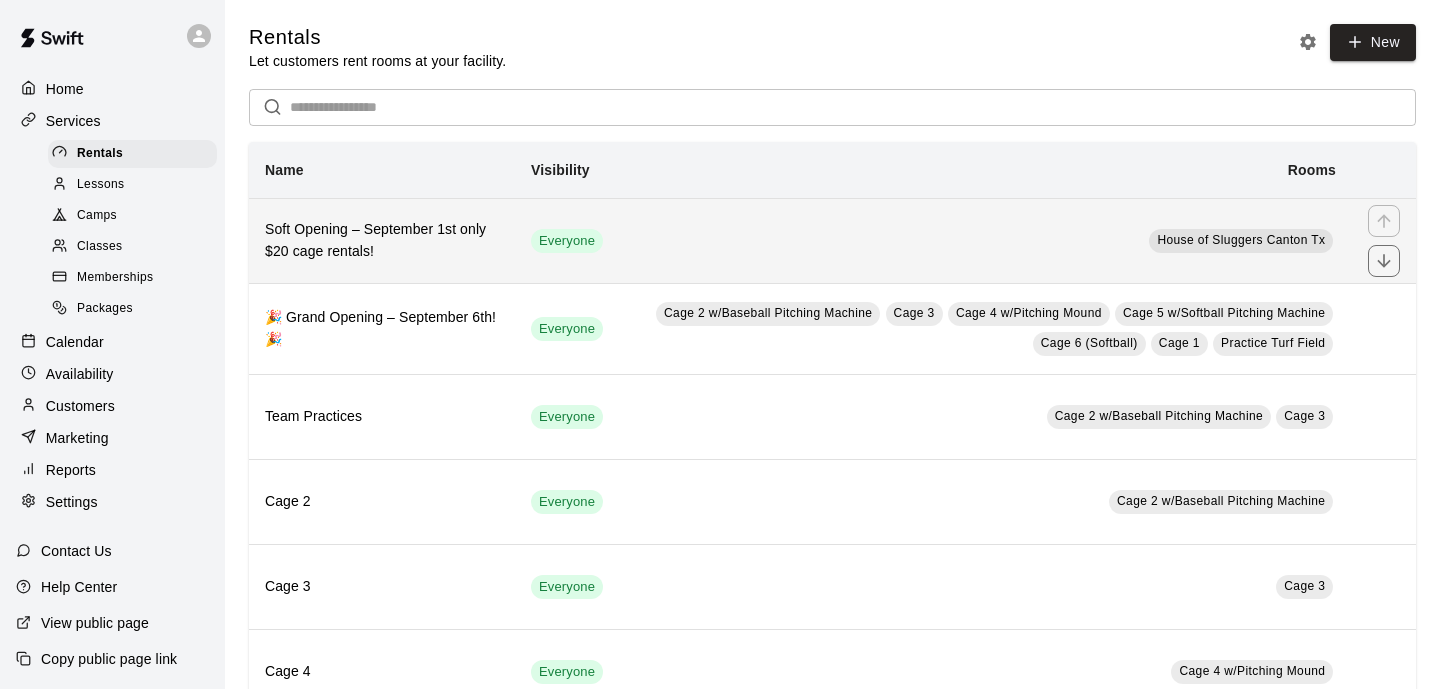 click on "Everyone" at bounding box center (567, 240) 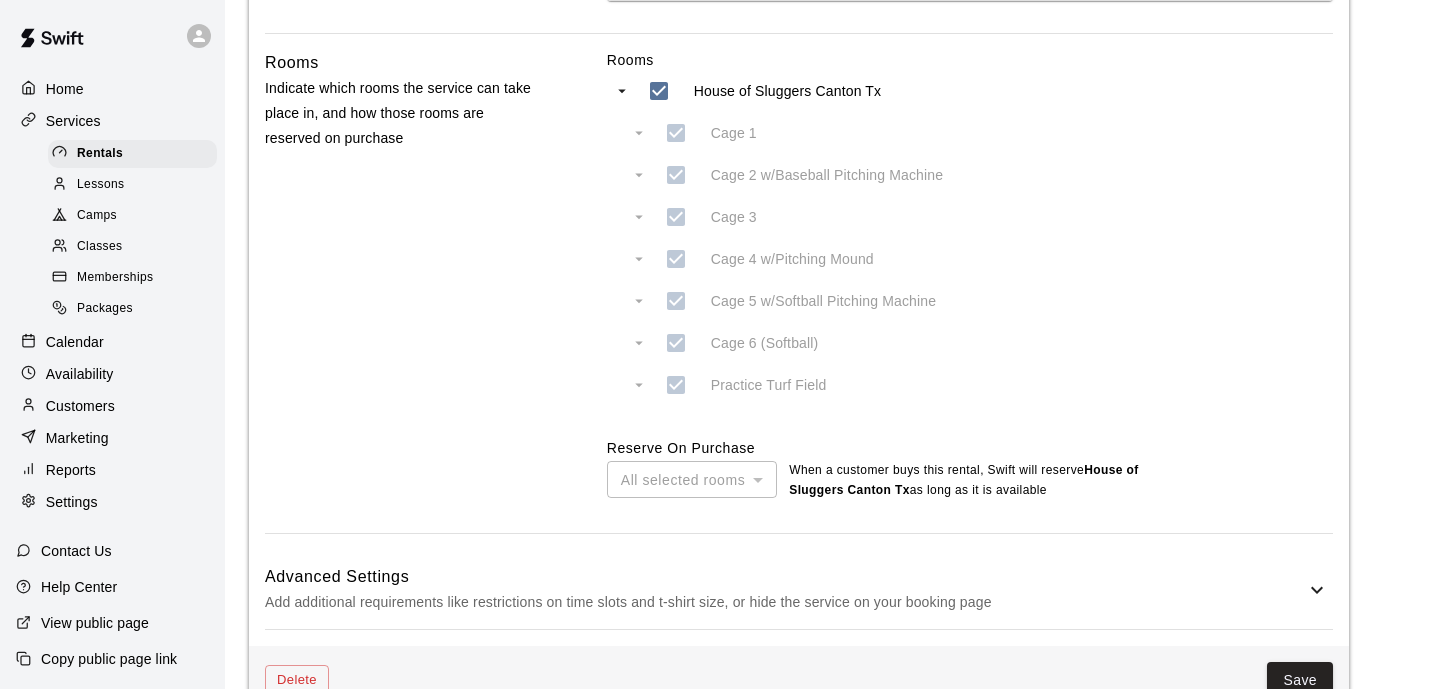 scroll, scrollTop: 921, scrollLeft: 0, axis: vertical 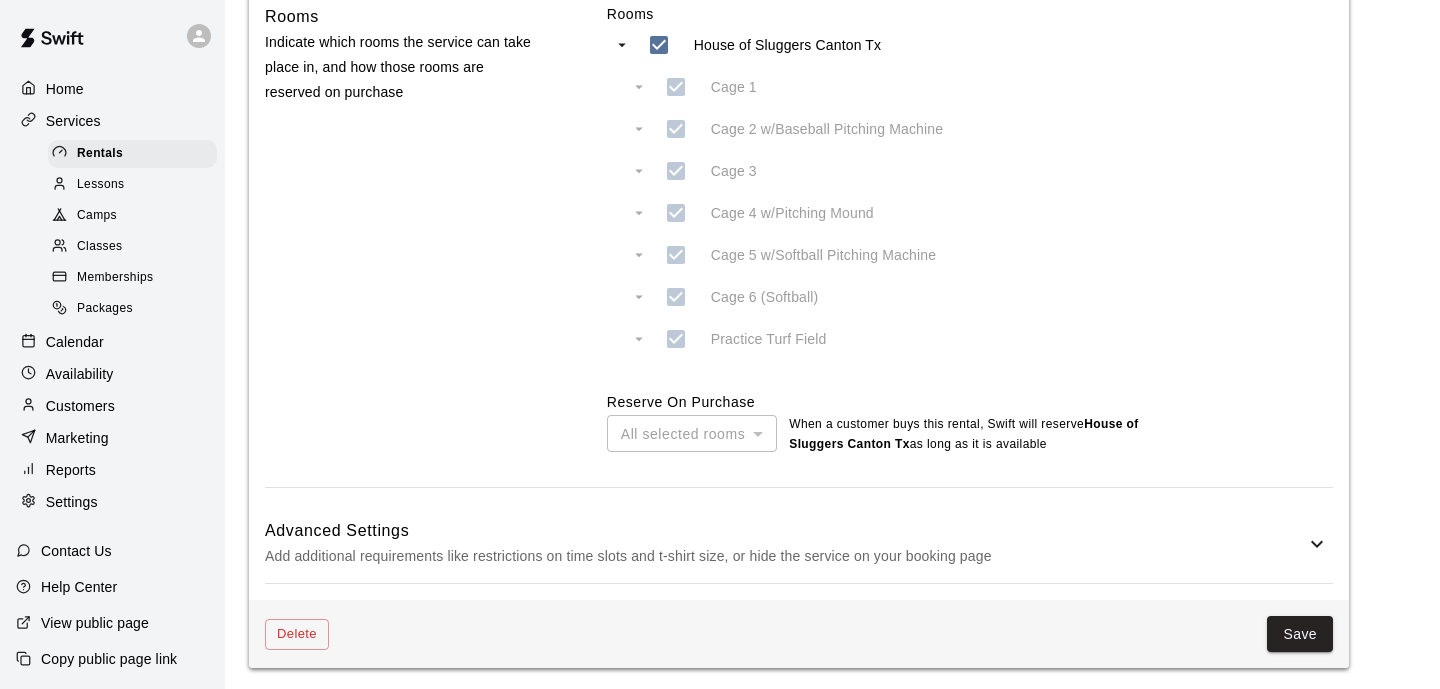 click on "Advanced Settings" at bounding box center [785, 531] 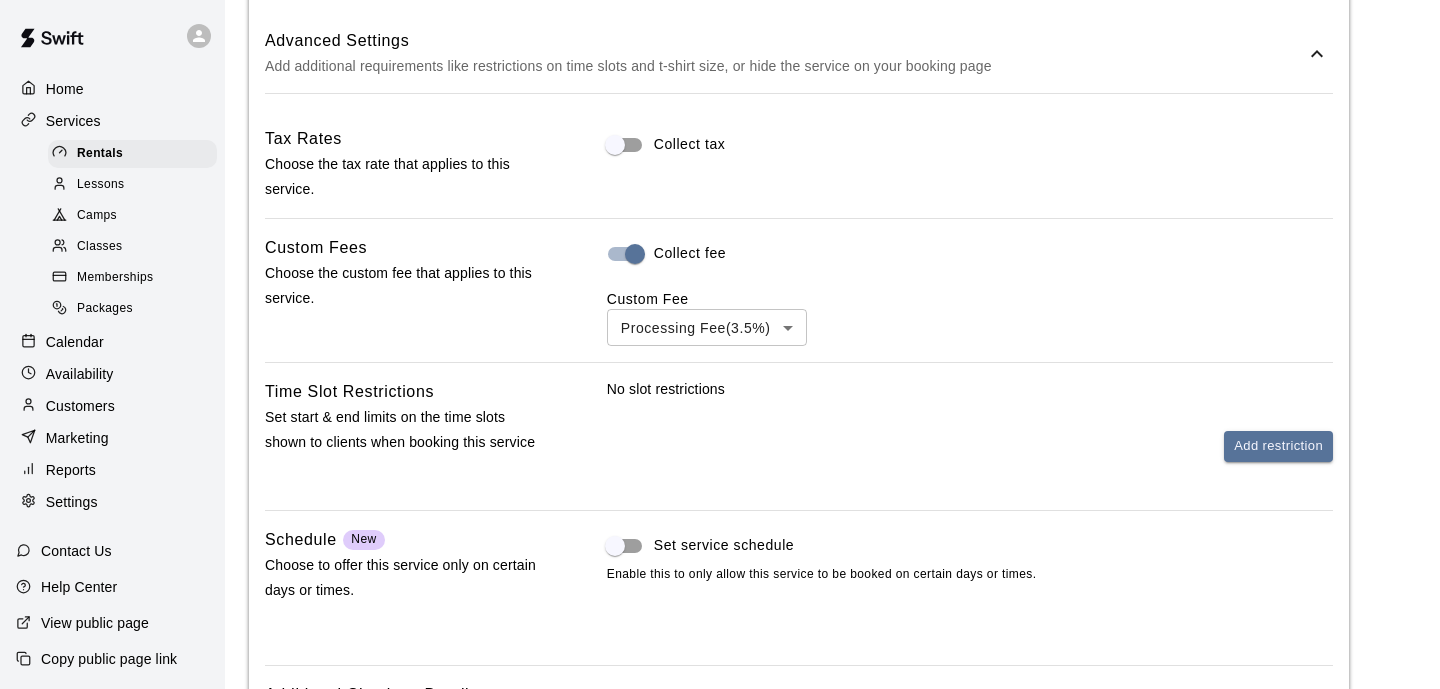 scroll, scrollTop: 1497, scrollLeft: 0, axis: vertical 